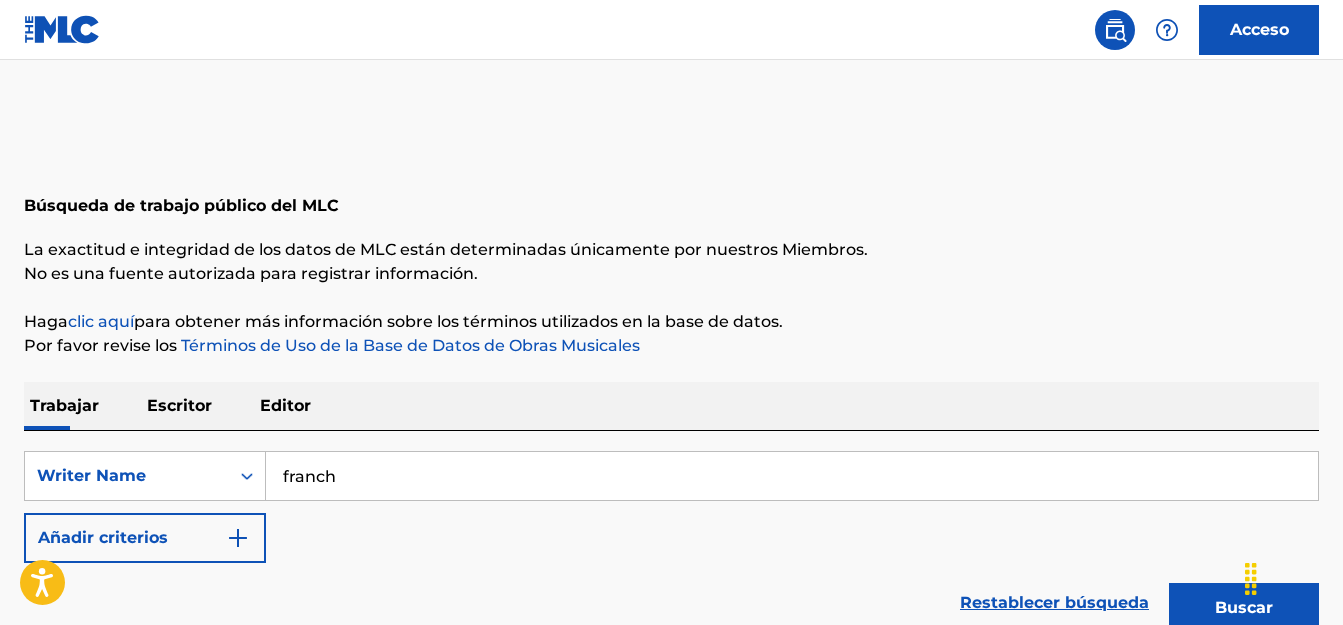 scroll, scrollTop: 603, scrollLeft: 0, axis: vertical 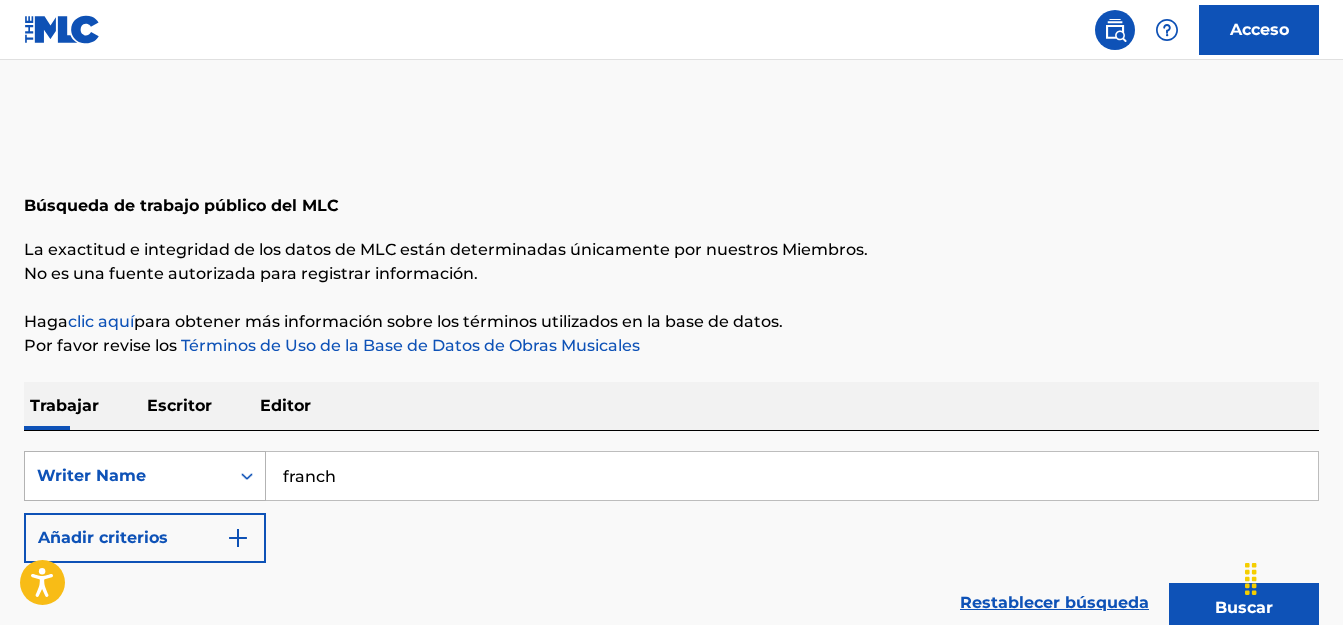 drag, startPoint x: 342, startPoint y: 486, endPoint x: 258, endPoint y: 480, distance: 84.21401 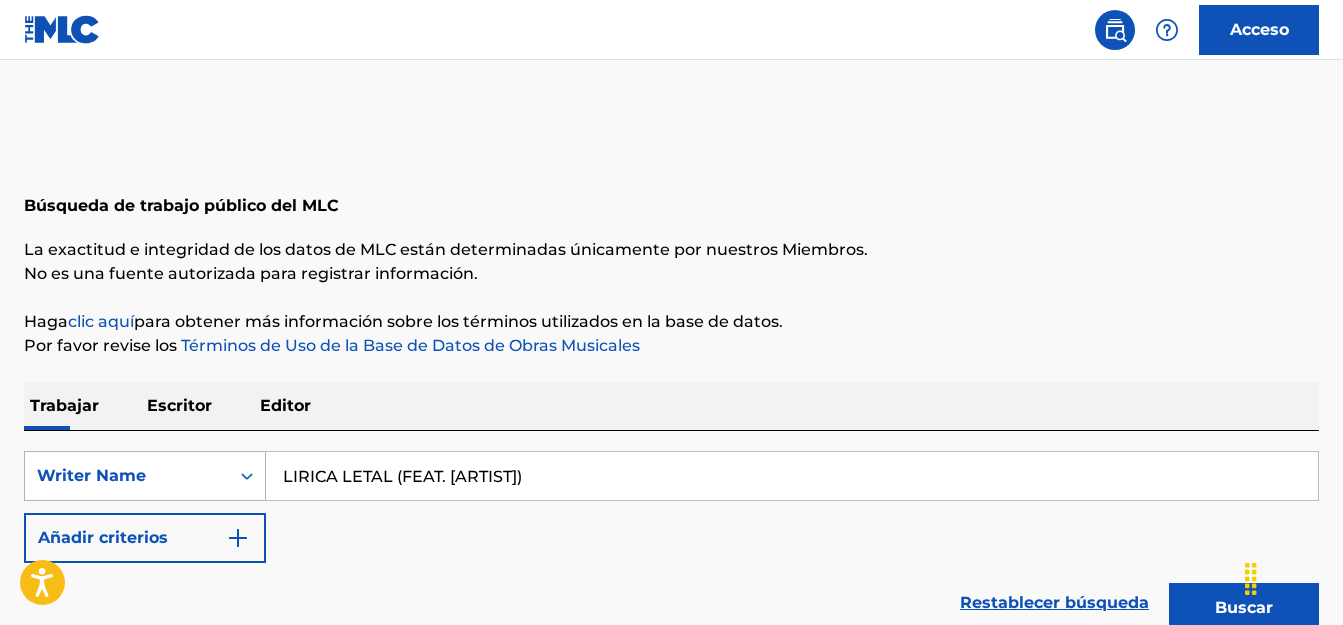 type on "LIRICA LETAL (FEAT. [ARTIST])" 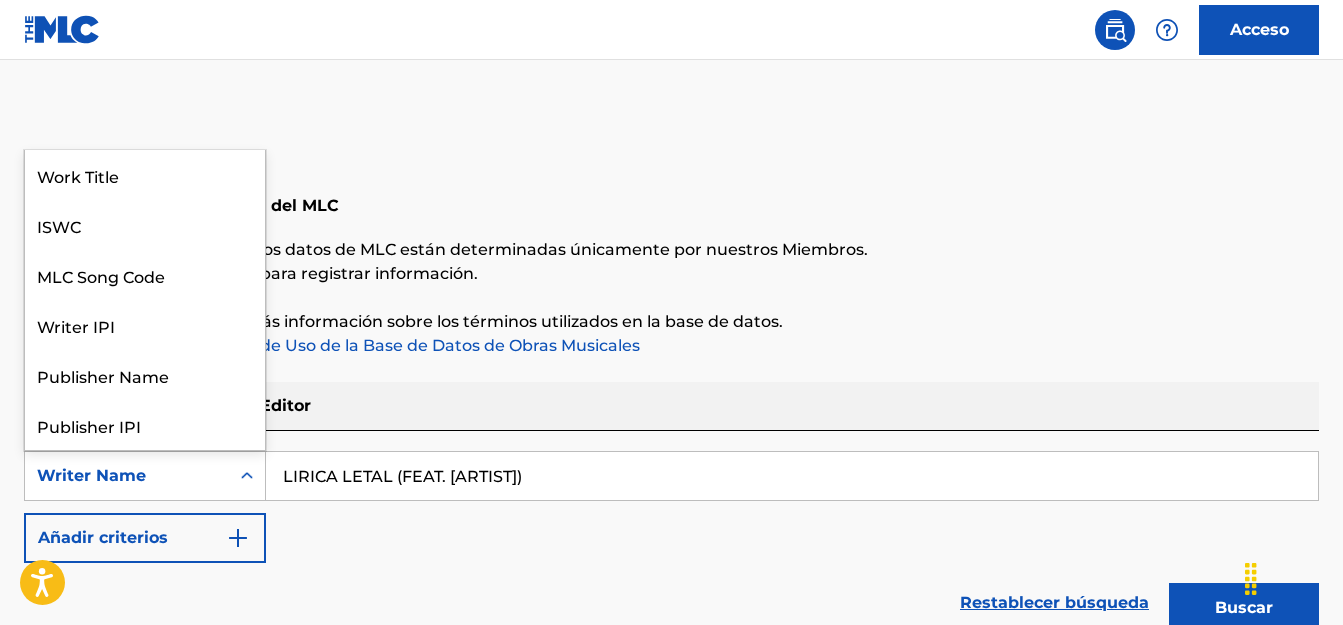 scroll, scrollTop: 100, scrollLeft: 0, axis: vertical 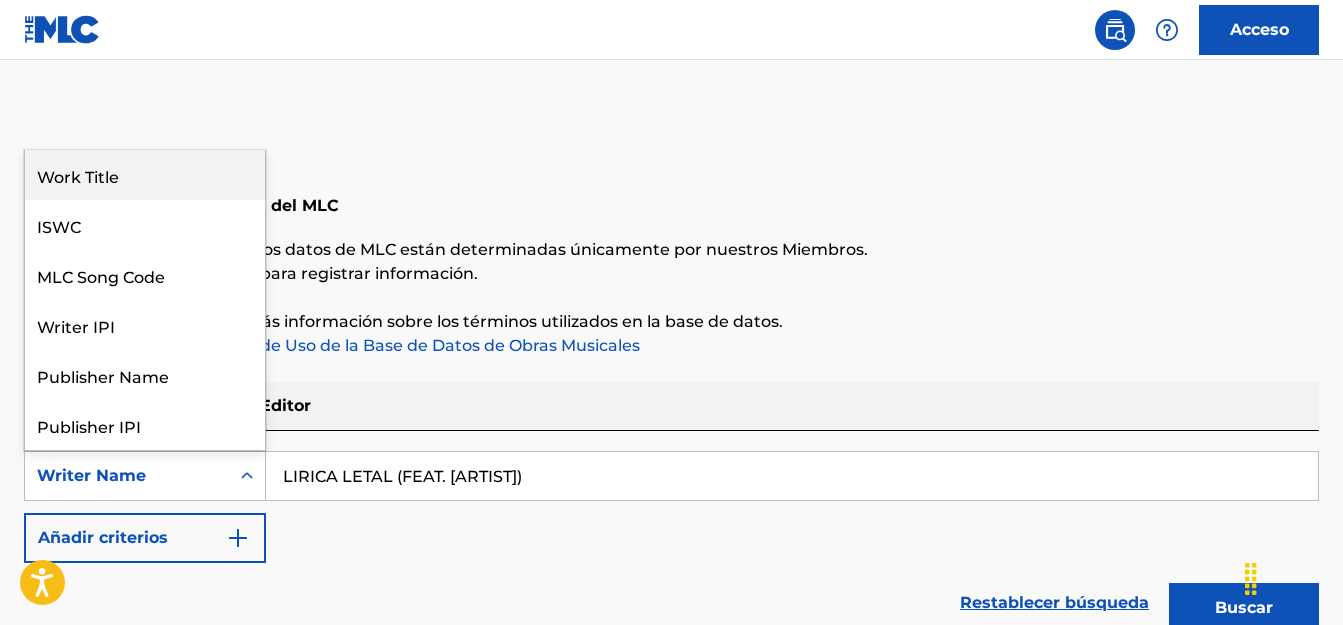 click on "Work Title" at bounding box center [145, 175] 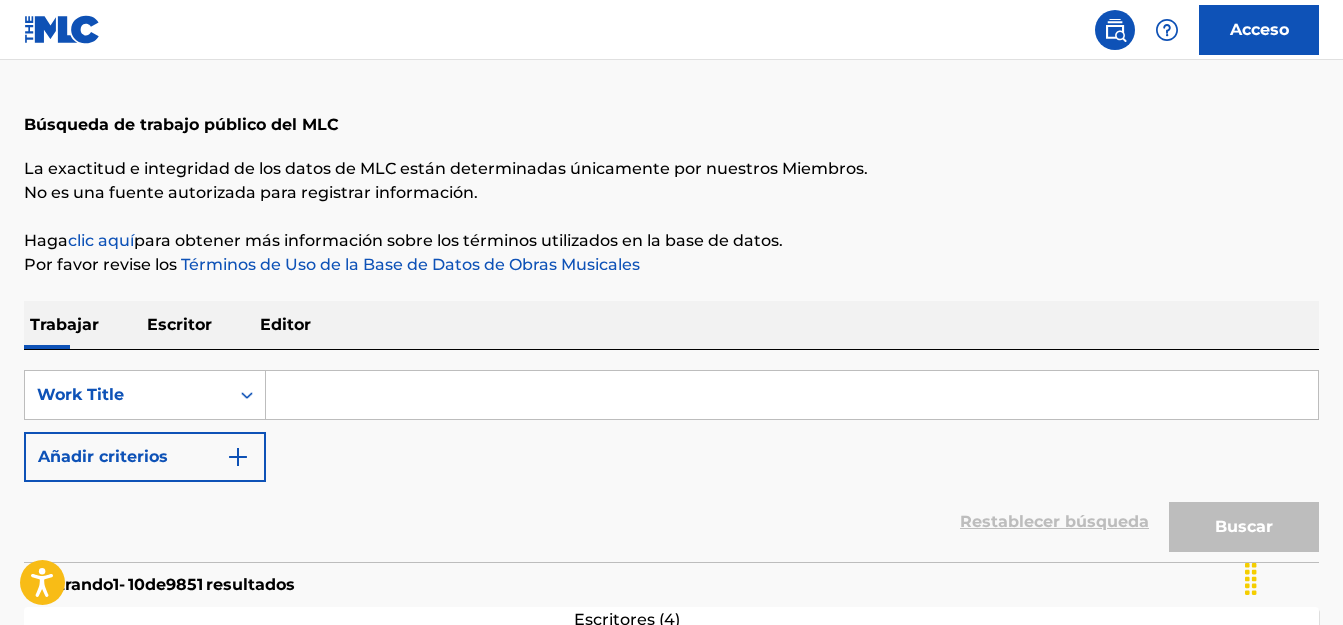 scroll, scrollTop: 83, scrollLeft: 0, axis: vertical 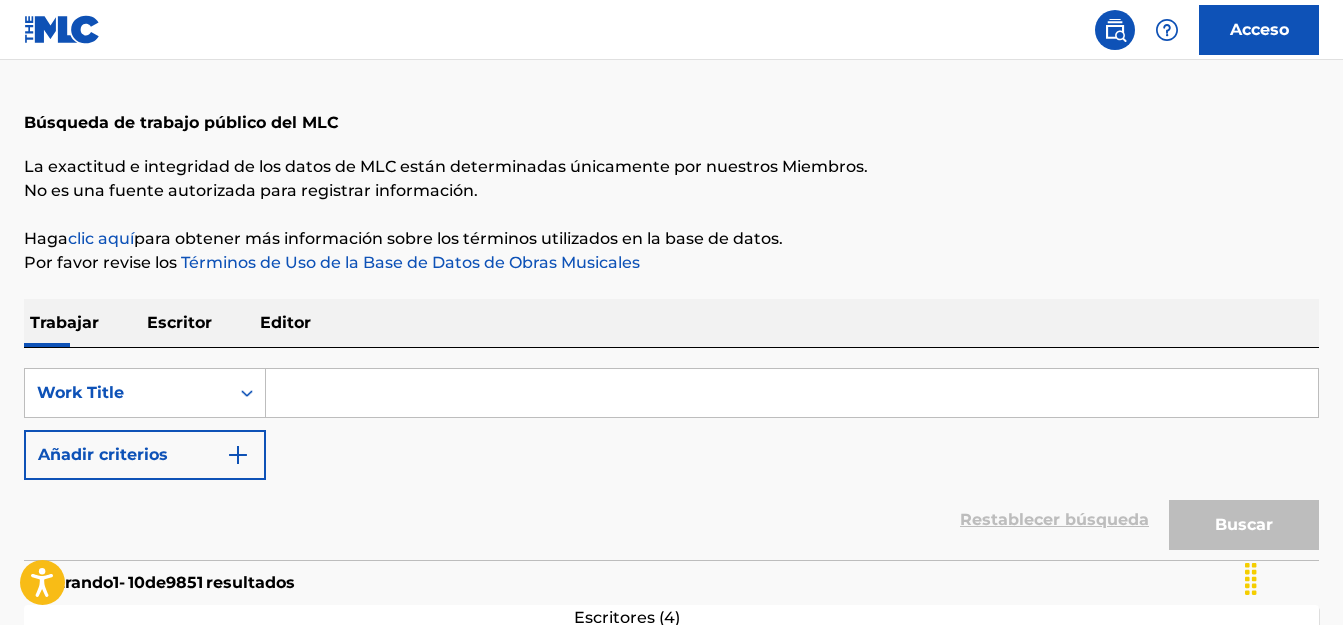 click at bounding box center [792, 393] 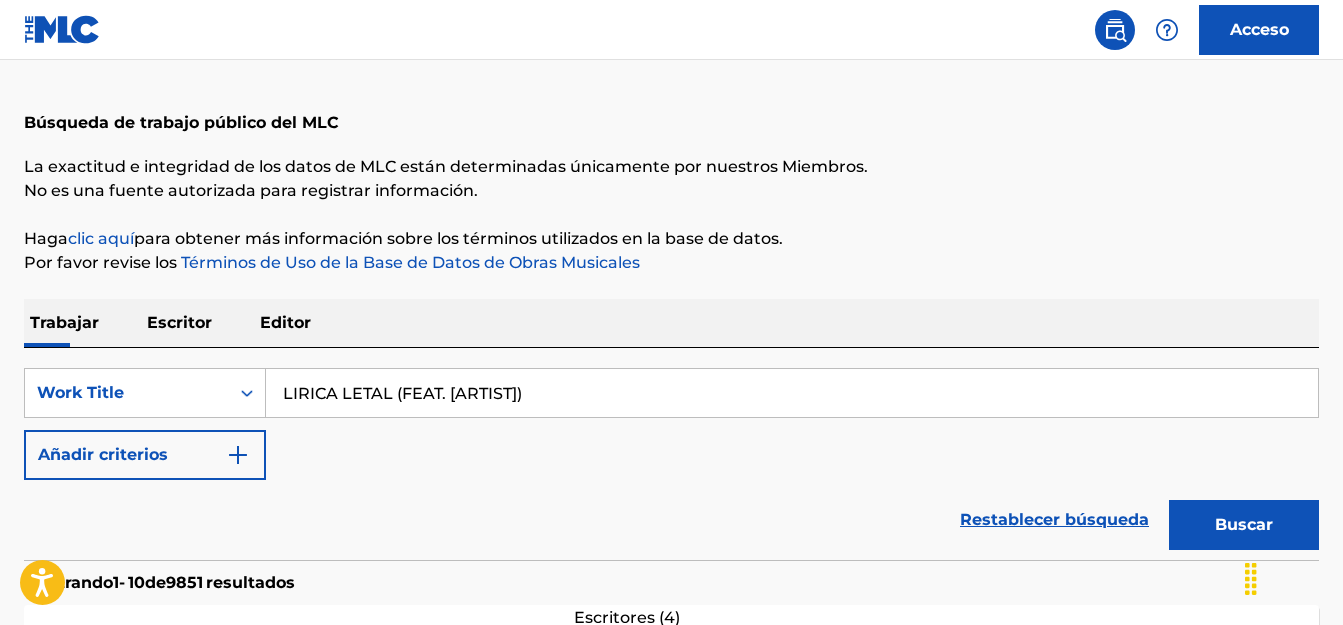 type on "LIRICA LETAL (FEAT. [ARTIST])" 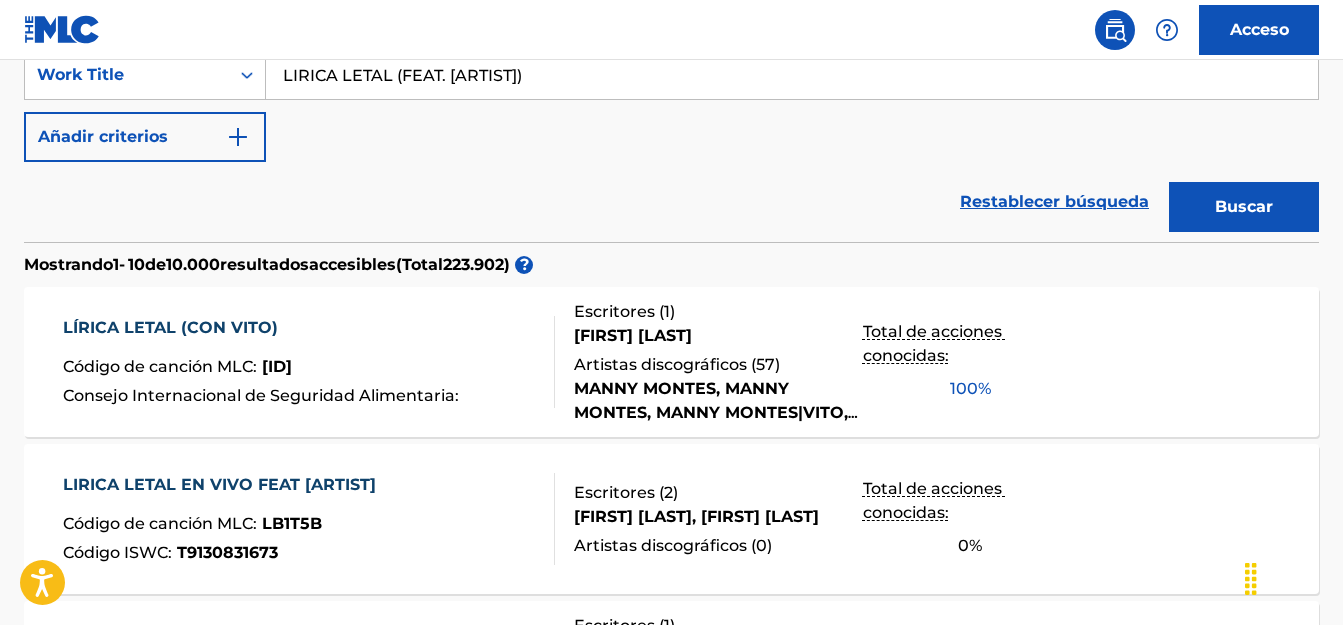 scroll, scrollTop: 404, scrollLeft: 0, axis: vertical 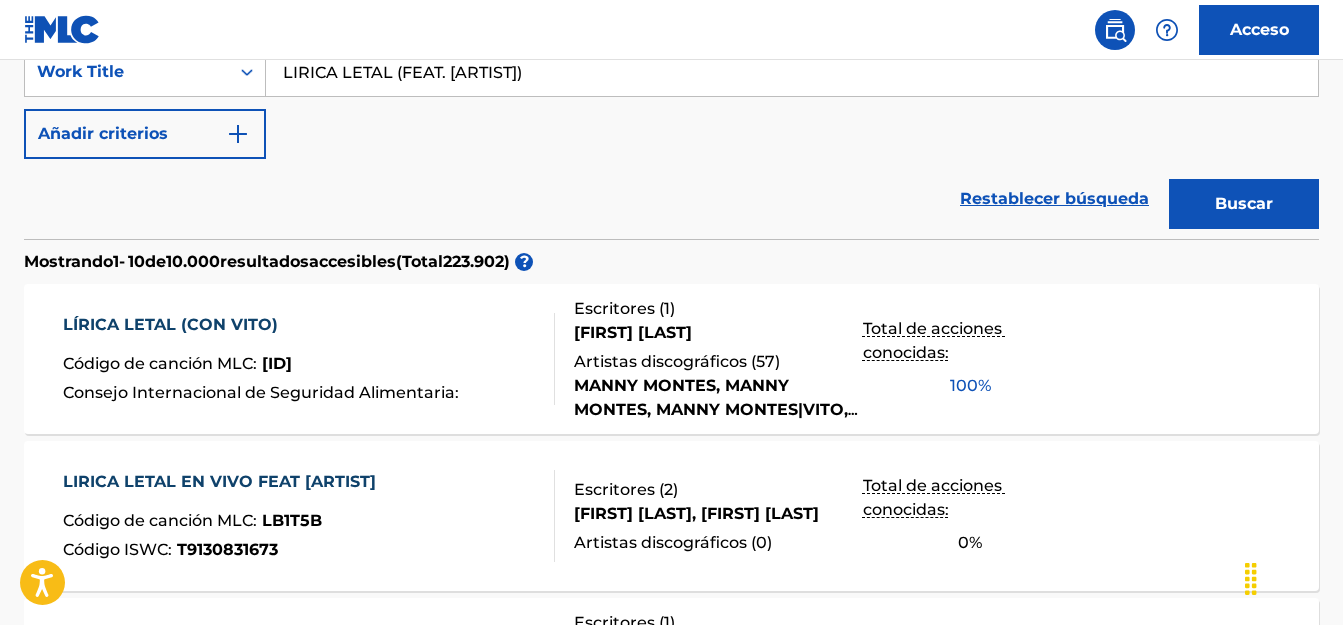 click on "[ID]" at bounding box center (277, 363) 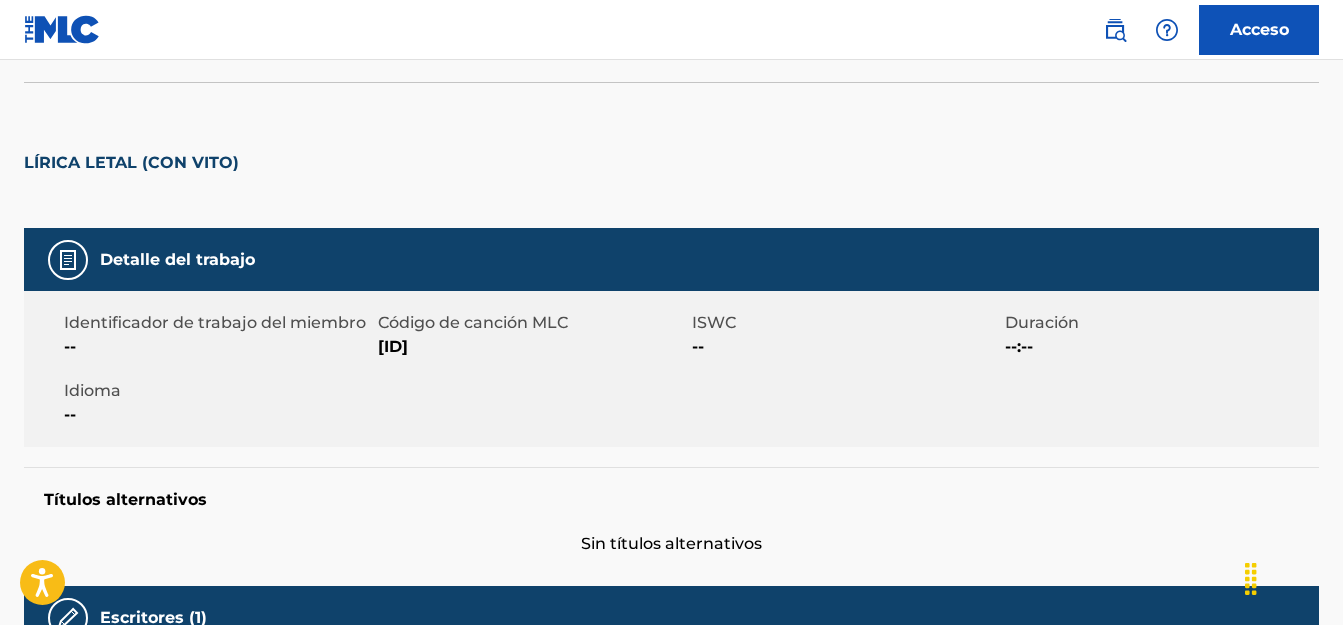 scroll, scrollTop: 153, scrollLeft: 0, axis: vertical 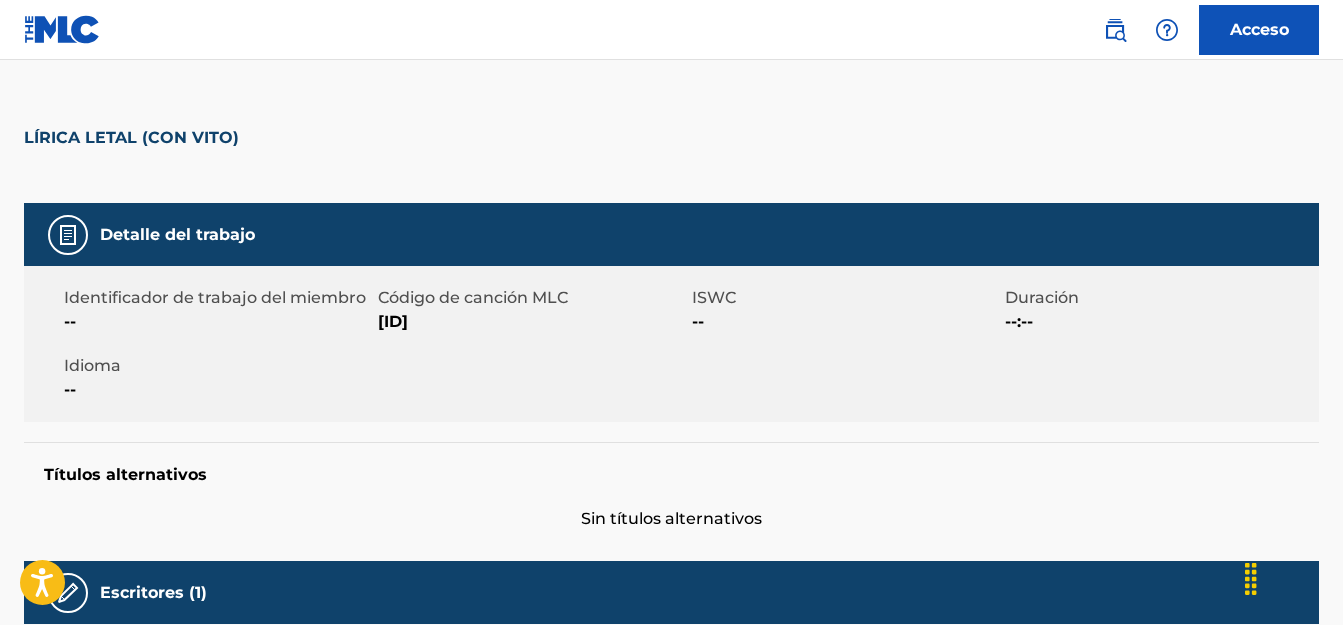 drag, startPoint x: 441, startPoint y: 318, endPoint x: 377, endPoint y: 316, distance: 64.03124 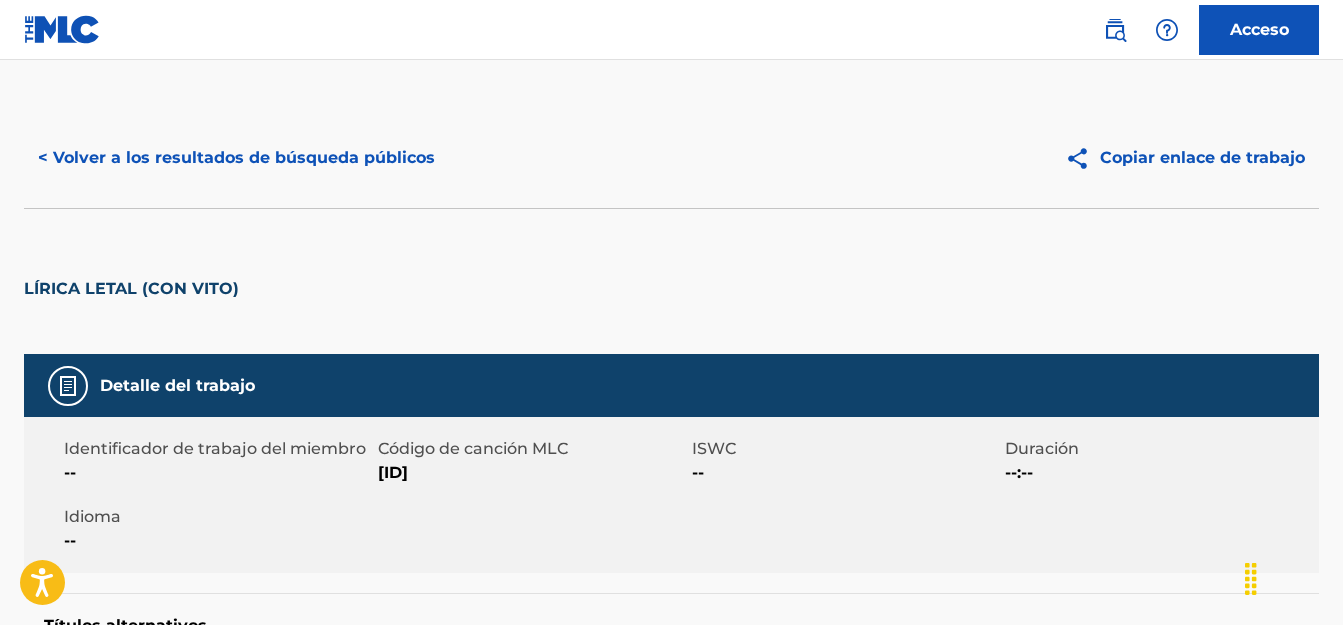 scroll, scrollTop: 0, scrollLeft: 0, axis: both 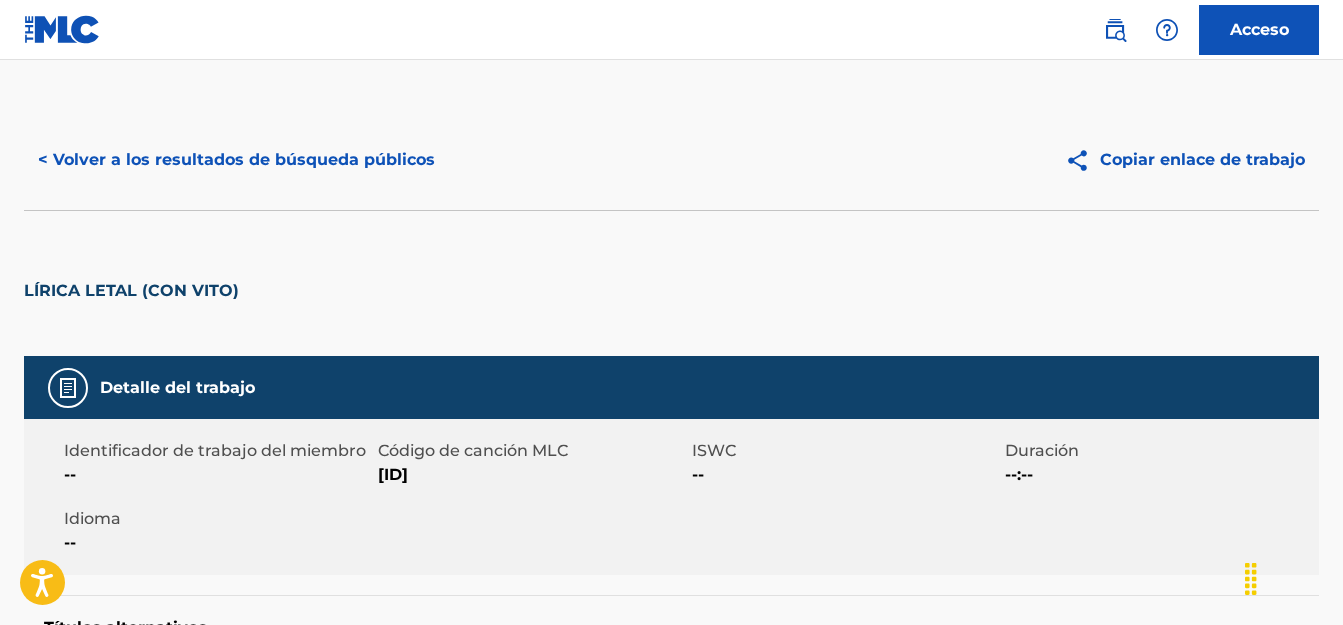 click on "< Volver a los resultados de búsqueda públicos" at bounding box center [236, 159] 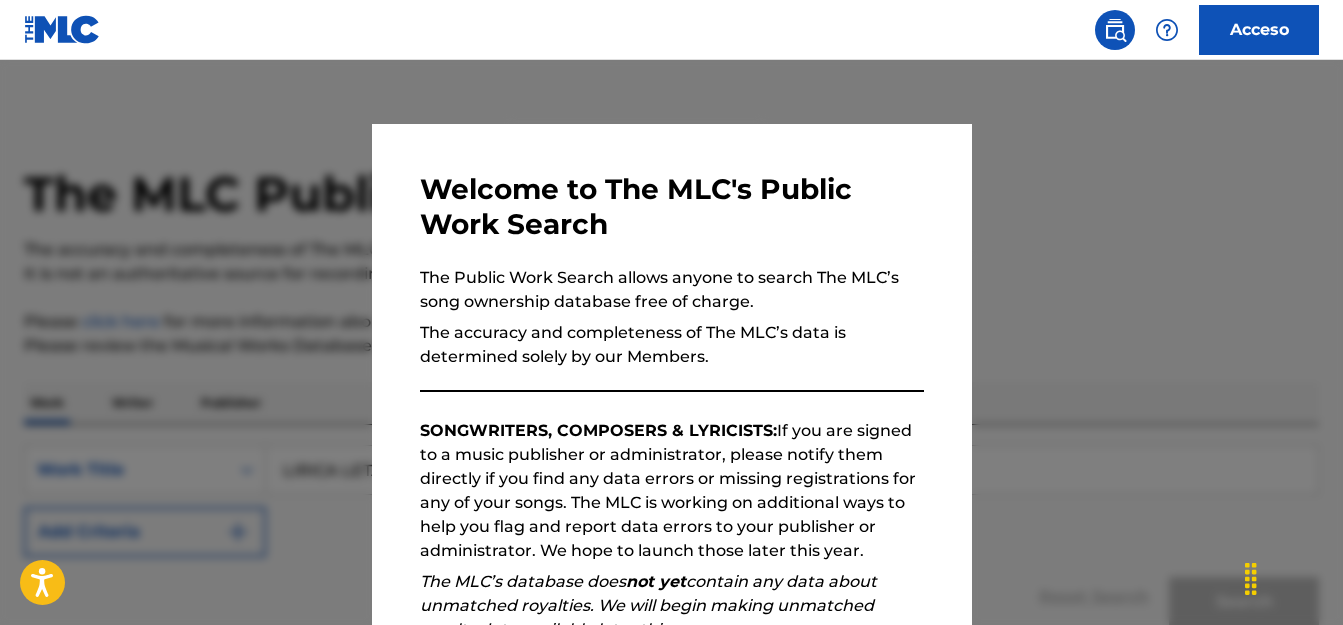 scroll, scrollTop: 404, scrollLeft: 0, axis: vertical 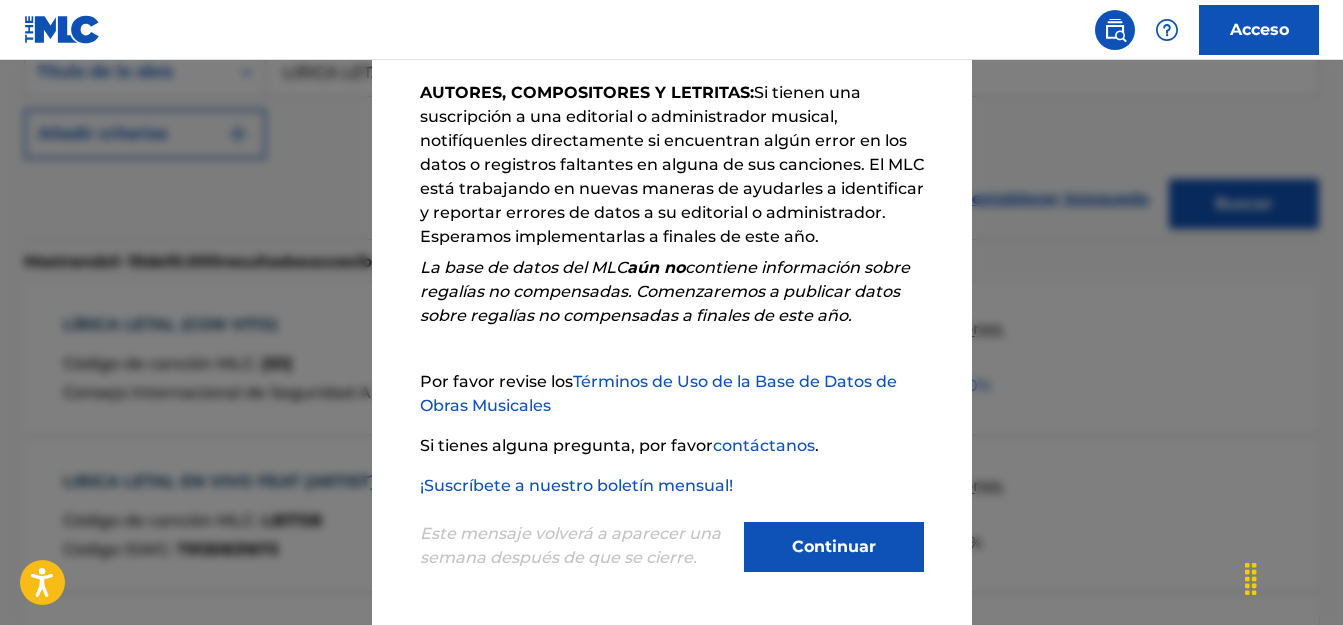 click on "Continuar" at bounding box center [834, 546] 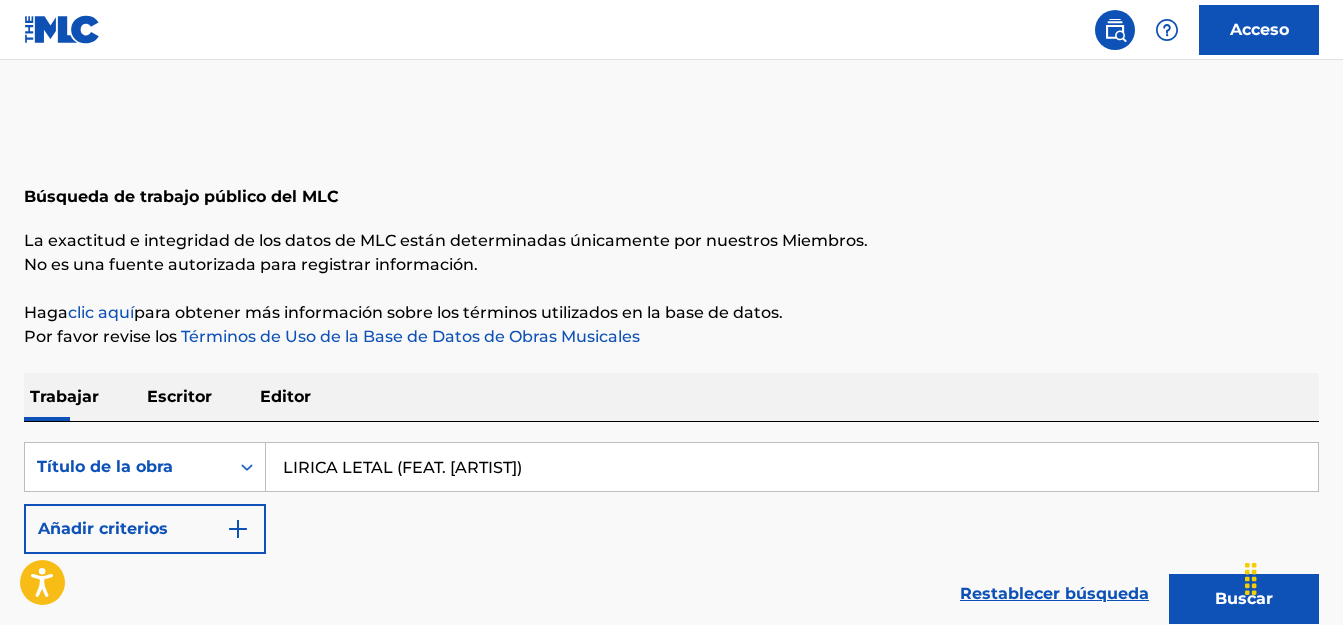 scroll, scrollTop: 0, scrollLeft: 0, axis: both 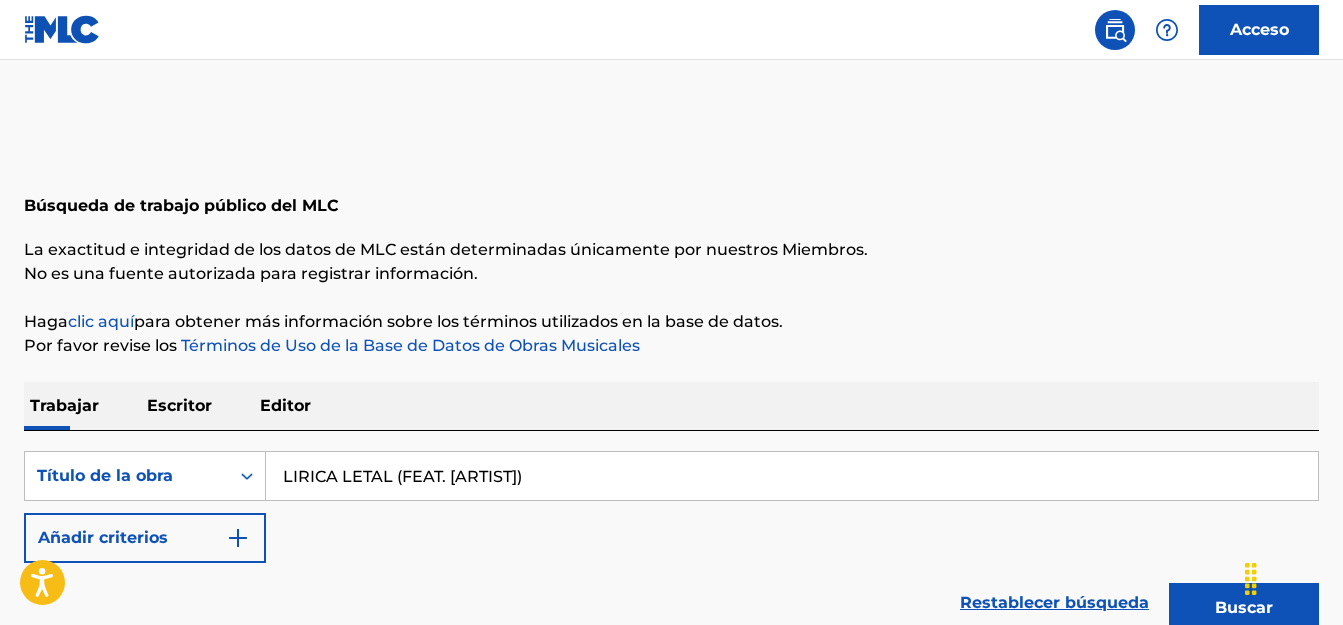drag, startPoint x: 499, startPoint y: 480, endPoint x: 286, endPoint y: 476, distance: 213.03755 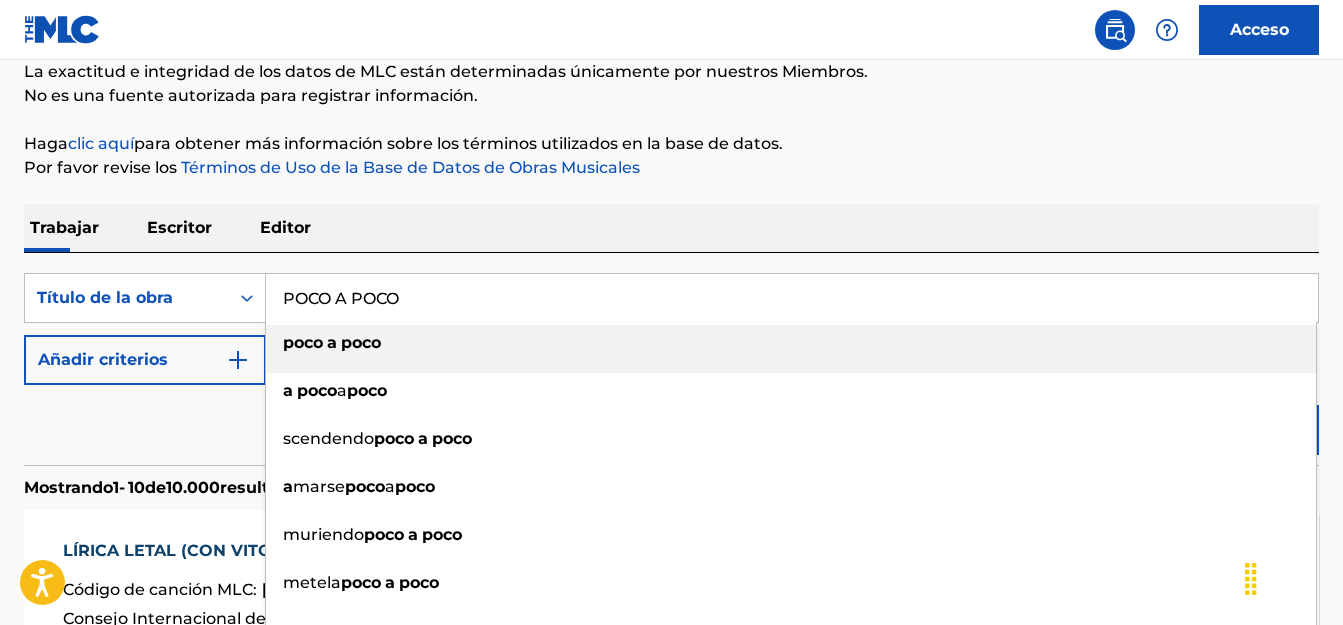 scroll, scrollTop: 197, scrollLeft: 0, axis: vertical 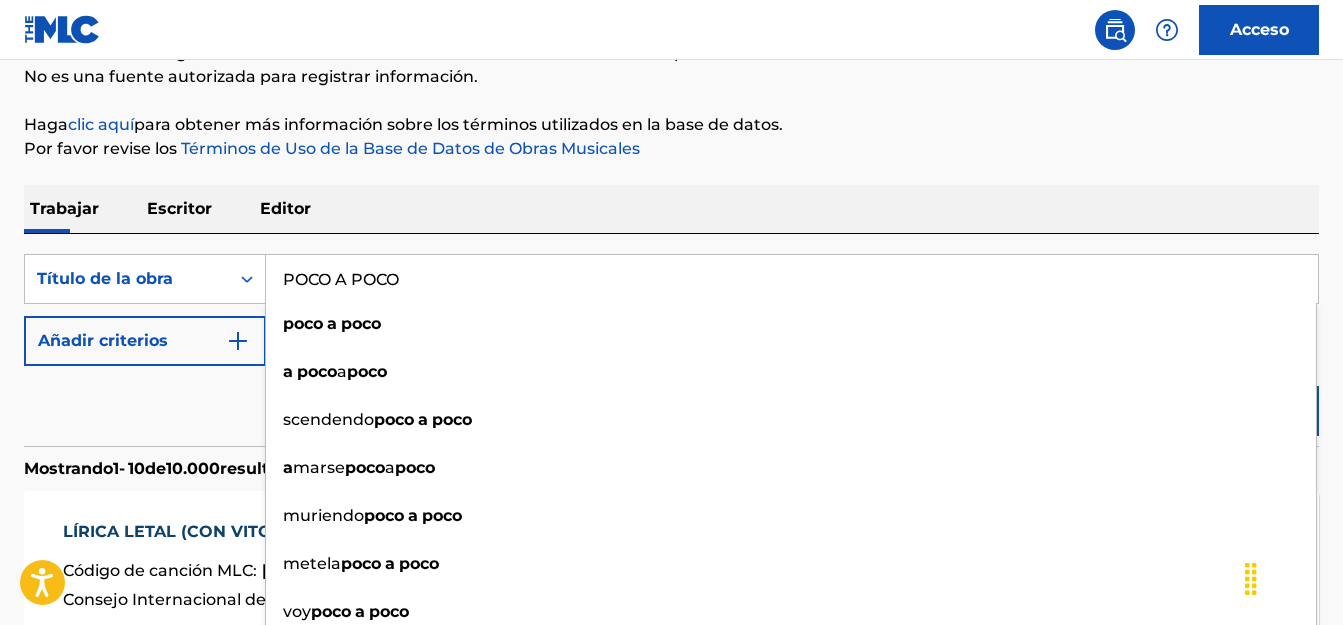 type on "POCO A POCO" 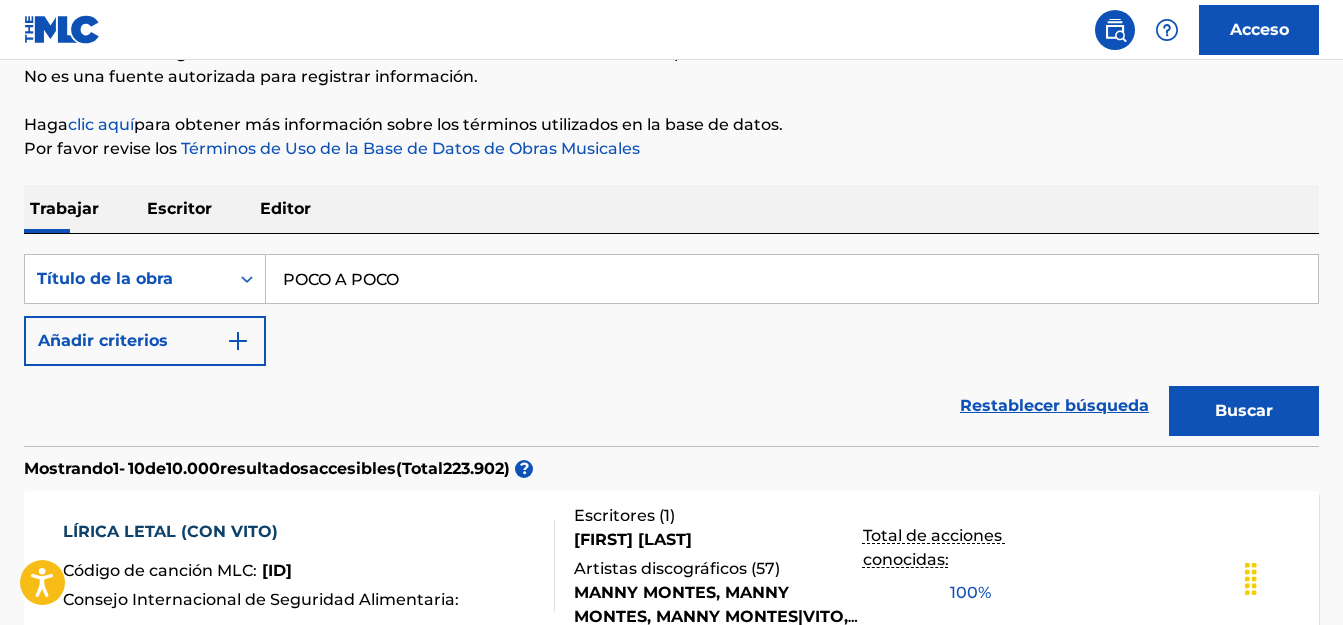 click on "Buscar" at bounding box center (1244, 410) 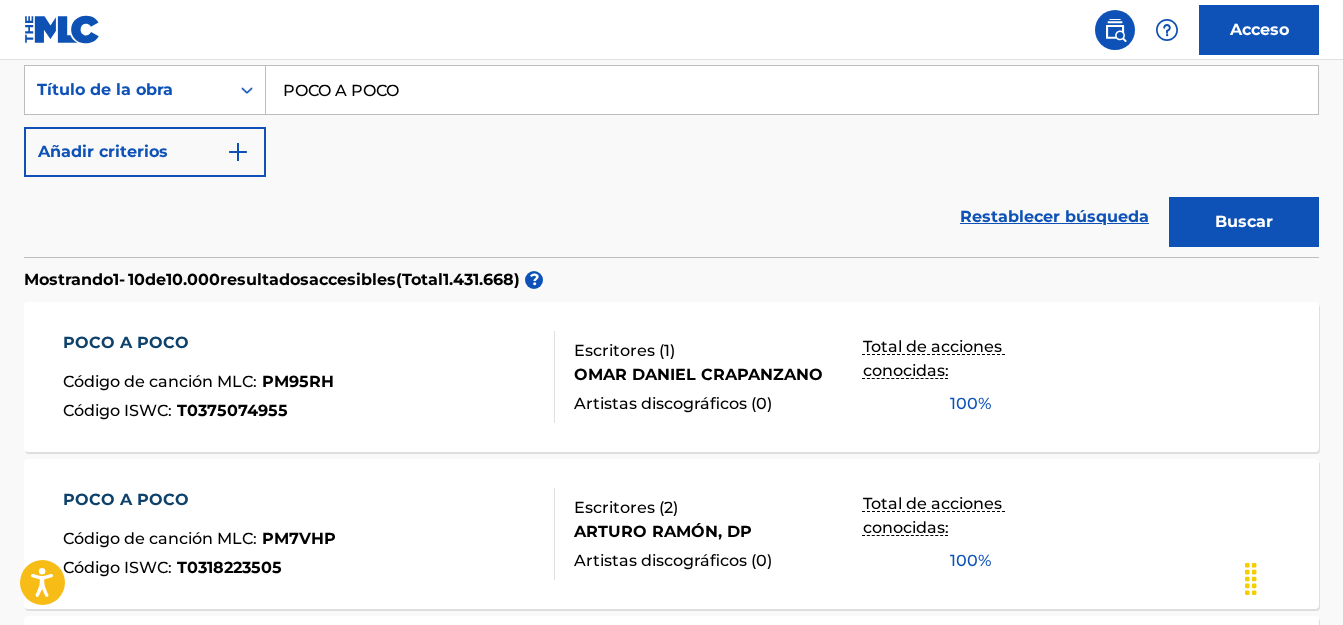 scroll, scrollTop: 388, scrollLeft: 0, axis: vertical 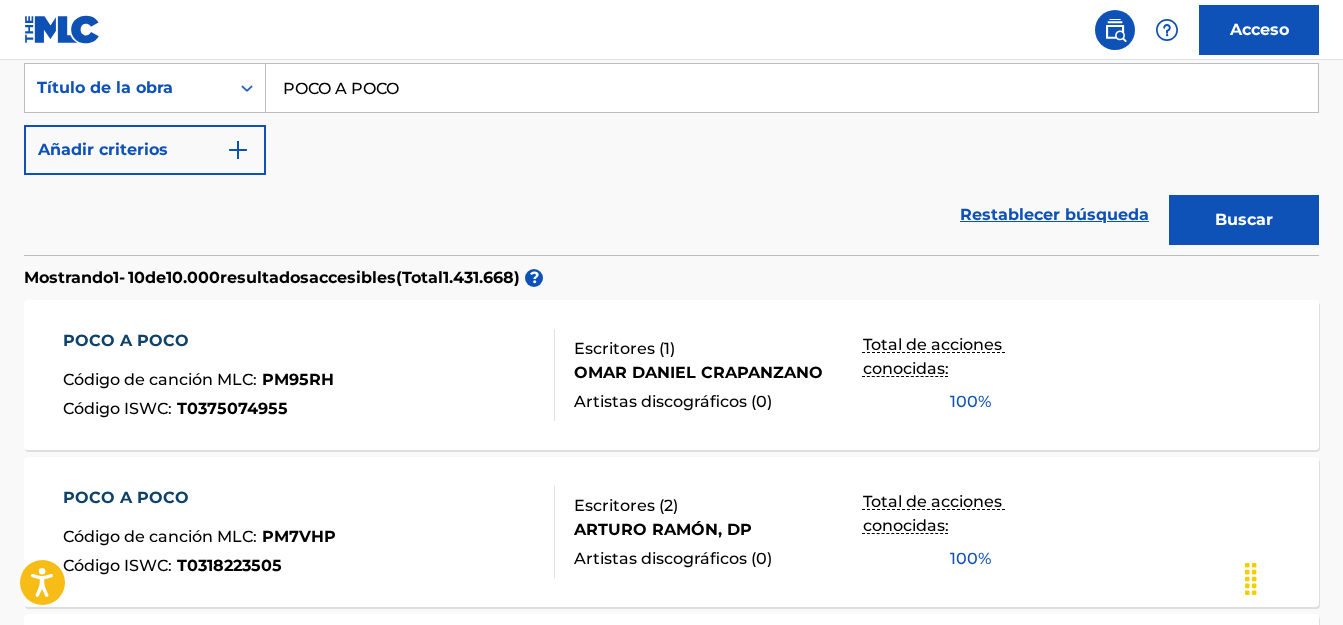 click on "POCO A POCO Código de canción MLC  :  PM95RH Código ISWC  :  T0375074955 Escritores (  1  ) OMAR DANIEL CRAPANZANO Artistas discográficos (  0  ) Total de acciones conocidas: 100  %" at bounding box center (671, 375) 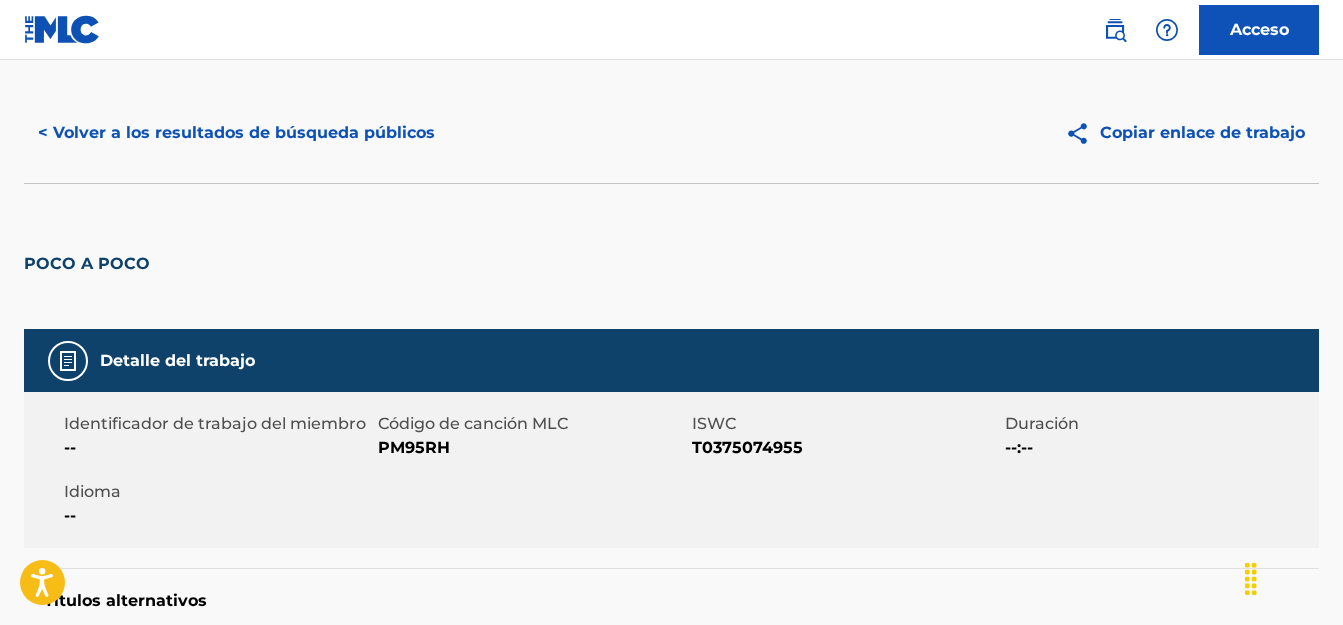 scroll, scrollTop: 0, scrollLeft: 0, axis: both 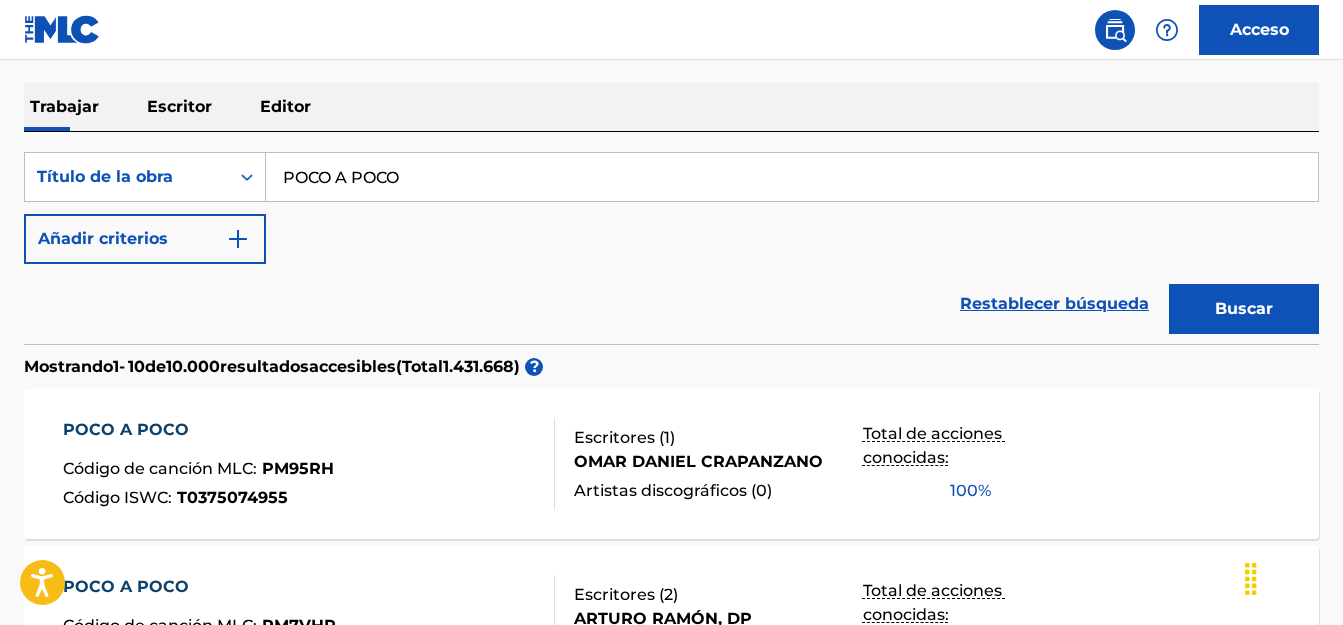 click at bounding box center [238, 239] 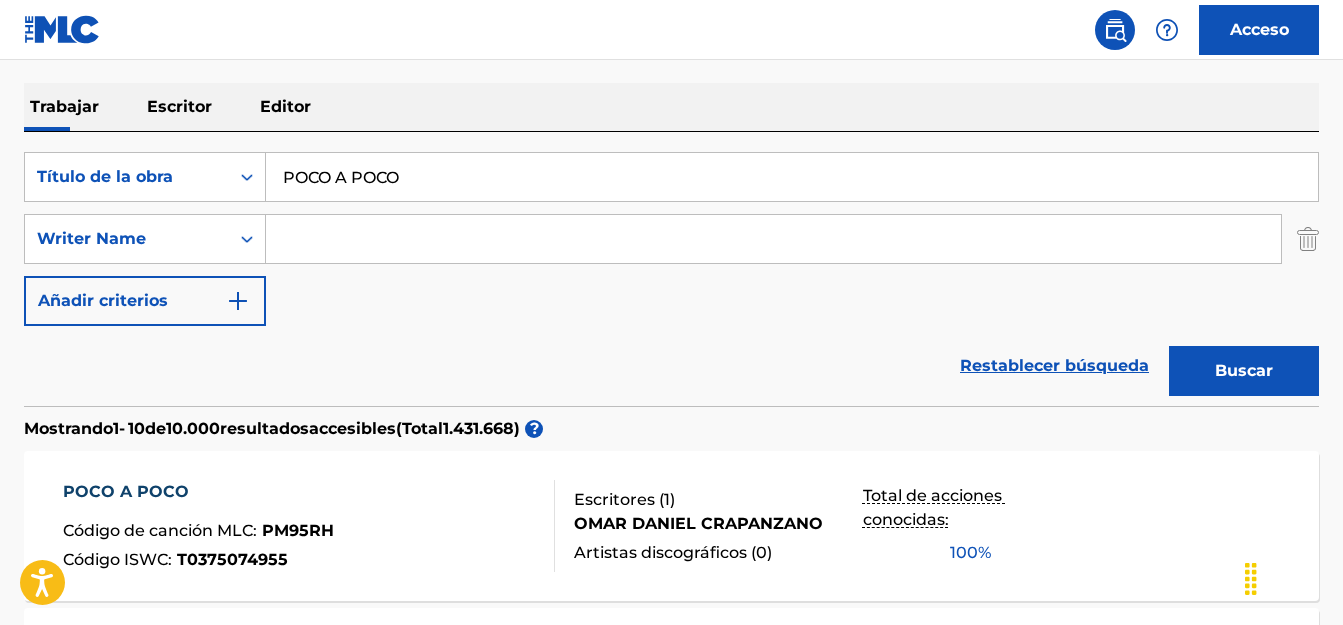 click at bounding box center (773, 239) 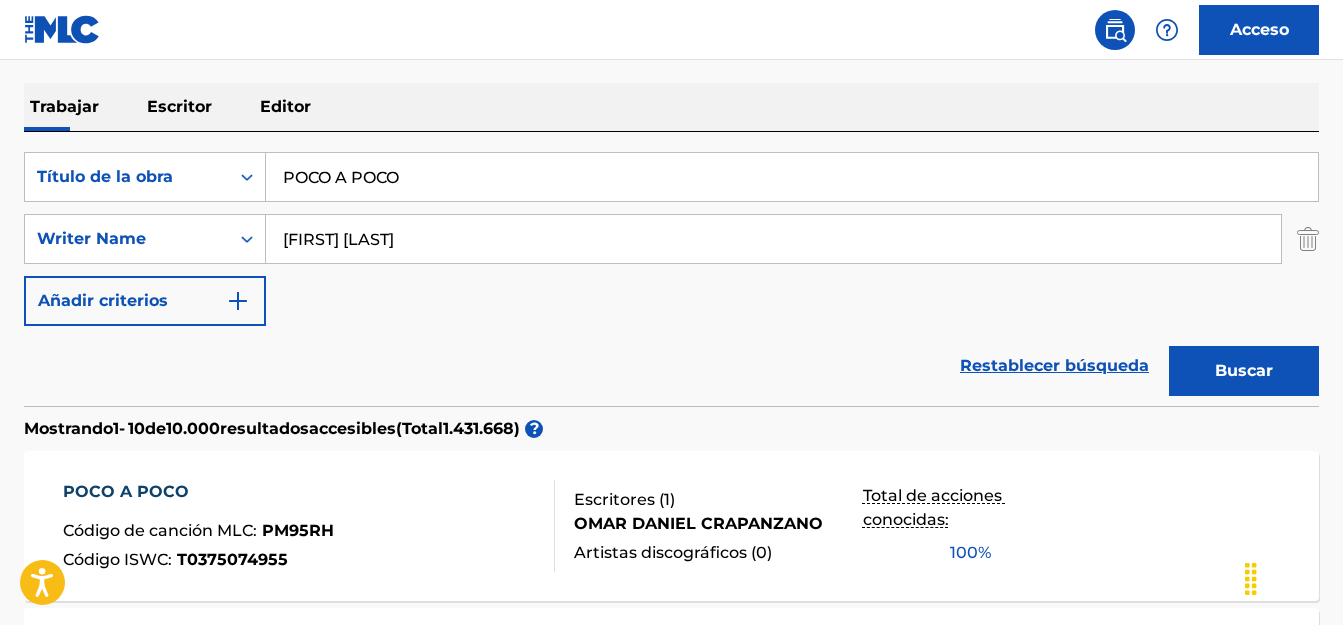 click on "Buscar" at bounding box center (1244, 370) 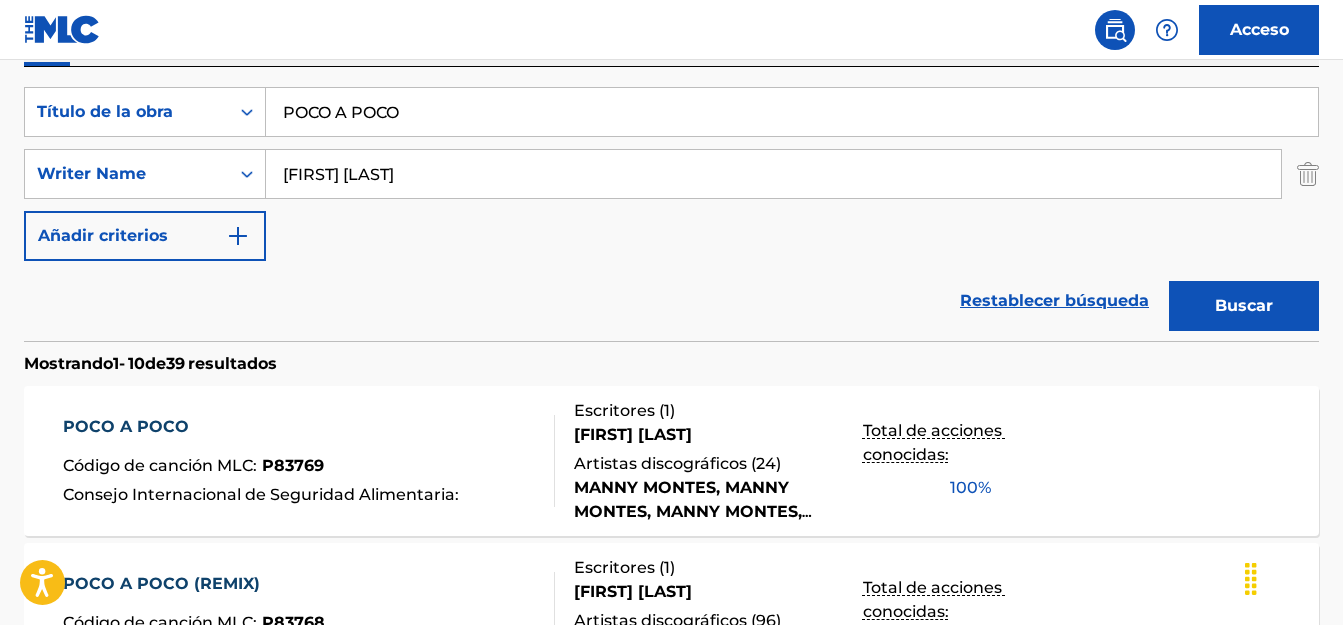 scroll, scrollTop: 369, scrollLeft: 0, axis: vertical 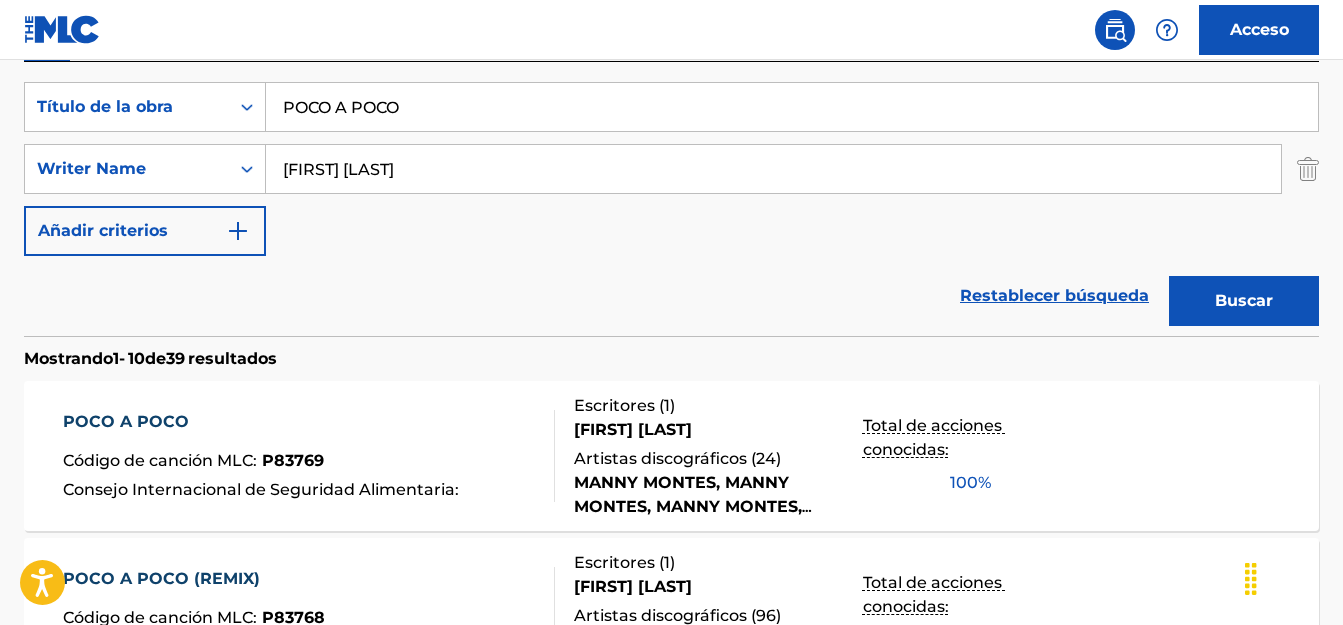 click on "POCO A POCO Código de canción MLC  :  P83769 Consejo Internacional de Seguridad Alimentaria  :" at bounding box center (309, 456) 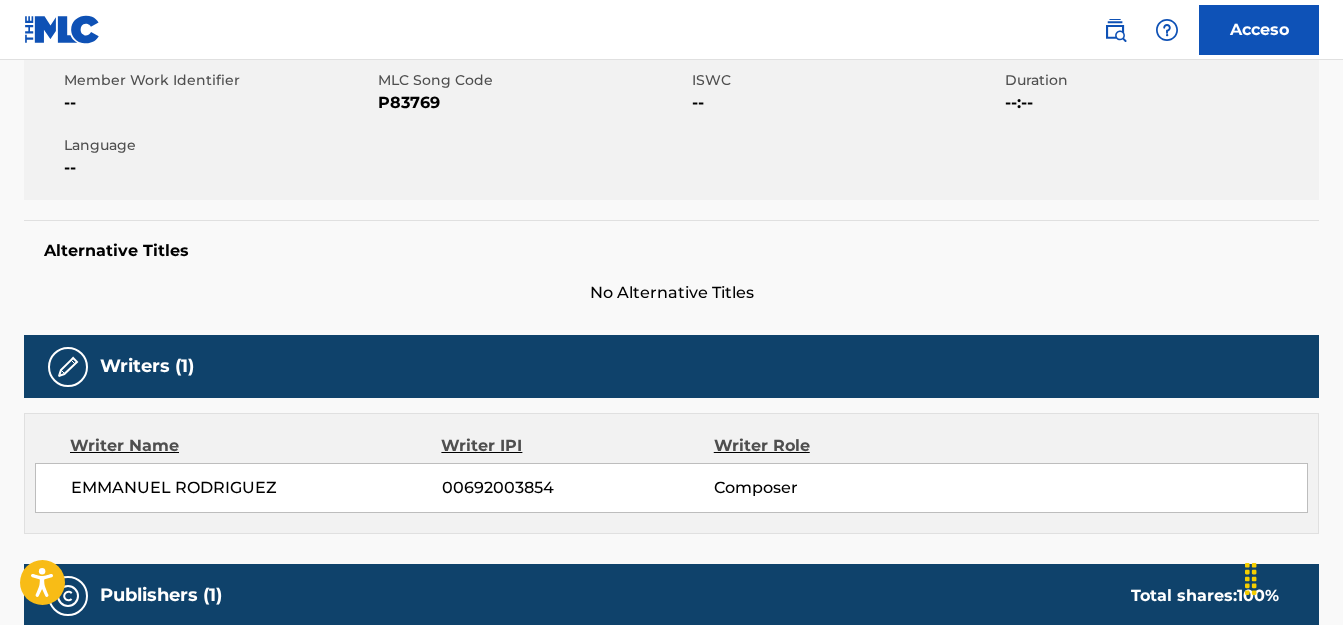 scroll, scrollTop: 0, scrollLeft: 0, axis: both 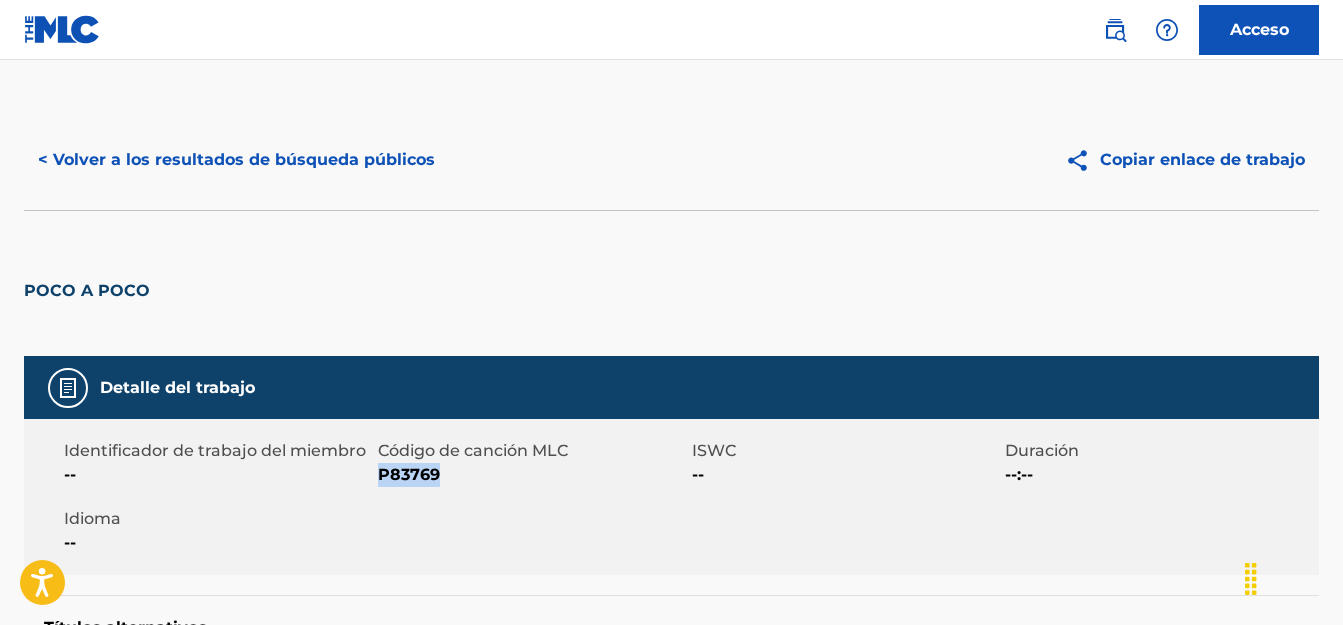 drag, startPoint x: 449, startPoint y: 472, endPoint x: 379, endPoint y: 471, distance: 70.00714 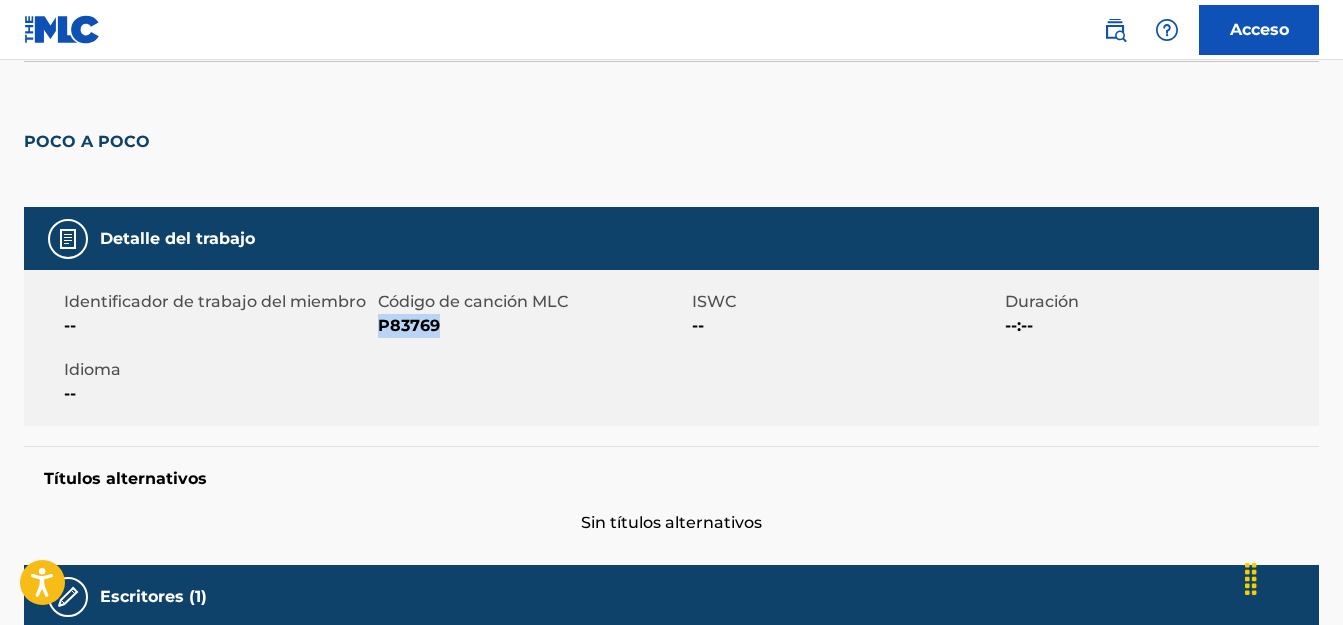 scroll, scrollTop: 0, scrollLeft: 0, axis: both 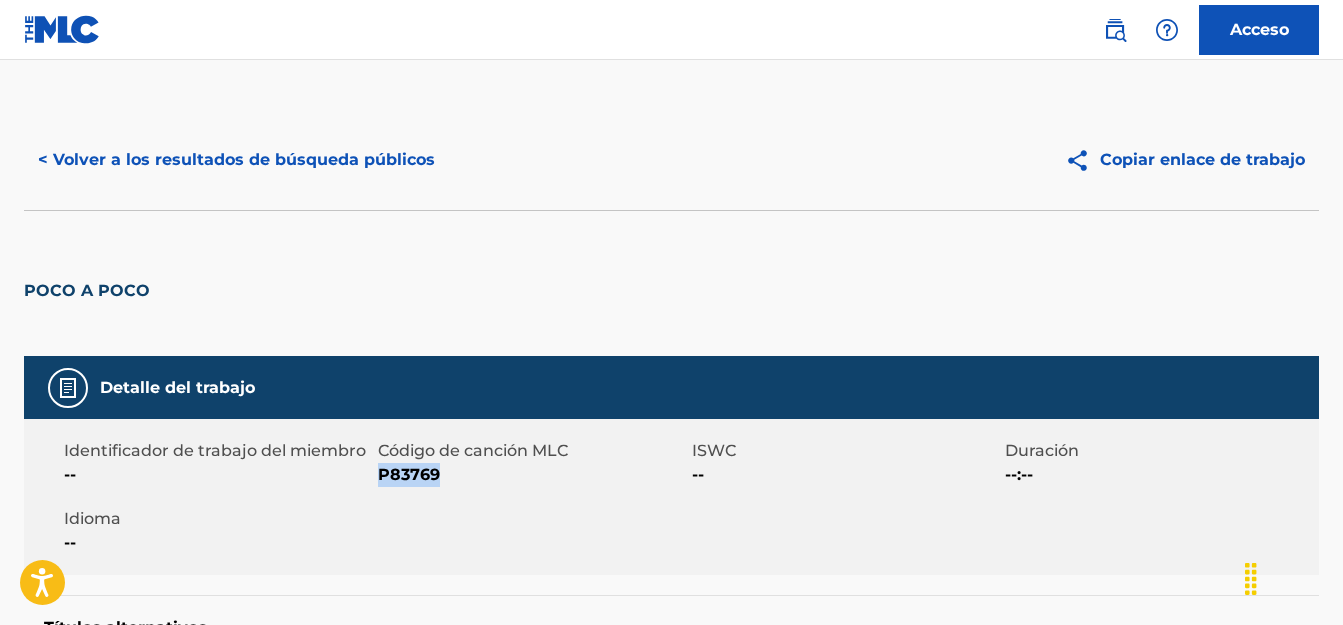 click on "< Volver a los resultados de búsqueda públicos" at bounding box center (236, 159) 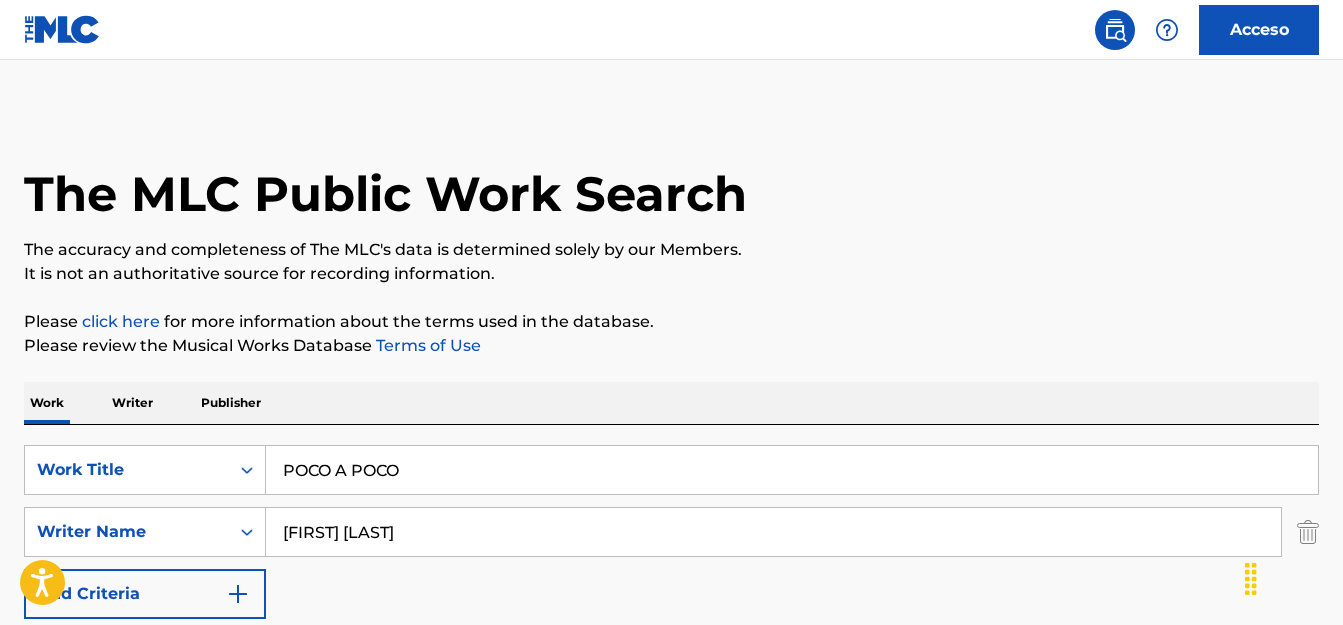 scroll, scrollTop: 369, scrollLeft: 0, axis: vertical 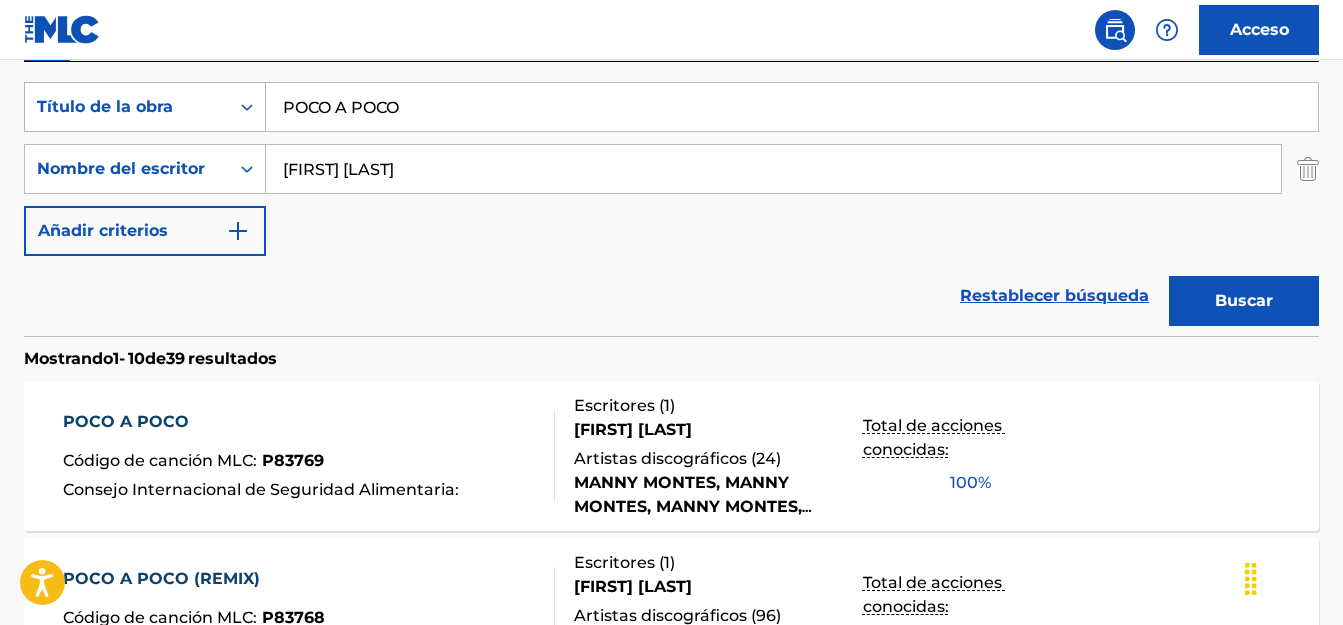 drag, startPoint x: 421, startPoint y: 104, endPoint x: 197, endPoint y: 122, distance: 224.72205 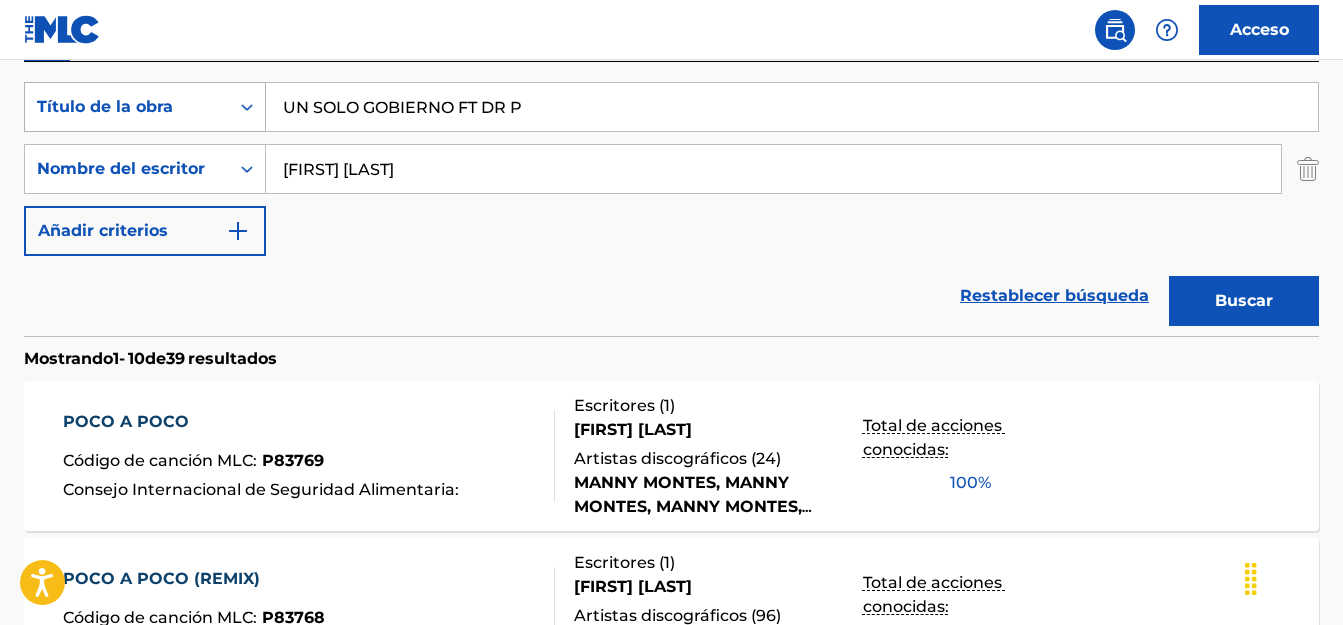 type on "UN SOLO GOBIERNO FT DR P" 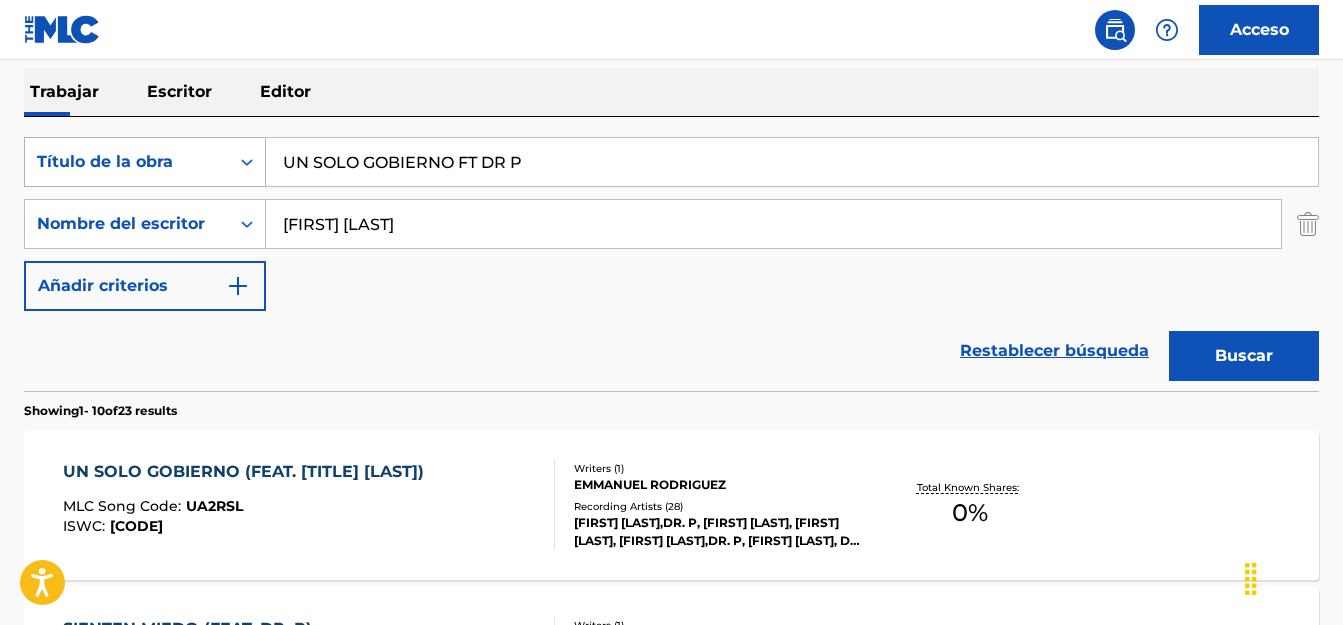 scroll, scrollTop: 369, scrollLeft: 0, axis: vertical 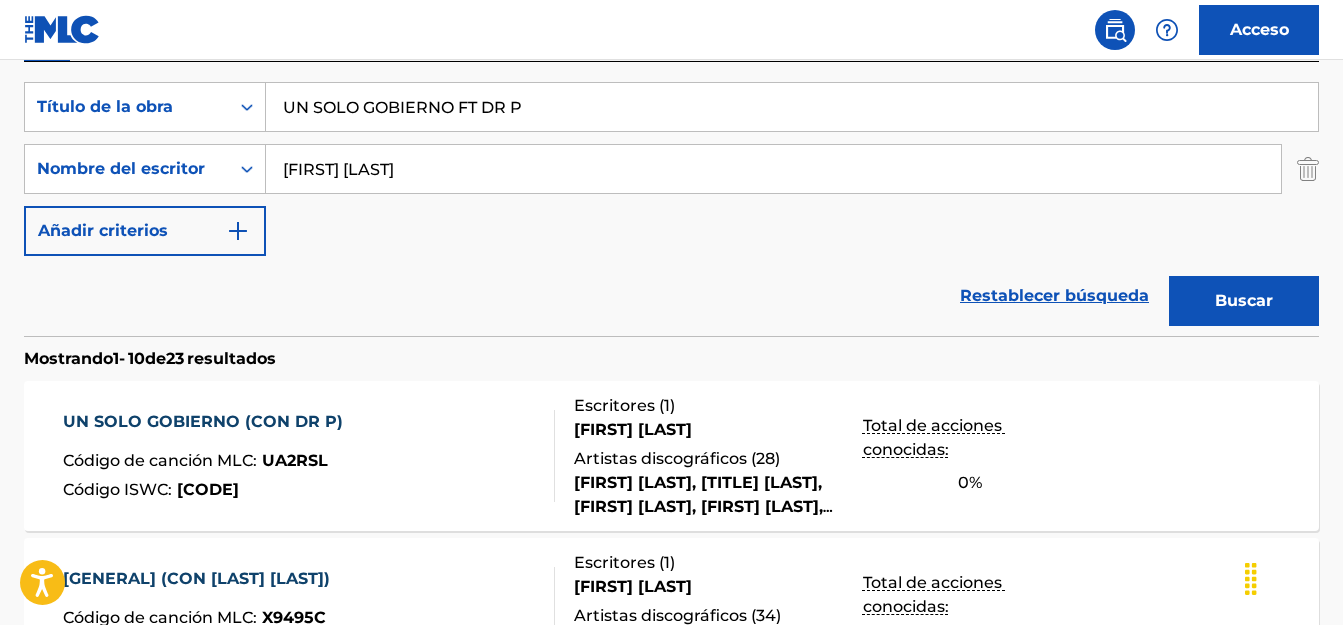 click on "[GENERAL] (CON [LAST] [LAST]) Código de canción MLC  :  [CODE] Código ISWC  :  [CODE]" at bounding box center [309, 456] 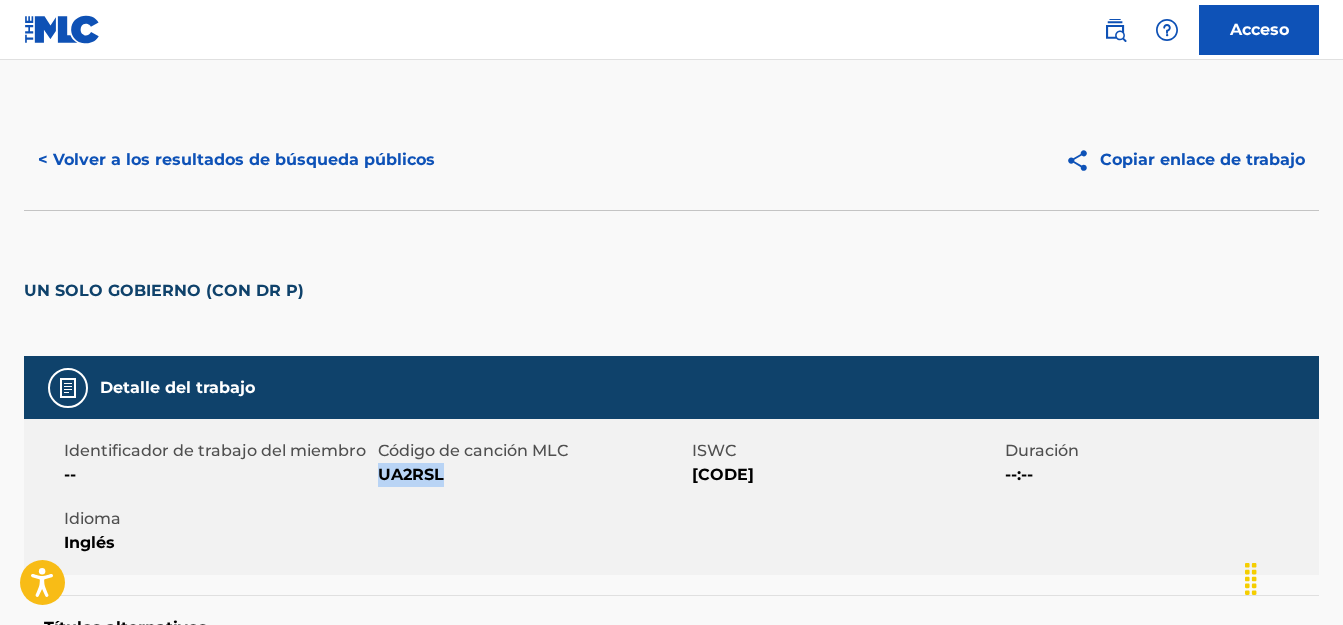 drag, startPoint x: 446, startPoint y: 475, endPoint x: 380, endPoint y: 473, distance: 66.0303 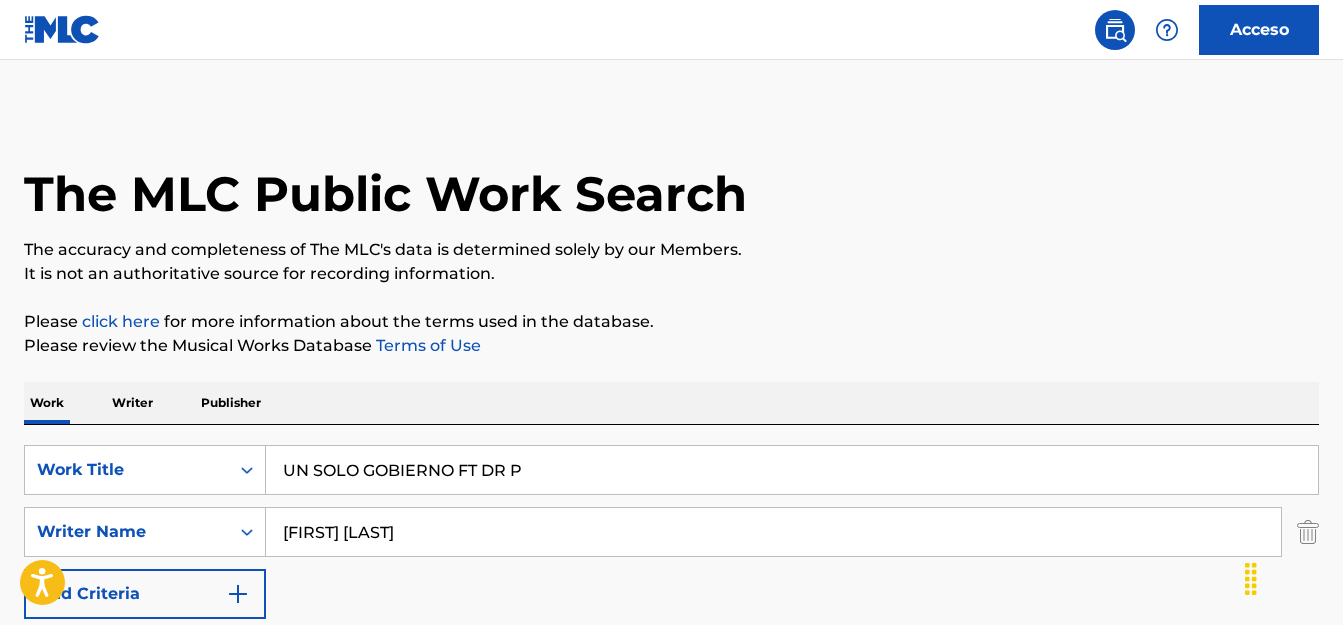 scroll, scrollTop: 369, scrollLeft: 0, axis: vertical 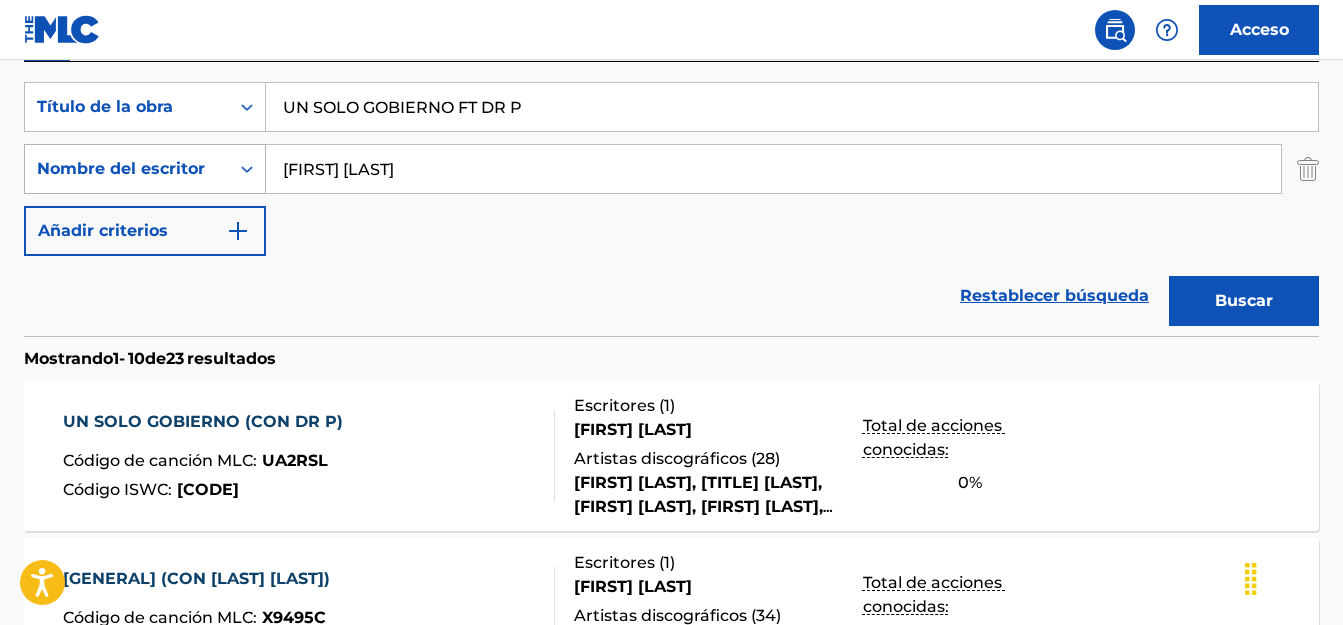 drag, startPoint x: 542, startPoint y: 102, endPoint x: 181, endPoint y: 156, distance: 365.01645 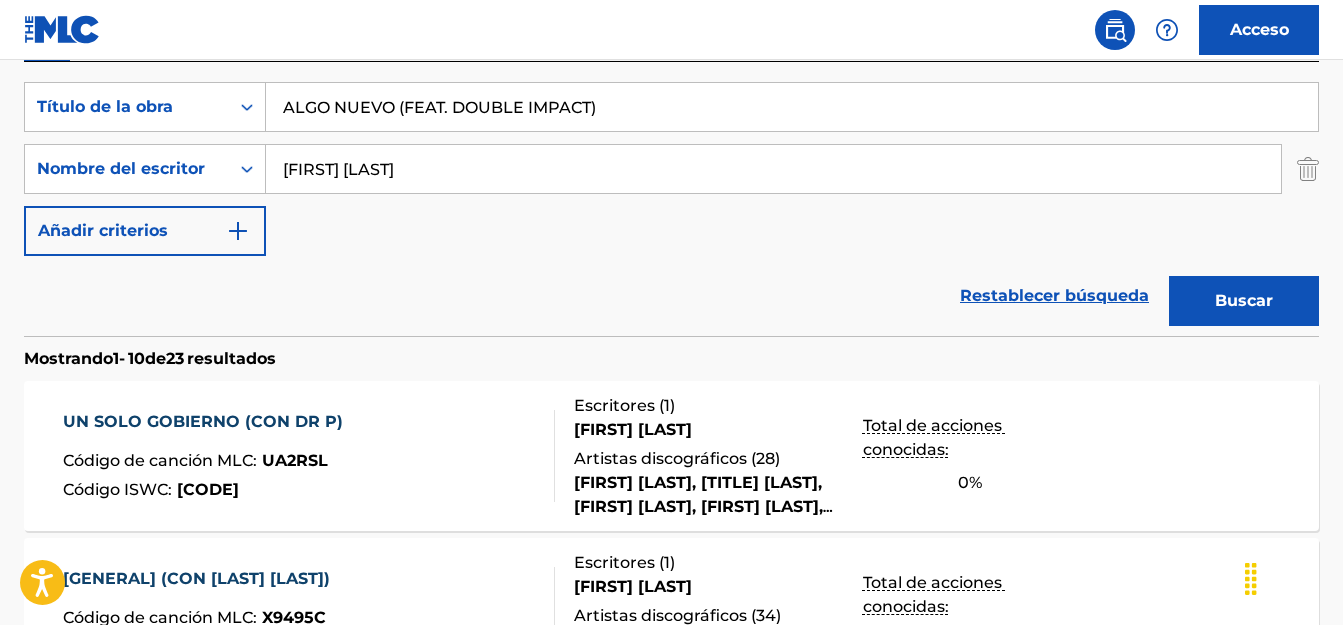 type on "ALGO NUEVO (FEAT. DOUBLE IMPACT)" 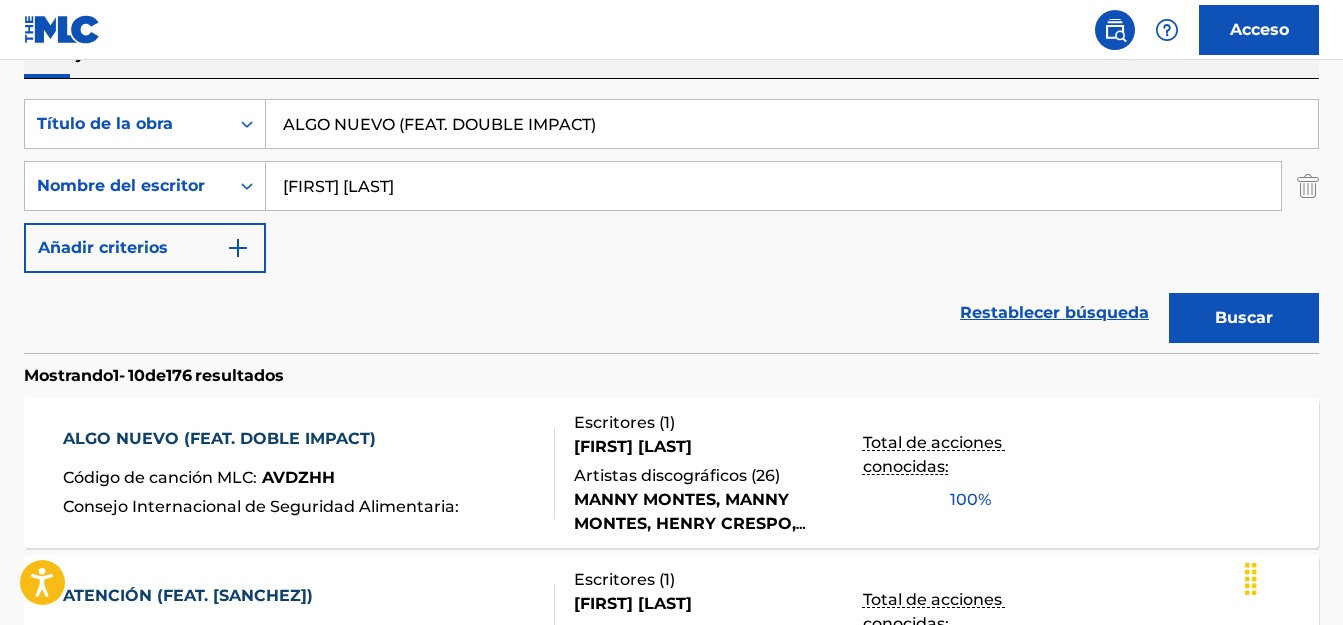 scroll, scrollTop: 371, scrollLeft: 0, axis: vertical 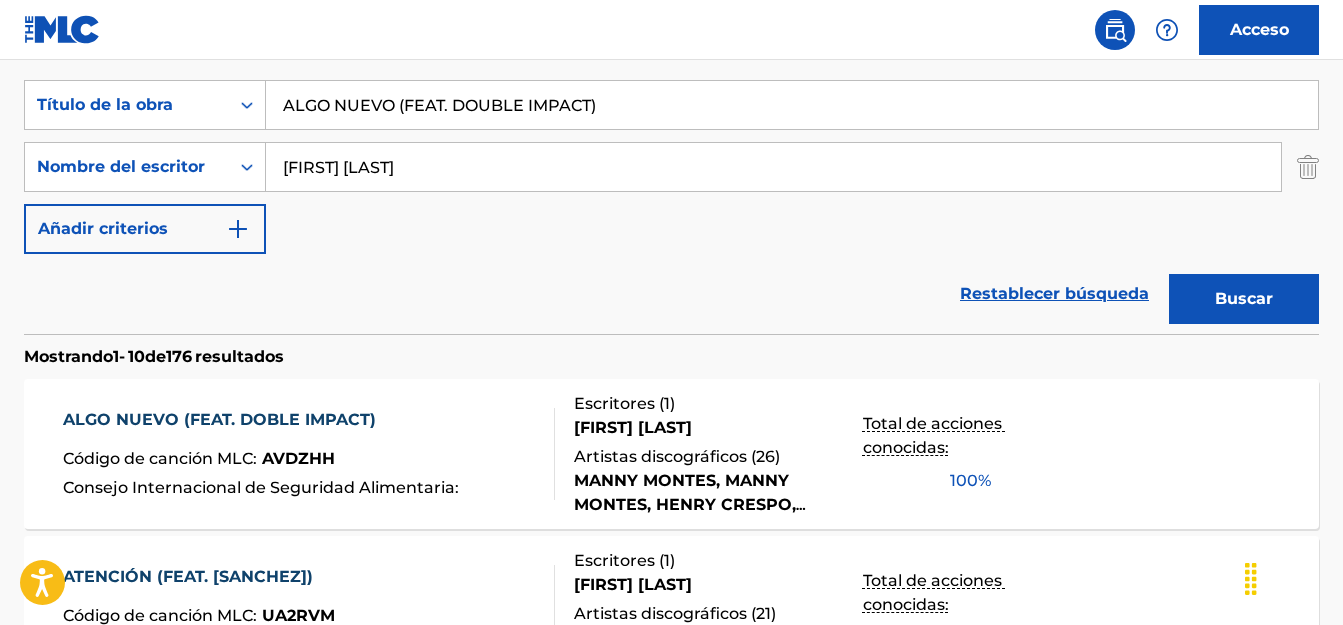 click at bounding box center [546, 454] 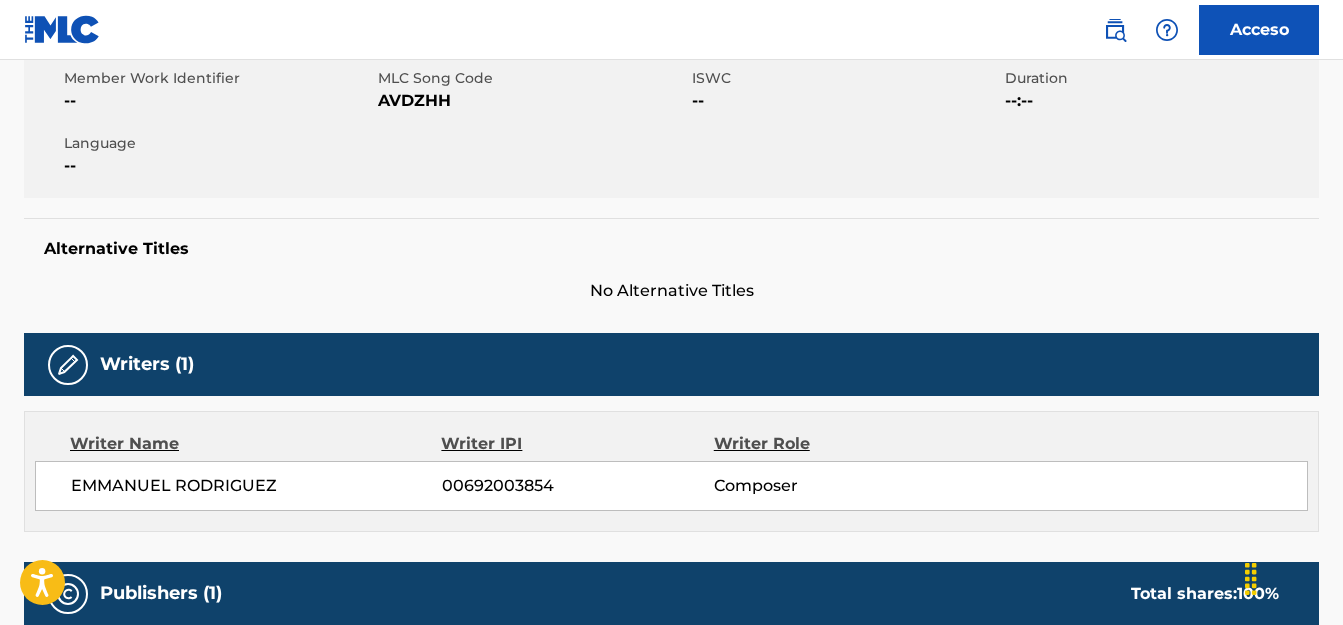 scroll, scrollTop: 0, scrollLeft: 0, axis: both 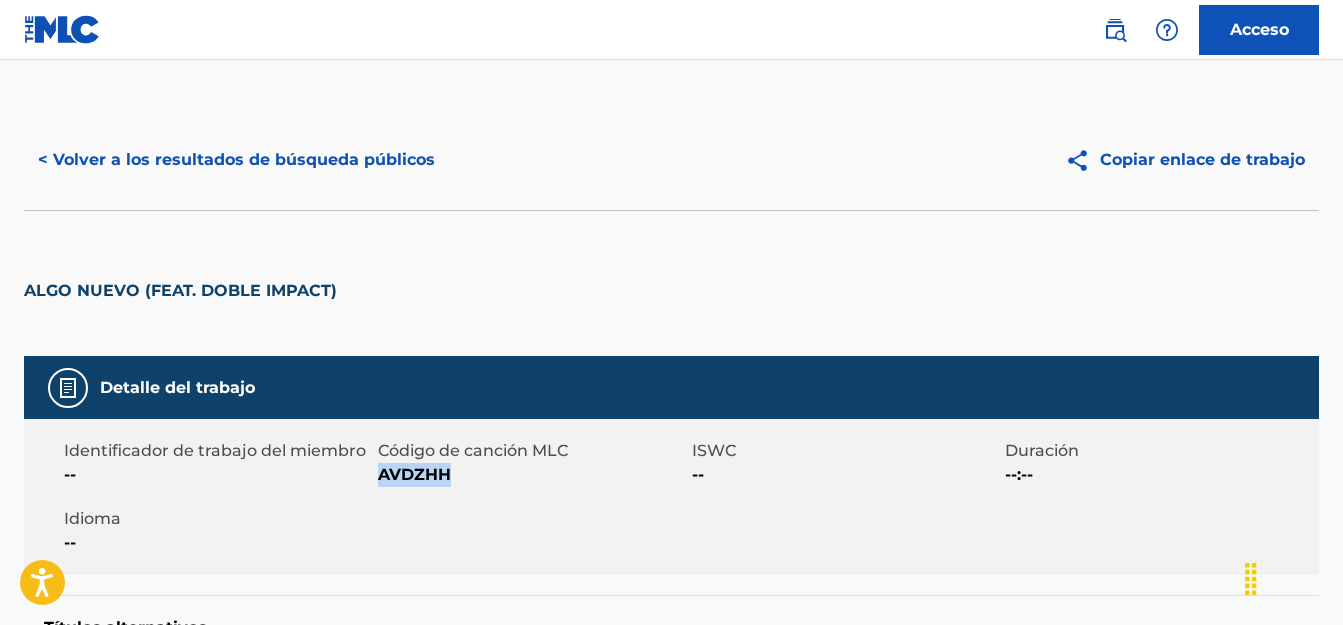 drag, startPoint x: 456, startPoint y: 472, endPoint x: 379, endPoint y: 469, distance: 77.05842 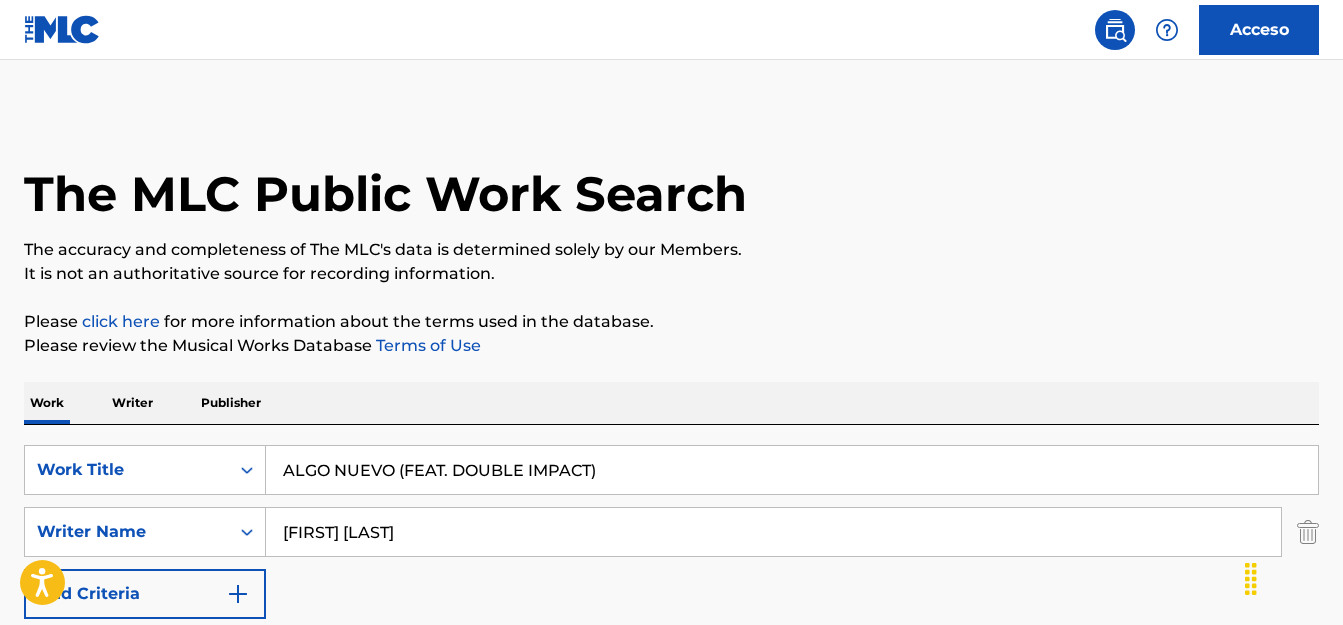 scroll, scrollTop: 371, scrollLeft: 0, axis: vertical 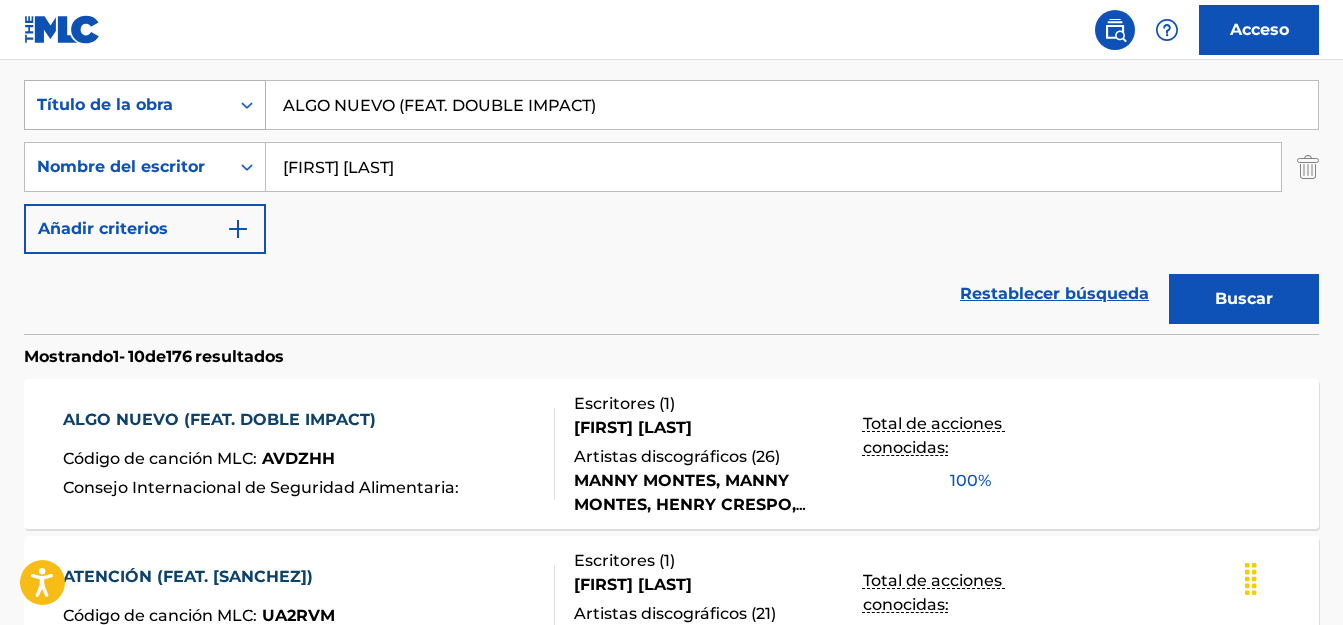 drag, startPoint x: 596, startPoint y: 101, endPoint x: 256, endPoint y: 82, distance: 340.53046 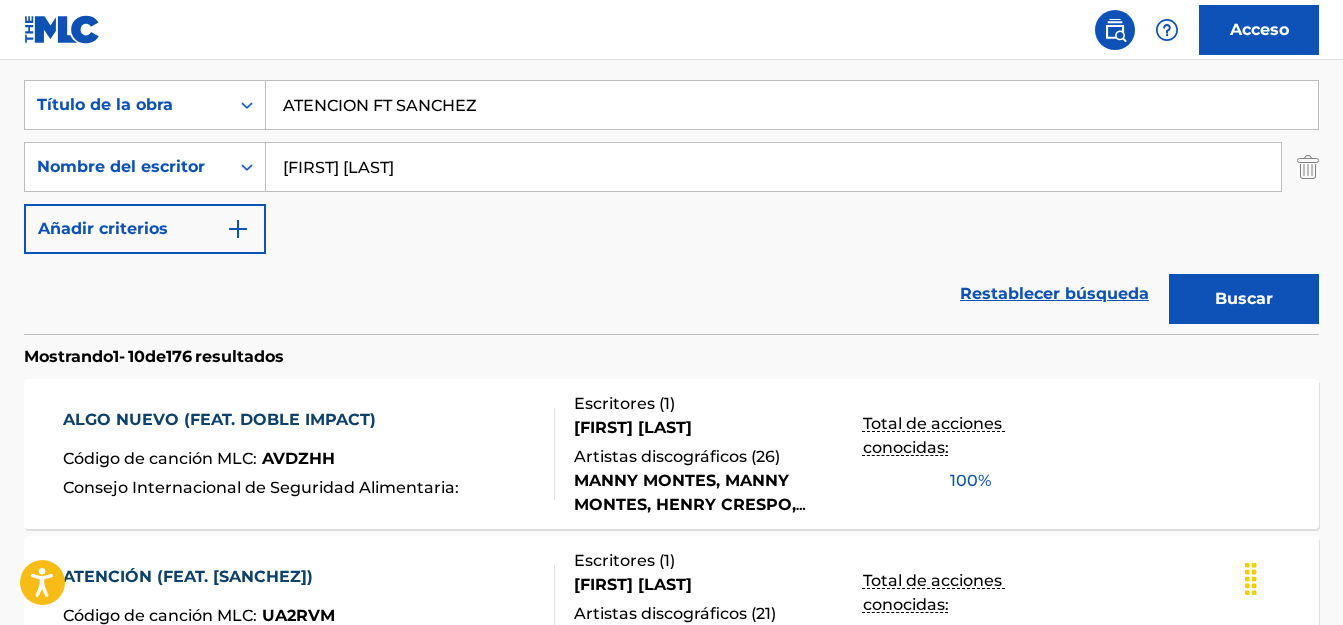 type on "ATENCION FT SANCHEZ" 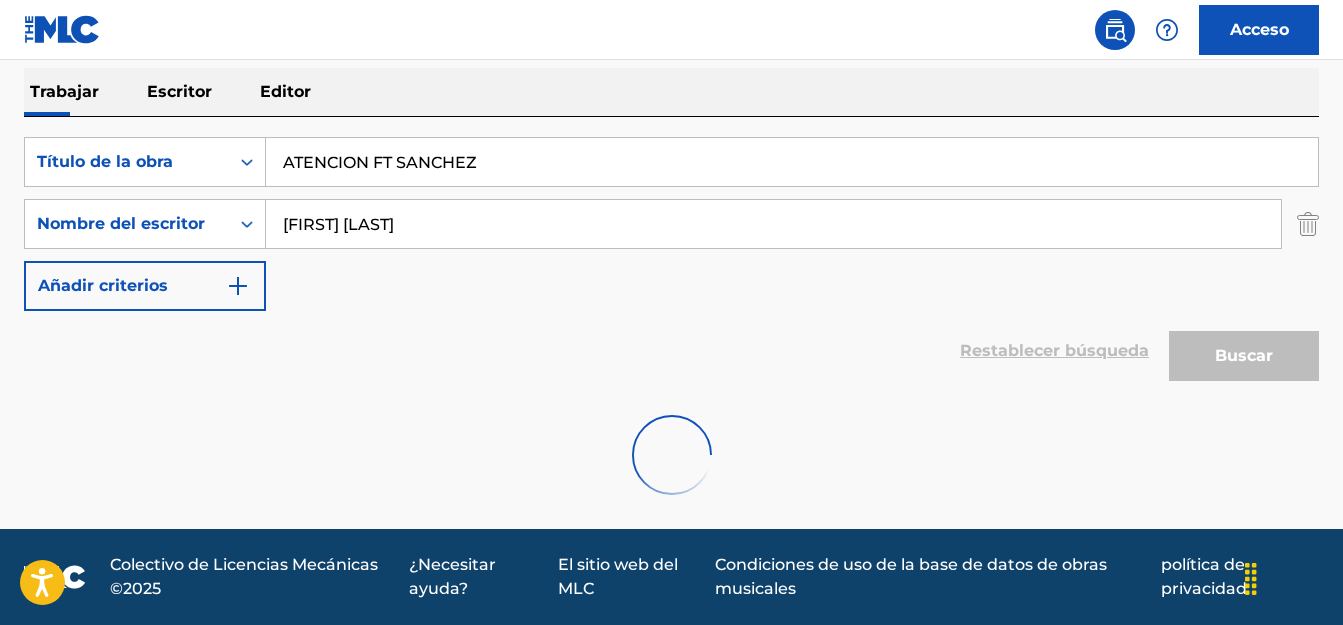 scroll, scrollTop: 371, scrollLeft: 0, axis: vertical 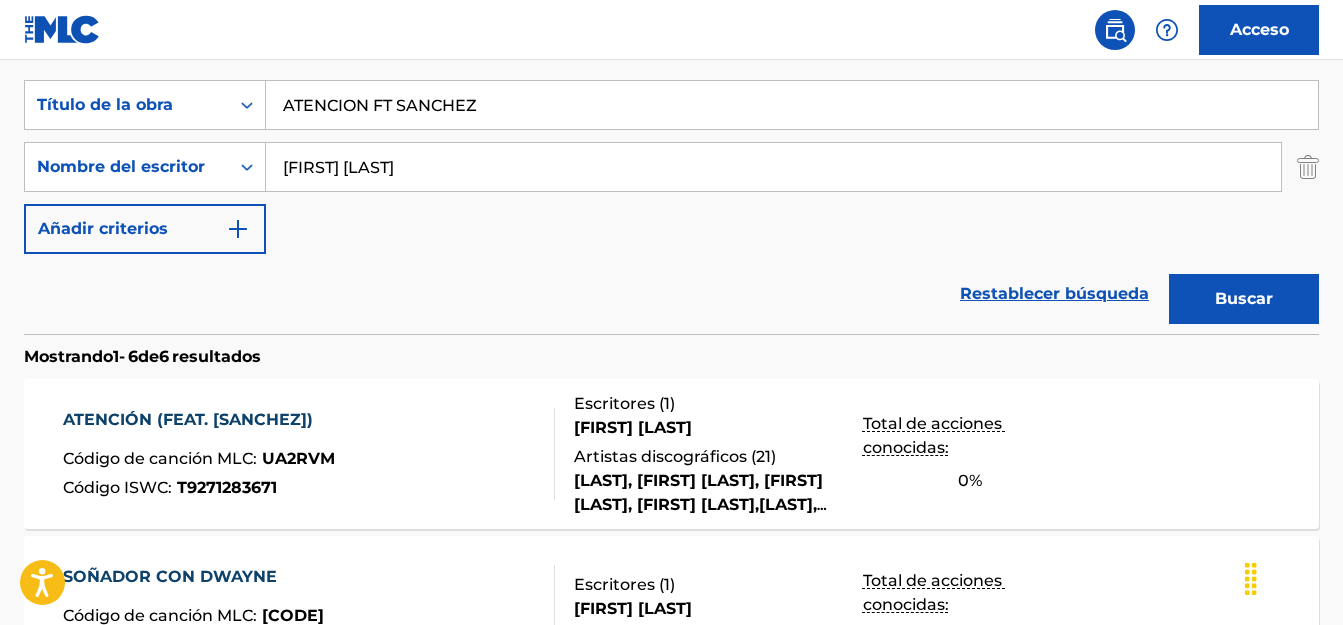 click on "ATENCIÓN (FEAT. [SANCHEZ]) Código de canción MLC  :  UA2RVM Código ISWC  :  T9271283671" at bounding box center [309, 454] 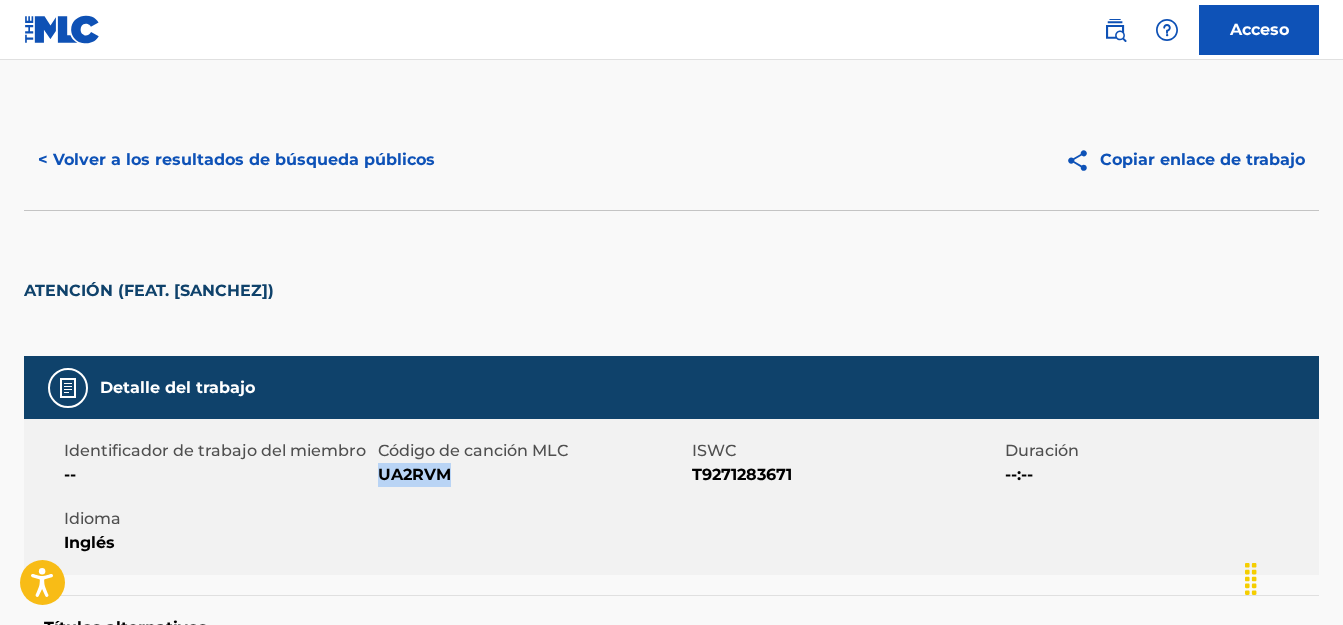 drag, startPoint x: 450, startPoint y: 471, endPoint x: 380, endPoint y: 467, distance: 70.11419 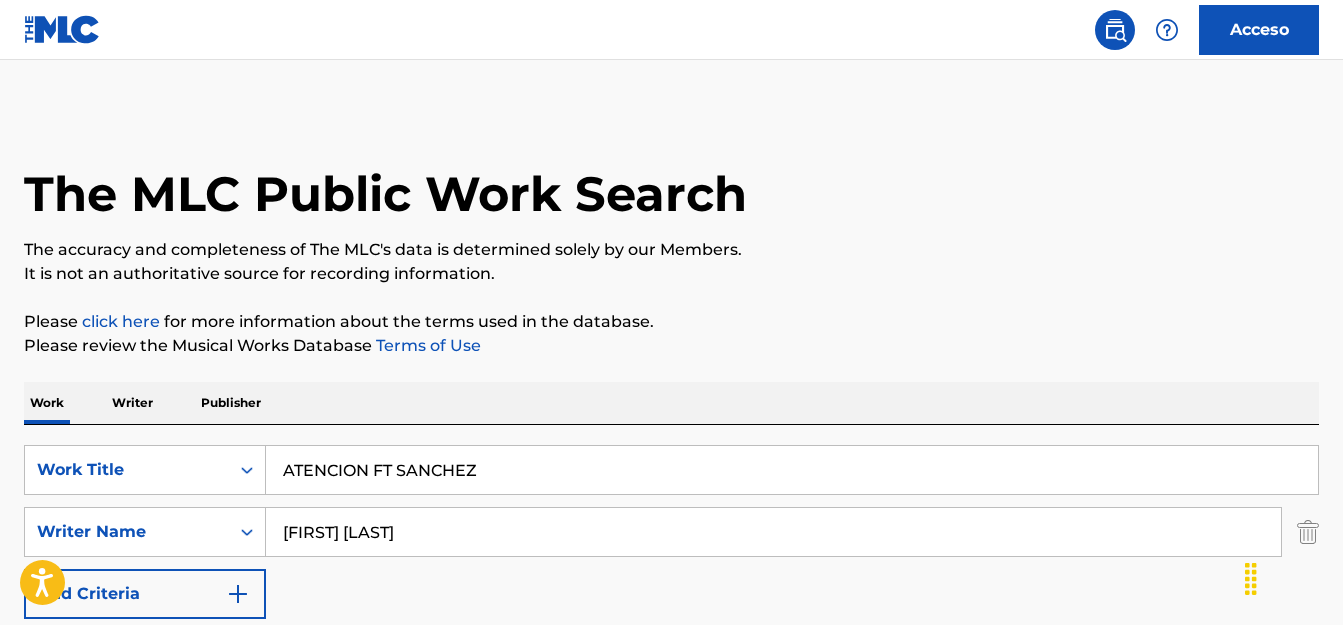 scroll, scrollTop: 371, scrollLeft: 0, axis: vertical 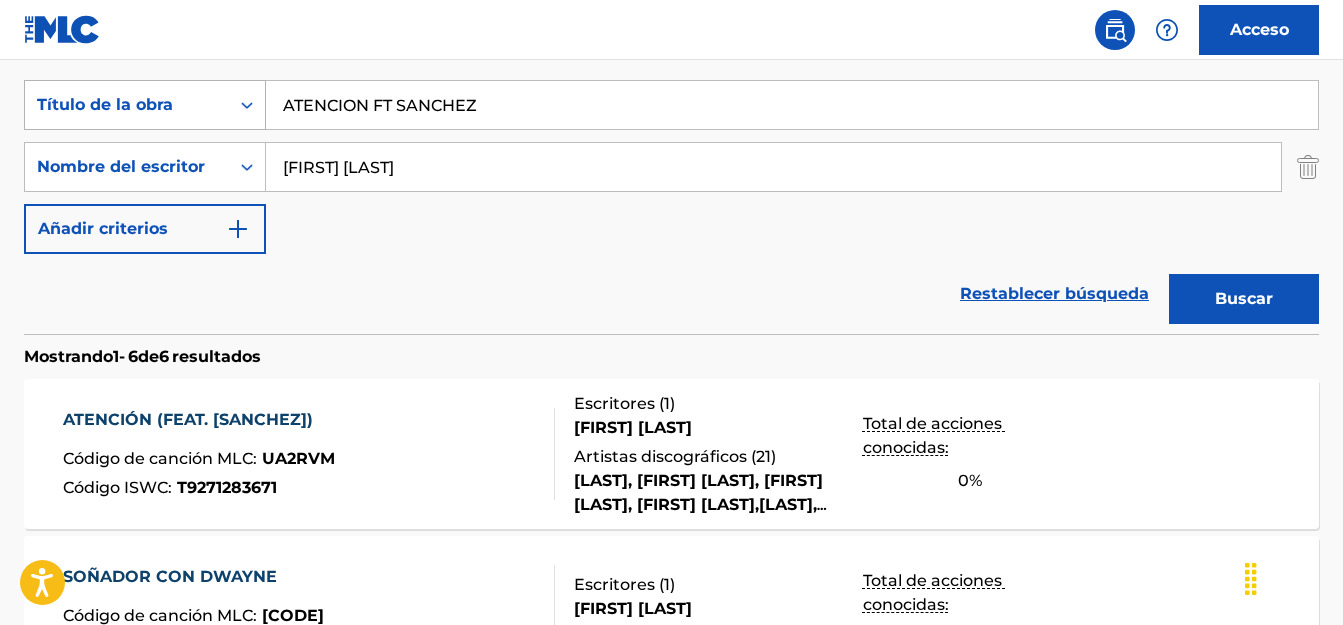 drag, startPoint x: 492, startPoint y: 101, endPoint x: 234, endPoint y: 92, distance: 258.15692 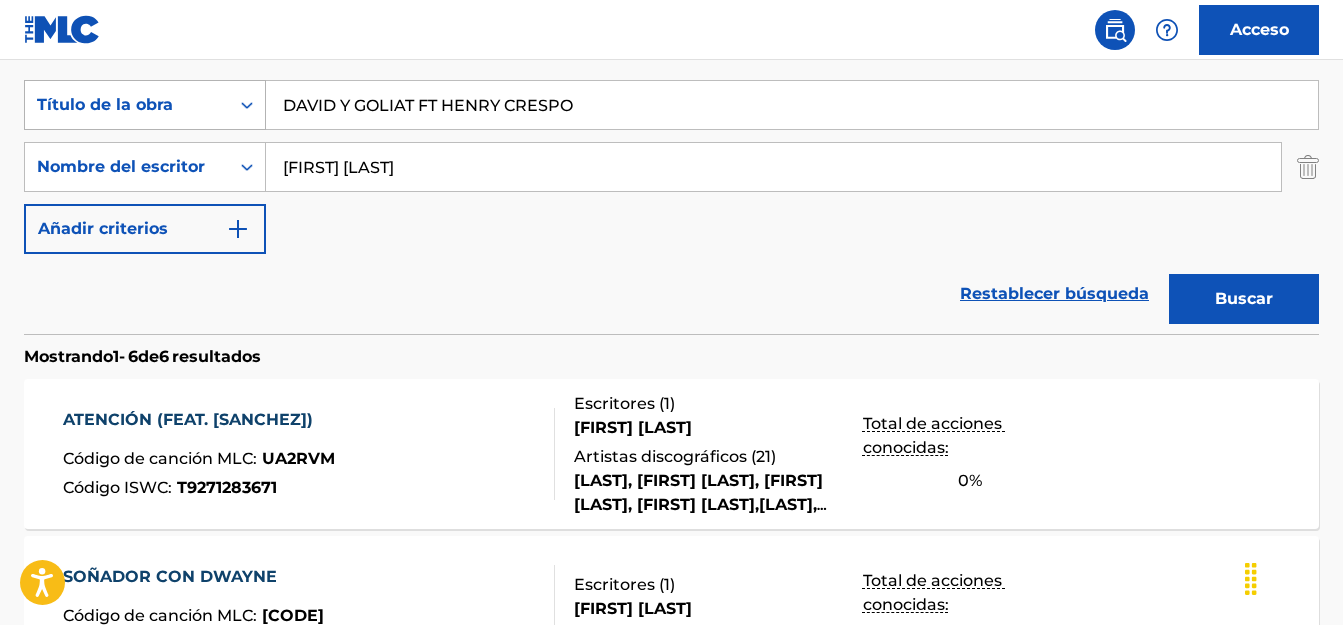 type on "DAVID Y GOLIAT FT HENRY CRESPO" 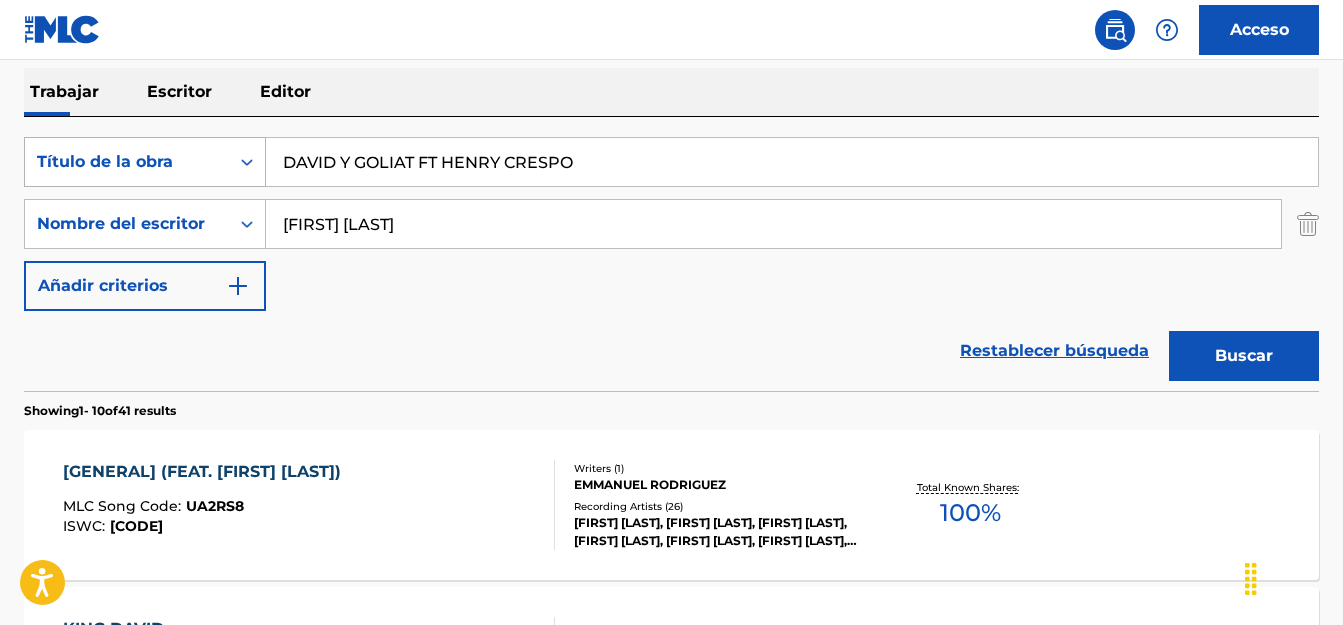 scroll, scrollTop: 371, scrollLeft: 0, axis: vertical 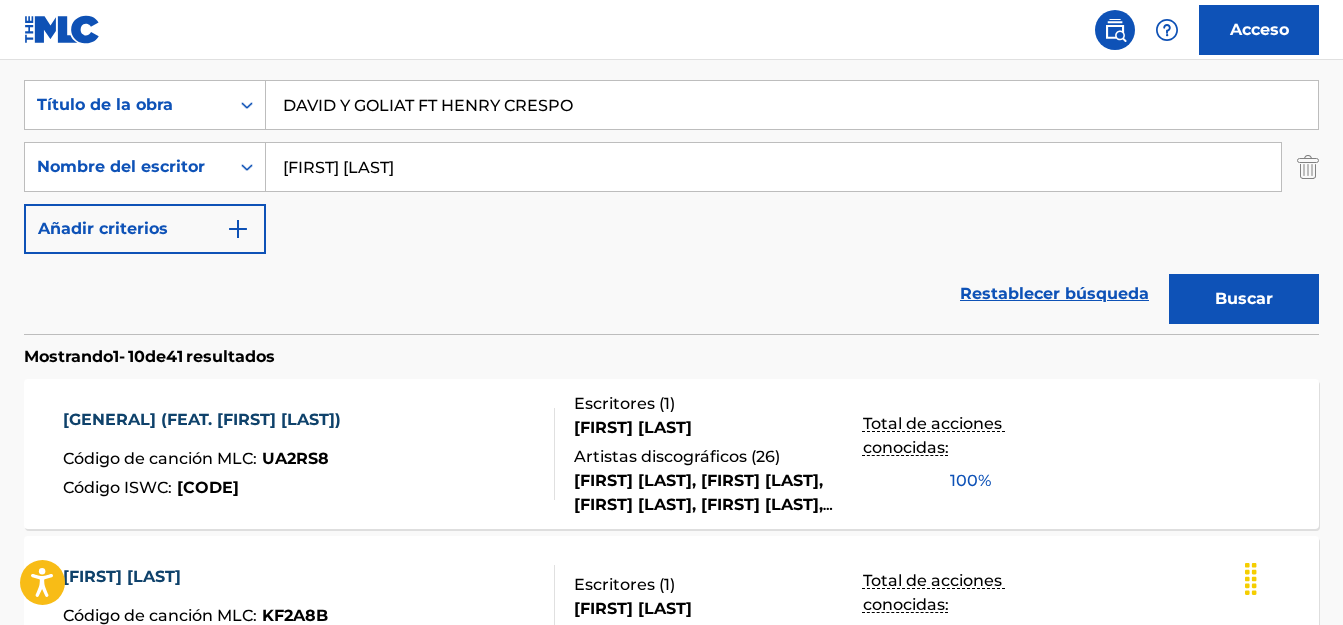 click on "[GENERAL] (FEAT. [FIRST] [LAST]) Código de canción MLC  :  [CODE] Código ISWC  :  [CODE]" at bounding box center (207, 454) 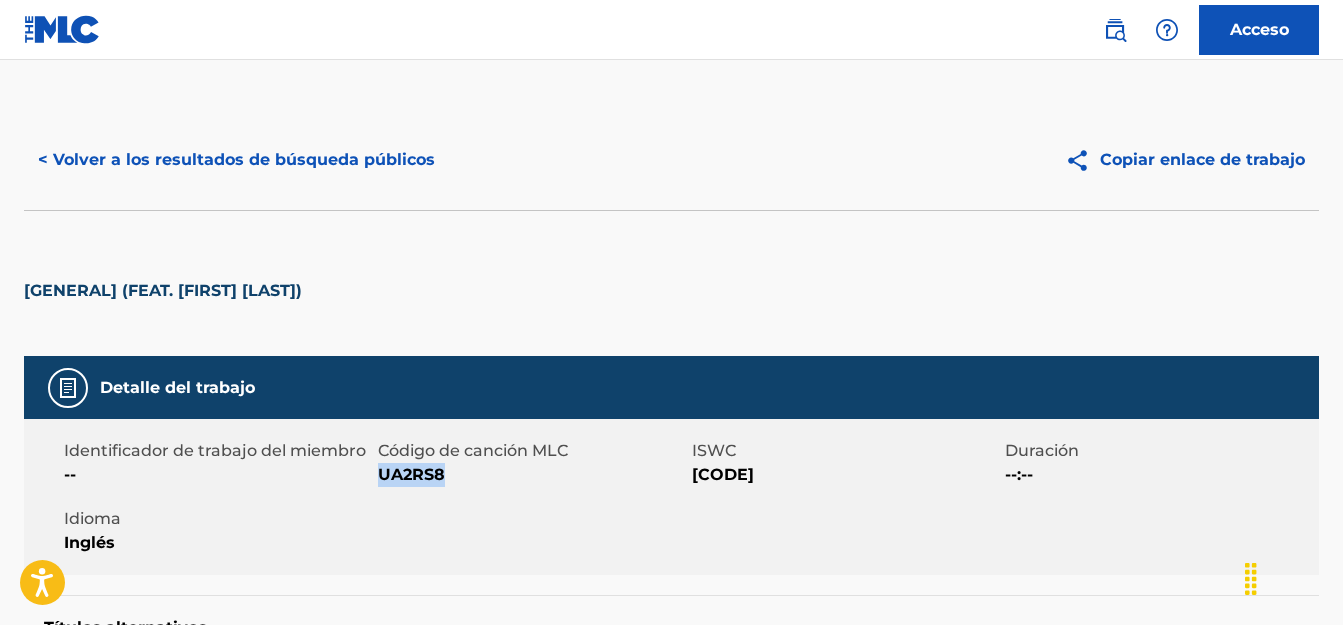 drag, startPoint x: 450, startPoint y: 472, endPoint x: 381, endPoint y: 472, distance: 69 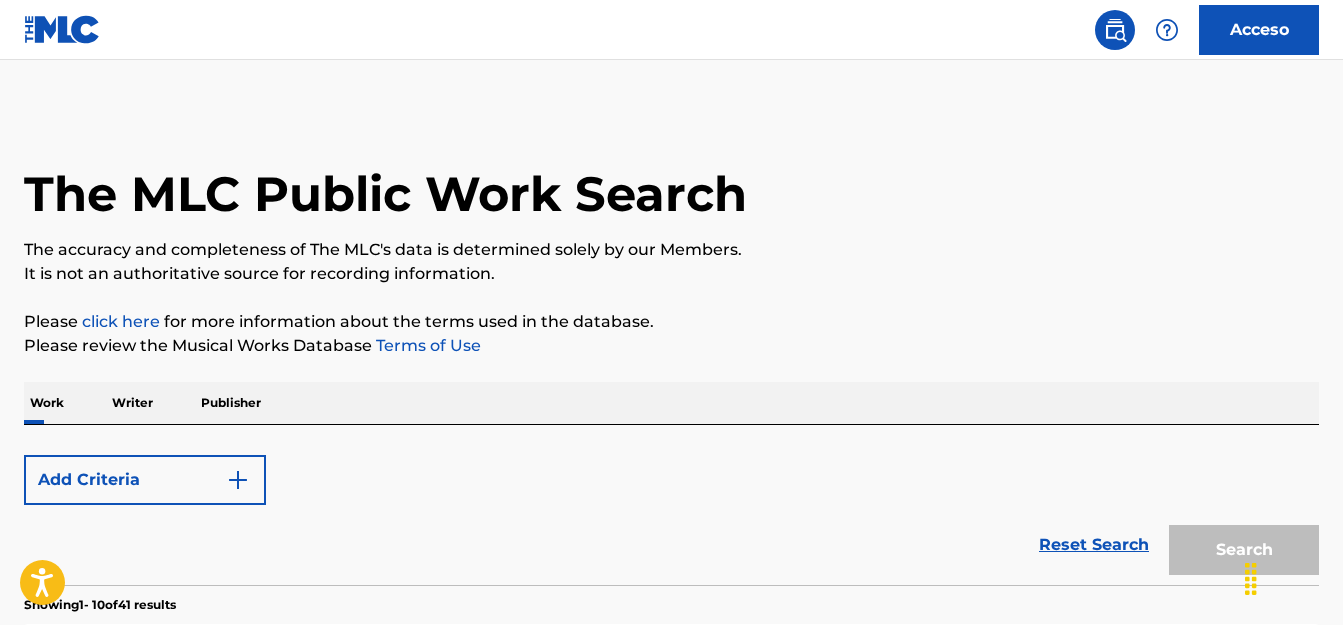 scroll, scrollTop: 371, scrollLeft: 0, axis: vertical 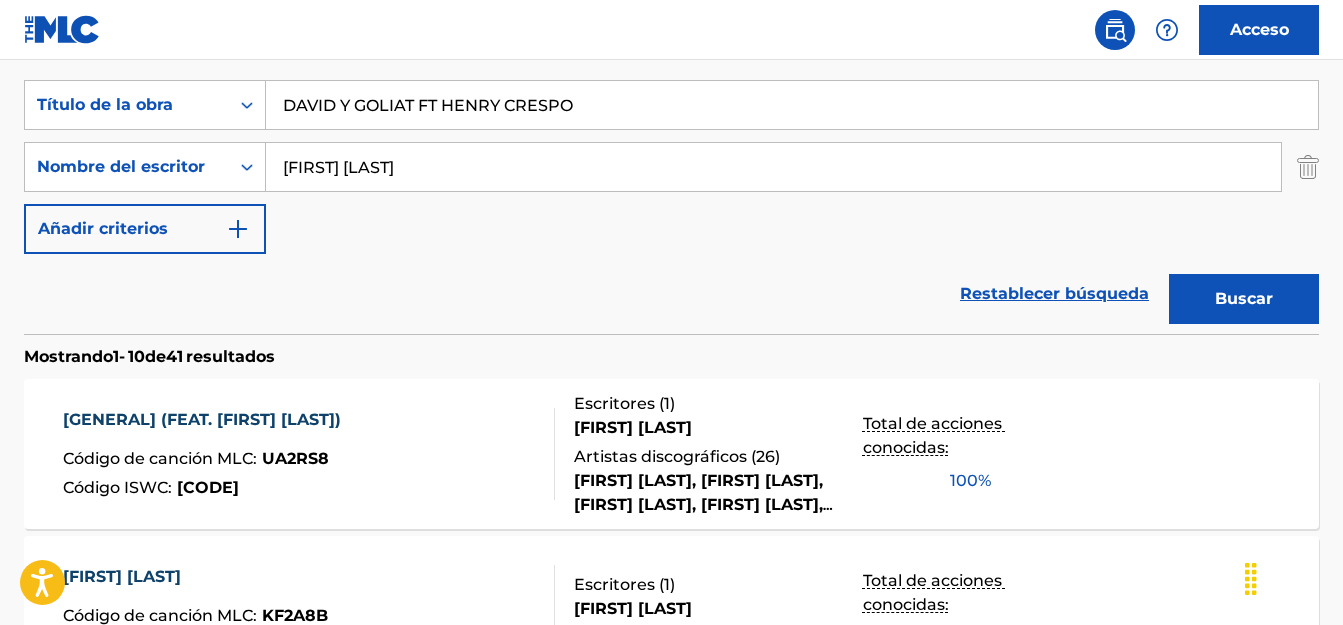 drag, startPoint x: 571, startPoint y: 107, endPoint x: 285, endPoint y: 104, distance: 286.01575 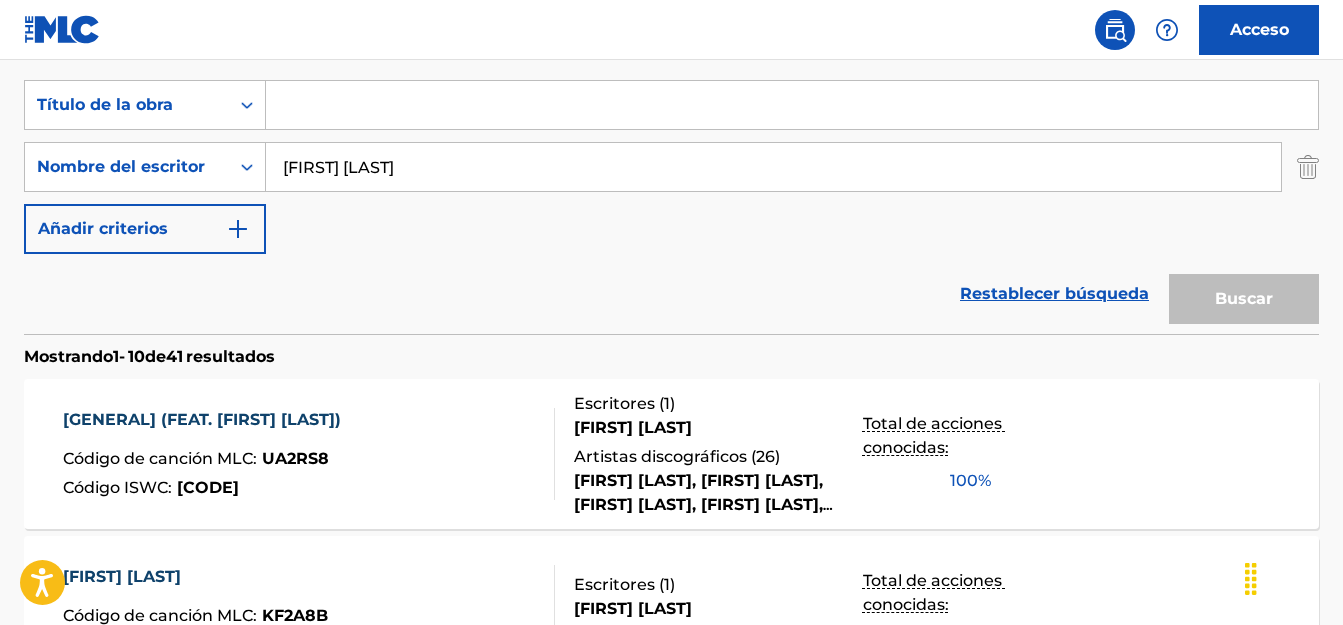 paste on "DE OTRA MANERA FT [JC] [CARTIER]" 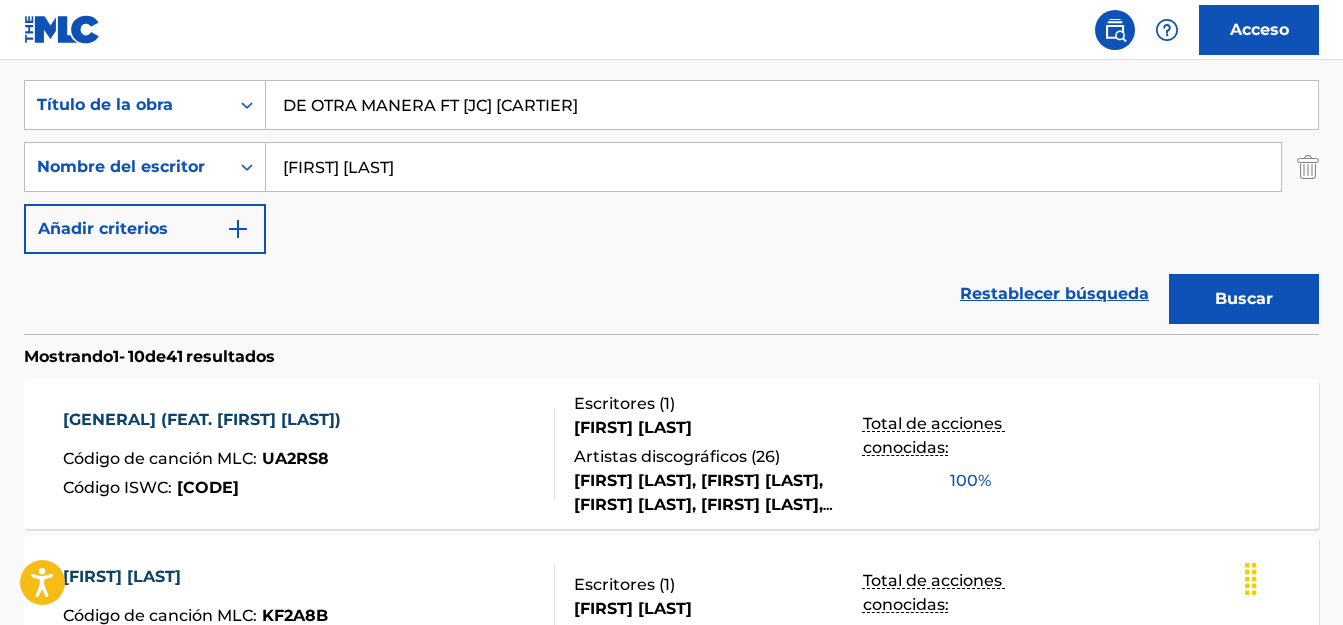 type on "DE OTRA MANERA FT [JC] [CARTIER]" 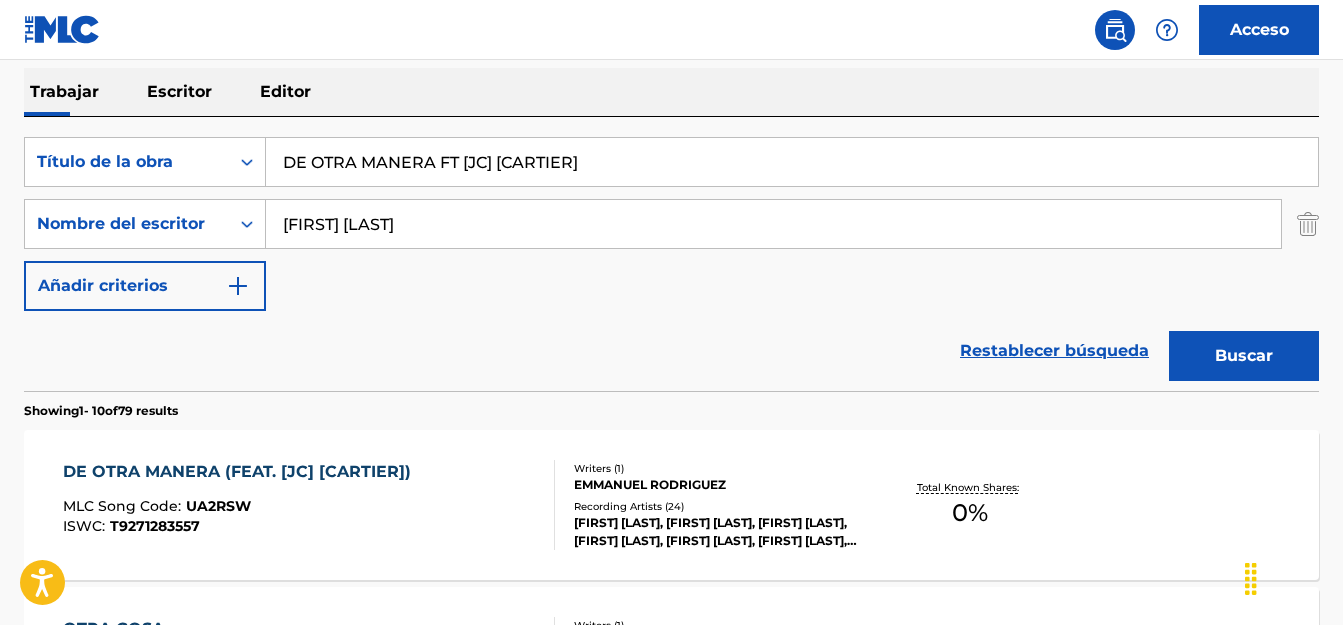 scroll, scrollTop: 371, scrollLeft: 0, axis: vertical 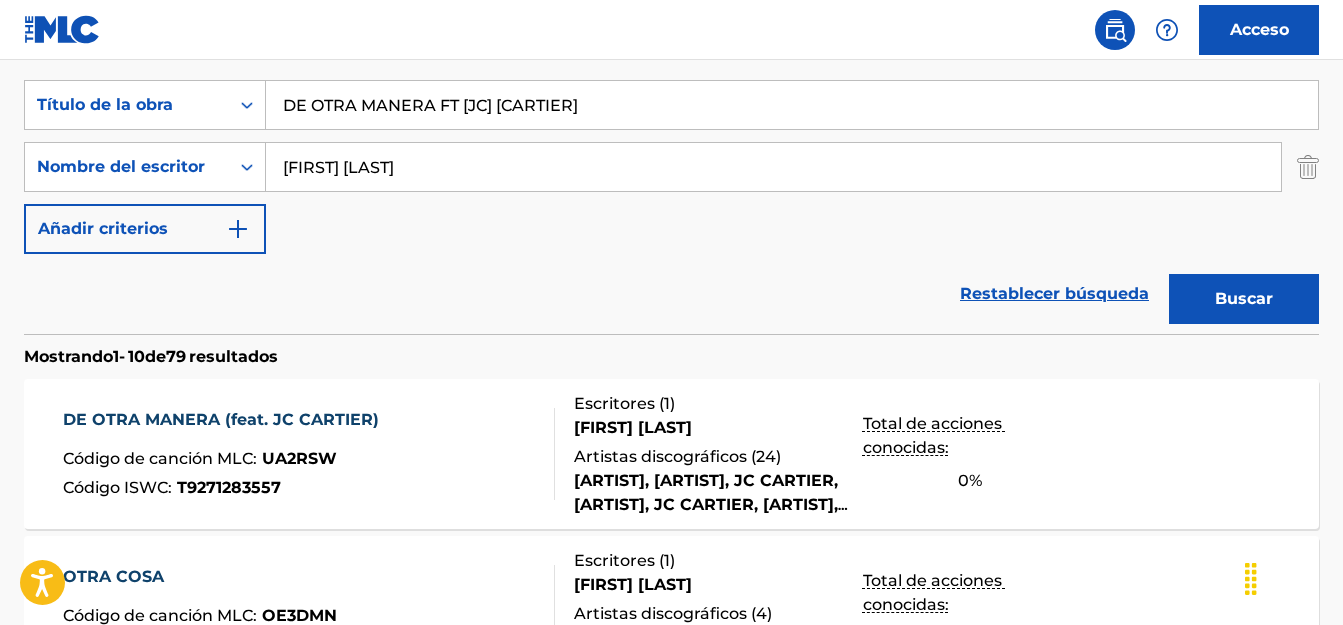 click on "UA2RSW" at bounding box center (299, 458) 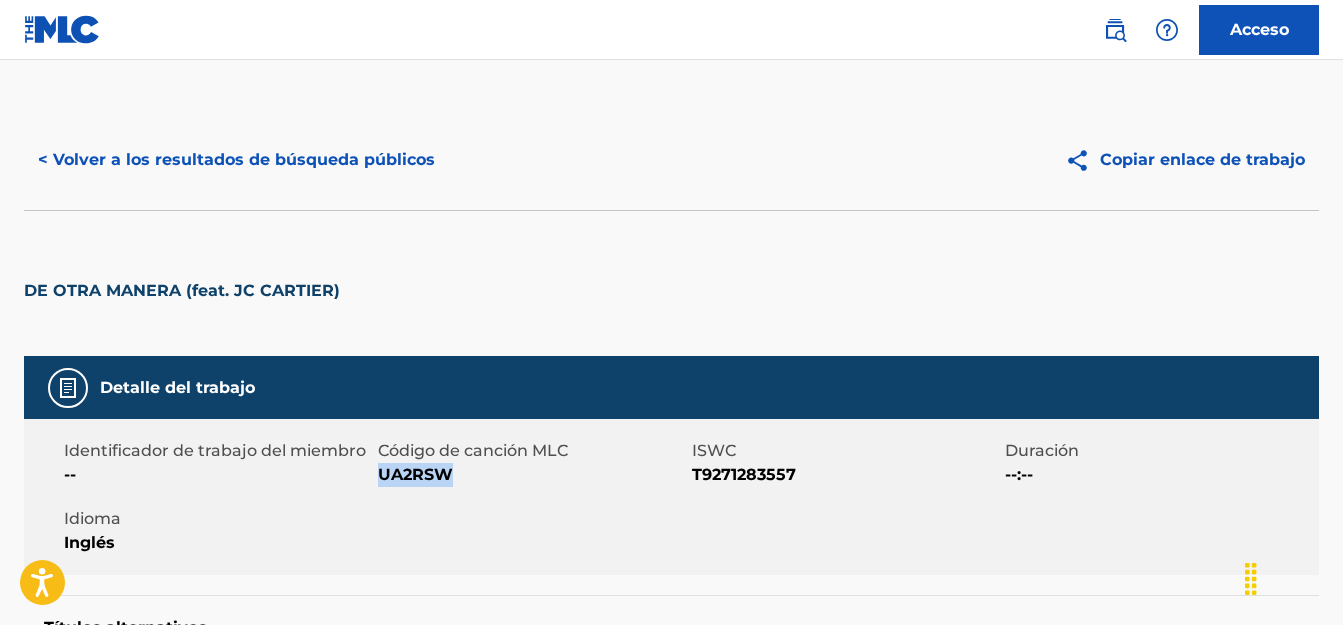 drag, startPoint x: 451, startPoint y: 471, endPoint x: 380, endPoint y: 474, distance: 71.063354 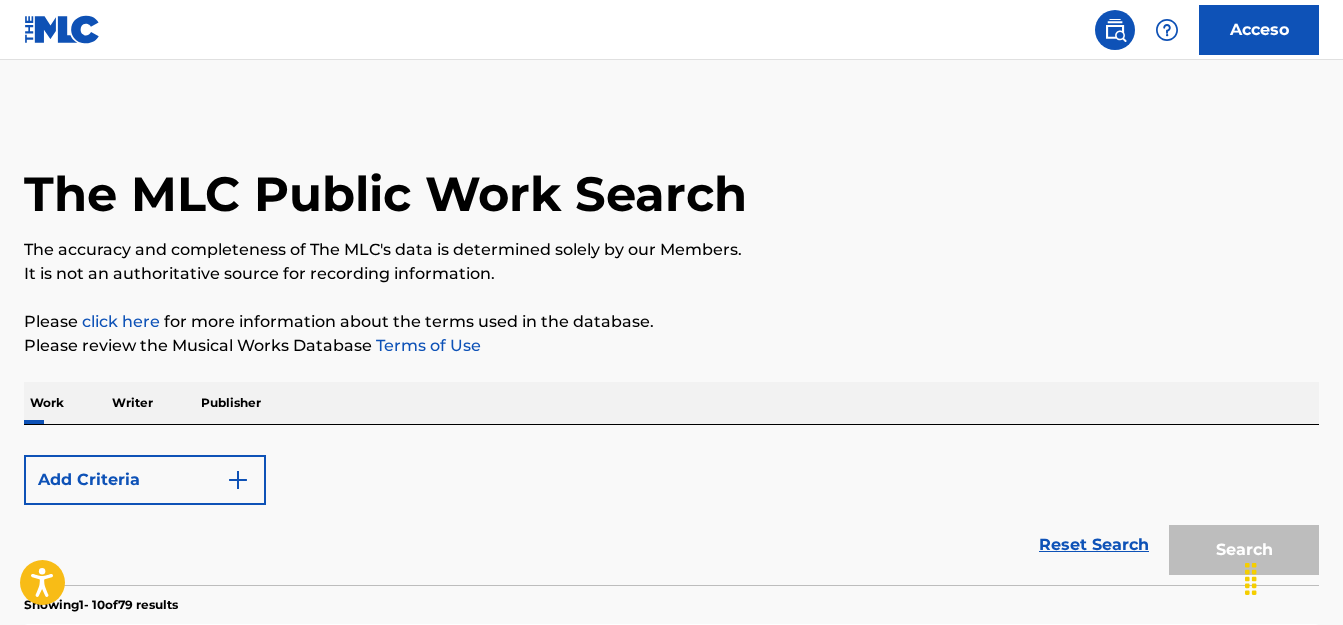 scroll, scrollTop: 371, scrollLeft: 0, axis: vertical 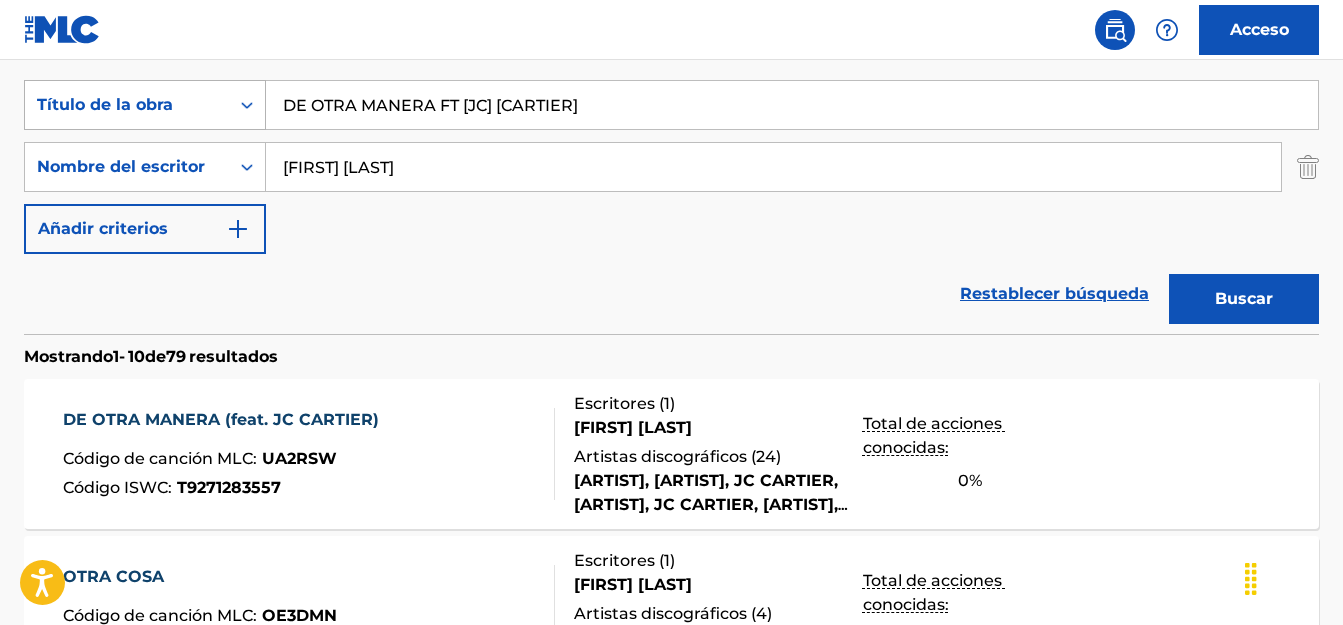 drag, startPoint x: 570, startPoint y: 105, endPoint x: 186, endPoint y: 96, distance: 384.10547 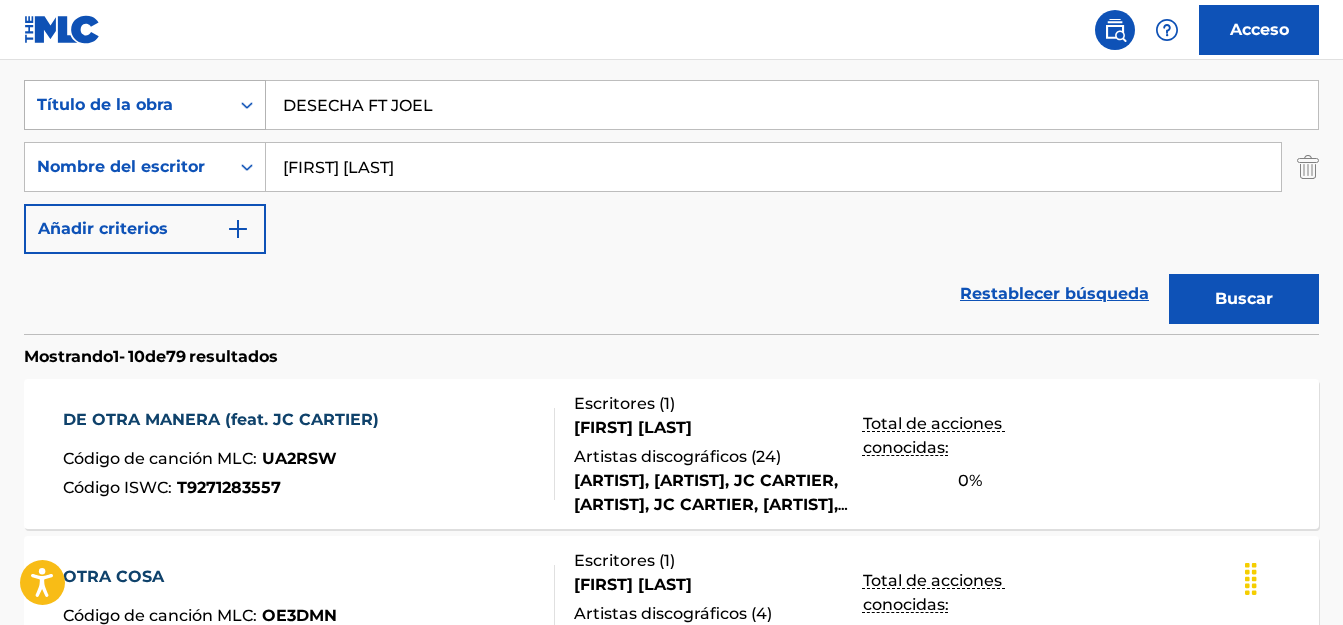 type on "DESECHA FT JOEL" 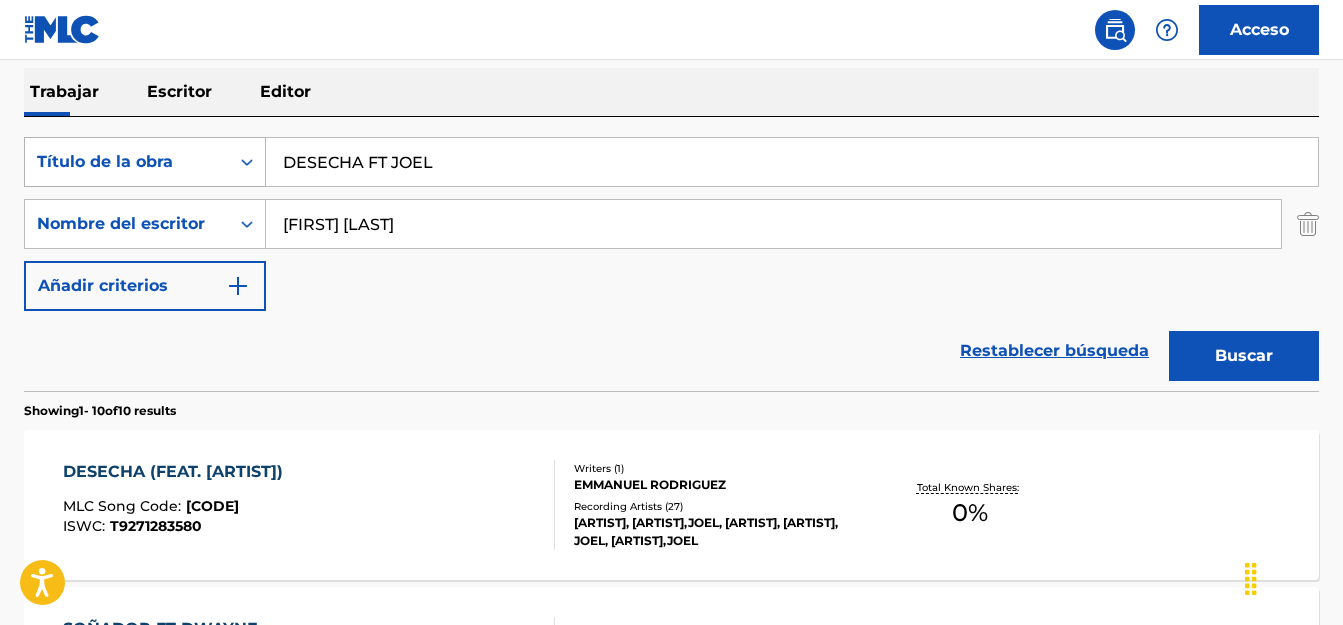 scroll, scrollTop: 371, scrollLeft: 0, axis: vertical 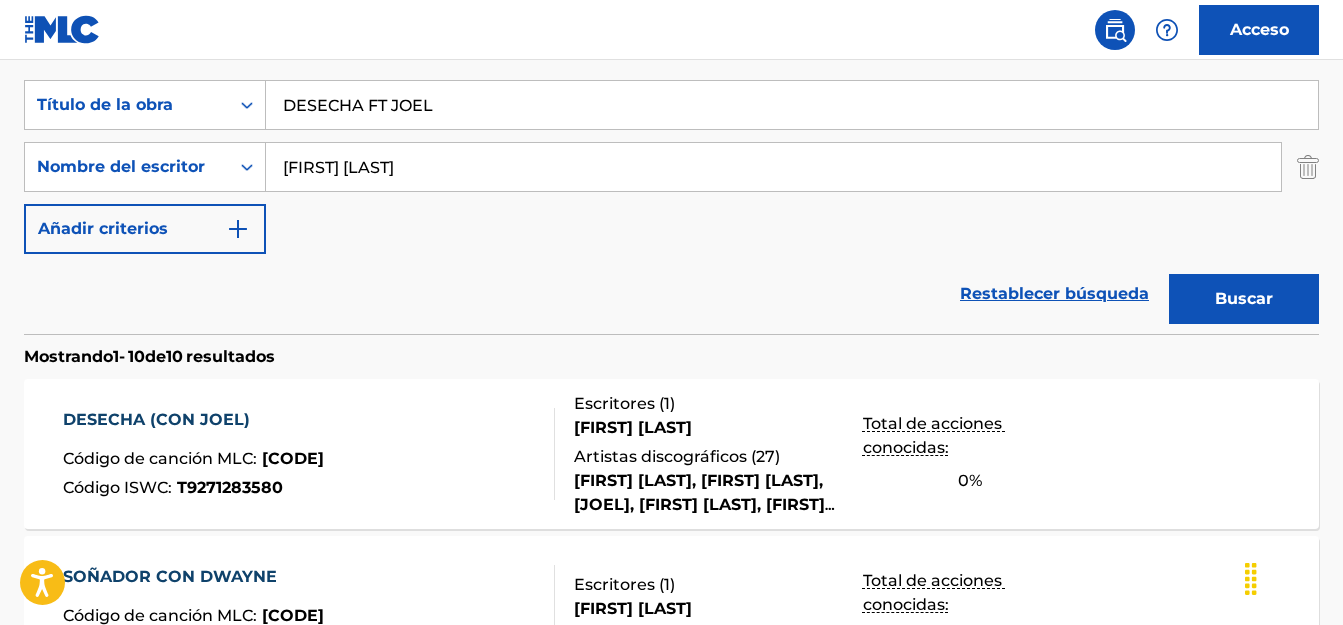 click on "Código de canción MLC" at bounding box center [158, 458] 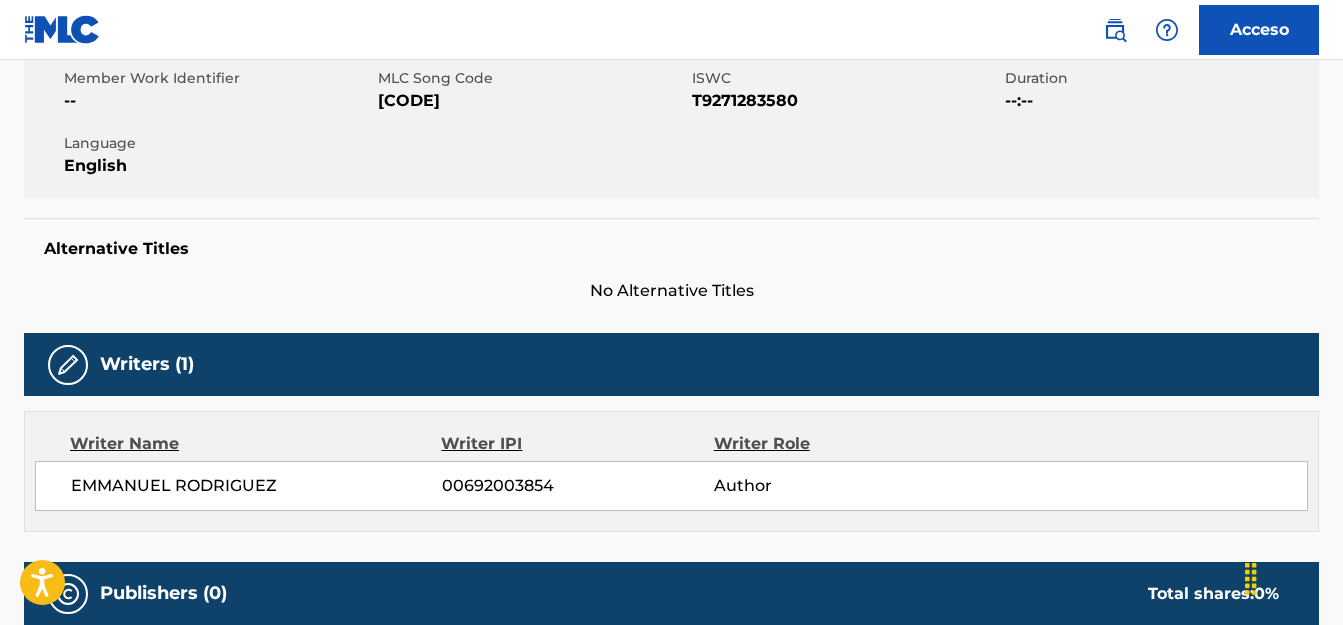 scroll, scrollTop: 0, scrollLeft: 0, axis: both 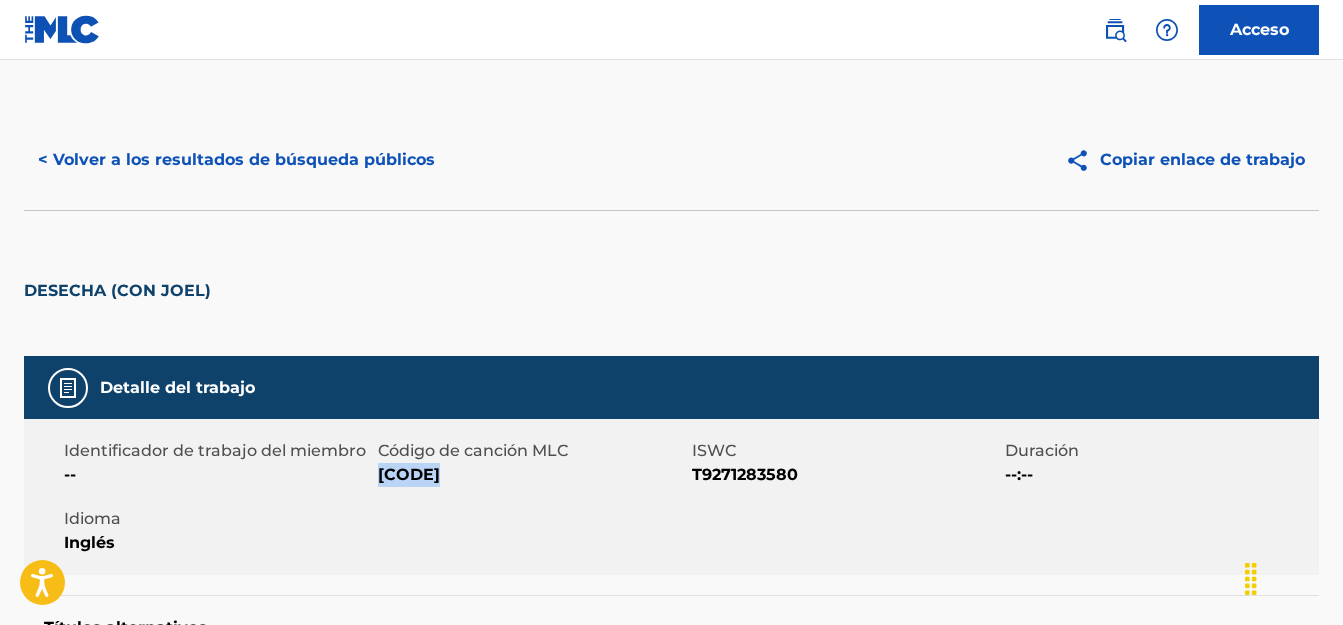 drag, startPoint x: 445, startPoint y: 474, endPoint x: 379, endPoint y: 475, distance: 66.007576 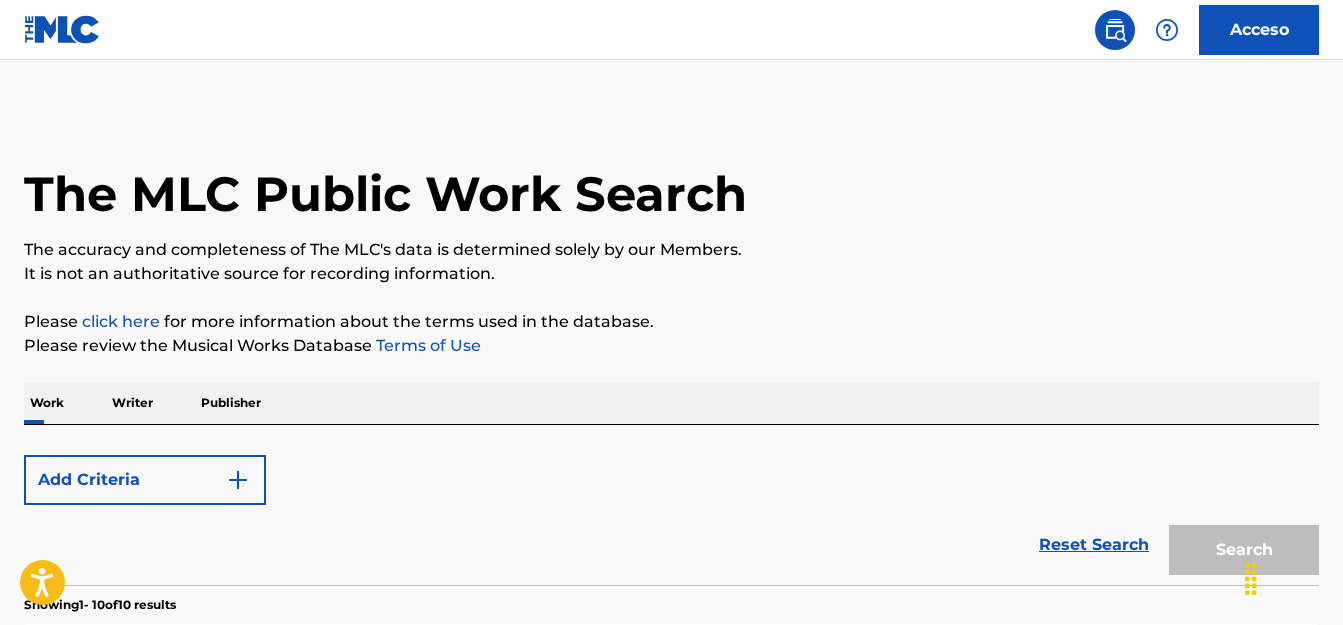 scroll, scrollTop: 371, scrollLeft: 0, axis: vertical 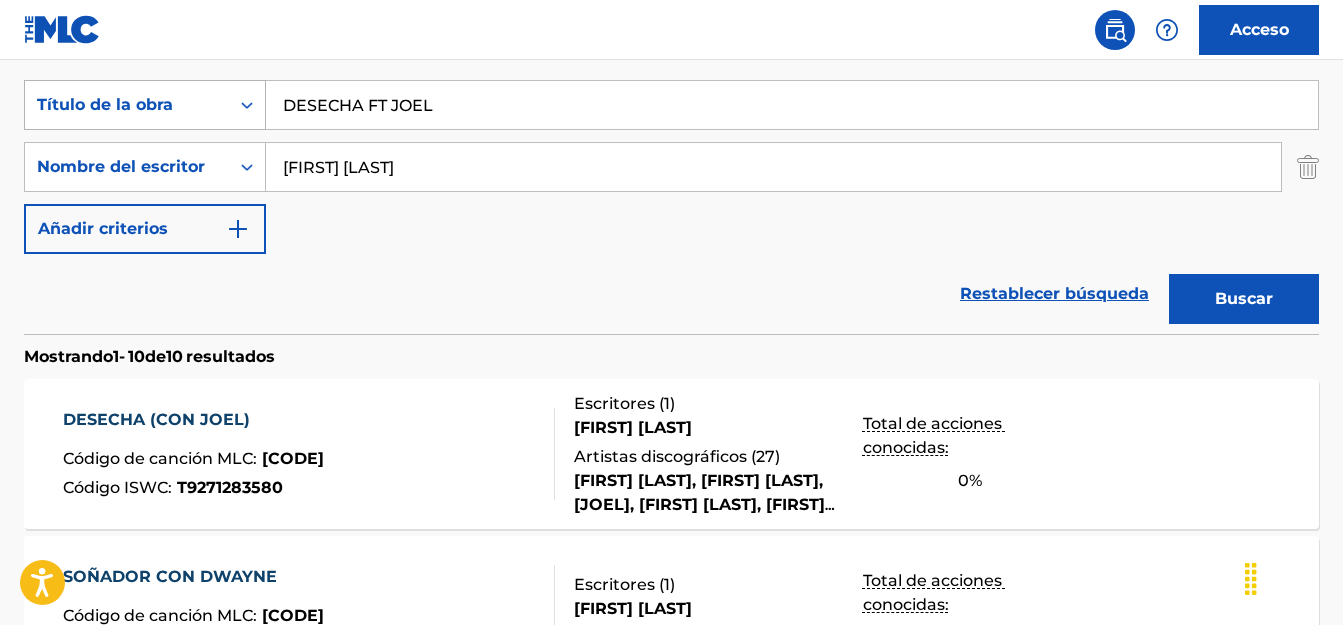 drag, startPoint x: 438, startPoint y: 110, endPoint x: 239, endPoint y: 101, distance: 199.20341 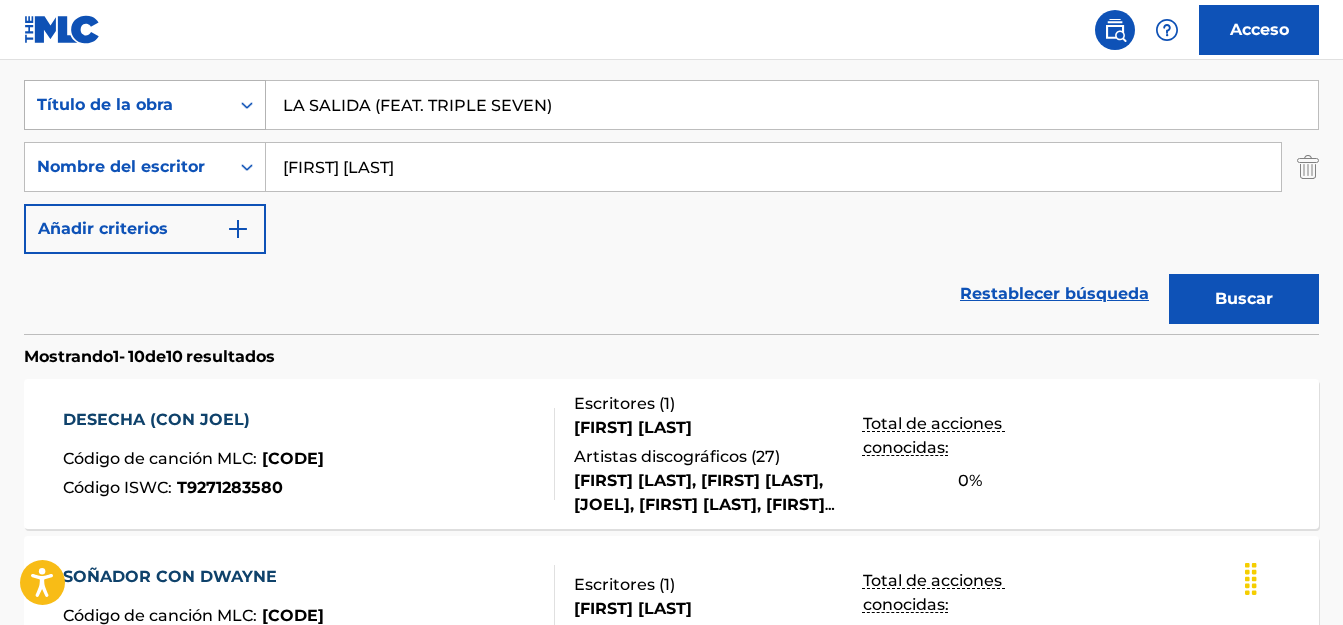 type on "LA SALIDA (FEAT. TRIPLE SEVEN)" 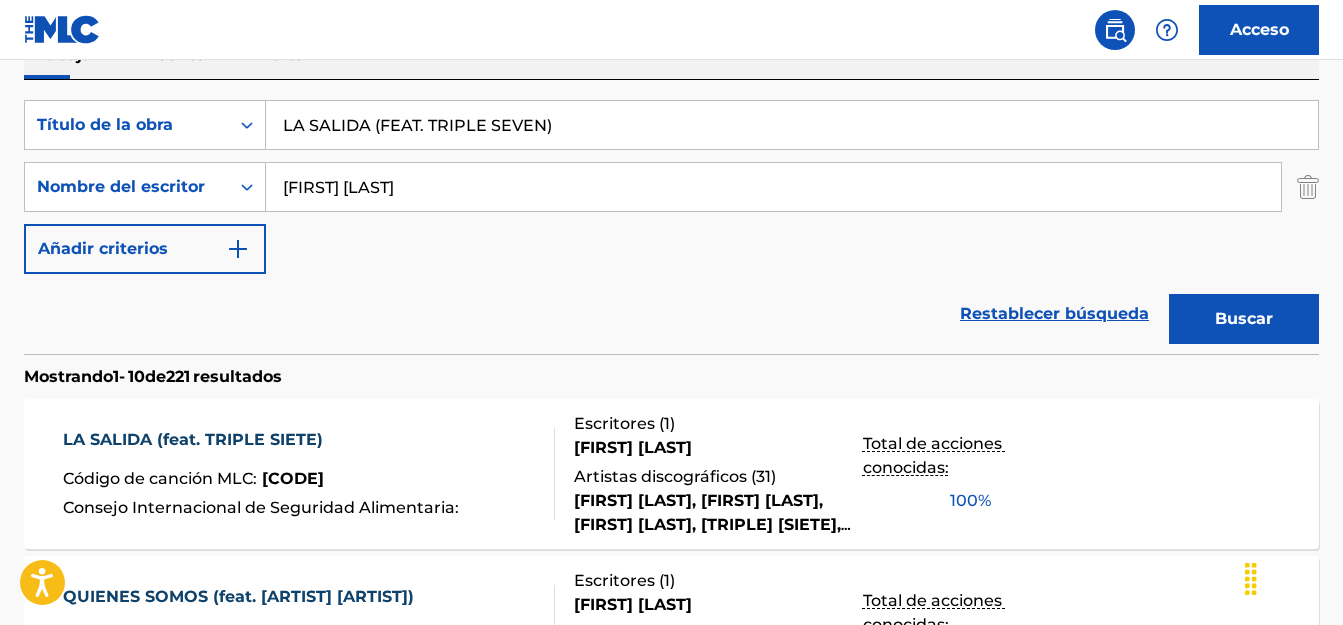 scroll, scrollTop: 331, scrollLeft: 0, axis: vertical 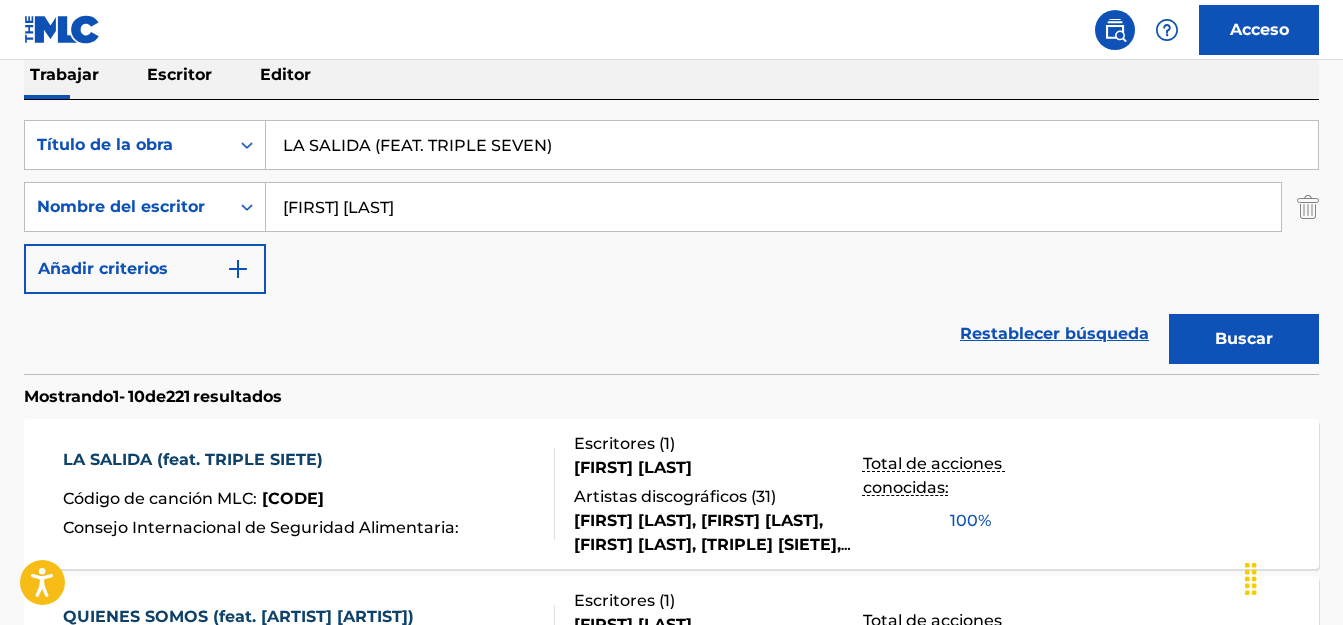 click on "LA SALIDA (feat. TRIPLE SIETE)" at bounding box center (263, 460) 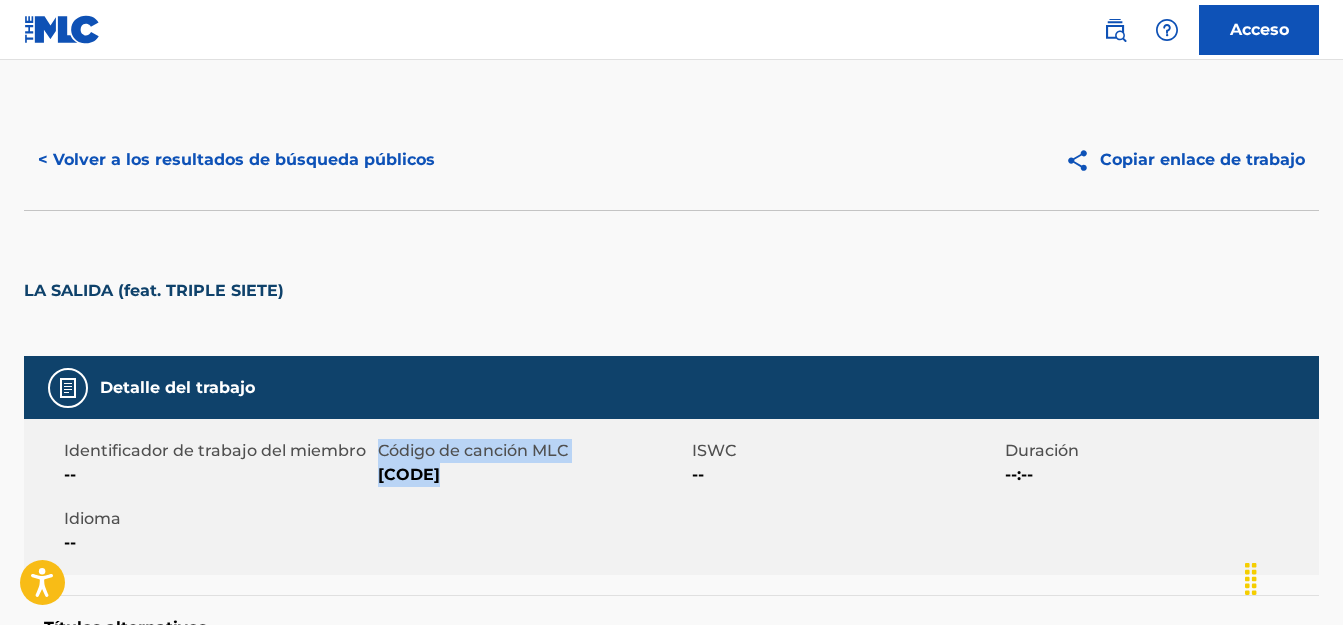 drag, startPoint x: 445, startPoint y: 476, endPoint x: 374, endPoint y: 470, distance: 71.25307 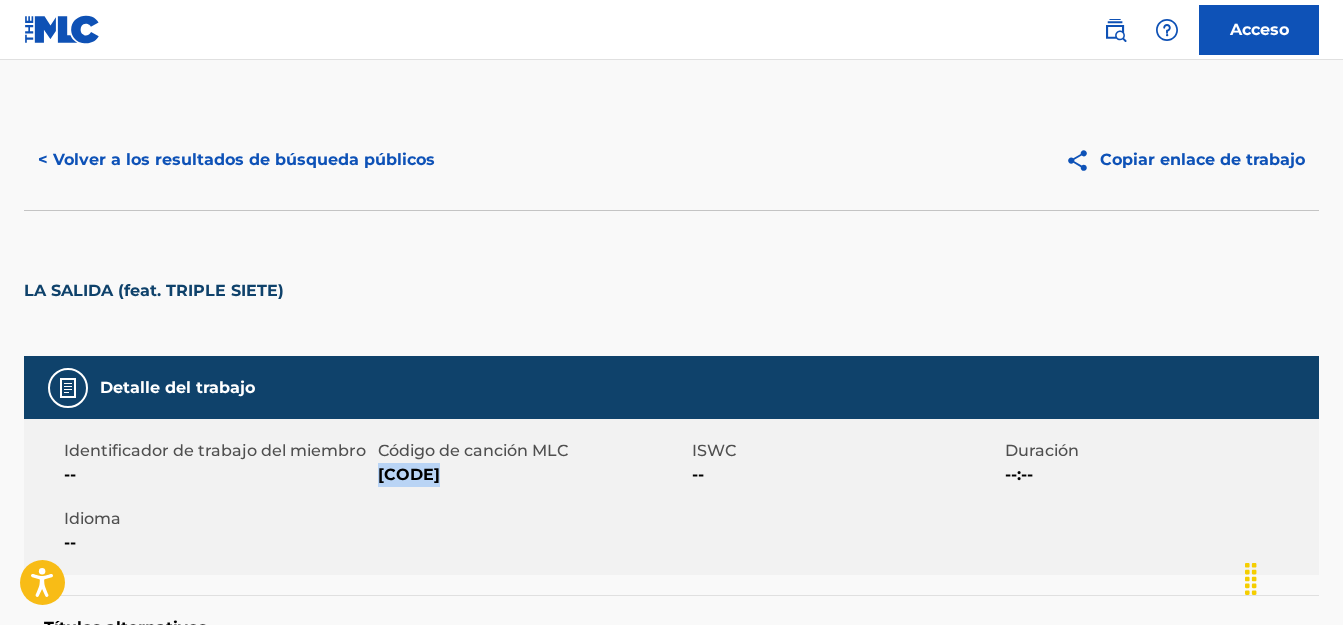 drag, startPoint x: 448, startPoint y: 473, endPoint x: 379, endPoint y: 474, distance: 69.00725 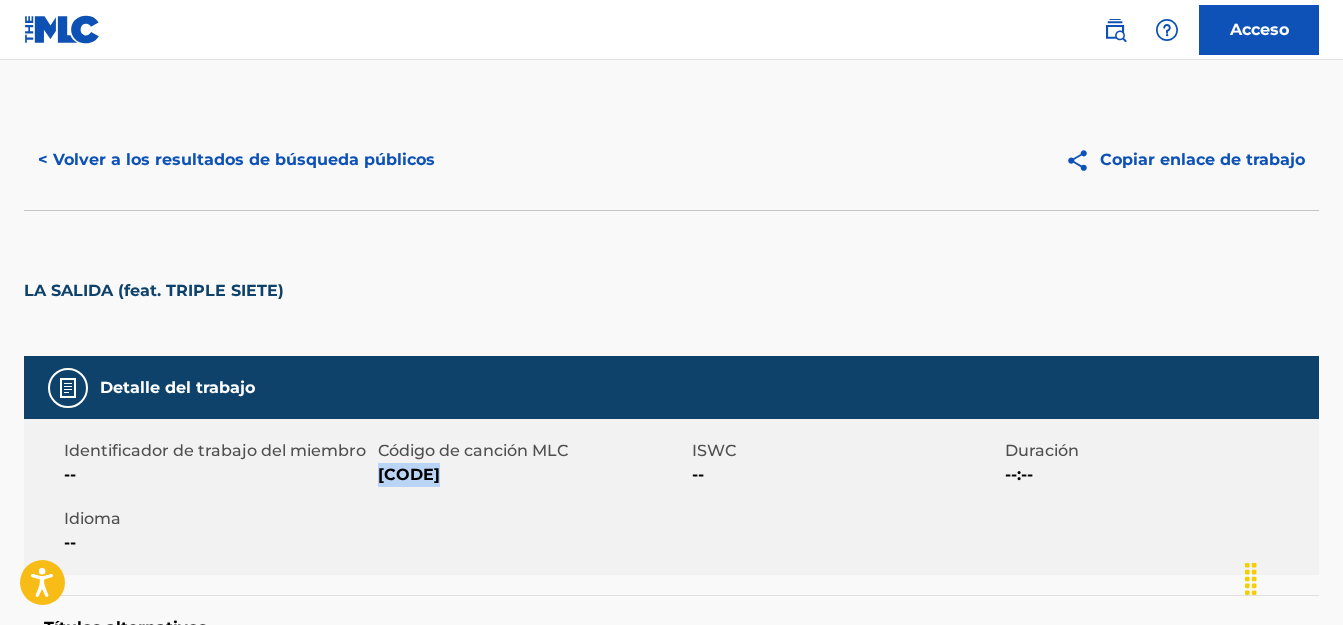 click on "< Volver a los resultados de búsqueda públicos" at bounding box center (236, 159) 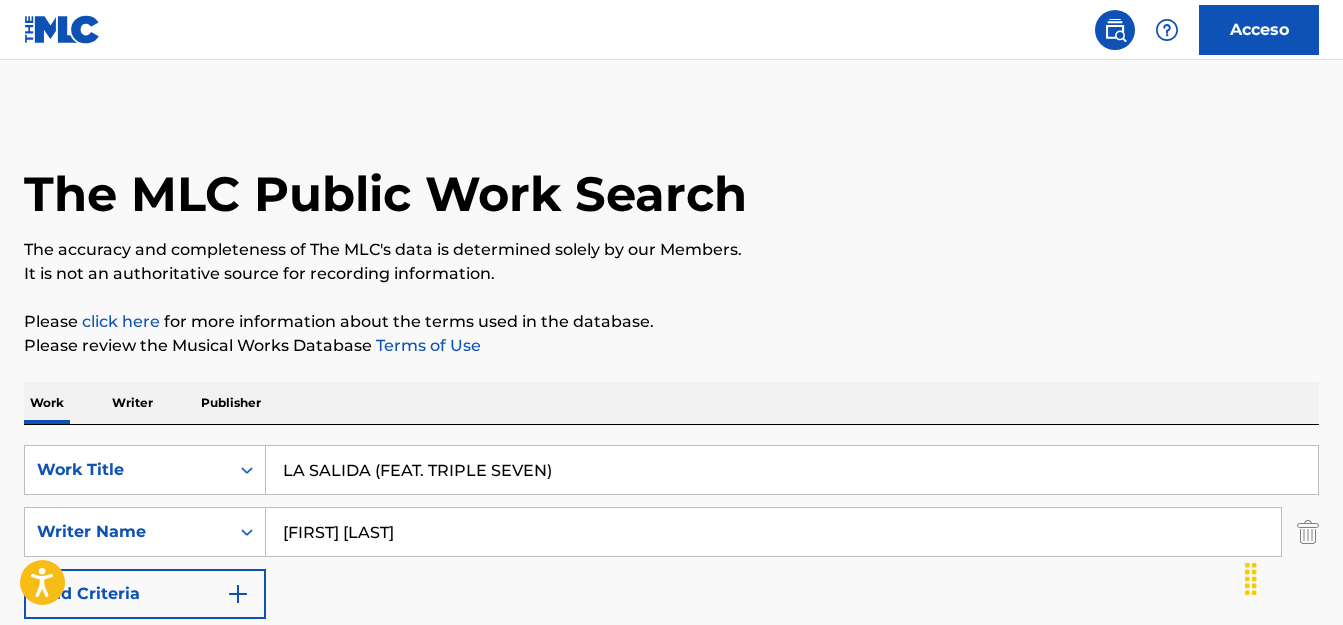 scroll, scrollTop: 331, scrollLeft: 0, axis: vertical 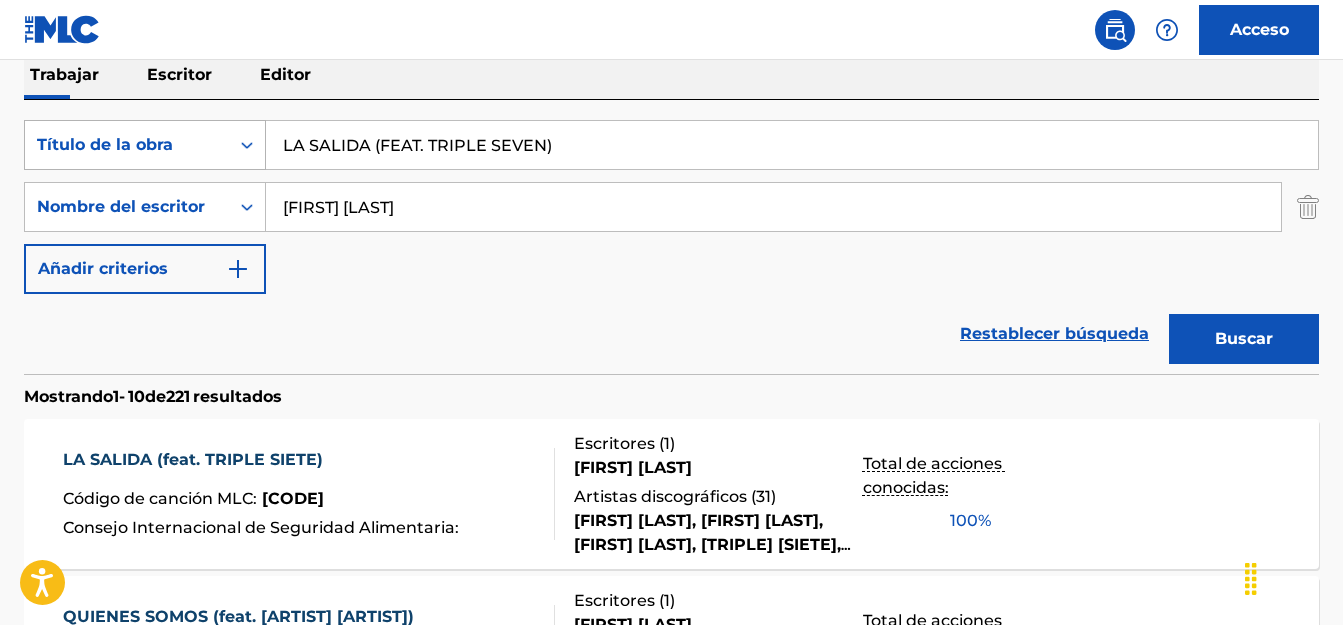 drag, startPoint x: 590, startPoint y: 145, endPoint x: 224, endPoint y: 139, distance: 366.04916 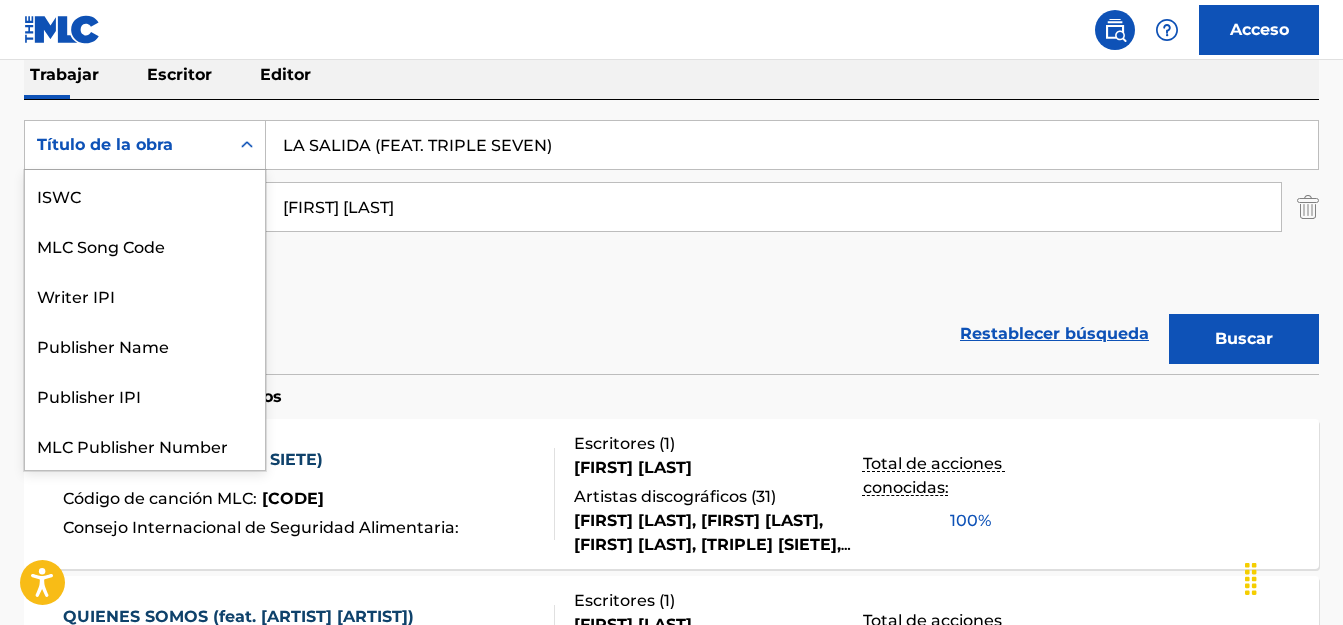 scroll, scrollTop: 50, scrollLeft: 0, axis: vertical 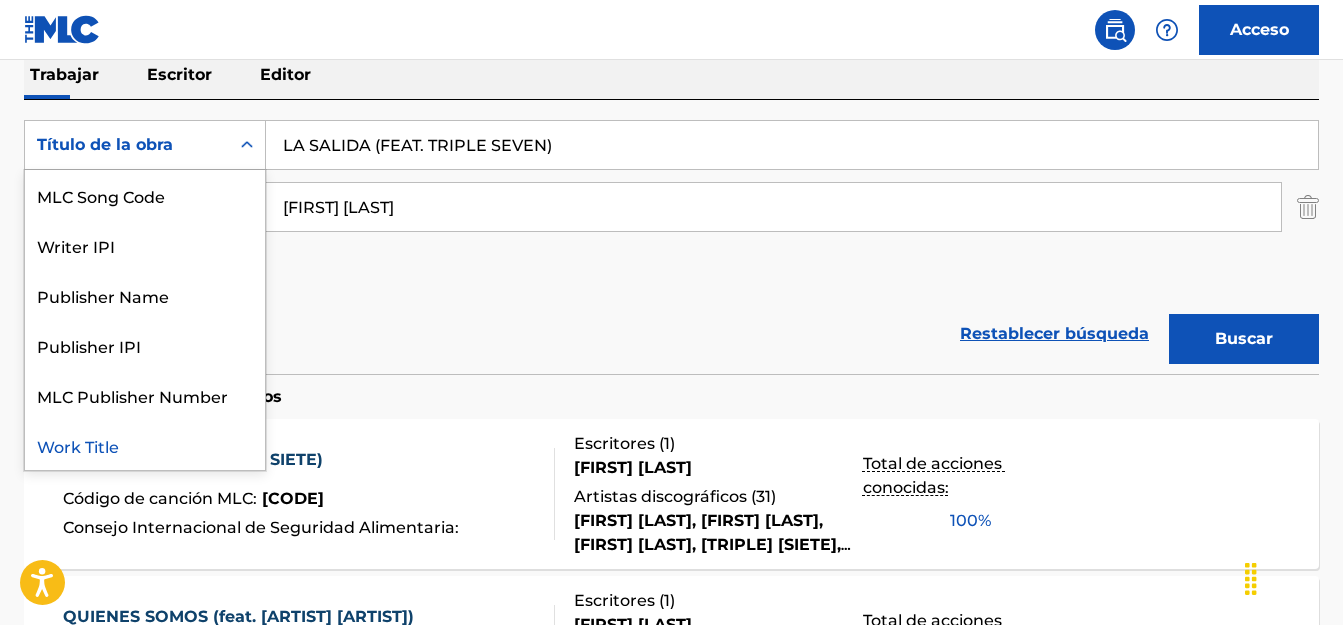 paste 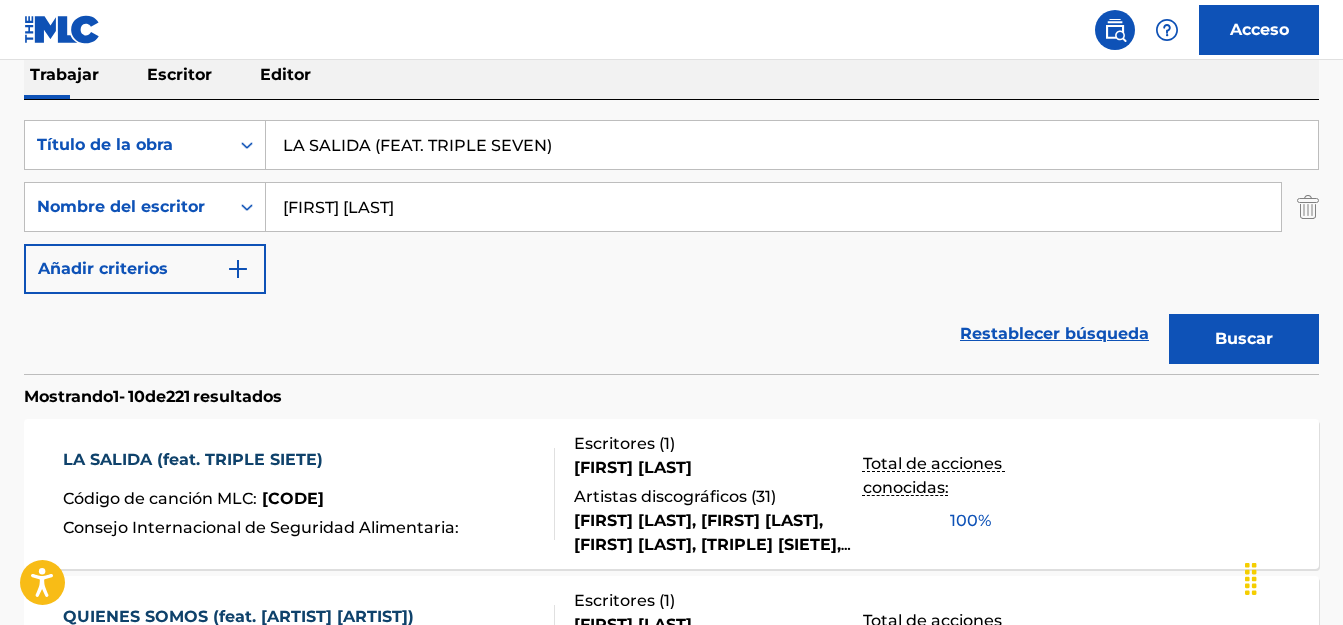 click on "LA SALIDA (FEAT. TRIPLE SEVEN)" at bounding box center (792, 145) 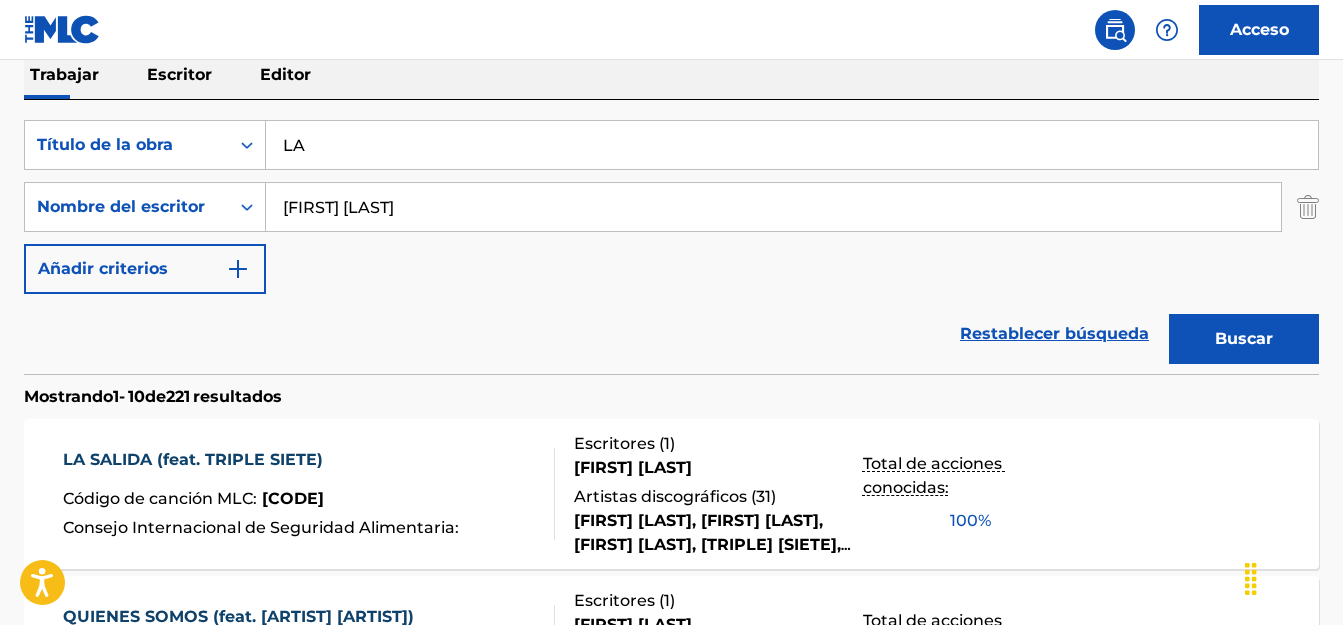 type on "L" 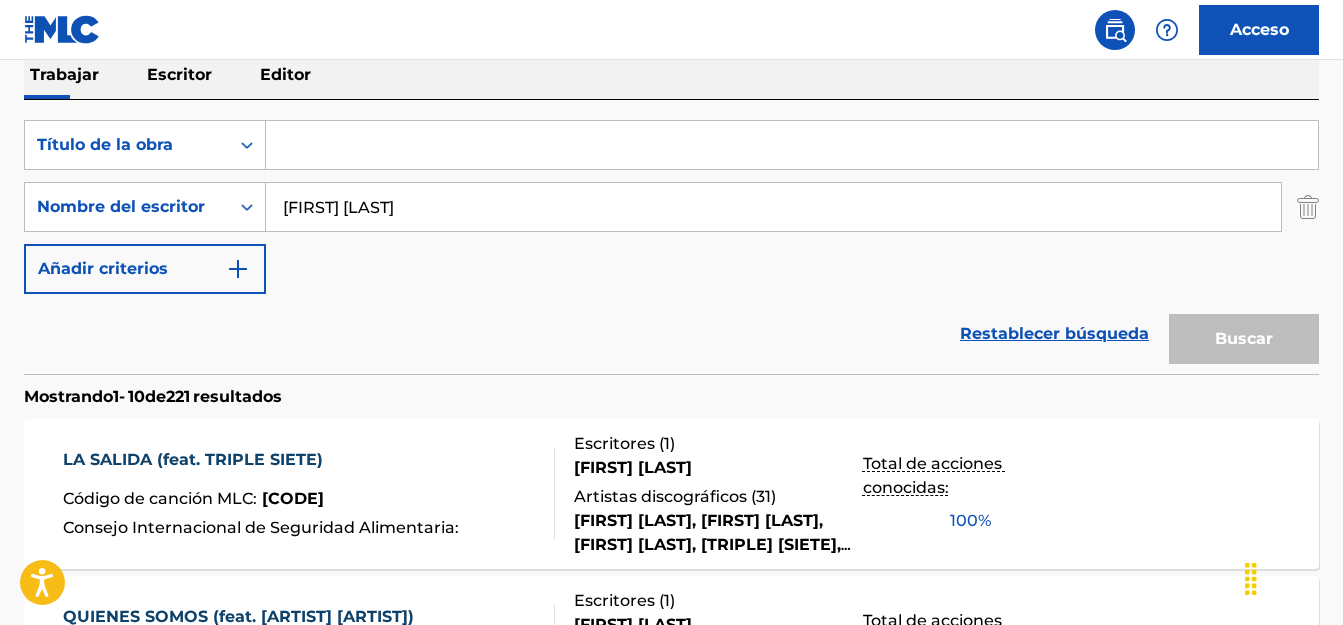 paste on "MI VOZ SE ESCUCHA FT HAROLD EL GUERRERO" 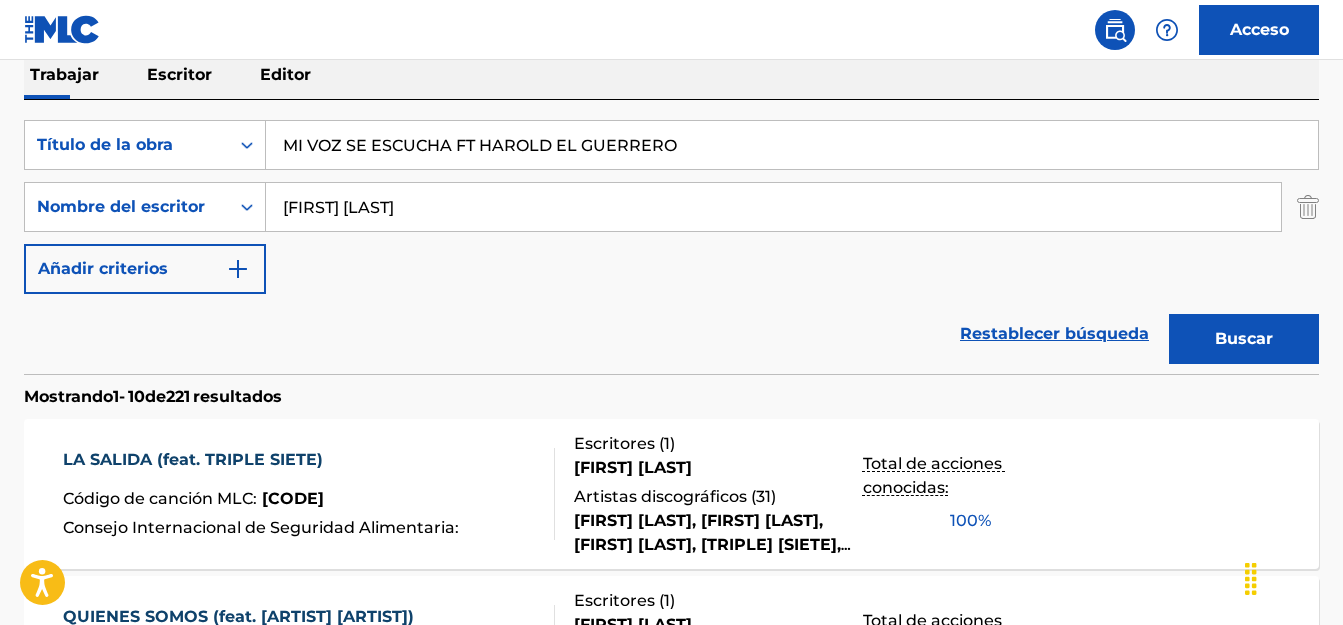 type on "MI VOZ SE ESCUCHA FT HAROLD EL GUERRERO" 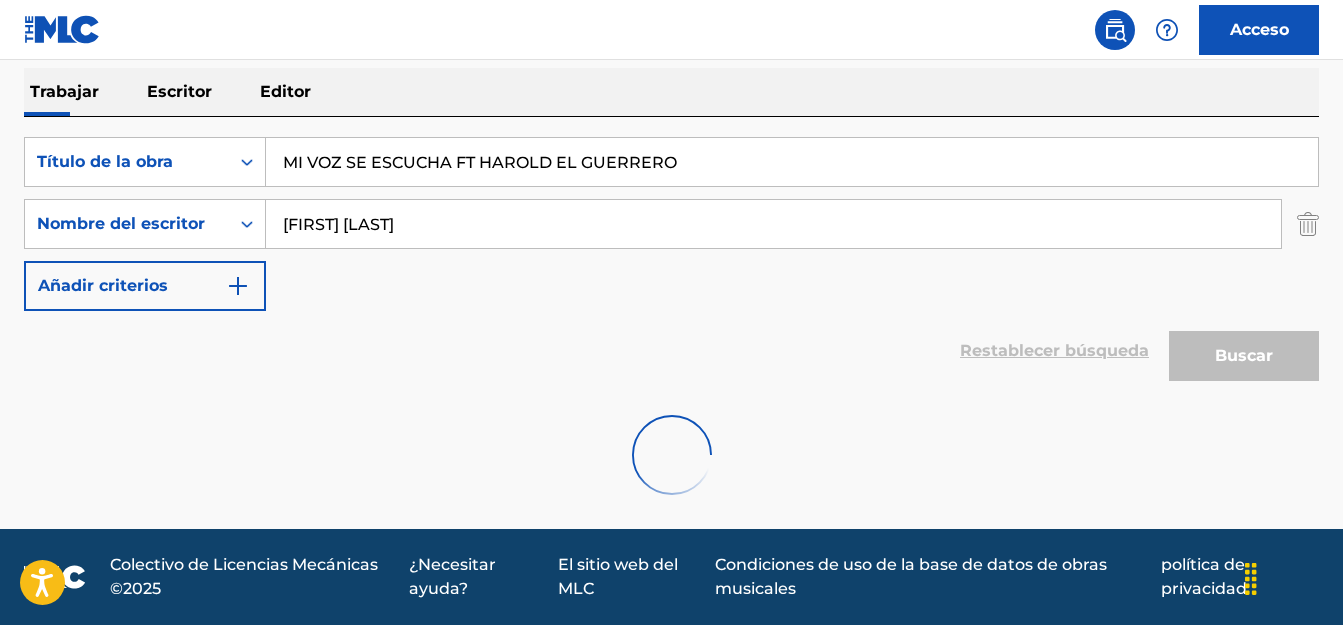 scroll, scrollTop: 331, scrollLeft: 0, axis: vertical 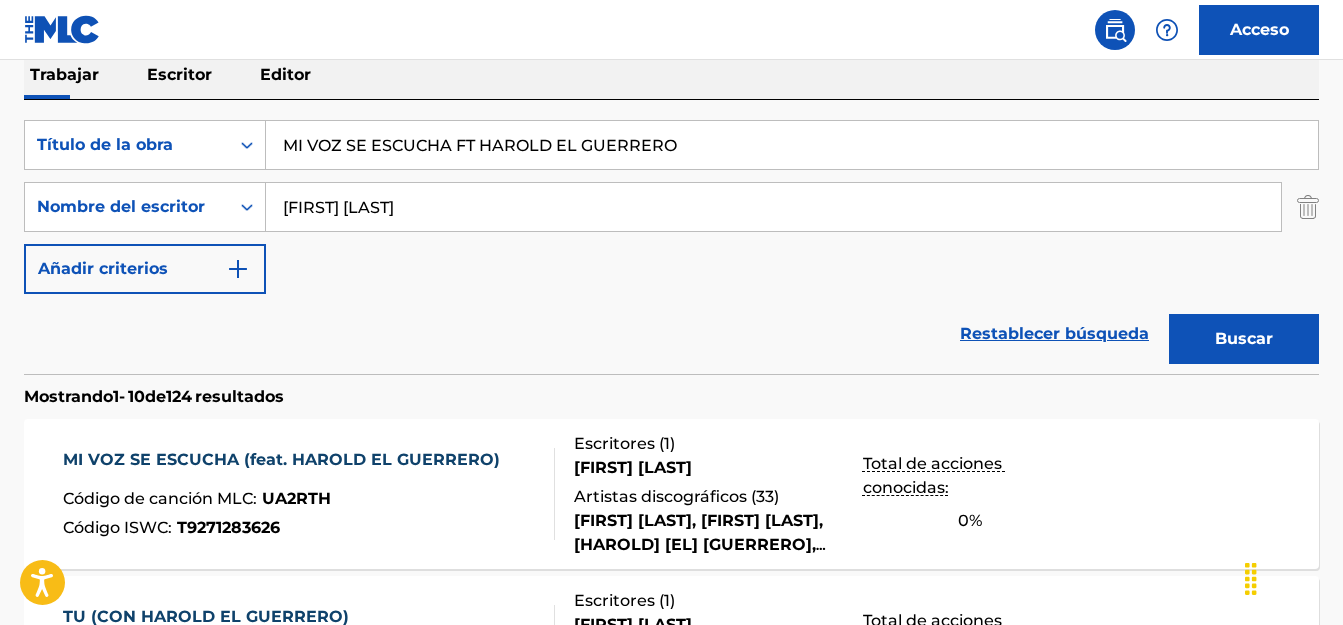 click on "Código de canción MLC  :  UA2RTH" at bounding box center (286, 501) 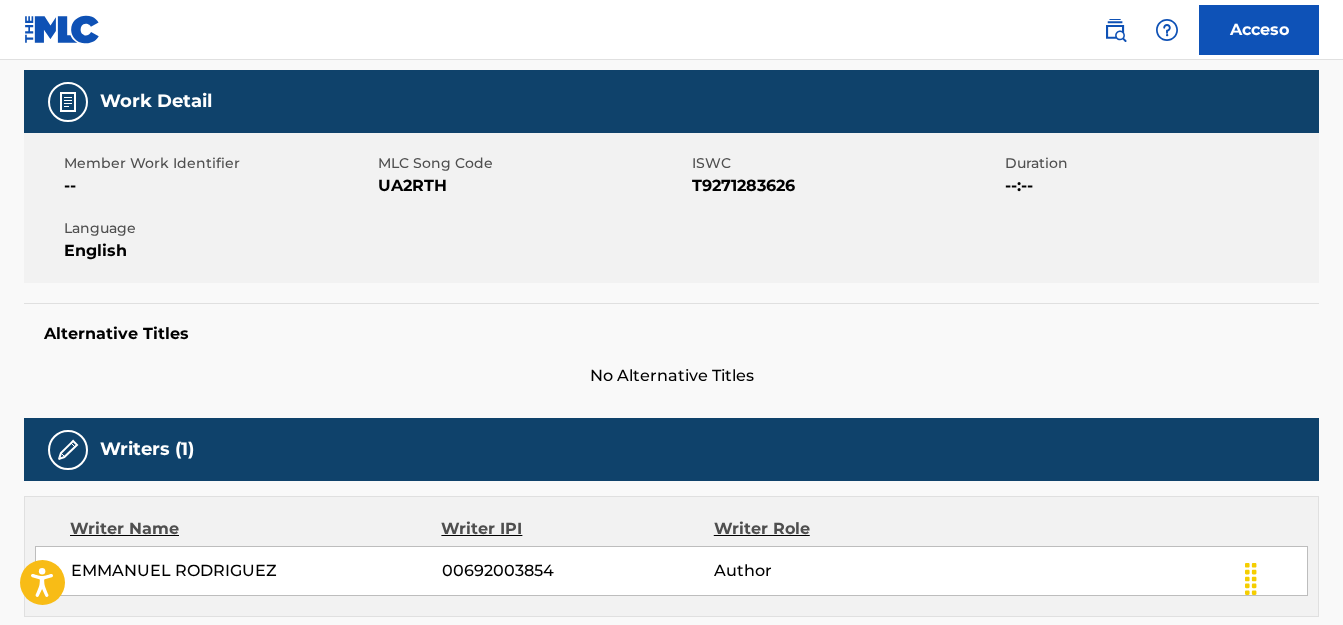 scroll, scrollTop: 0, scrollLeft: 0, axis: both 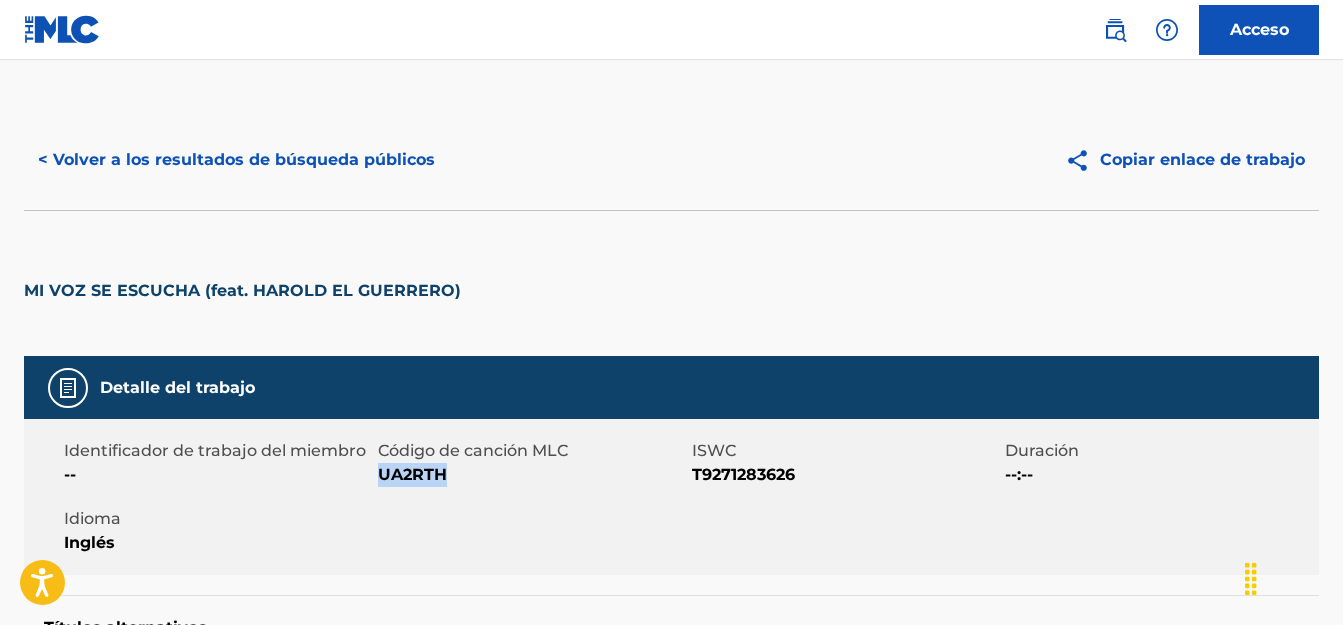 drag, startPoint x: 446, startPoint y: 470, endPoint x: 380, endPoint y: 470, distance: 66 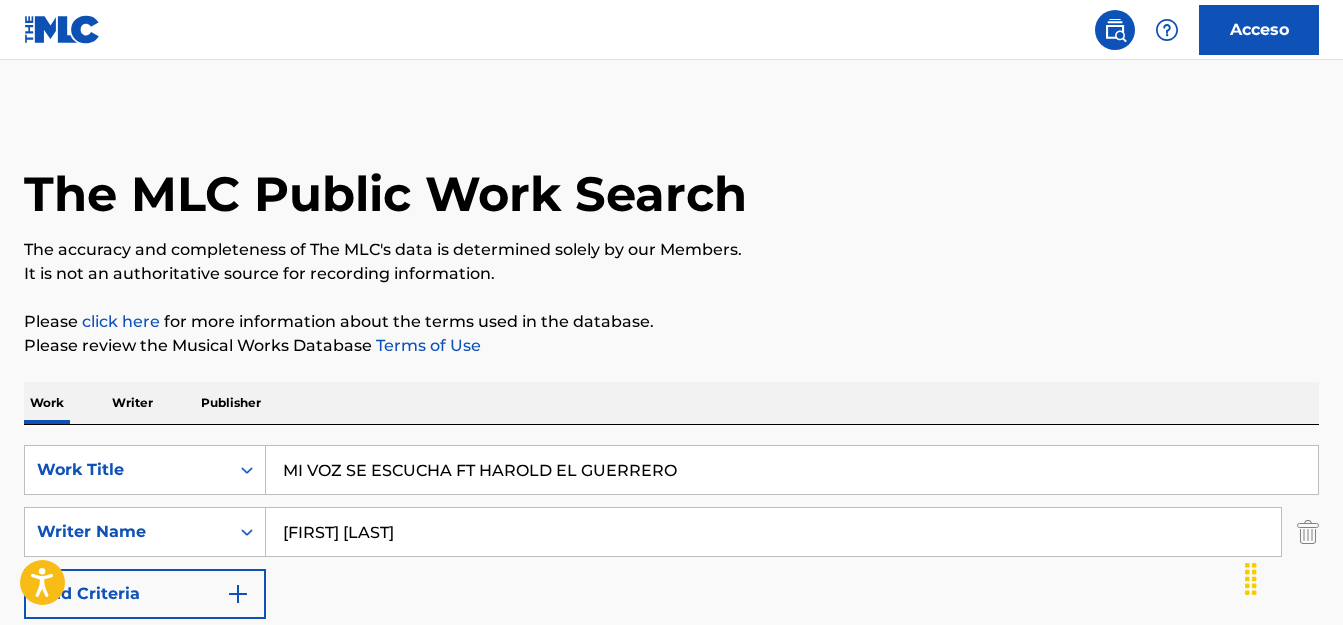 scroll, scrollTop: 331, scrollLeft: 0, axis: vertical 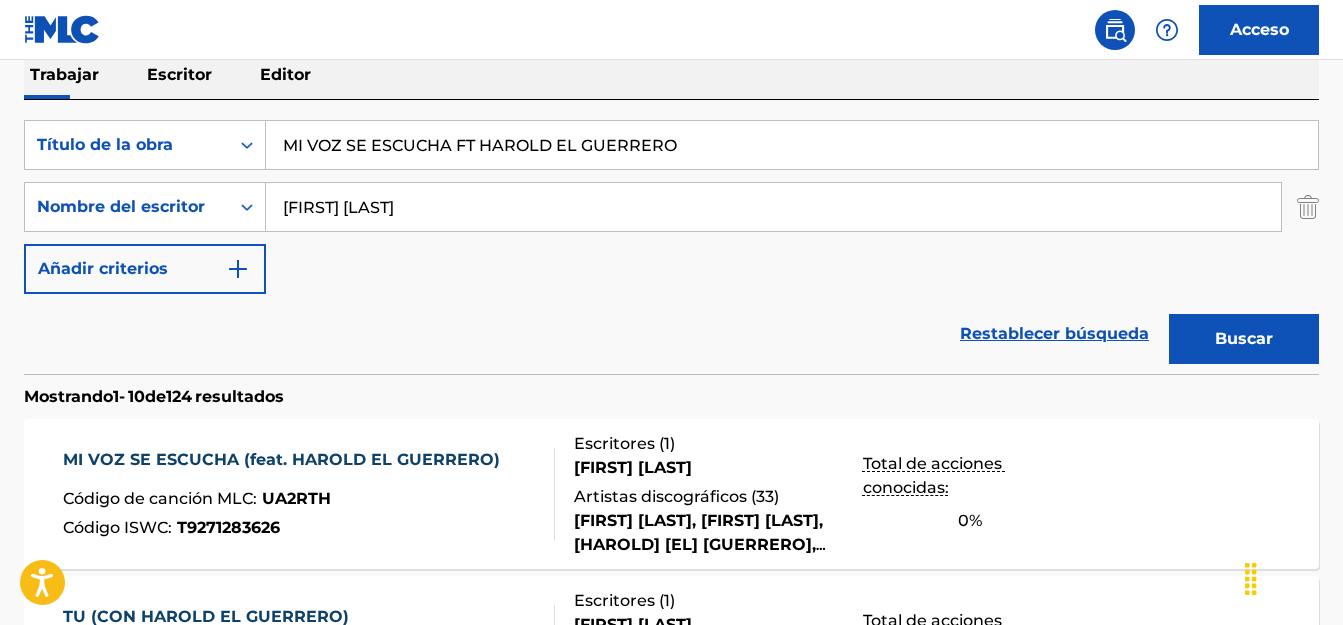 drag, startPoint x: 681, startPoint y: 145, endPoint x: 277, endPoint y: 145, distance: 404 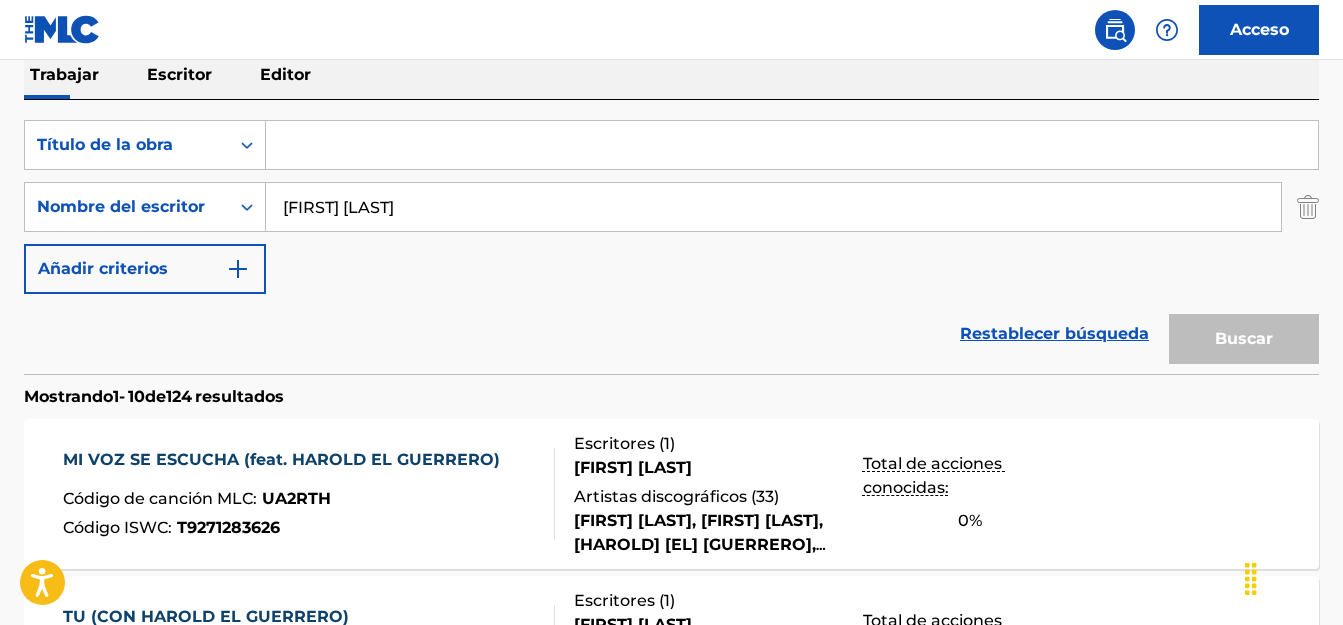 paste on "TE NECESITO FT [FIRST]" 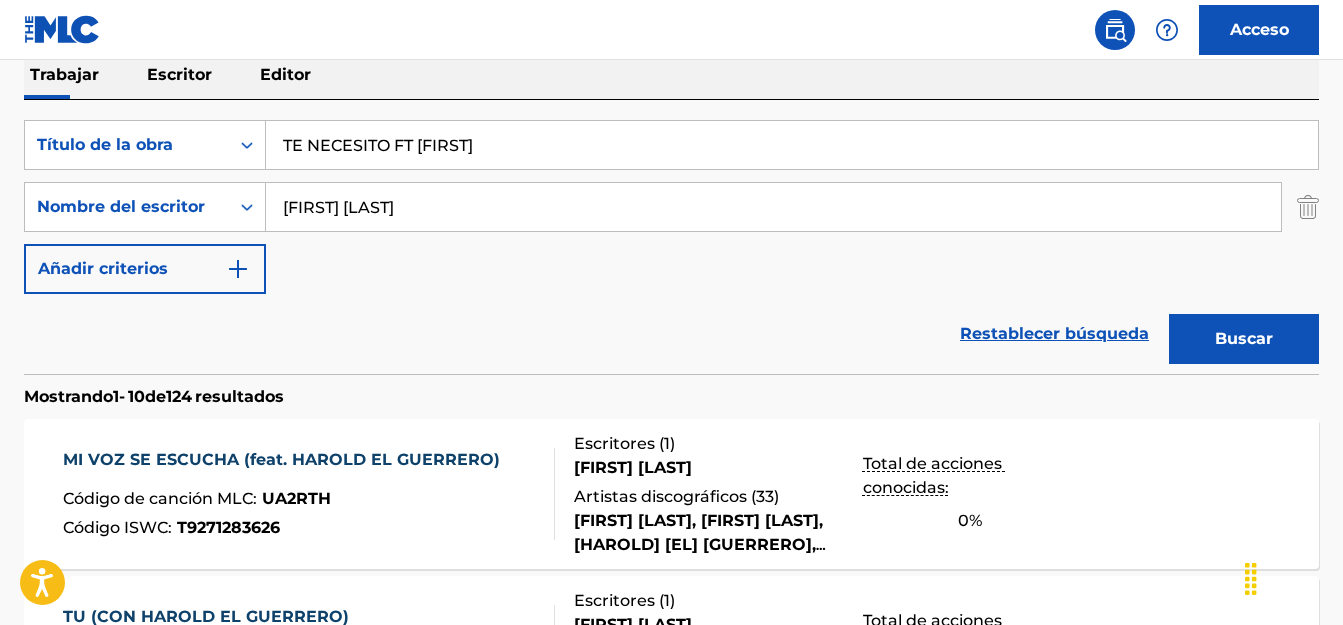 type on "TE NECESITO FT [FIRST]" 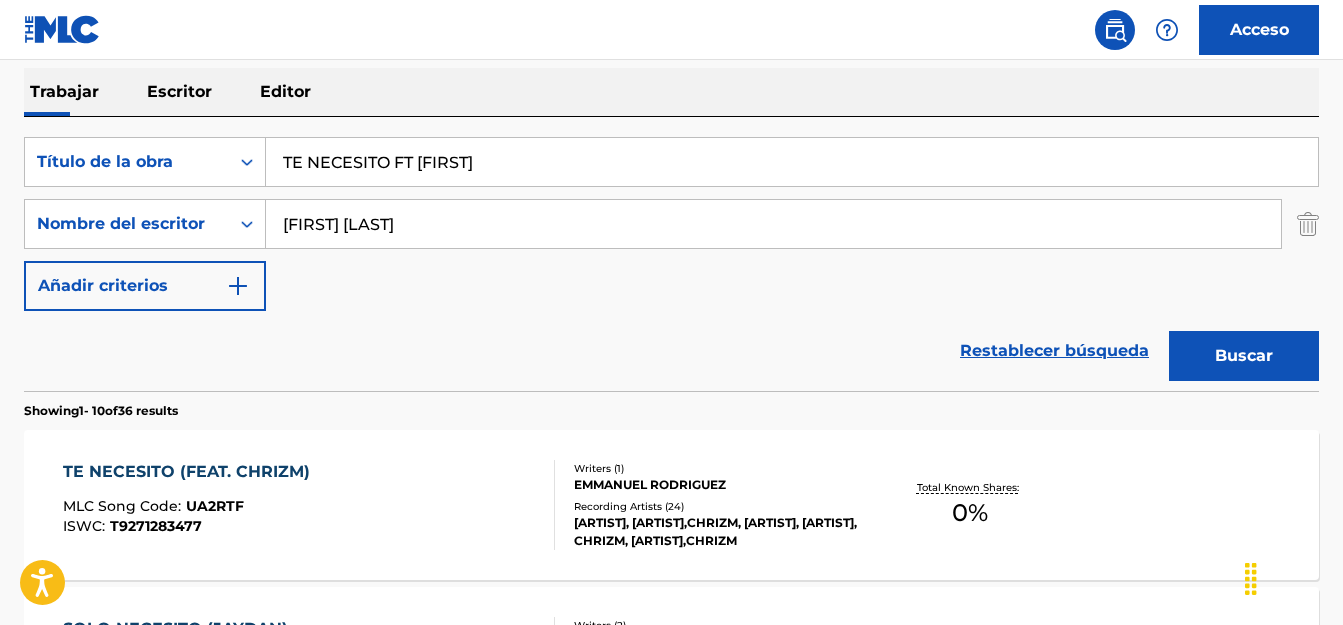 scroll, scrollTop: 331, scrollLeft: 0, axis: vertical 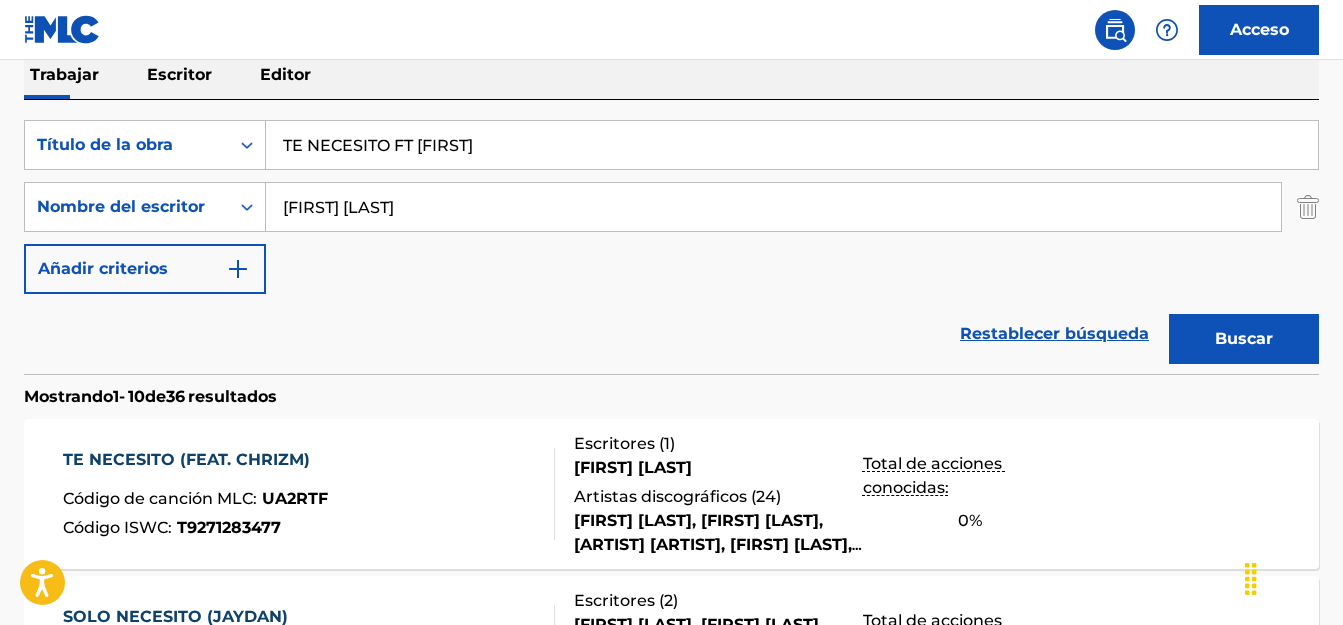 click on "Artistas discográficos (" at bounding box center (665, 496) 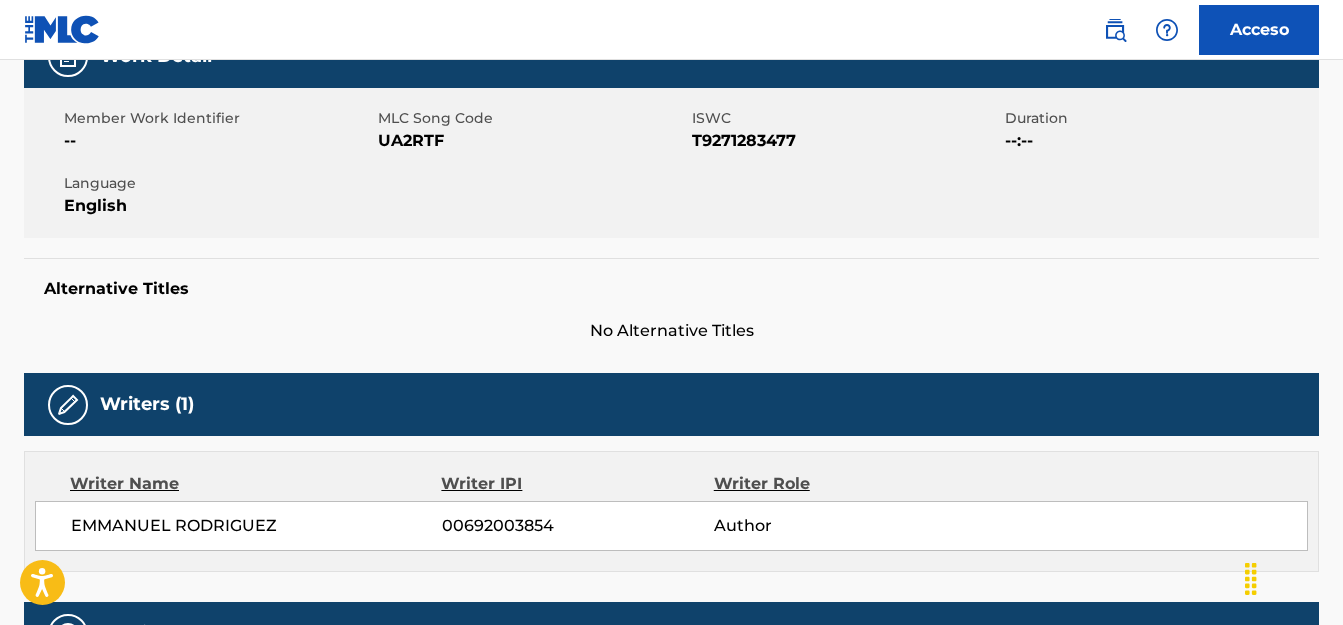 scroll, scrollTop: 0, scrollLeft: 0, axis: both 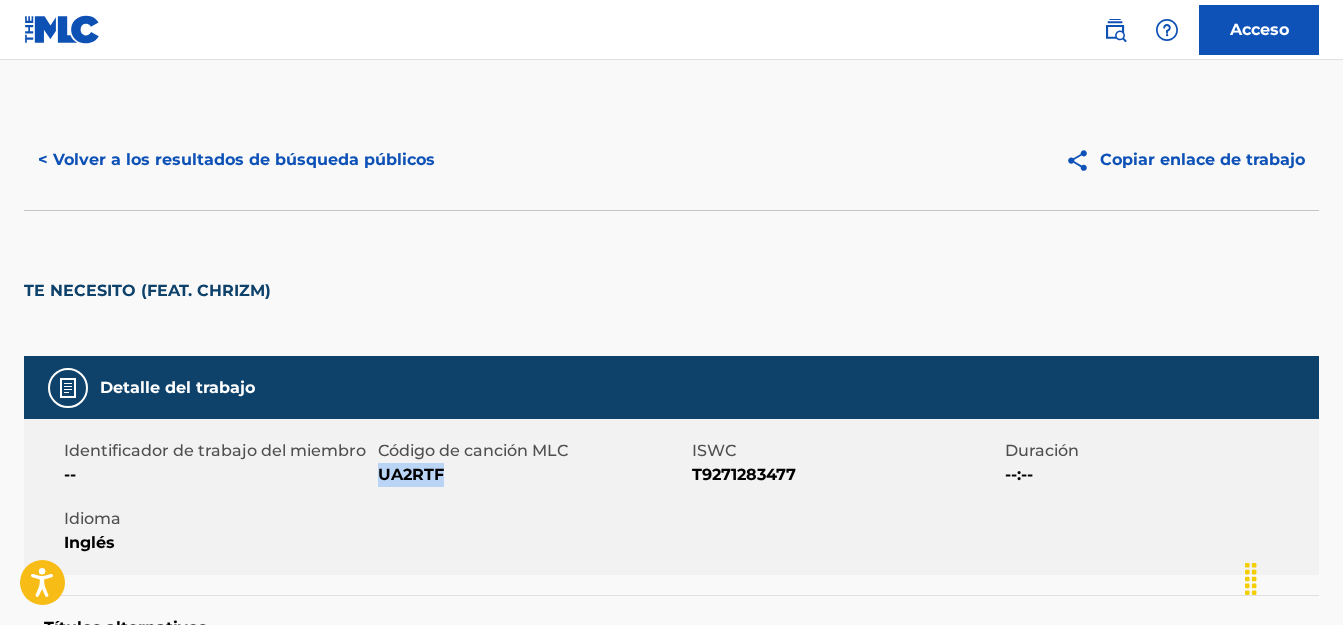 drag, startPoint x: 446, startPoint y: 471, endPoint x: 379, endPoint y: 474, distance: 67.06713 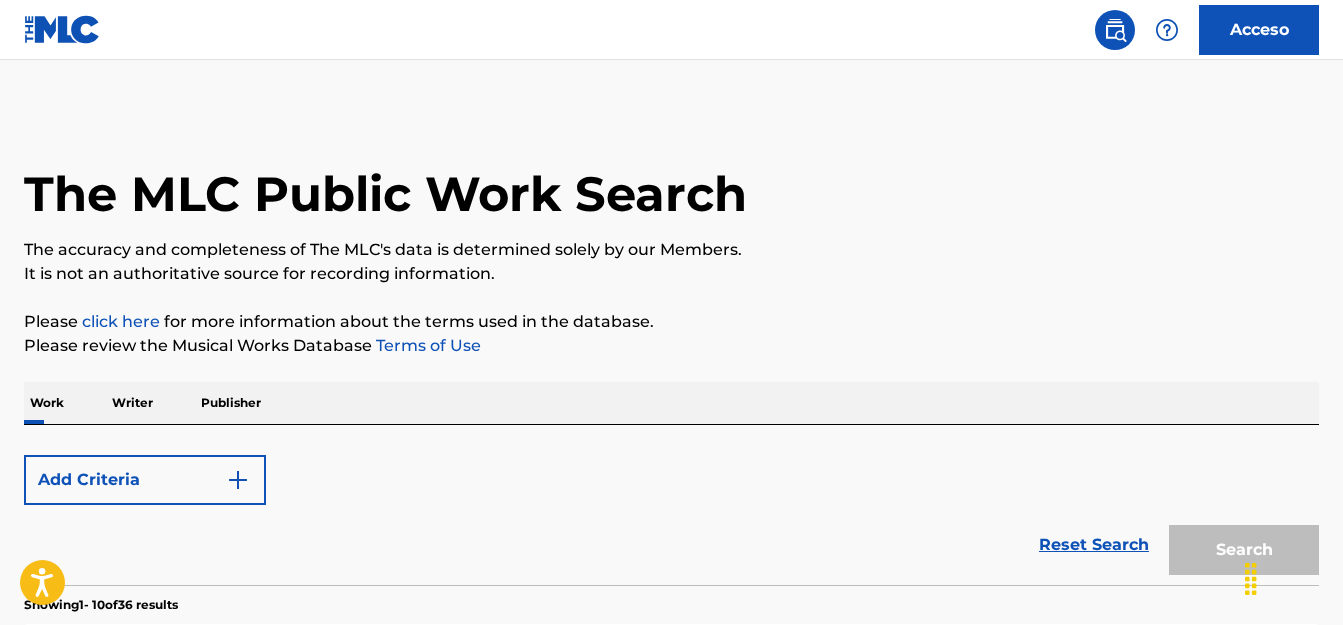 scroll, scrollTop: 331, scrollLeft: 0, axis: vertical 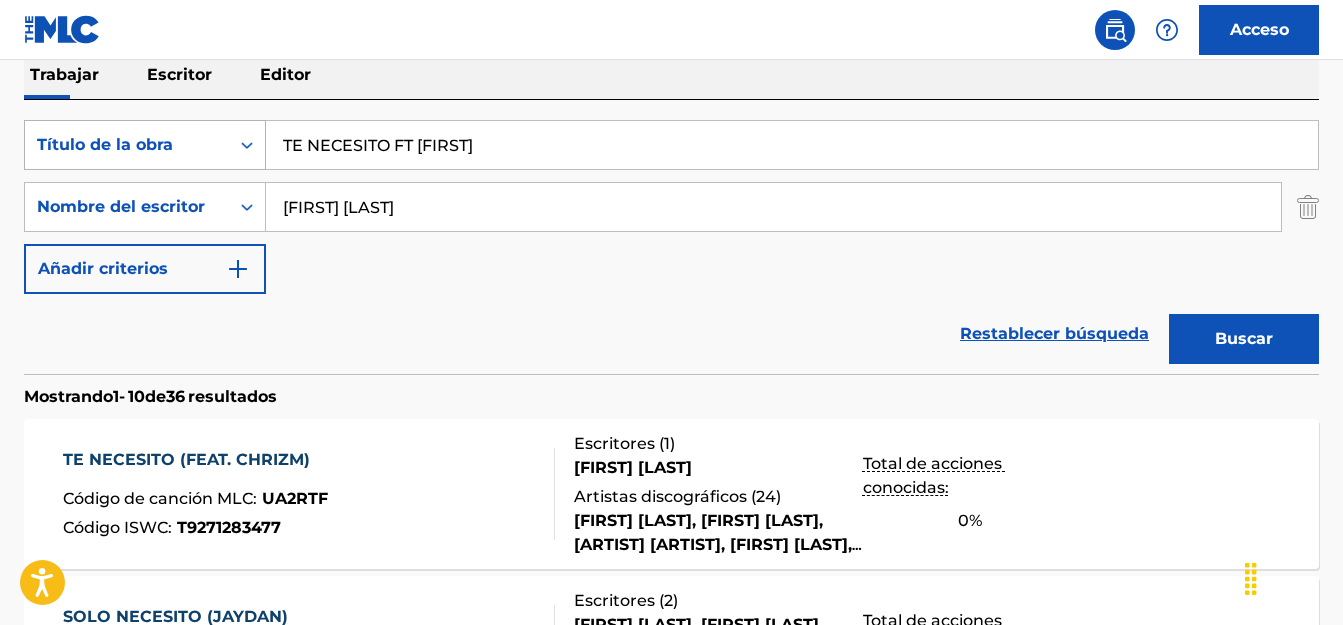 drag, startPoint x: 484, startPoint y: 147, endPoint x: 248, endPoint y: 136, distance: 236.25621 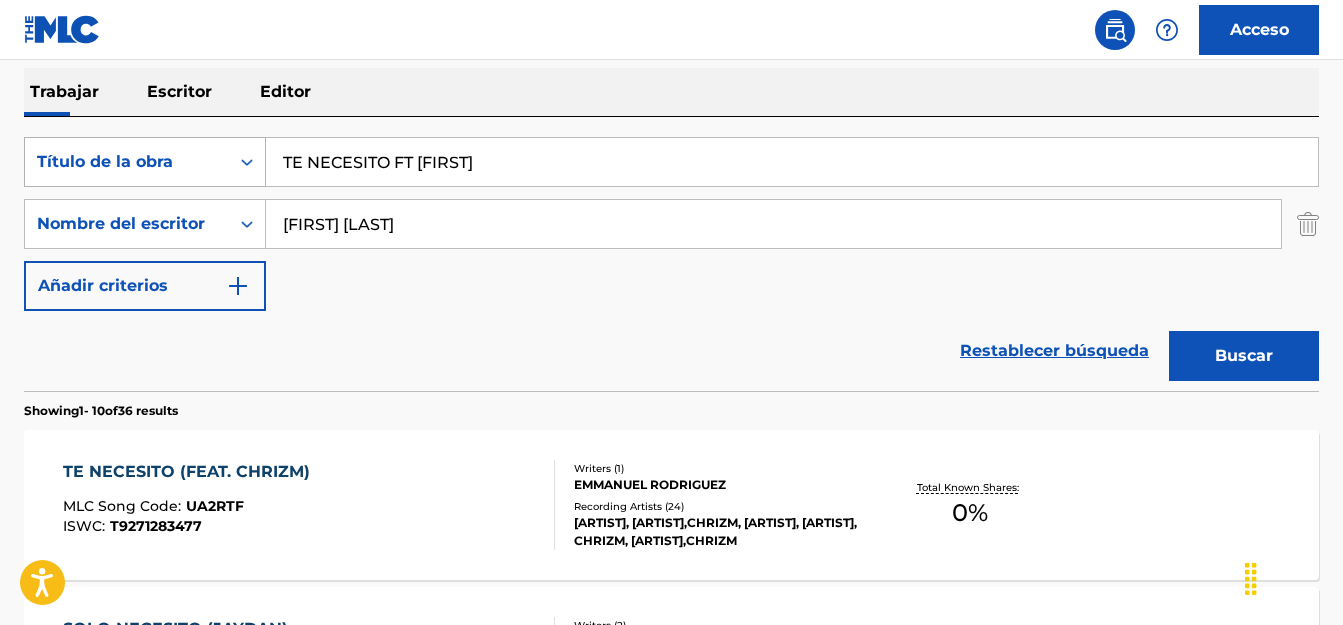 scroll, scrollTop: 331, scrollLeft: 0, axis: vertical 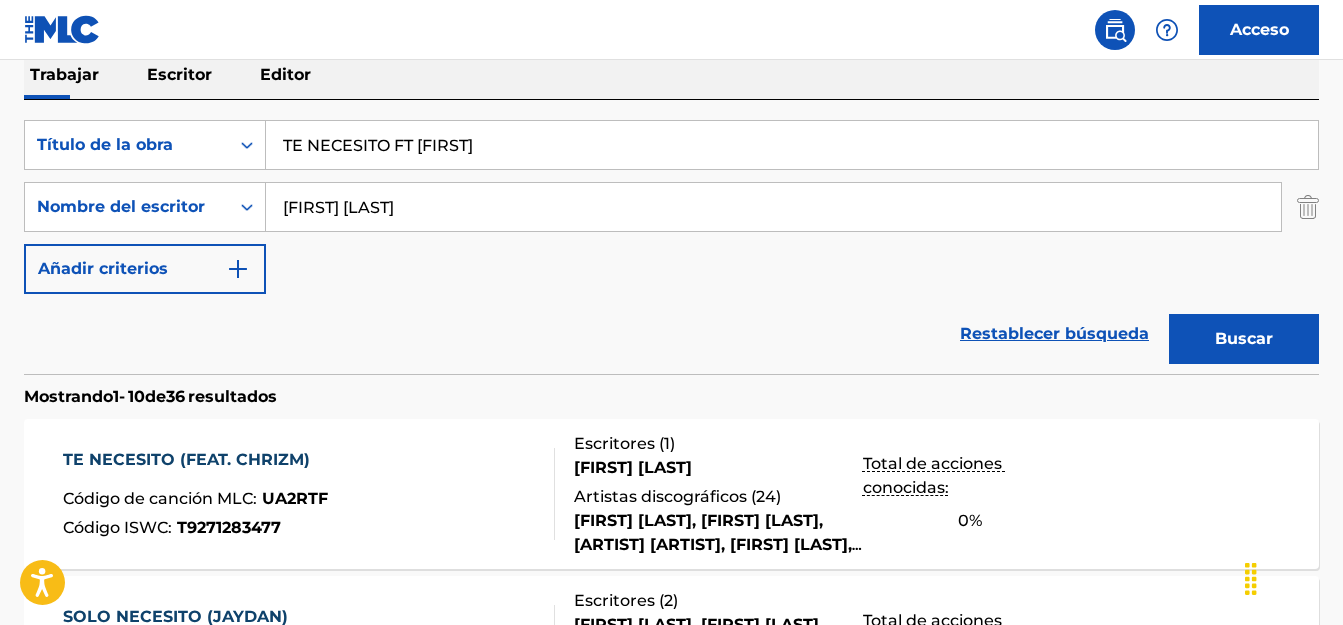 click on "TE NECESITO (FEAT. CHRIZM) Código de canción MLC  :  UA2RTF Código ISWC  :  T9271283477" at bounding box center [309, 494] 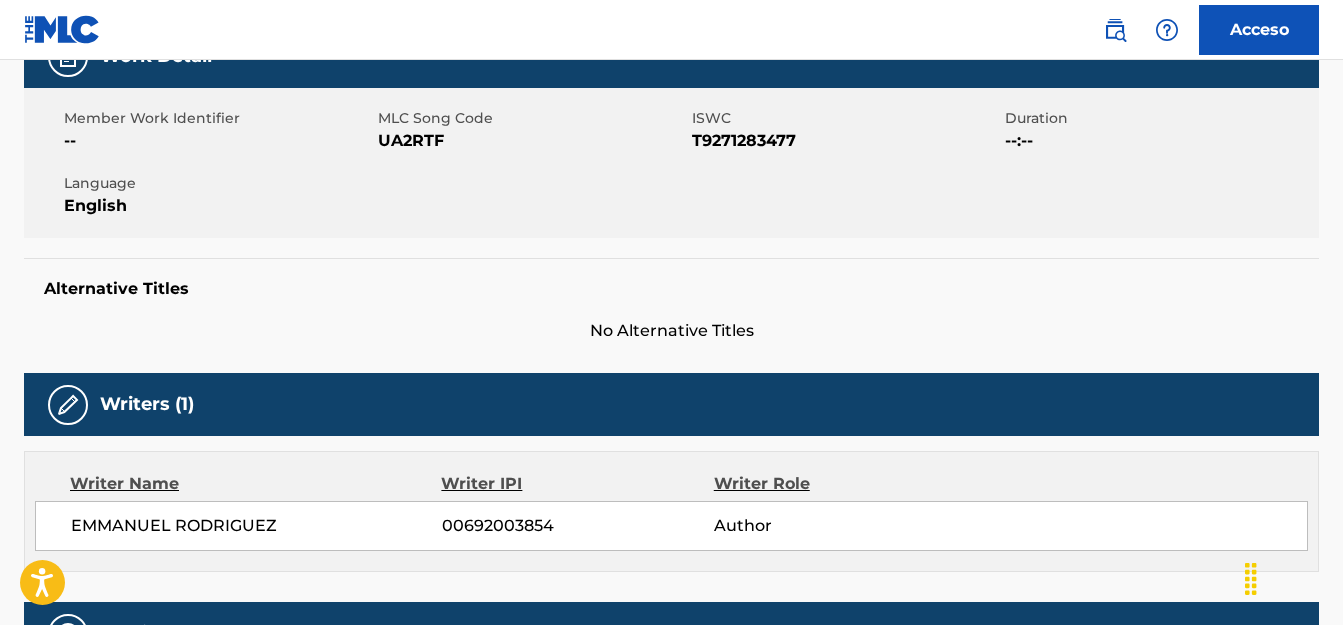 scroll, scrollTop: 0, scrollLeft: 0, axis: both 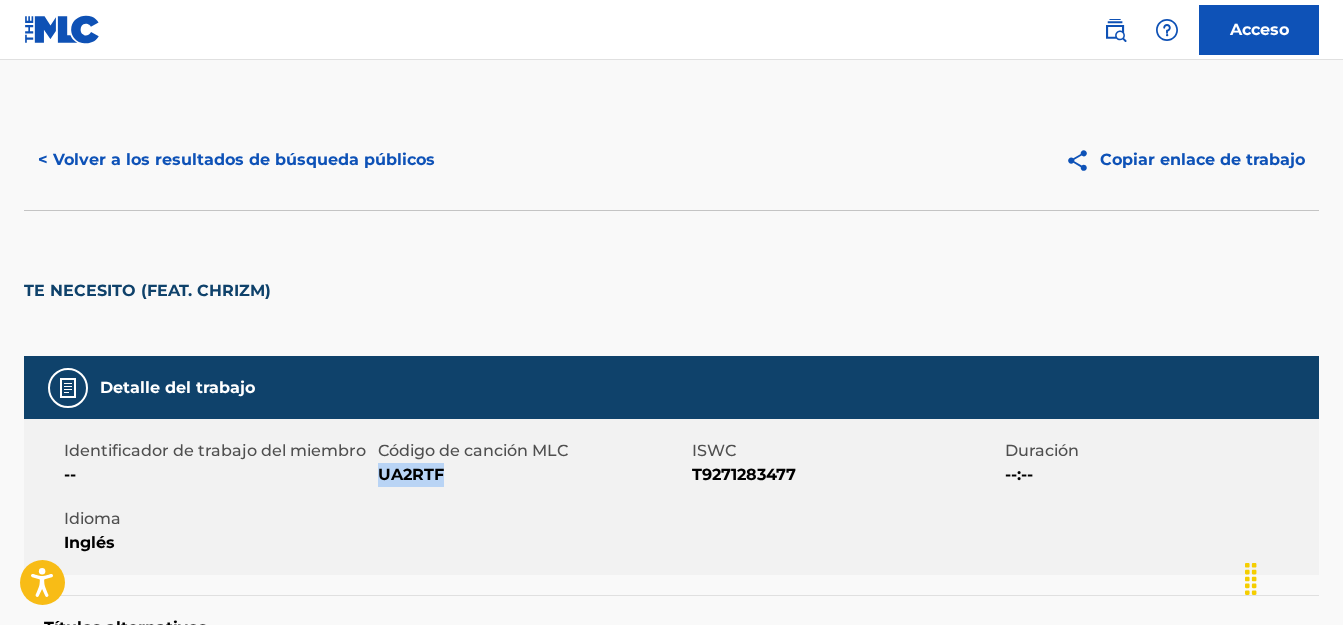 drag, startPoint x: 441, startPoint y: 472, endPoint x: 378, endPoint y: 472, distance: 63 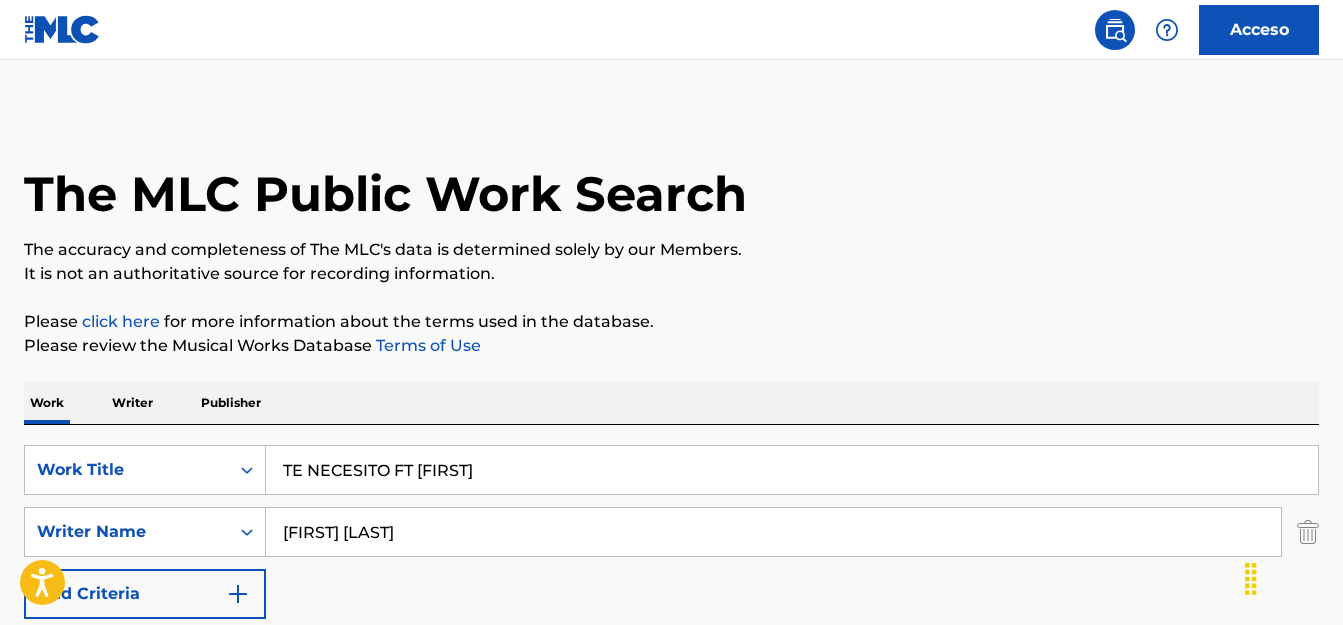 scroll, scrollTop: 331, scrollLeft: 0, axis: vertical 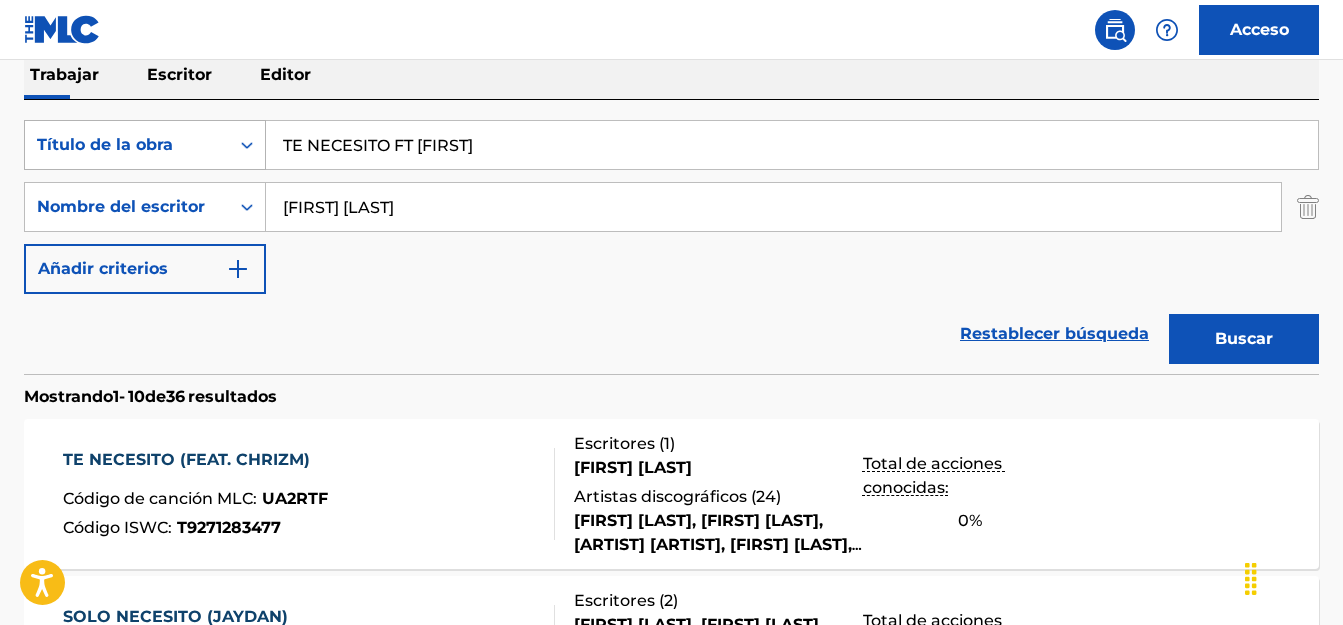 drag, startPoint x: 497, startPoint y: 142, endPoint x: 203, endPoint y: 139, distance: 294.01532 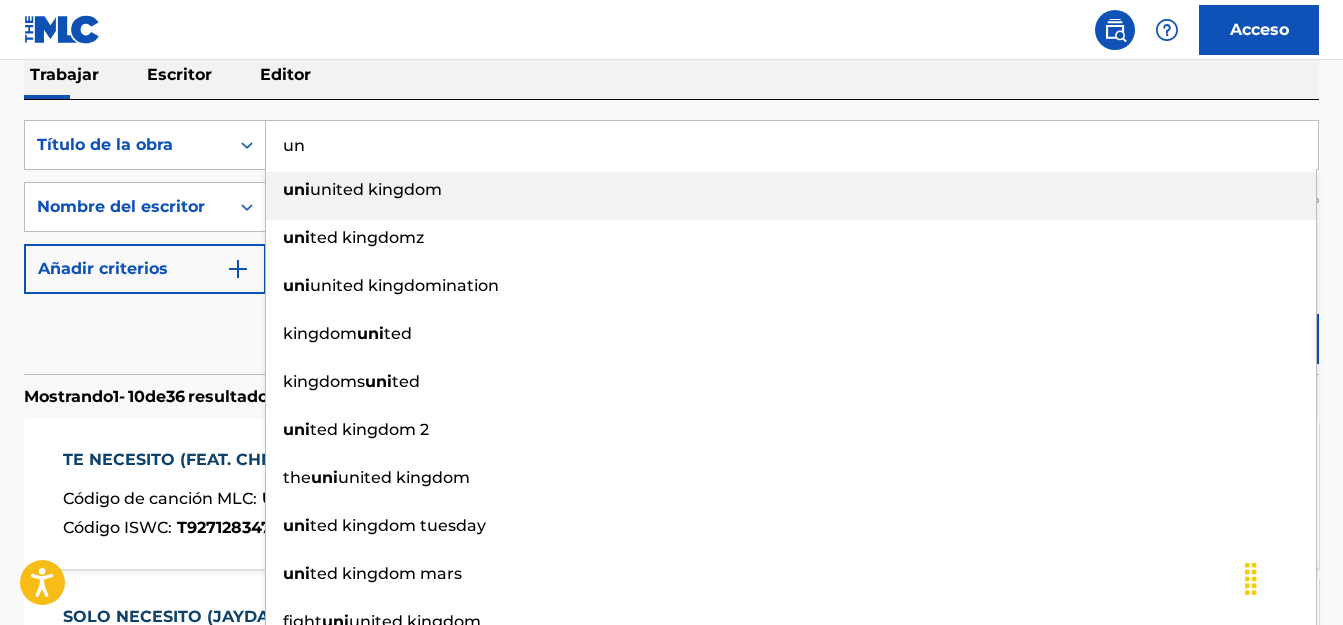 type on "u" 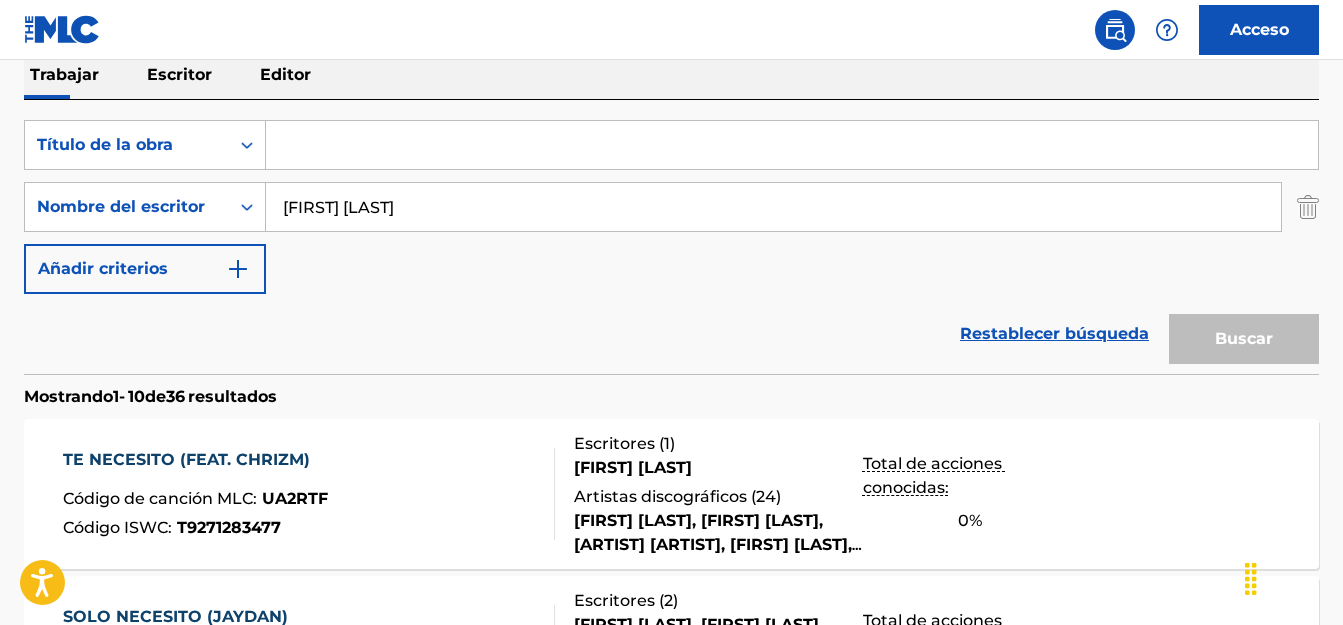 paste on "LA UNION (FEAT. [FIRST] [LAST], [FIRST], SAM" 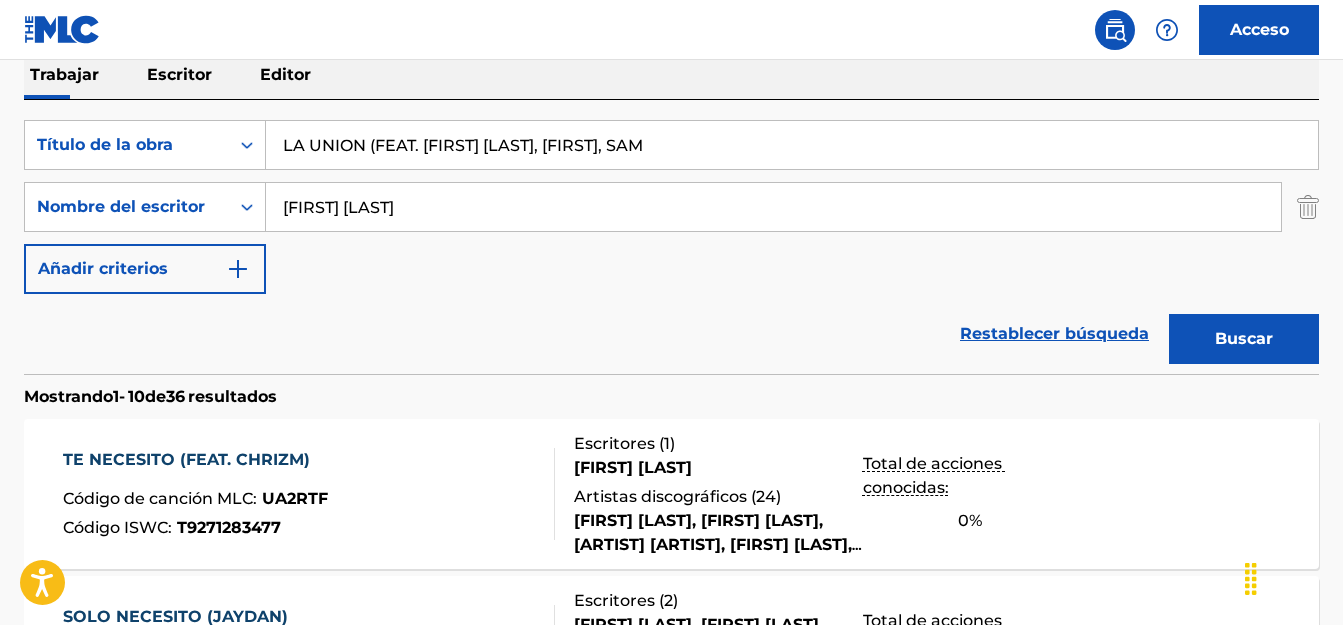 type on "LA UNION (FEAT. [FIRST] [LAST], [FIRST], SAM" 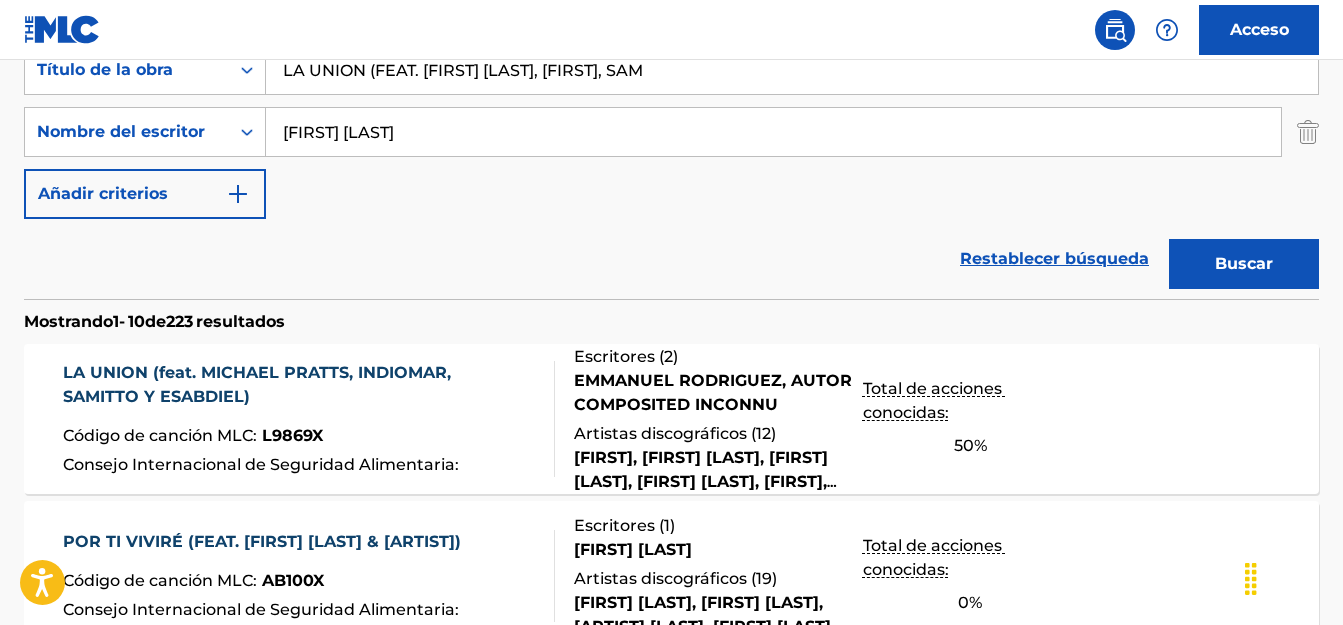 scroll, scrollTop: 419, scrollLeft: 0, axis: vertical 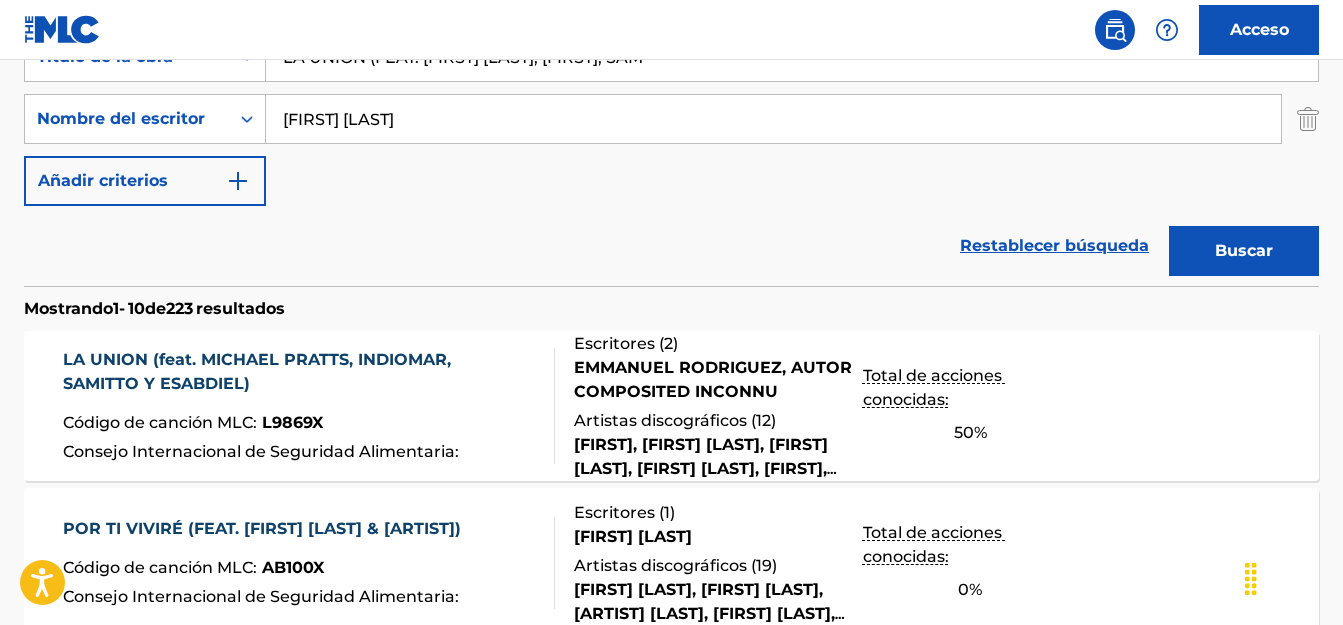 click on "Código de canción MLC : L9869X" at bounding box center (300, 425) 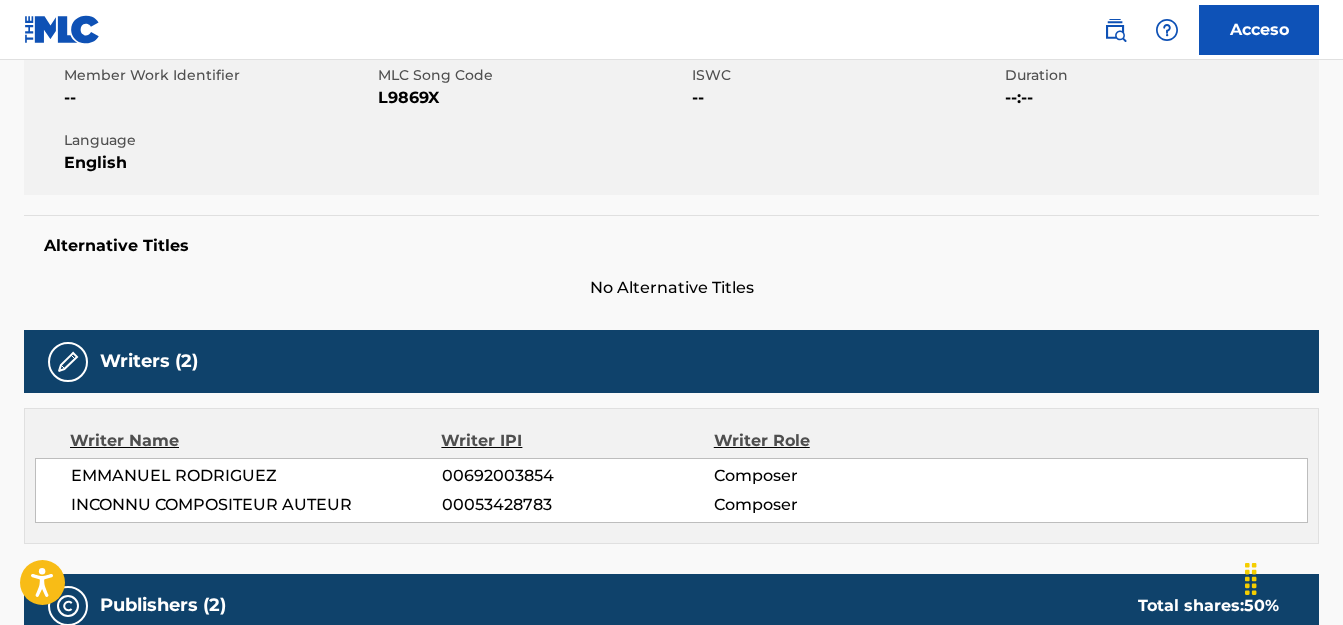 scroll, scrollTop: 0, scrollLeft: 0, axis: both 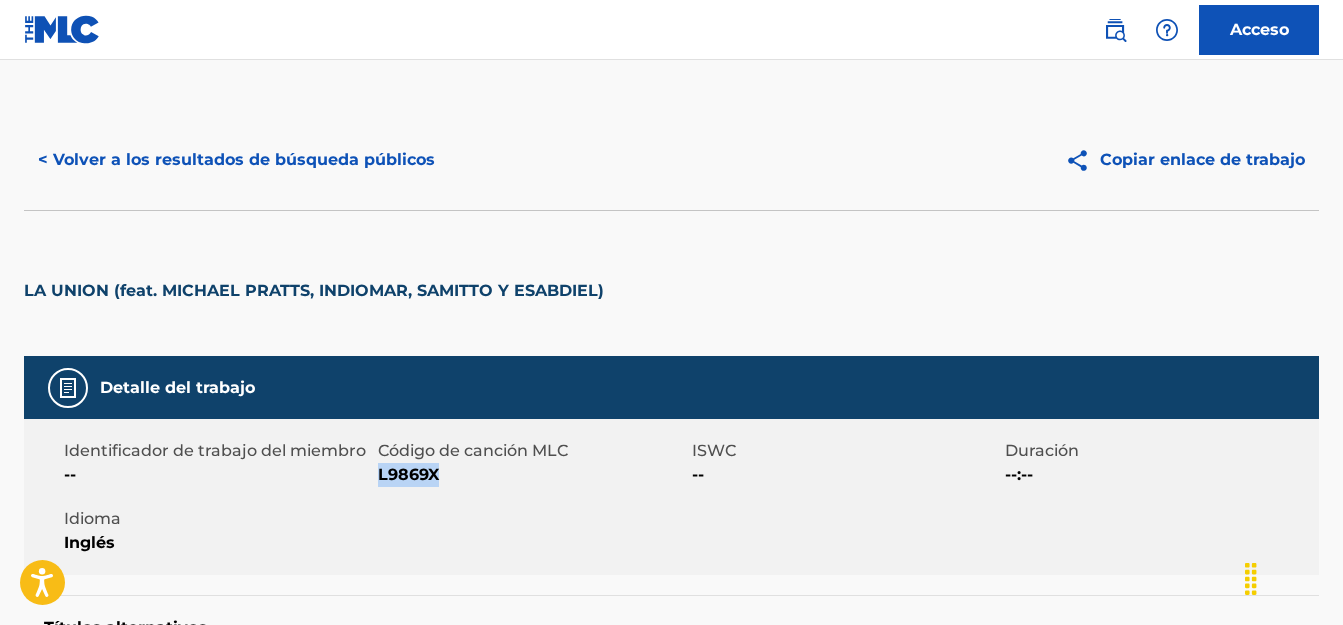 drag, startPoint x: 438, startPoint y: 473, endPoint x: 382, endPoint y: 471, distance: 56.0357 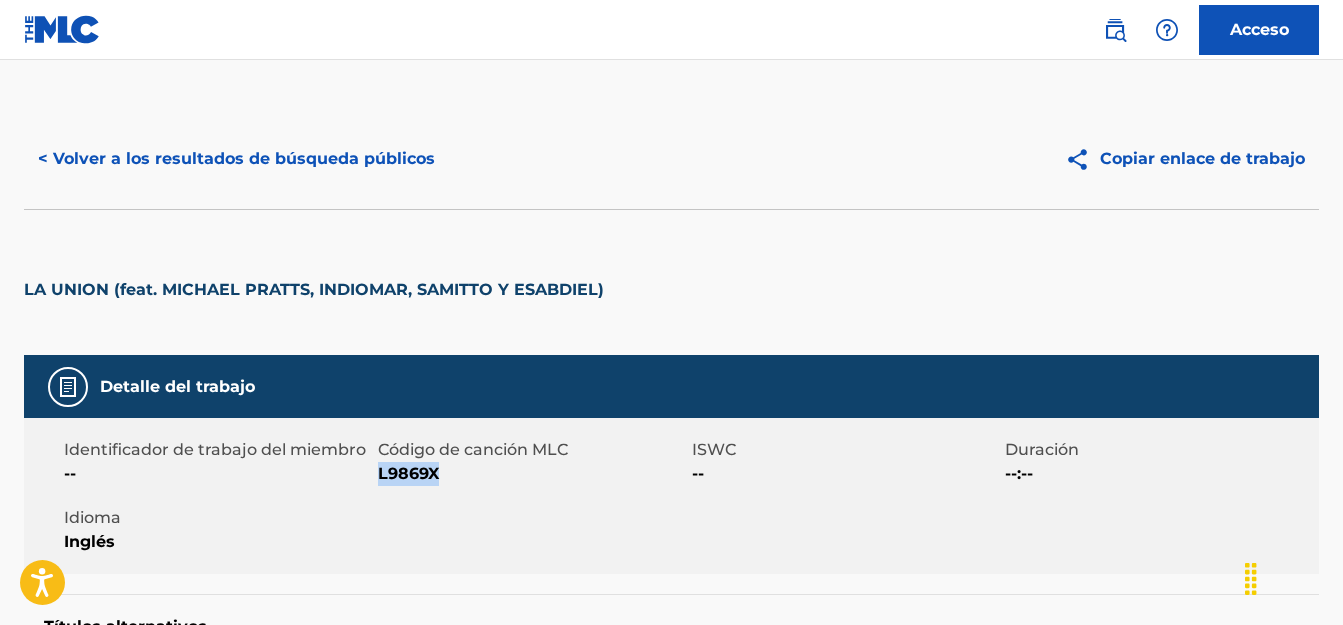 scroll, scrollTop: 0, scrollLeft: 0, axis: both 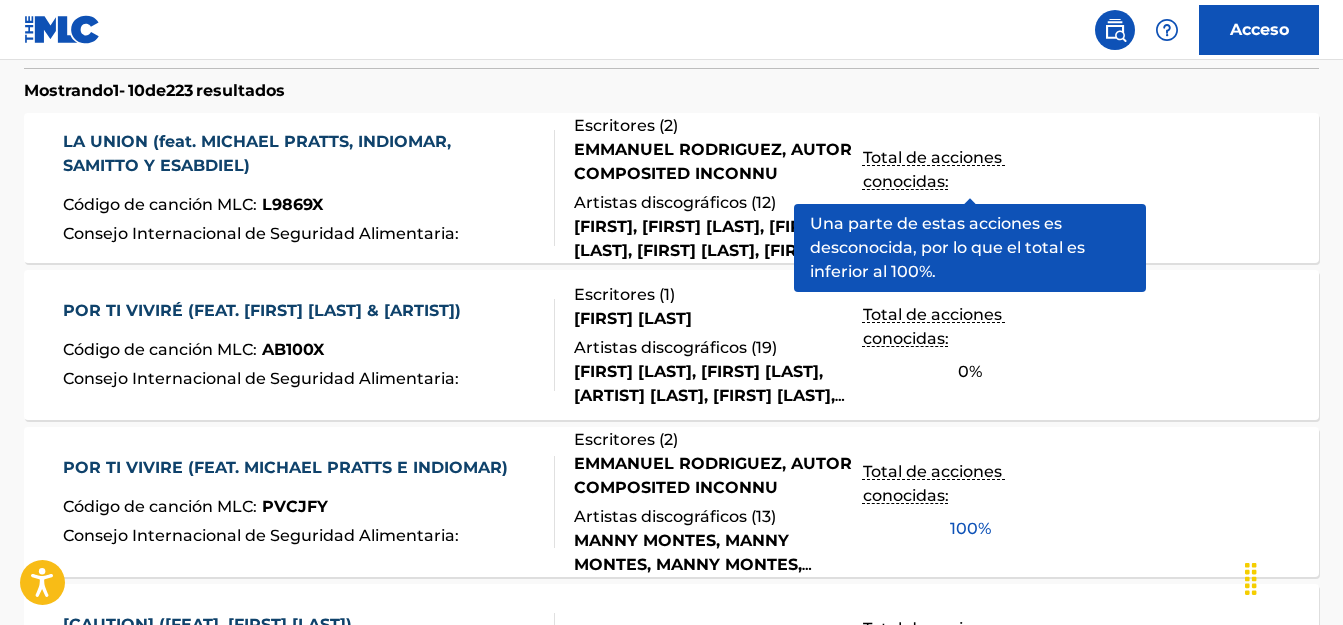 click on "Artistas discográficos (" at bounding box center [665, 202] 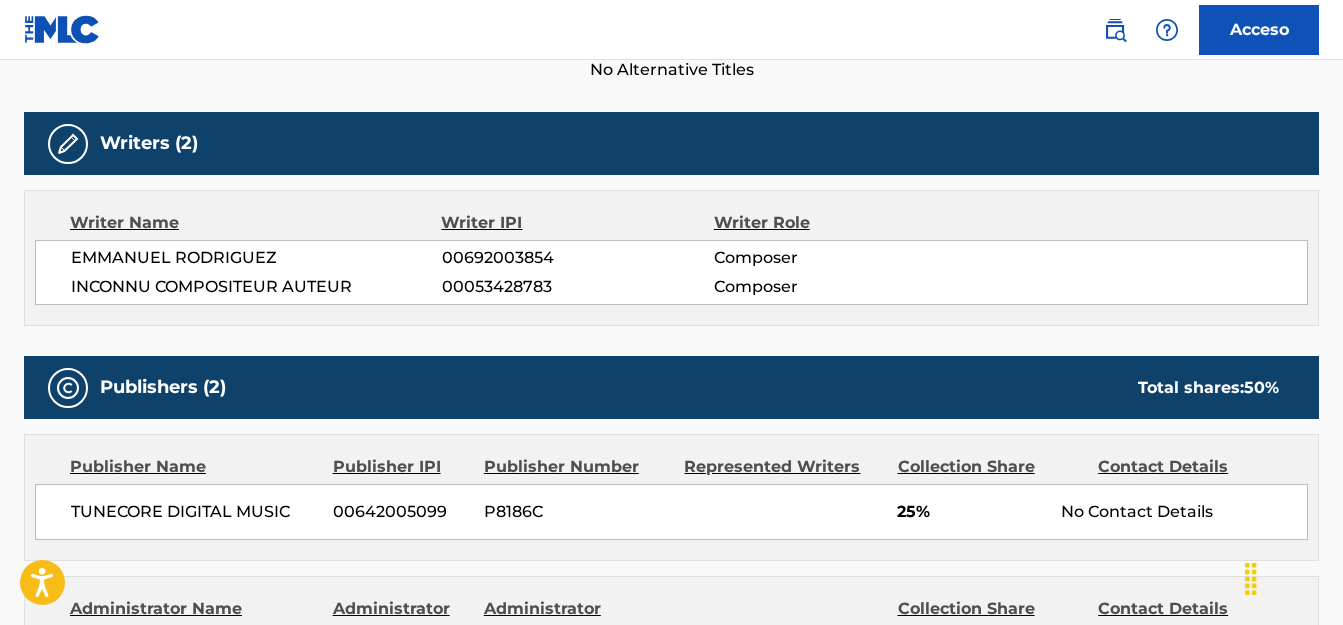 scroll, scrollTop: 0, scrollLeft: 0, axis: both 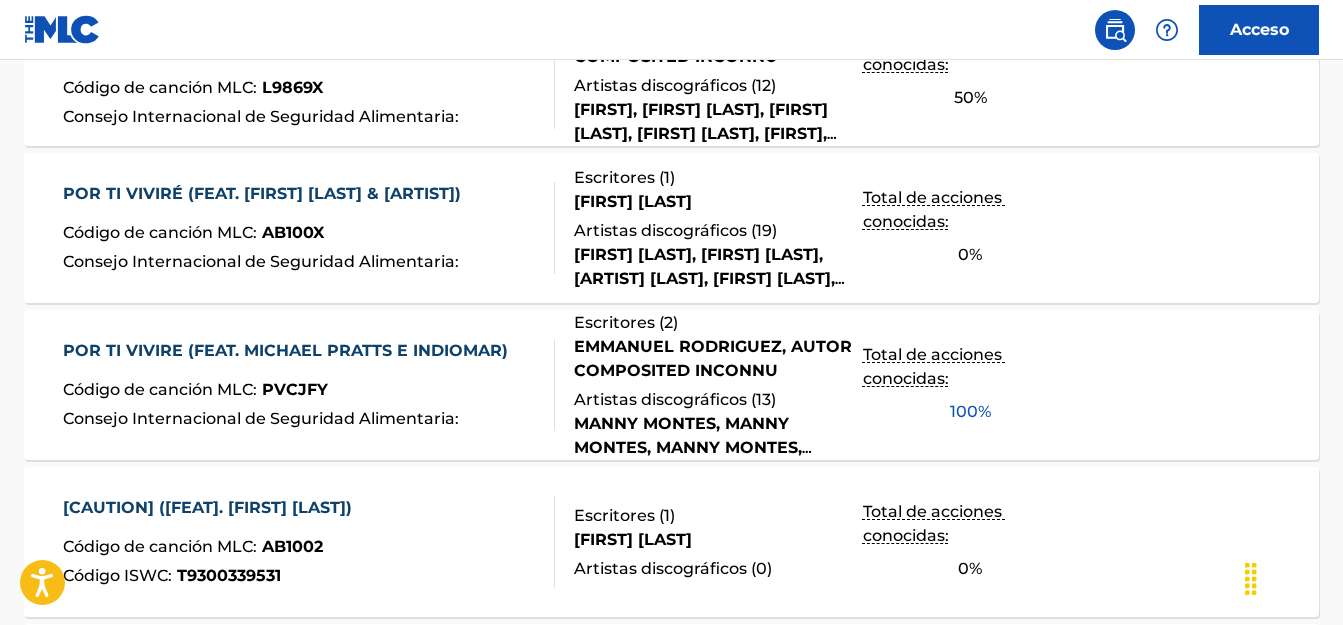 click on "Artistas discográficos (  19  )" at bounding box center (718, 231) 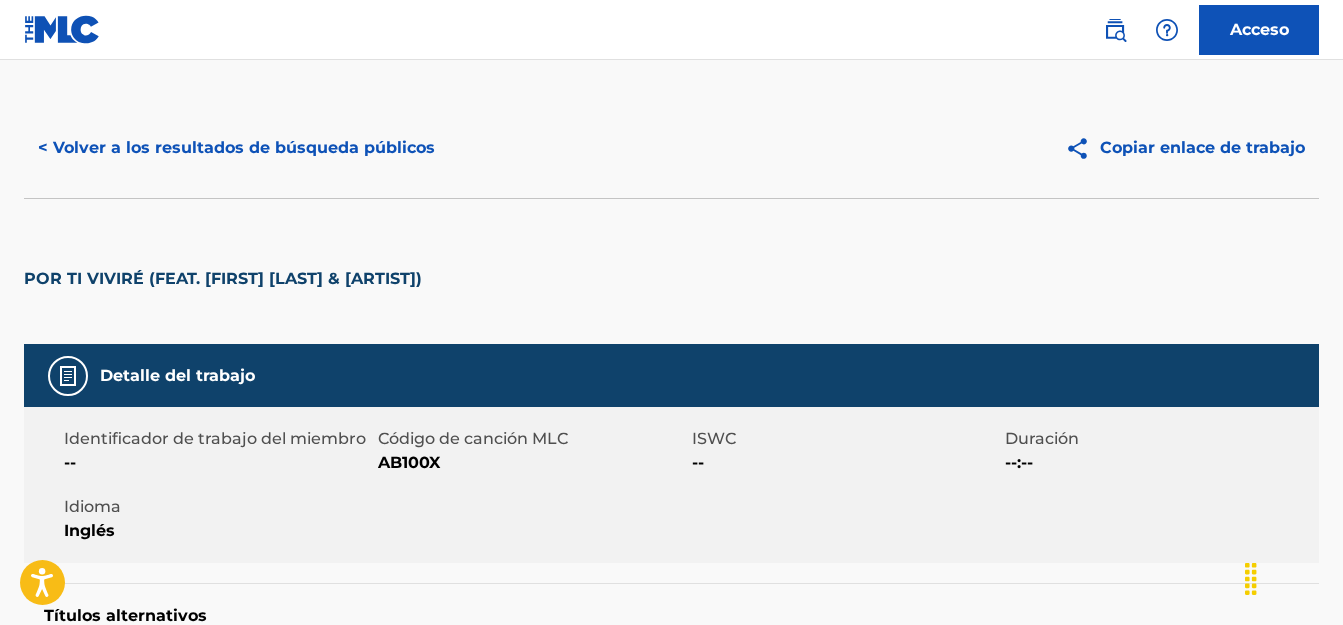 scroll, scrollTop: 0, scrollLeft: 0, axis: both 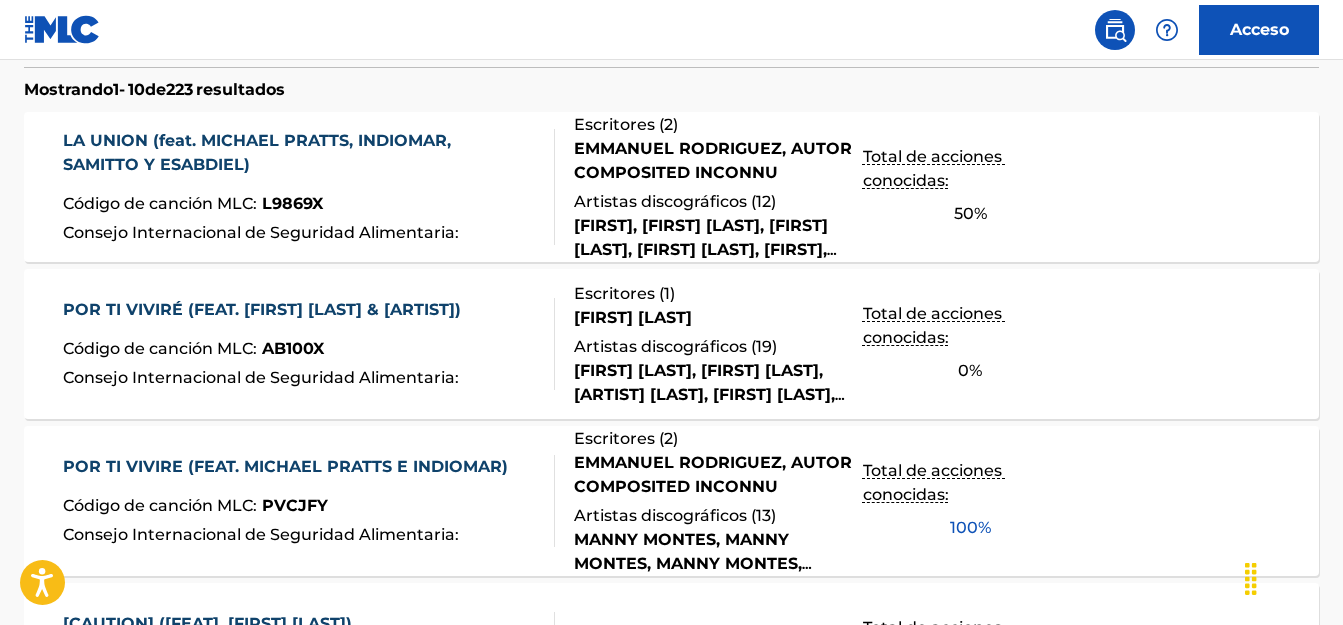 click on "LA UNION (feat. MICHAEL PRATTS, INDIOMAR, SAMITTO Y ESABDIEL) Código de canción MLC : L9869X Consejo Internacional de Seguridad Alimentaria : Escritores ( 2 ) EMMANUEL RODRIGUEZ, AUTOR COMPOSITED INCONNU Artistas discográficos ( 12 ) INDIOMAR, MANNY MONTES, MANNY MONTES, MICHAEL PRATTS, INDIOMAR, SAMITTO Y ESABDIEL, JAYDAN, ALBERT Y MARC, MANNY MONTES, MANNY MONTES|MICHAEL PRATTS & INDIOMAR Total de acciones conocidas: 50 % POR TI VIVIRÉ (FEAT. MICHAEL PRATTS & INDIOMAR) Código de canción MLC : AB100X Consejo Internacional de Seguridad Alimentaria : Escritores ( 1 ) EMMANUEL RODRÍGUEZ Artistas discográficos ( 19 ) MANNY MONTES,MICHAEL PRATTS,INDIOMAR, MICHAEL PRATTS, MANNY MONTES, INDIOMAR, INDIOMAR|MANNY MONTES|MICHAEL PRATTS, MANNY MONTES, MANNY MONTES,MICHAEL PRATTS,INDIOMAR Total de acciones conocidas: 0 % POR TI VIVIRE (FEAT. MICHAEL PRATTS E INDIOMAR) Código de canción MLC : PVCJFY Consejo Internacional de Seguridad Alimentaria : Escritores ( 2 ) Artistas discográficos (" at bounding box center [671, 888] 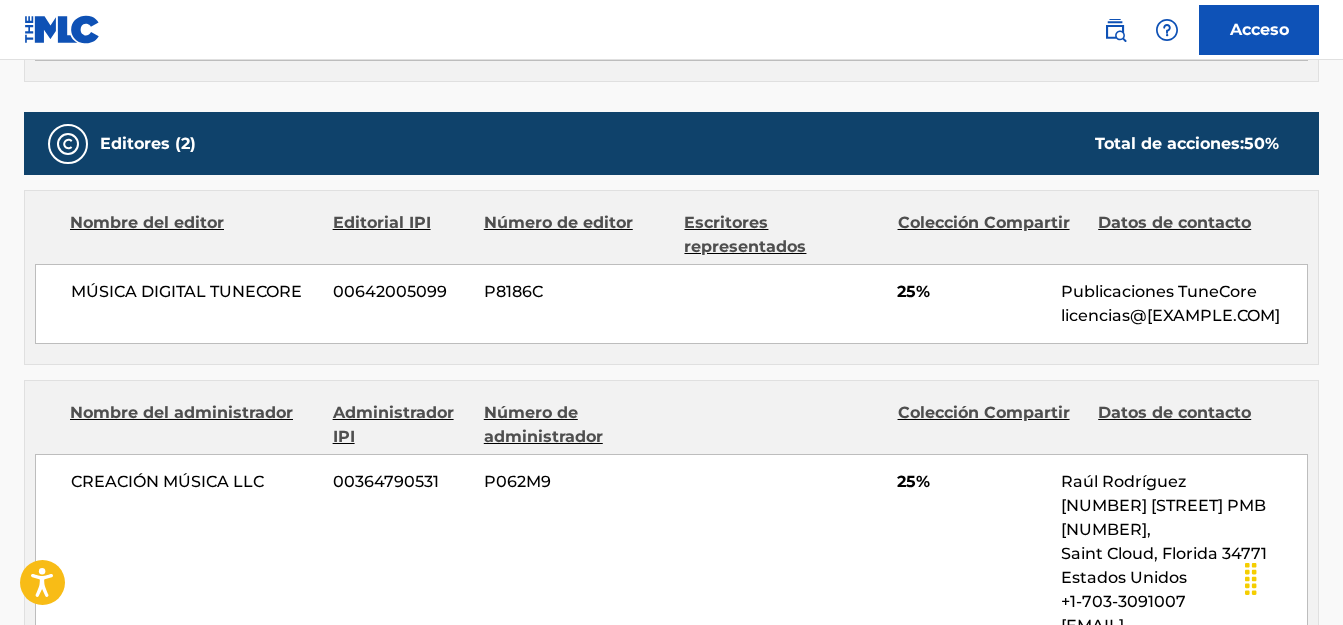 scroll, scrollTop: 840, scrollLeft: 0, axis: vertical 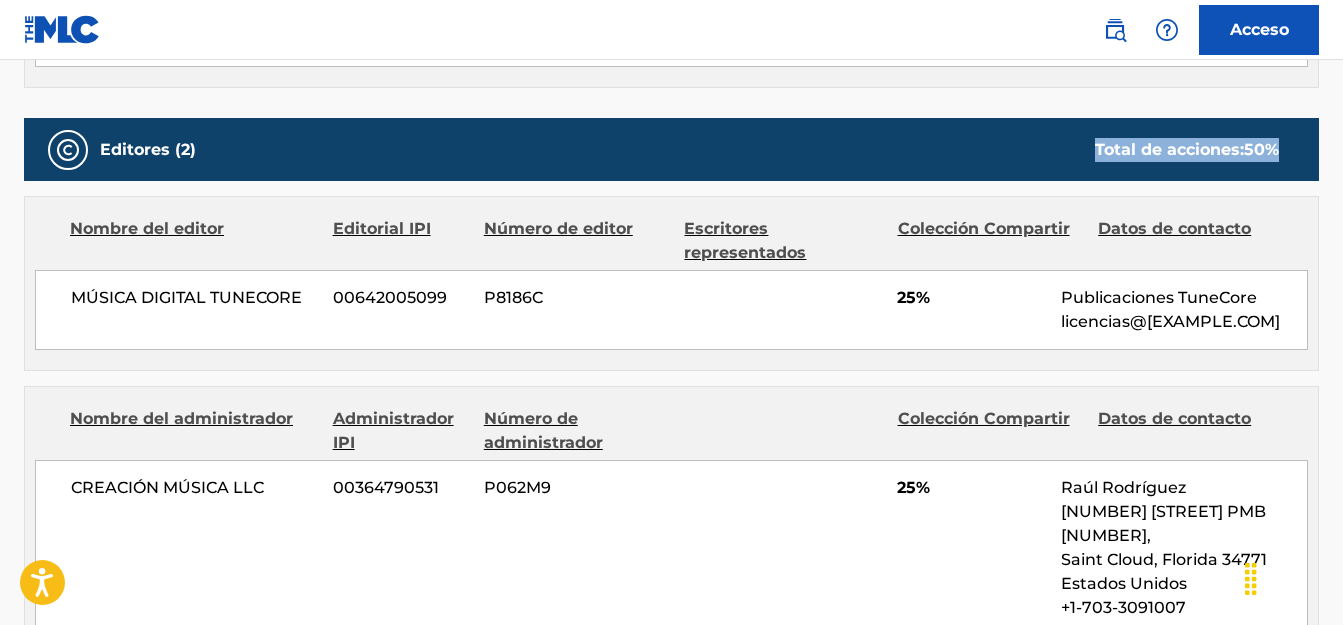 drag, startPoint x: 1058, startPoint y: 142, endPoint x: 1285, endPoint y: 155, distance: 227.37195 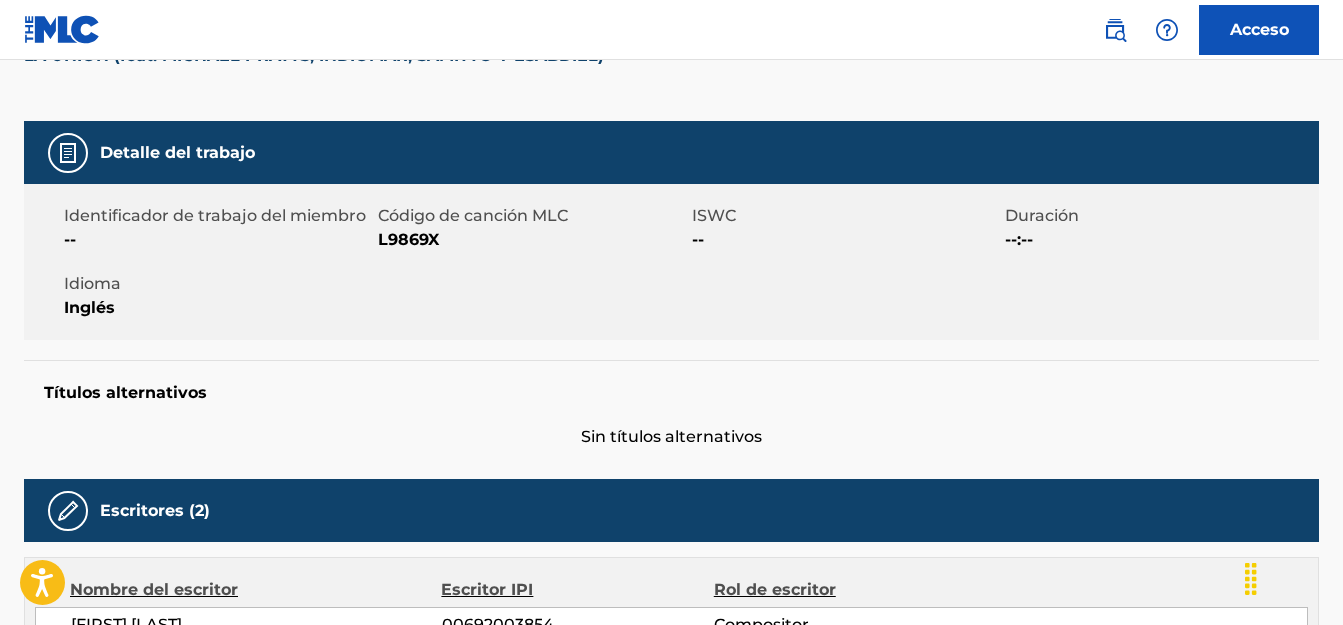 scroll, scrollTop: 0, scrollLeft: 0, axis: both 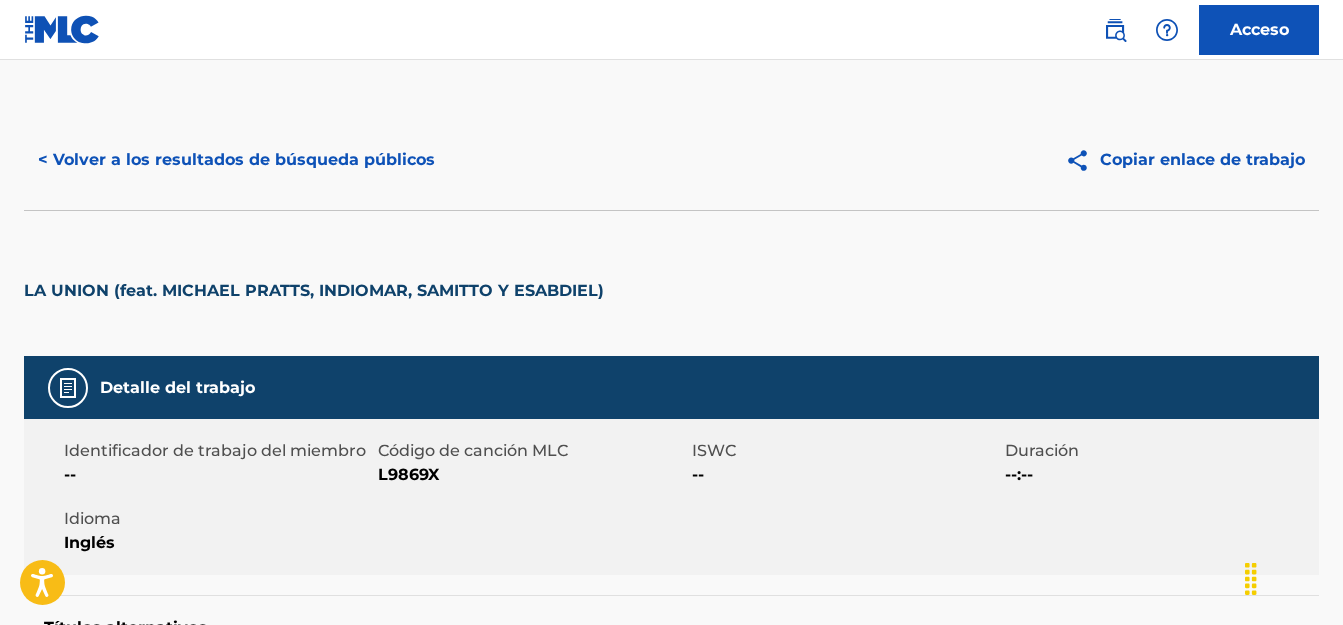 click on "< Volver a los resultados de búsqueda públicos" at bounding box center (236, 159) 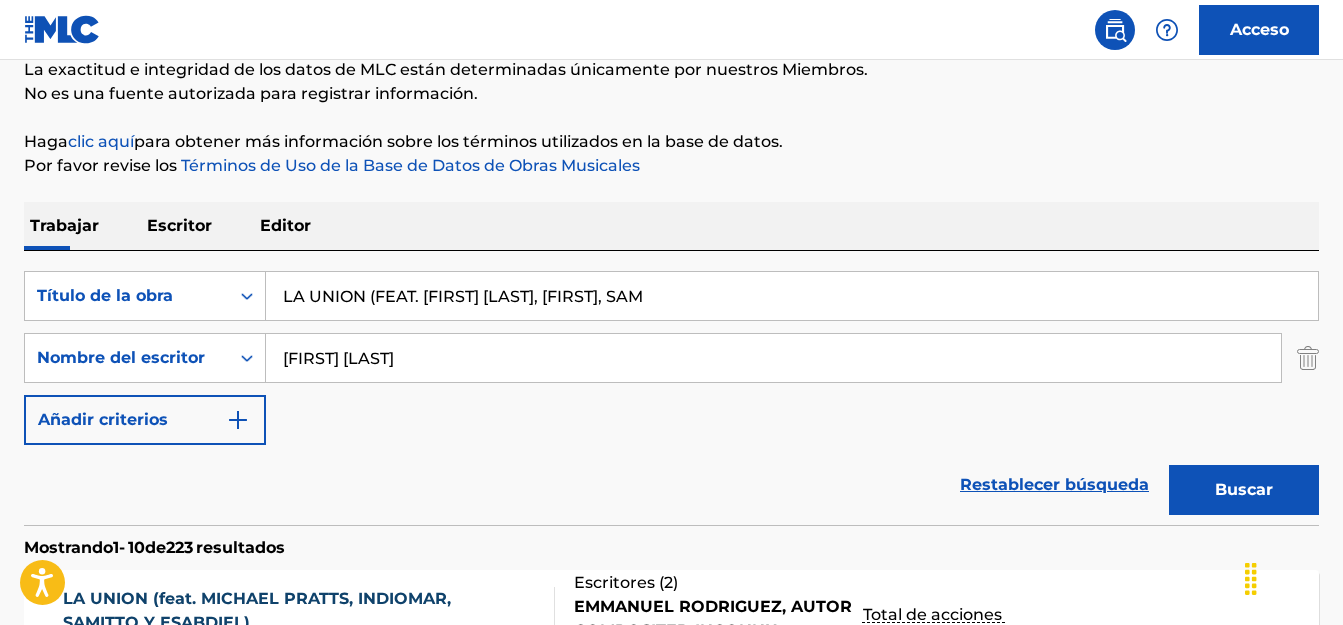 scroll, scrollTop: 181, scrollLeft: 0, axis: vertical 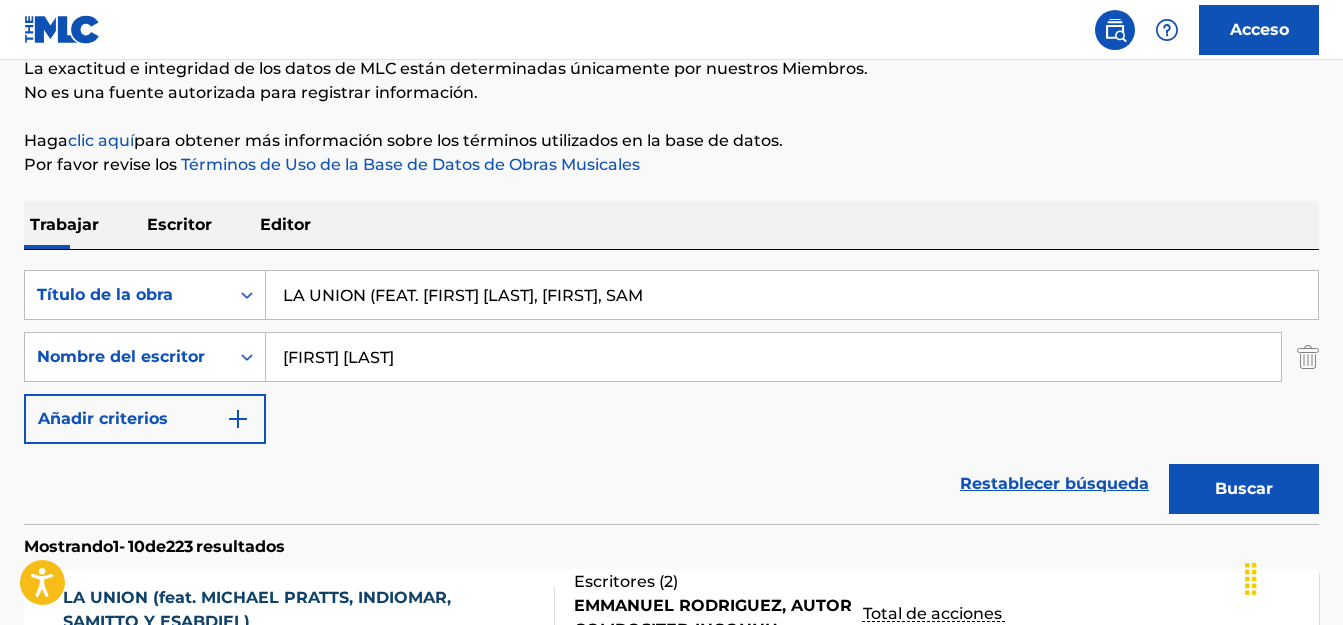 drag, startPoint x: 730, startPoint y: 292, endPoint x: 388, endPoint y: 277, distance: 342.3288 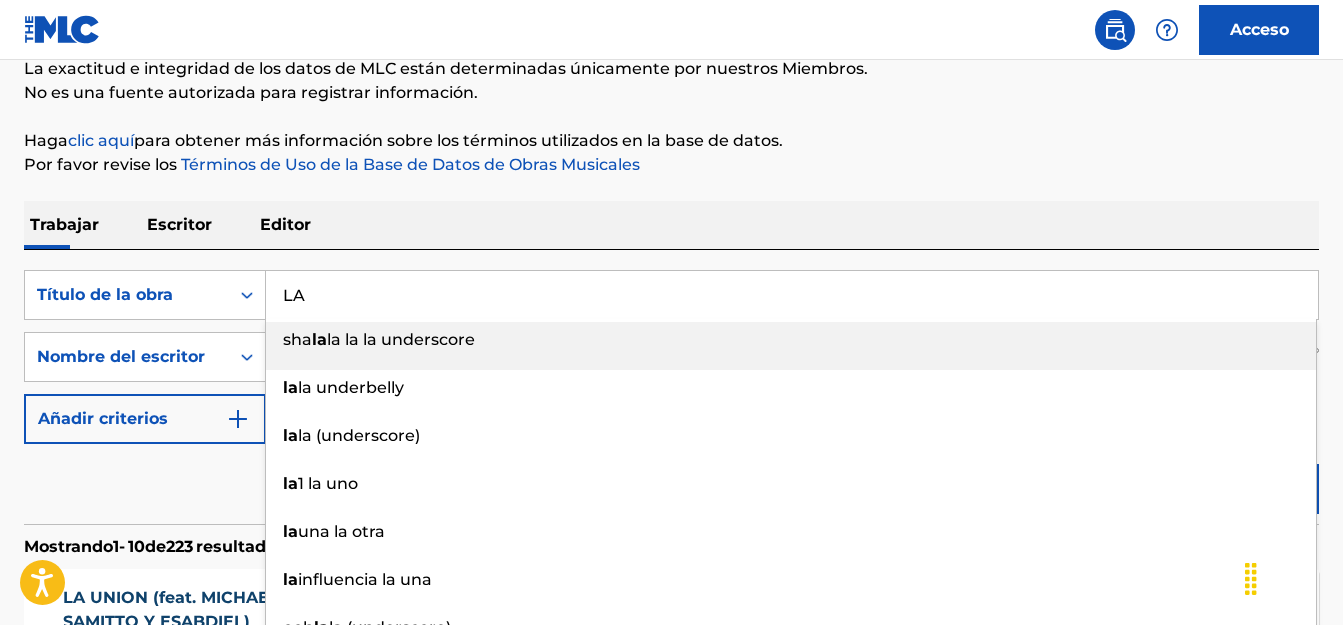 type on "L" 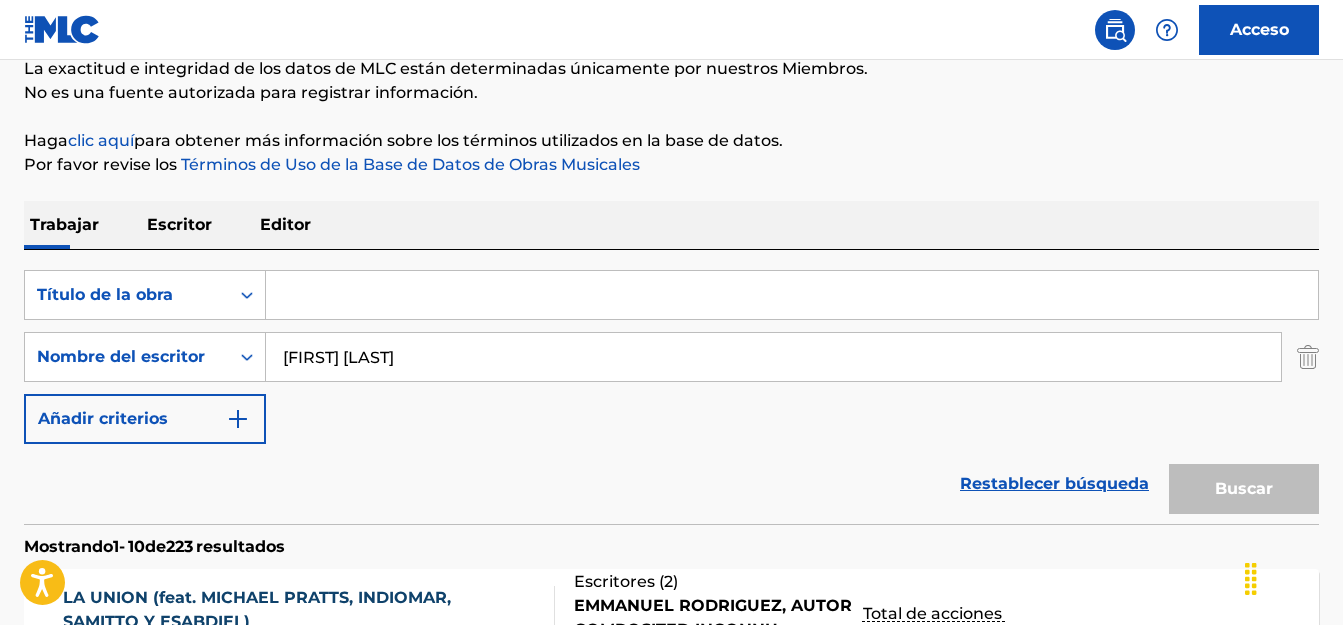 paste on "NADIE COMO TU" 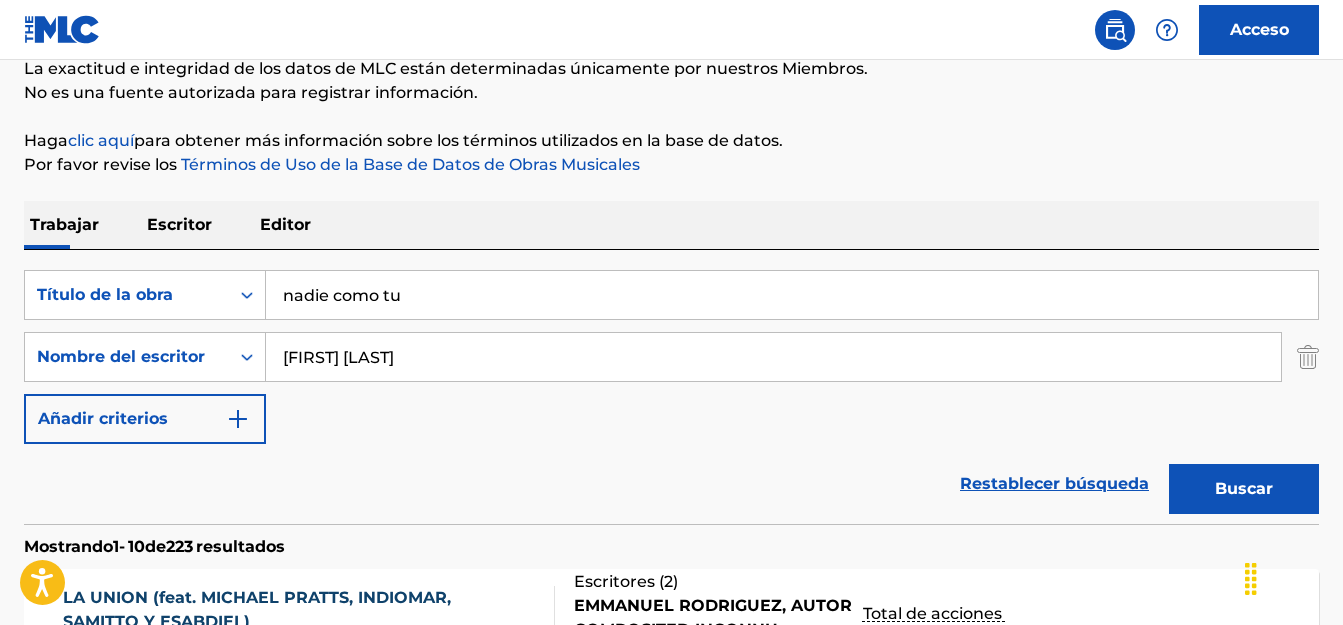 type on "nadie como tu" 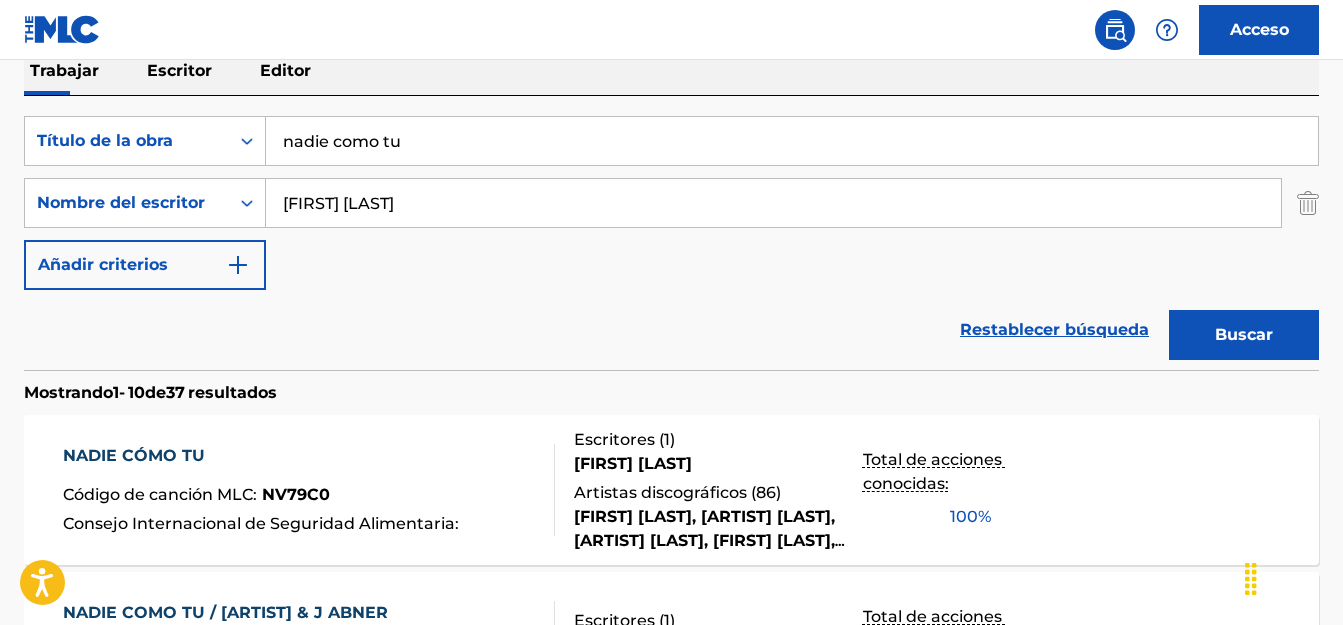 scroll, scrollTop: 342, scrollLeft: 0, axis: vertical 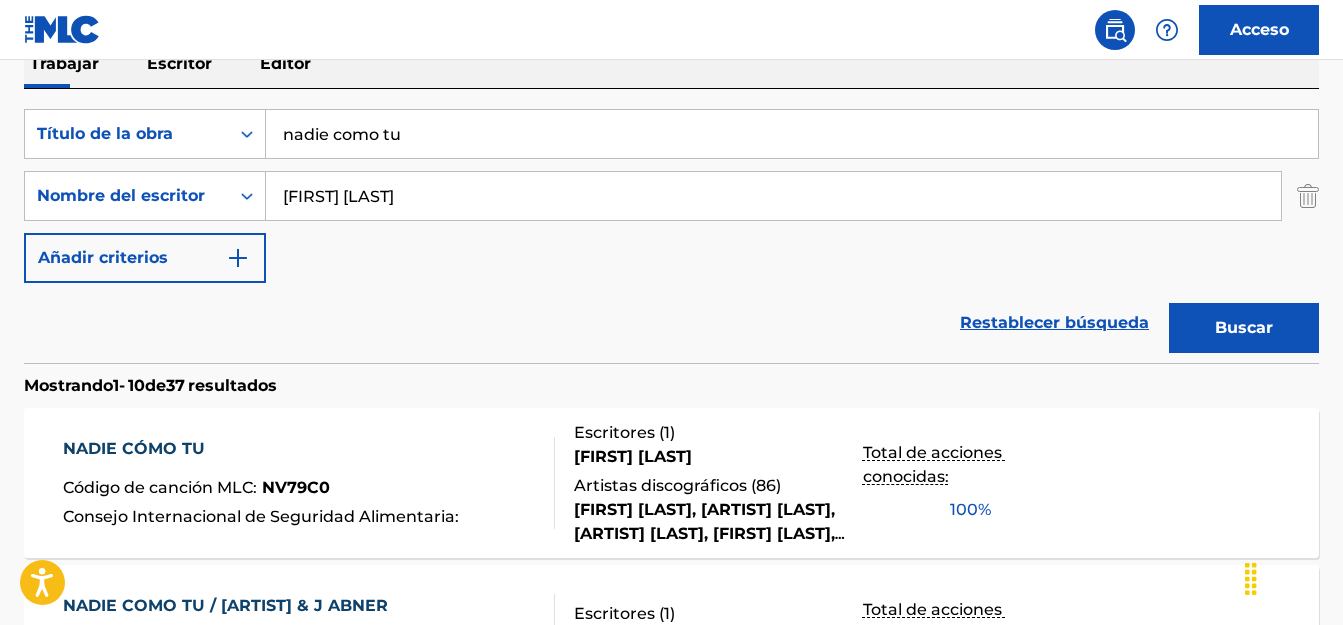 click on "Código de canción MLC  :  NV79C0" at bounding box center [263, 490] 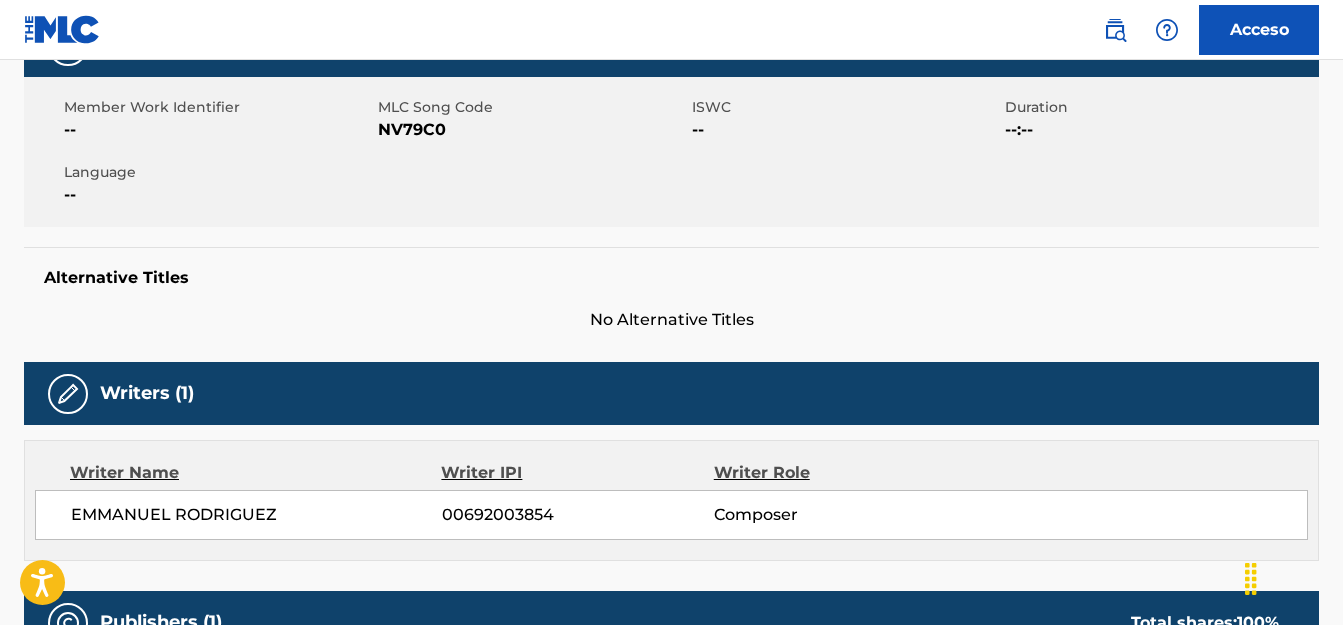 scroll, scrollTop: 0, scrollLeft: 0, axis: both 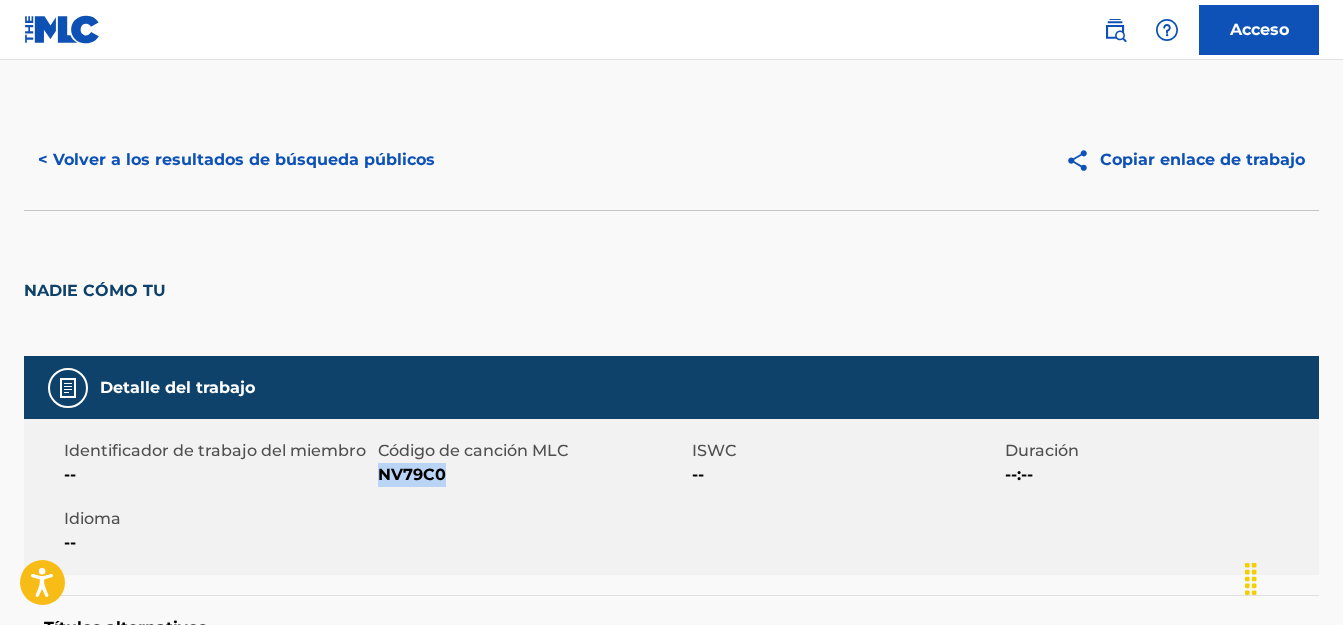 drag, startPoint x: 445, startPoint y: 477, endPoint x: 381, endPoint y: 472, distance: 64.195015 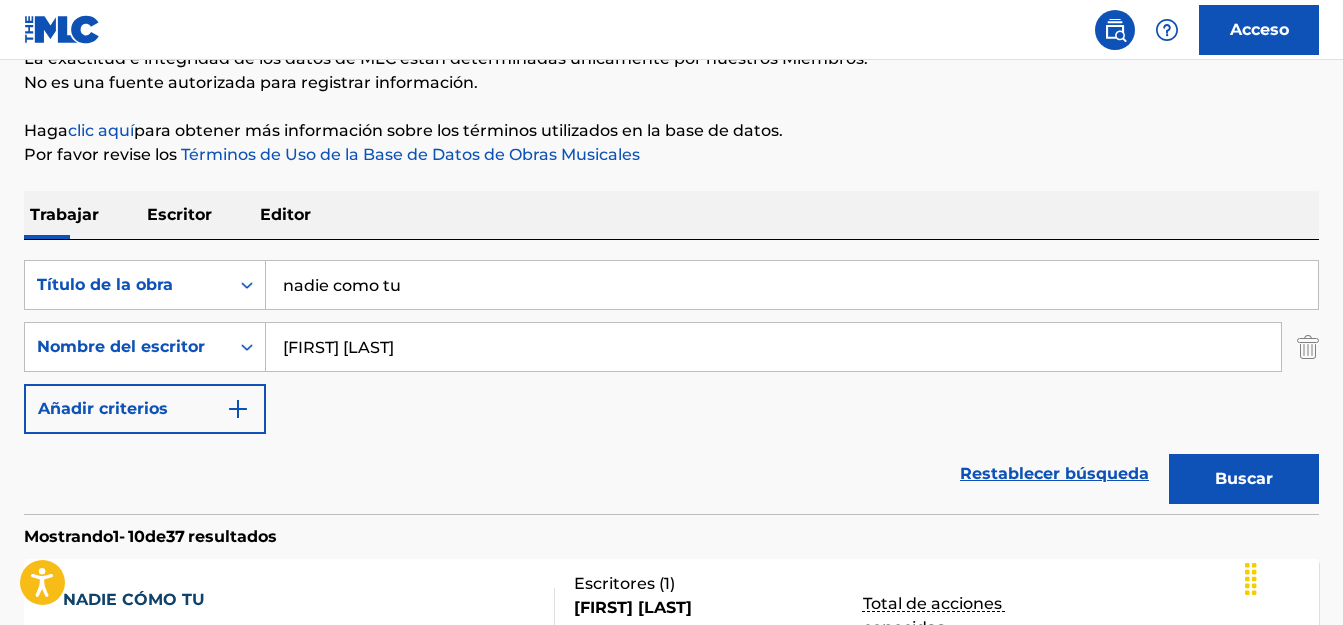 scroll, scrollTop: 147, scrollLeft: 0, axis: vertical 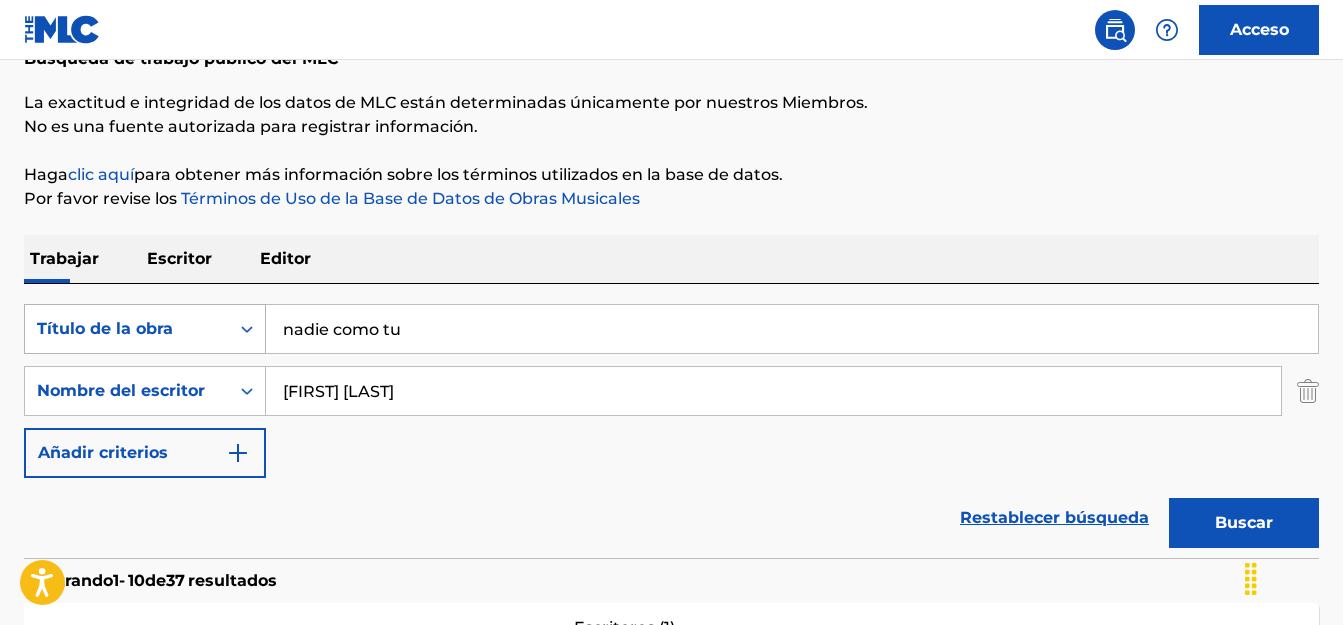 drag, startPoint x: 412, startPoint y: 331, endPoint x: 179, endPoint y: 320, distance: 233.2595 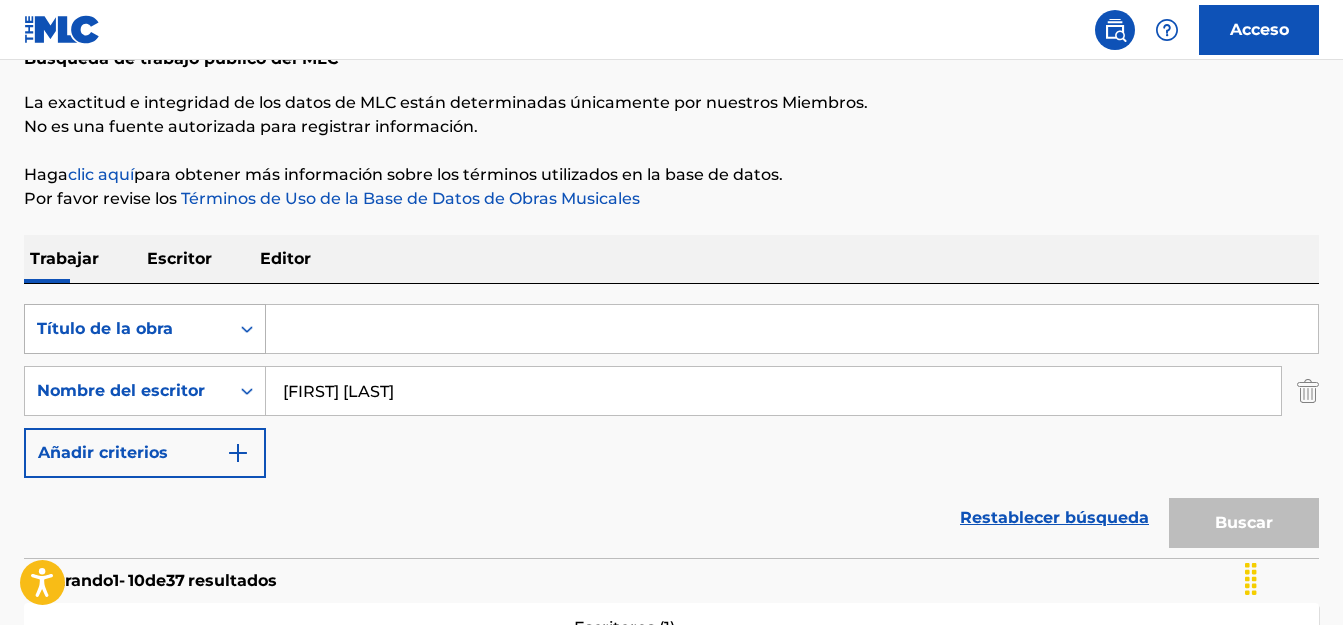 paste on "REINO UNIDO" 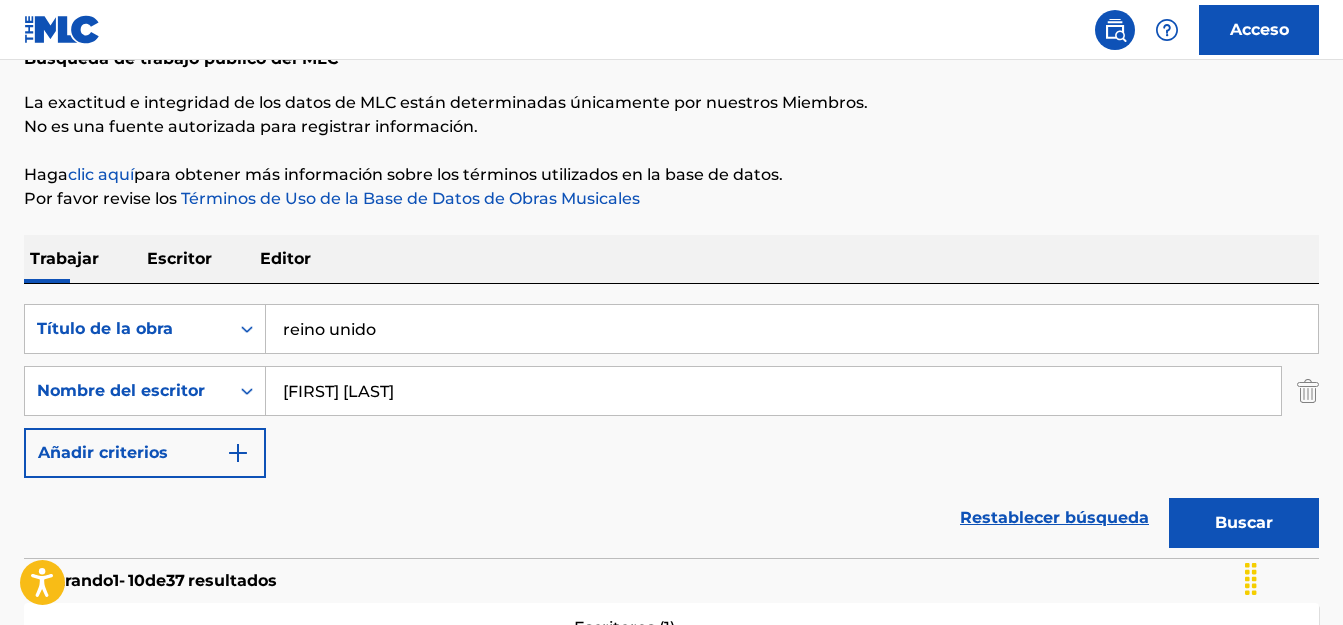 type on "reino unido" 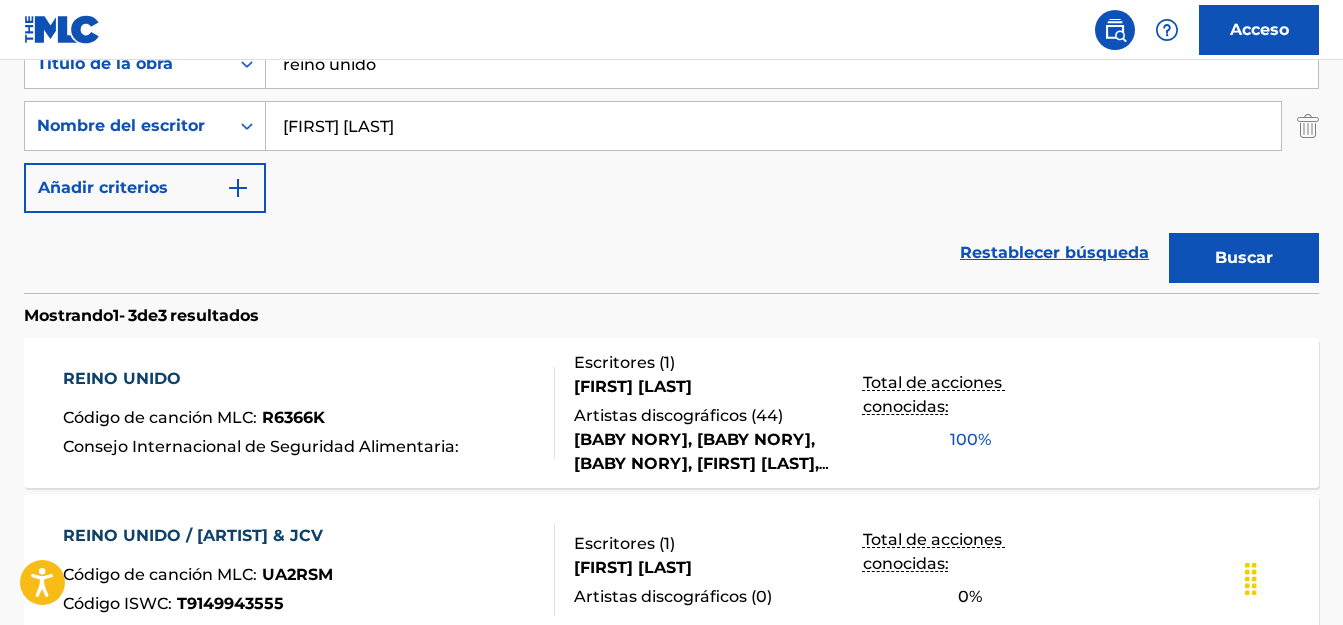 scroll, scrollTop: 483, scrollLeft: 0, axis: vertical 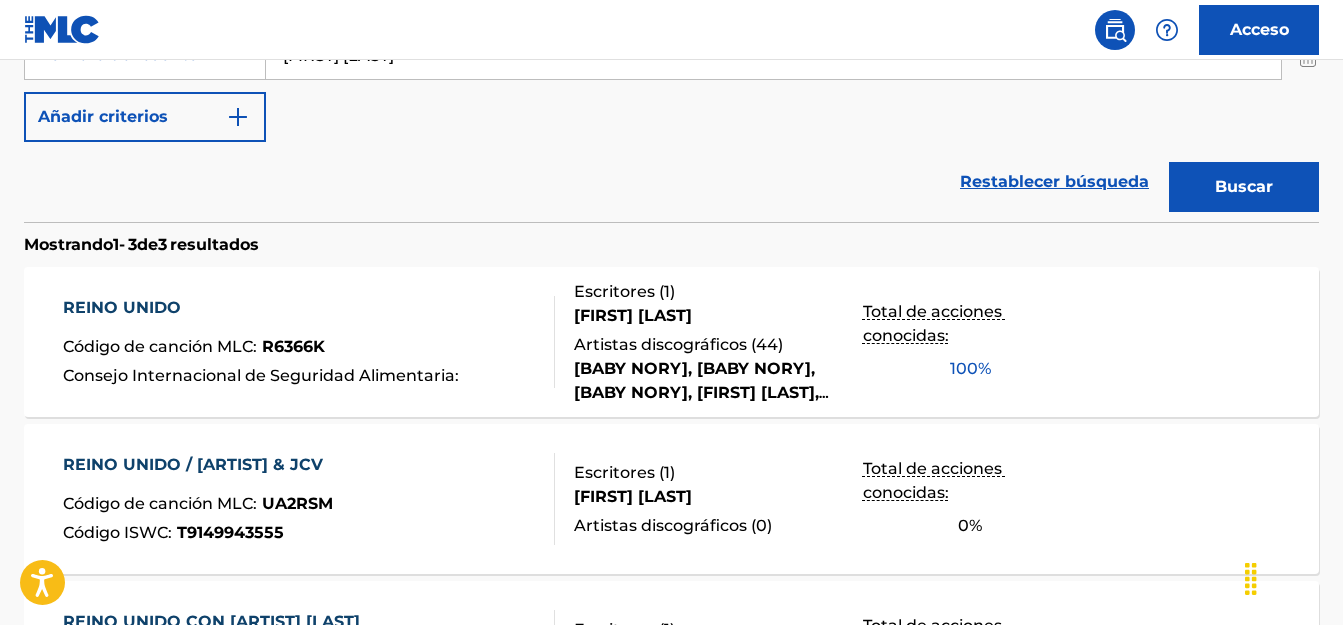 click on "REINO UNIDO Código de canción MLC : R6366K Consejo Internacional de Seguridad Alimentaria :" at bounding box center (263, 342) 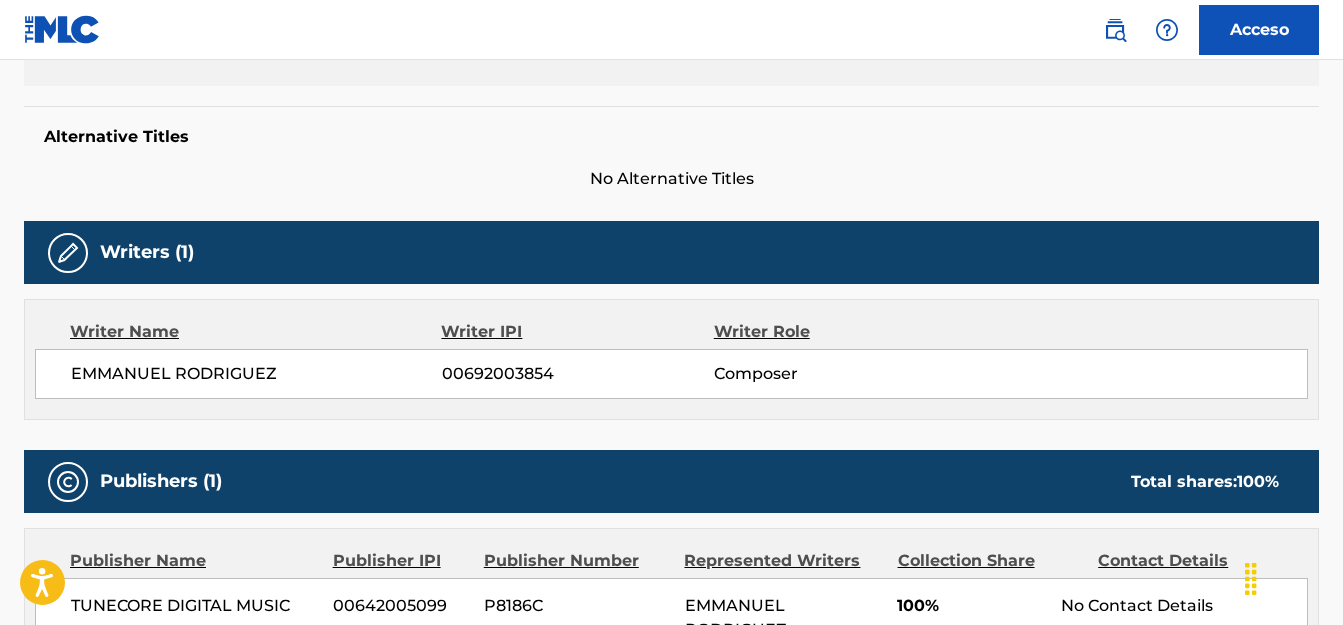 scroll, scrollTop: 0, scrollLeft: 0, axis: both 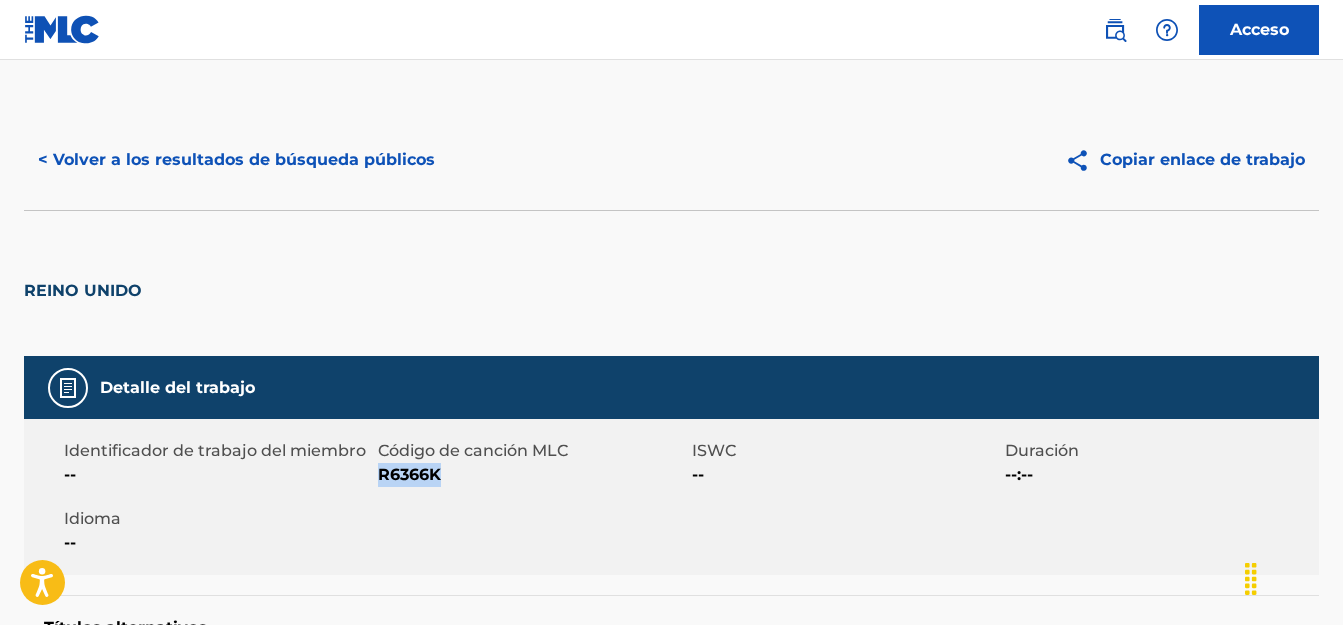 drag, startPoint x: 442, startPoint y: 472, endPoint x: 379, endPoint y: 472, distance: 63 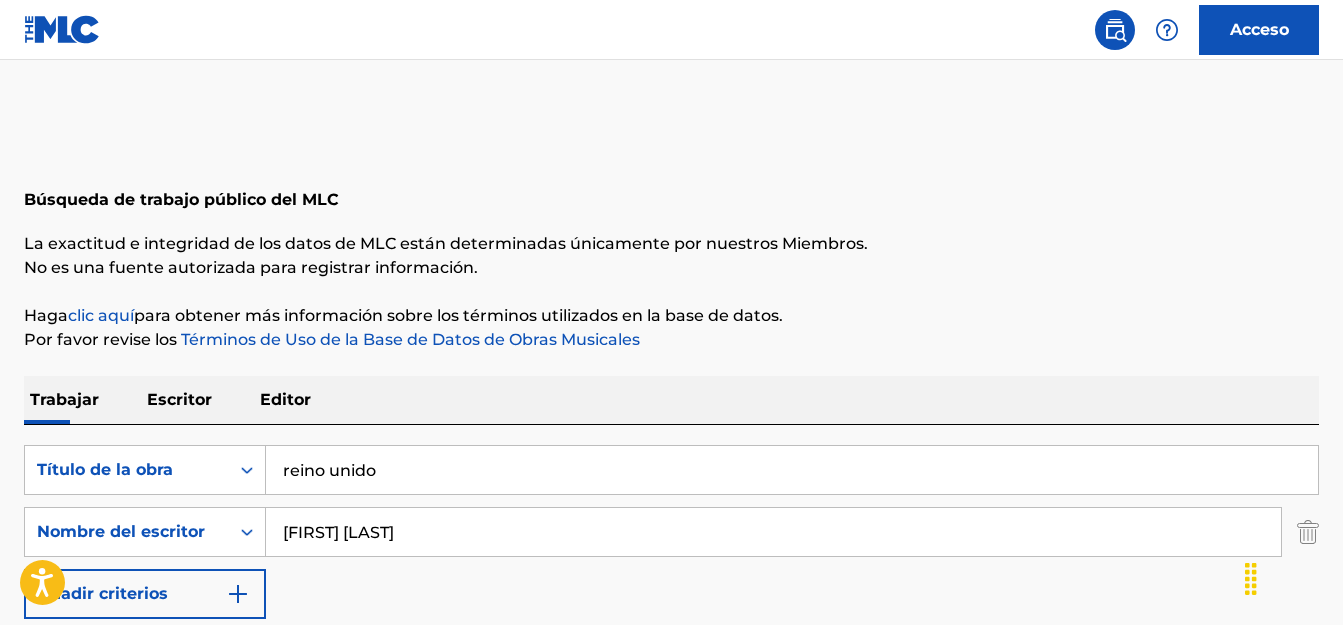 scroll, scrollTop: 0, scrollLeft: 0, axis: both 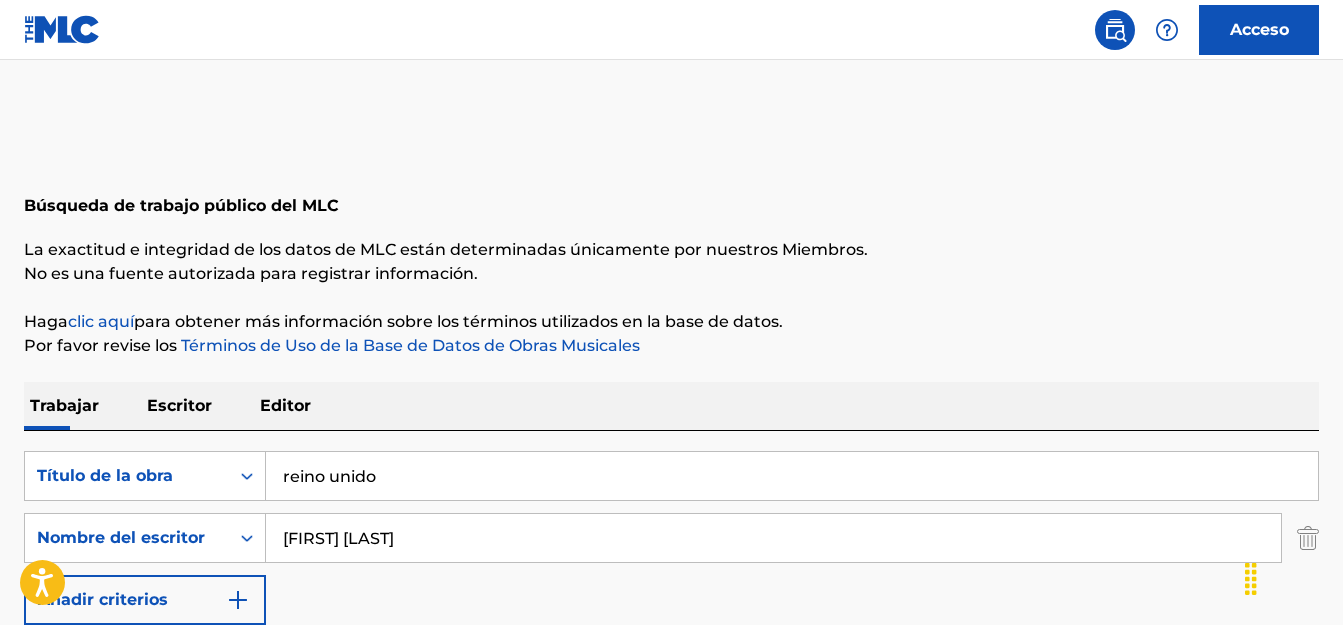 drag, startPoint x: 383, startPoint y: 478, endPoint x: 70, endPoint y: 446, distance: 314.63153 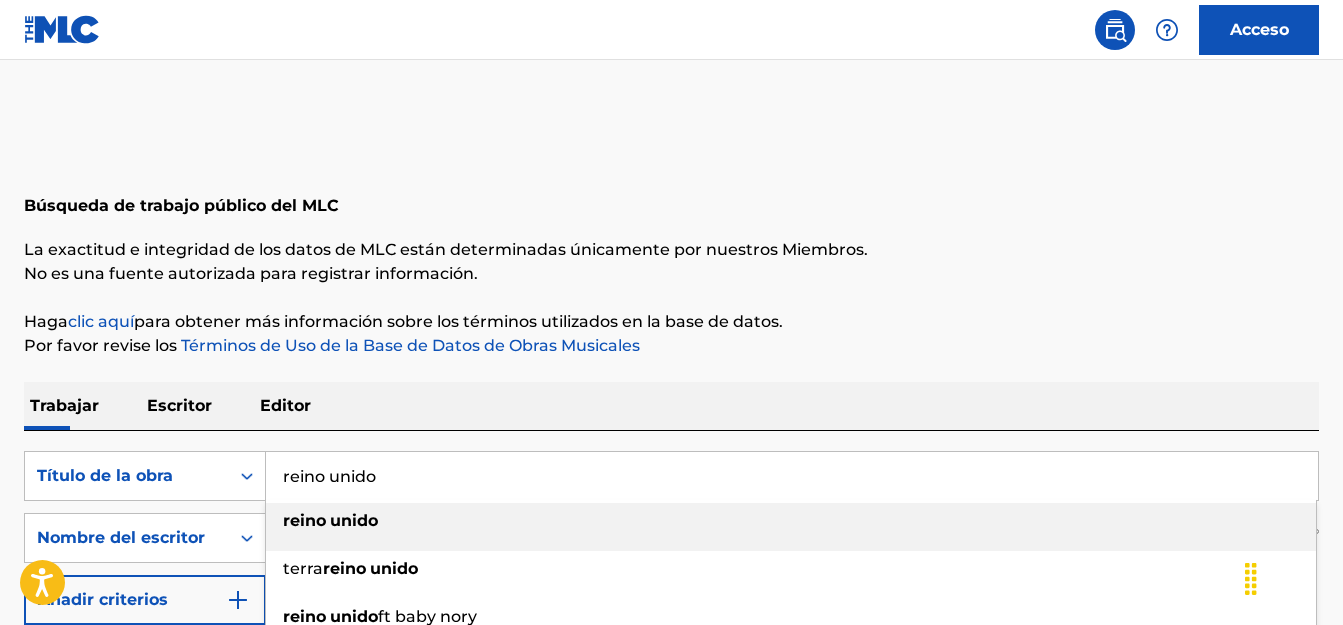 paste on "A LA RECONQUISTA" 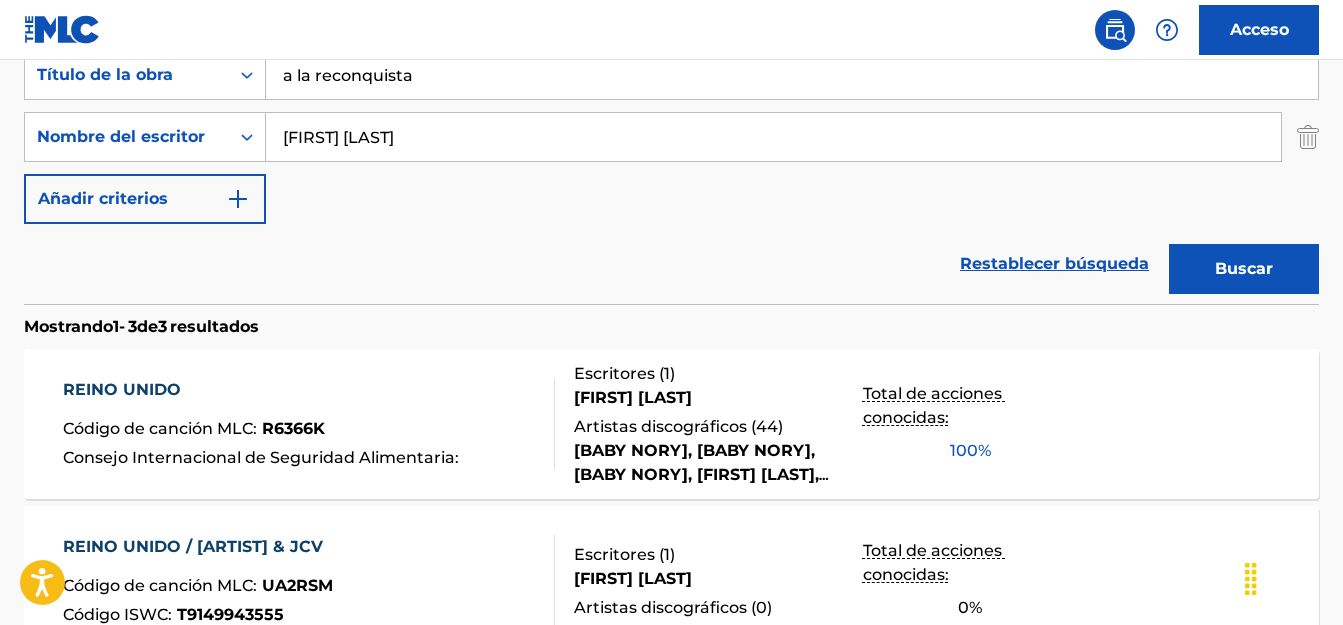 scroll, scrollTop: 403, scrollLeft: 0, axis: vertical 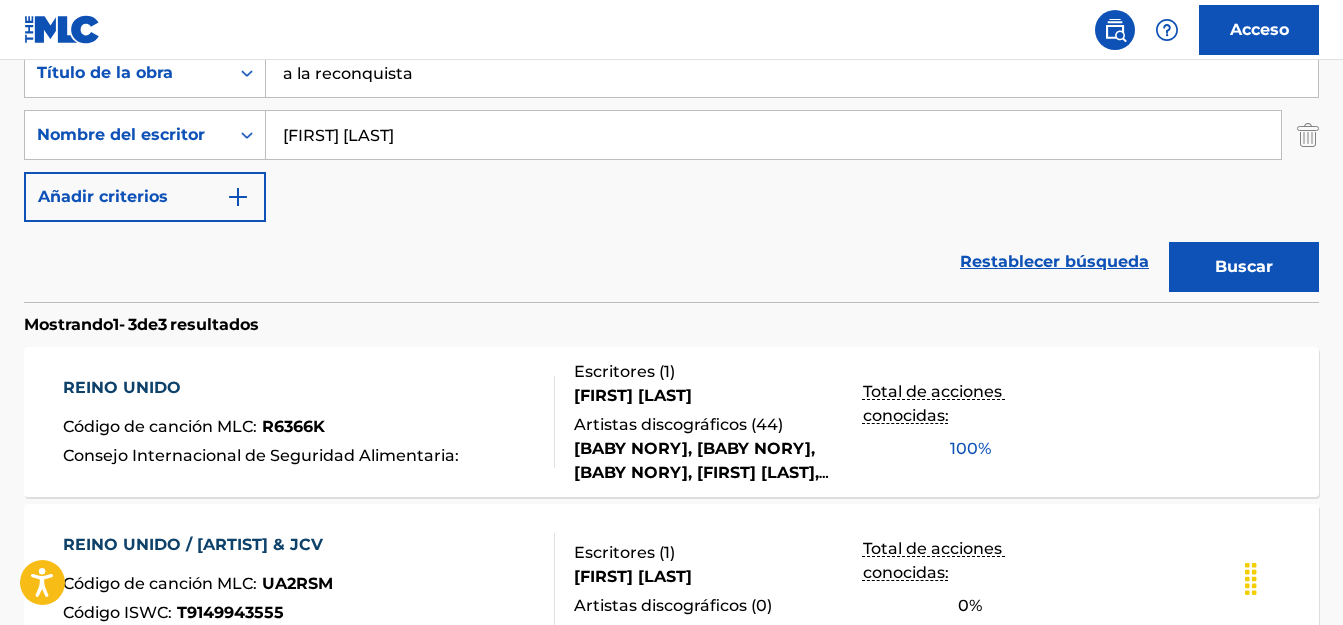 type on "a la reconquista" 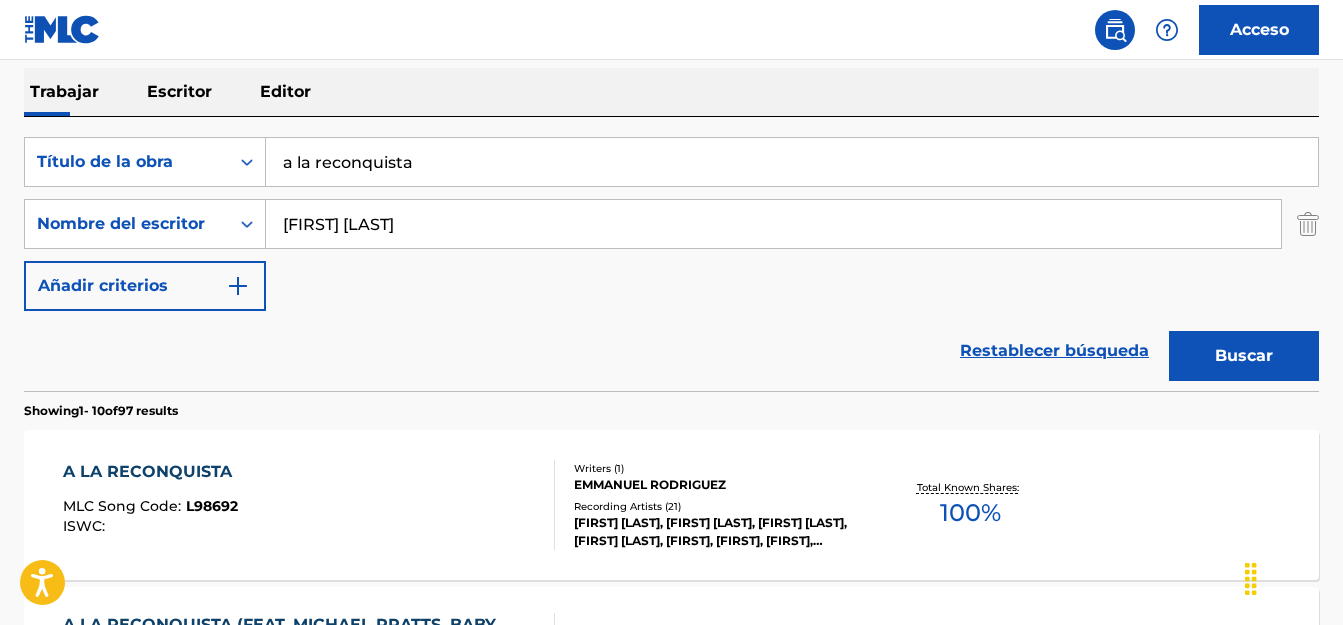 scroll, scrollTop: 403, scrollLeft: 0, axis: vertical 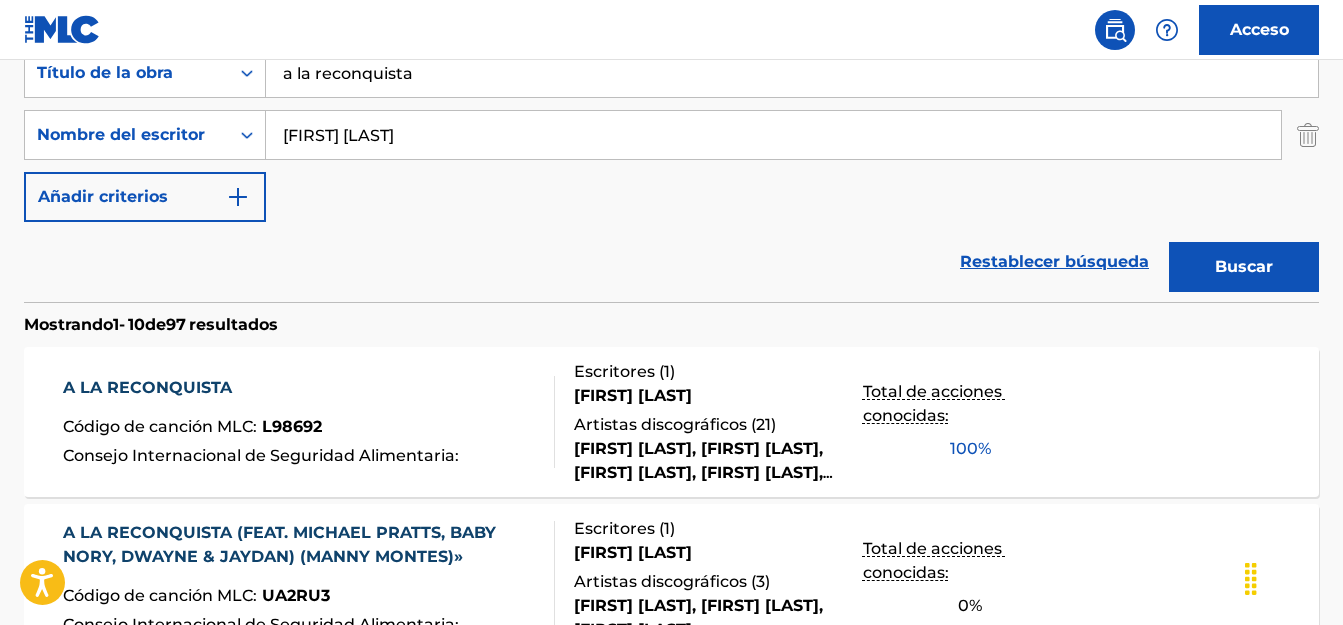 click on "A LA RECONQUISTA Código de canción MLC  :  L98692 Consejo Internacional de Seguridad Alimentaria  :" at bounding box center [309, 422] 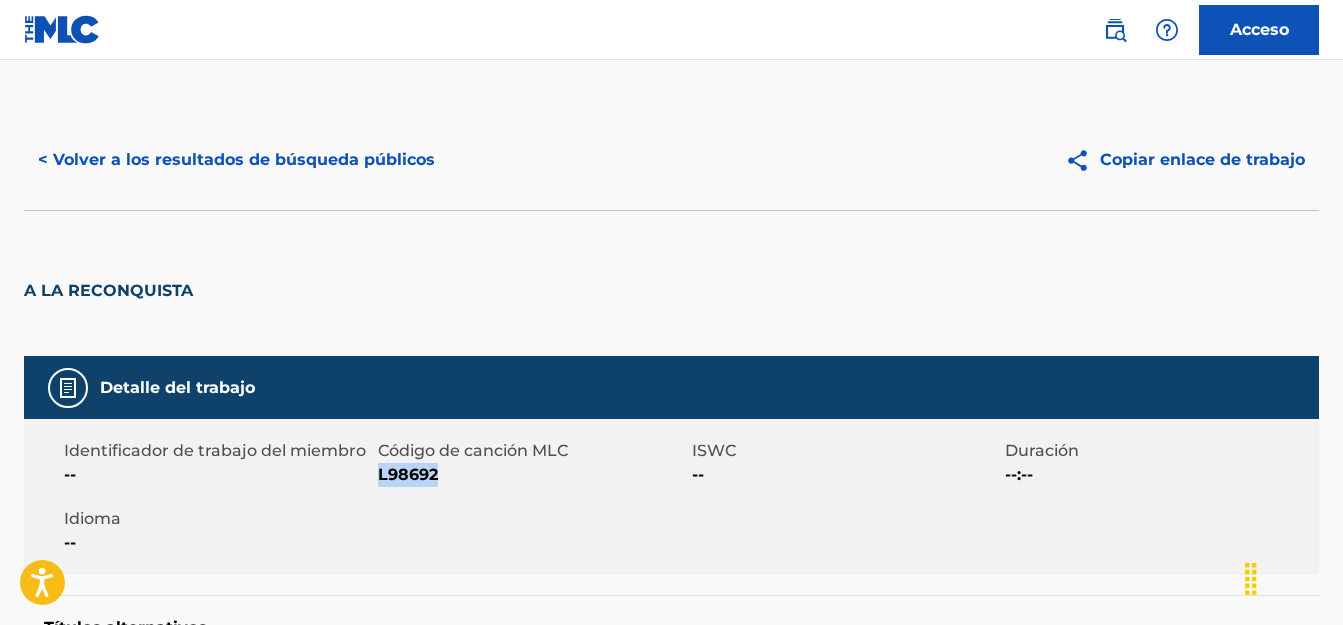 drag, startPoint x: 439, startPoint y: 468, endPoint x: 380, endPoint y: 468, distance: 59 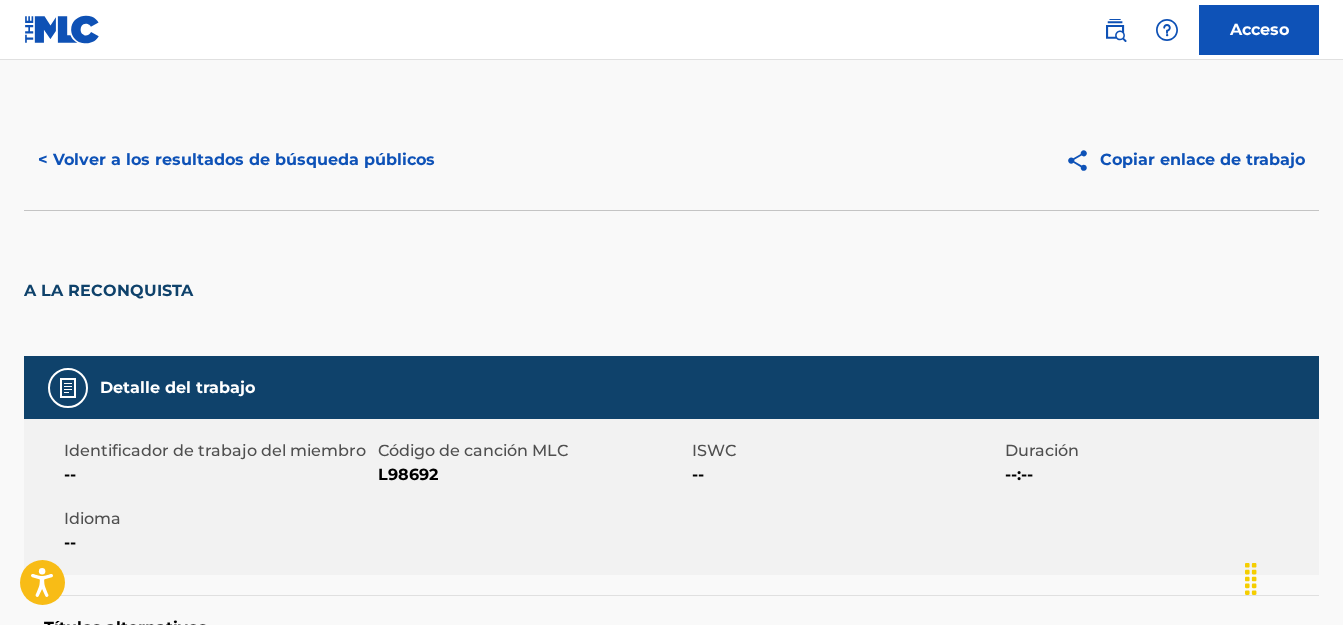 scroll, scrollTop: 403, scrollLeft: 0, axis: vertical 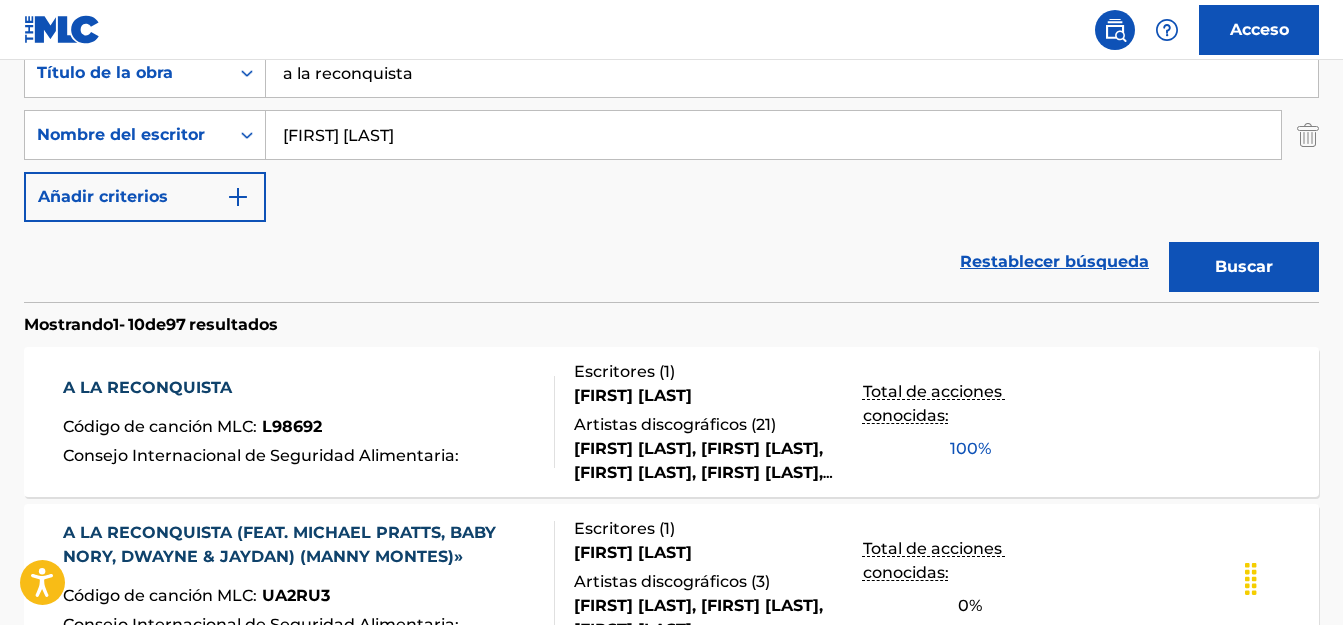 drag, startPoint x: 415, startPoint y: 74, endPoint x: 328, endPoint y: 73, distance: 87.005745 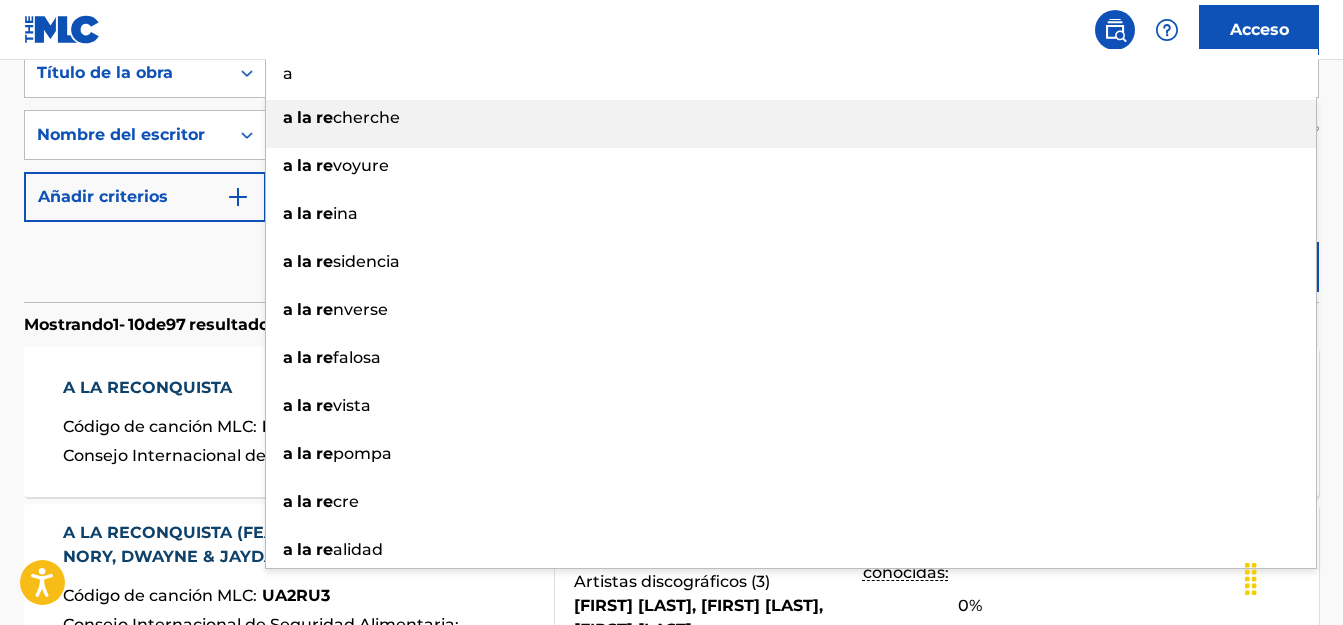 type on "a" 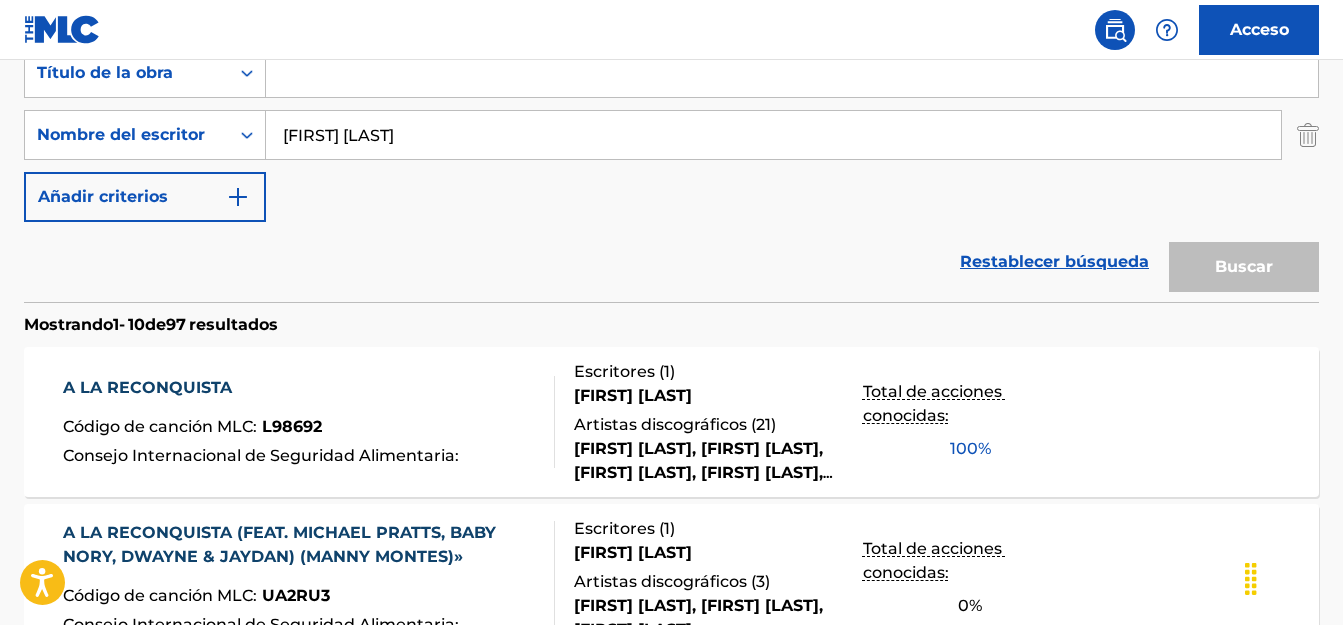 paste on "ALZA LA MANO FT [ARTIST]" 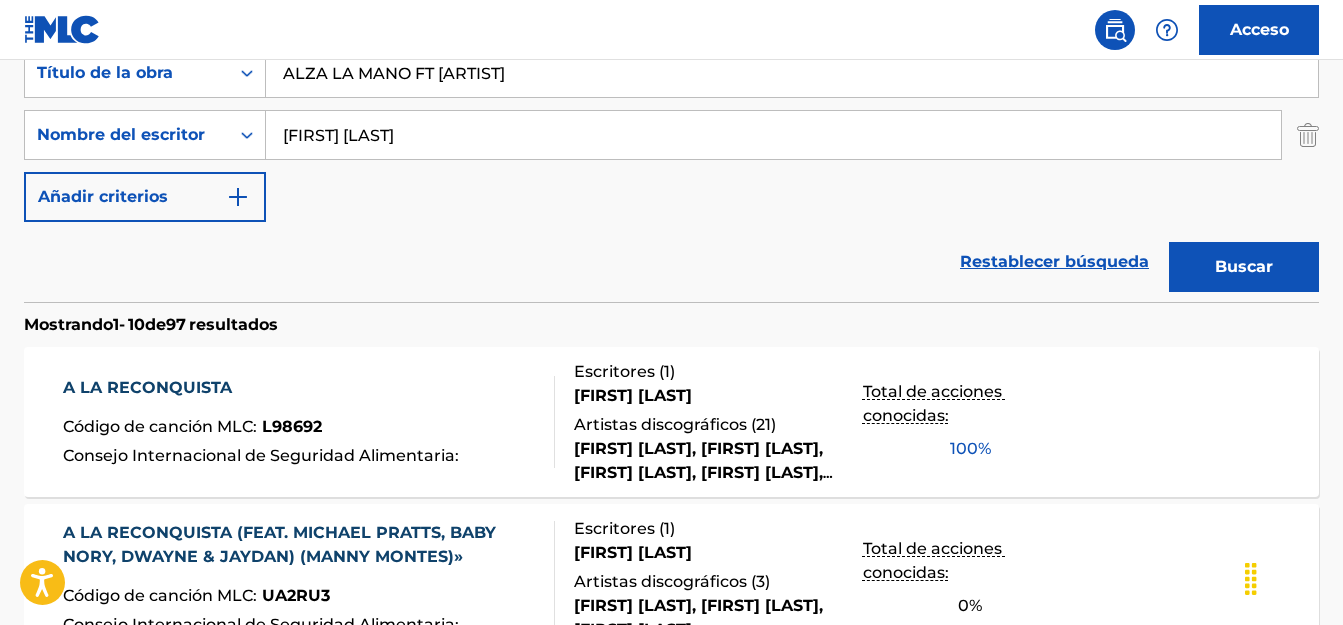 type on "ALZA LA MANO FT [ARTIST]" 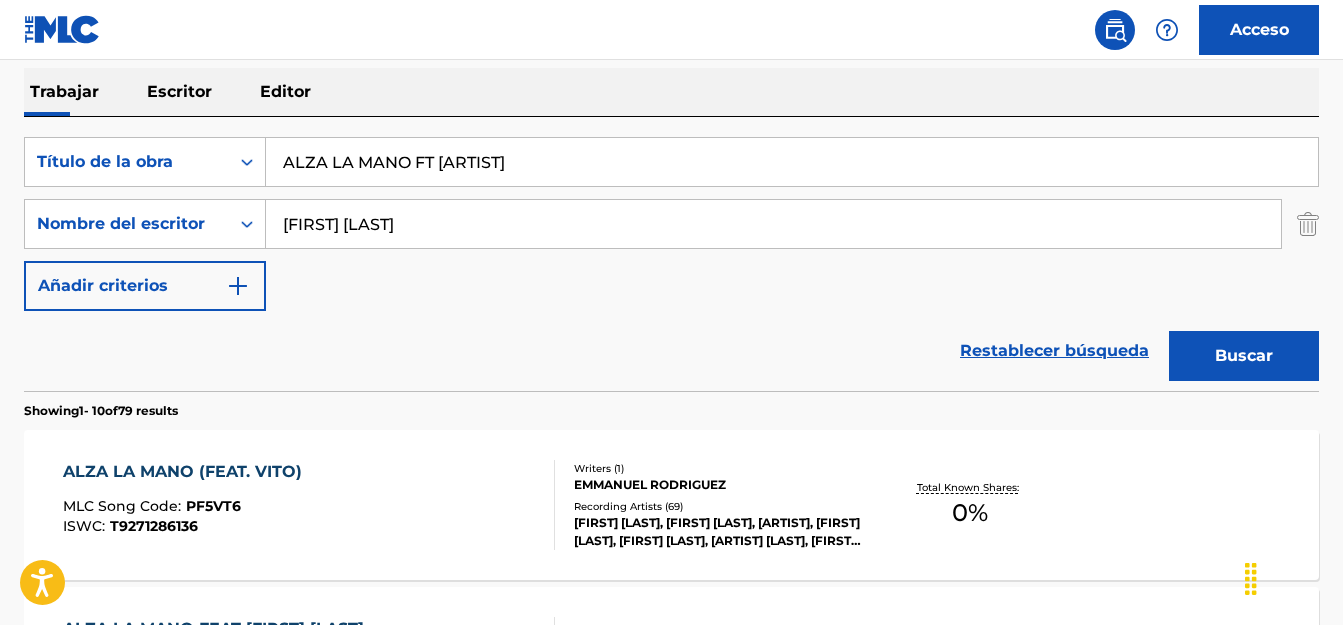 scroll, scrollTop: 403, scrollLeft: 0, axis: vertical 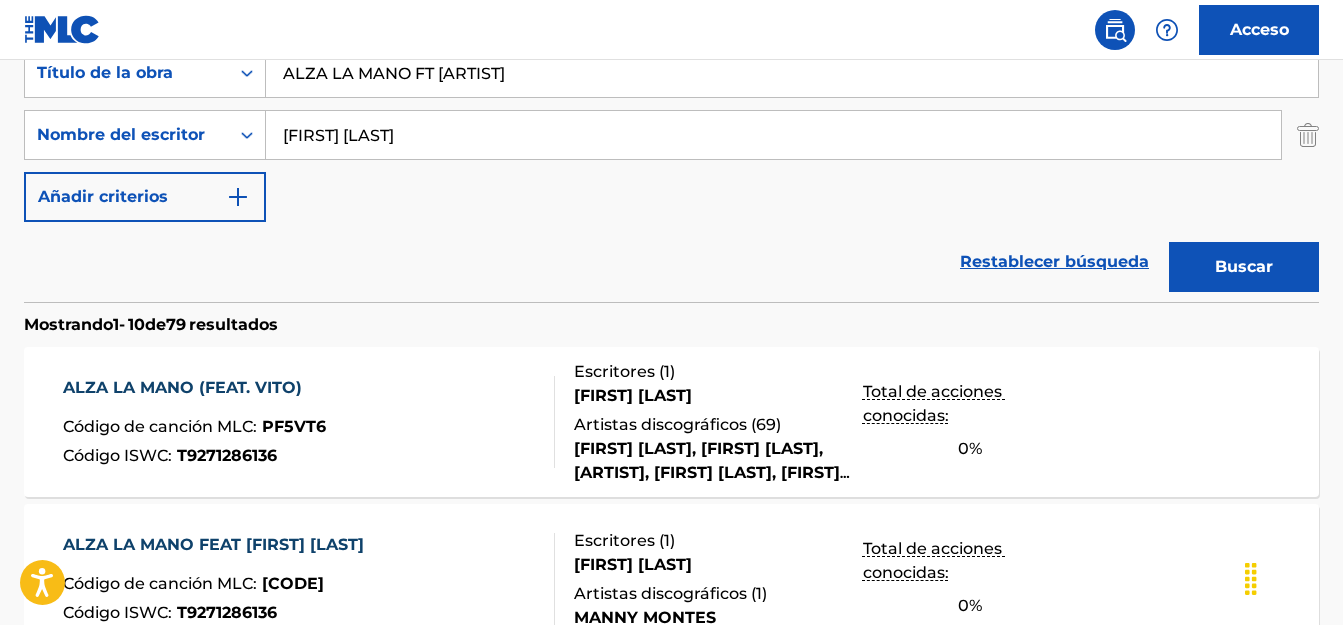 click on "ALZA LA MANO (FEAT. VITO) Código de canción MLC : PF5VT6 Código ISWC : T9271286136" at bounding box center [309, 422] 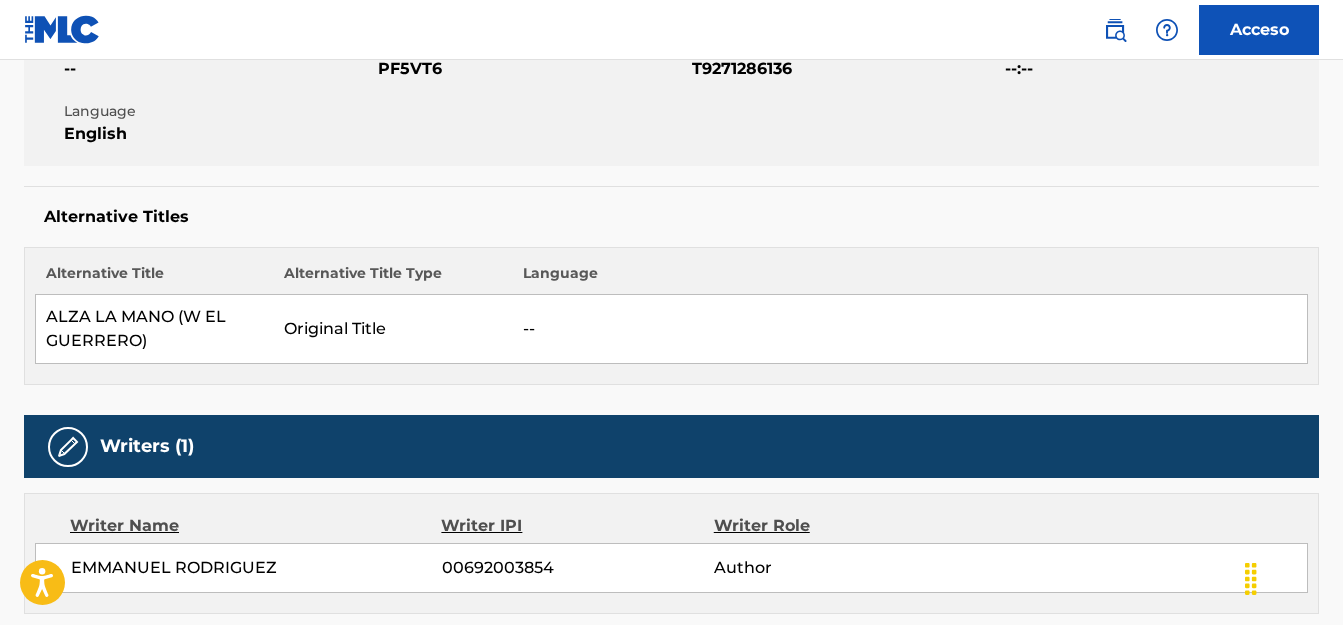 scroll, scrollTop: 0, scrollLeft: 0, axis: both 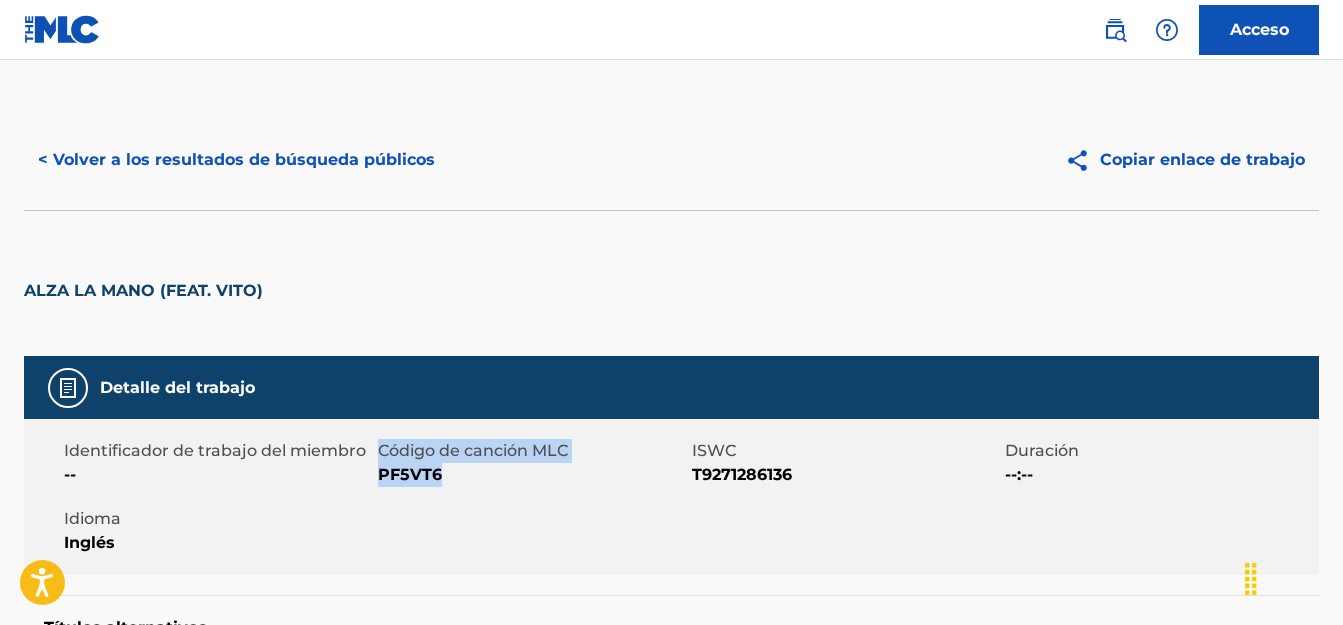 drag, startPoint x: 440, startPoint y: 473, endPoint x: 376, endPoint y: 475, distance: 64.03124 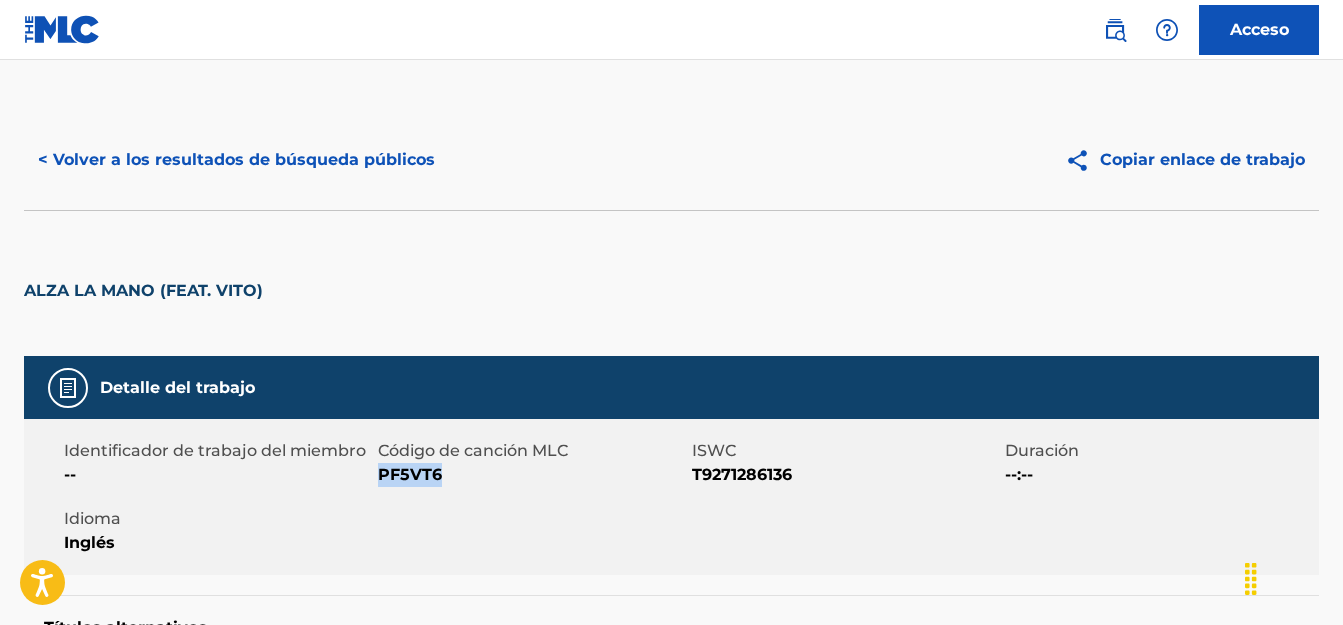 drag, startPoint x: 440, startPoint y: 475, endPoint x: 381, endPoint y: 475, distance: 59 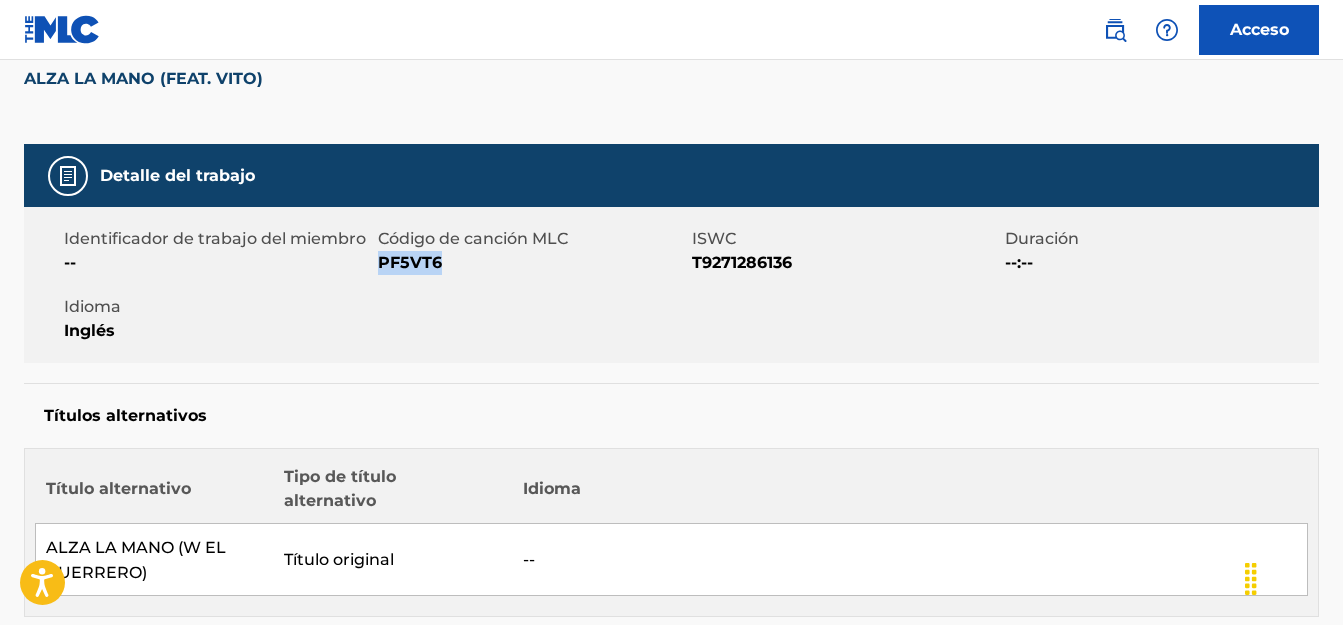 scroll, scrollTop: 0, scrollLeft: 0, axis: both 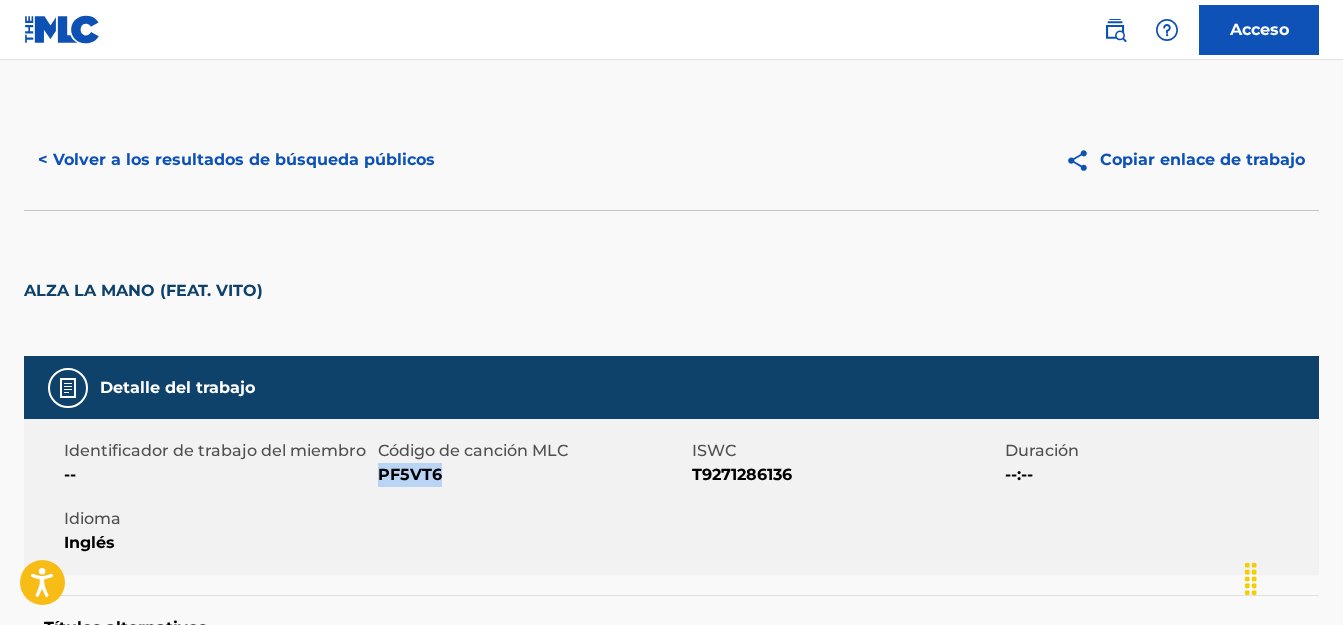 click on "< Volver a los resultados de búsqueda públicos" at bounding box center [236, 159] 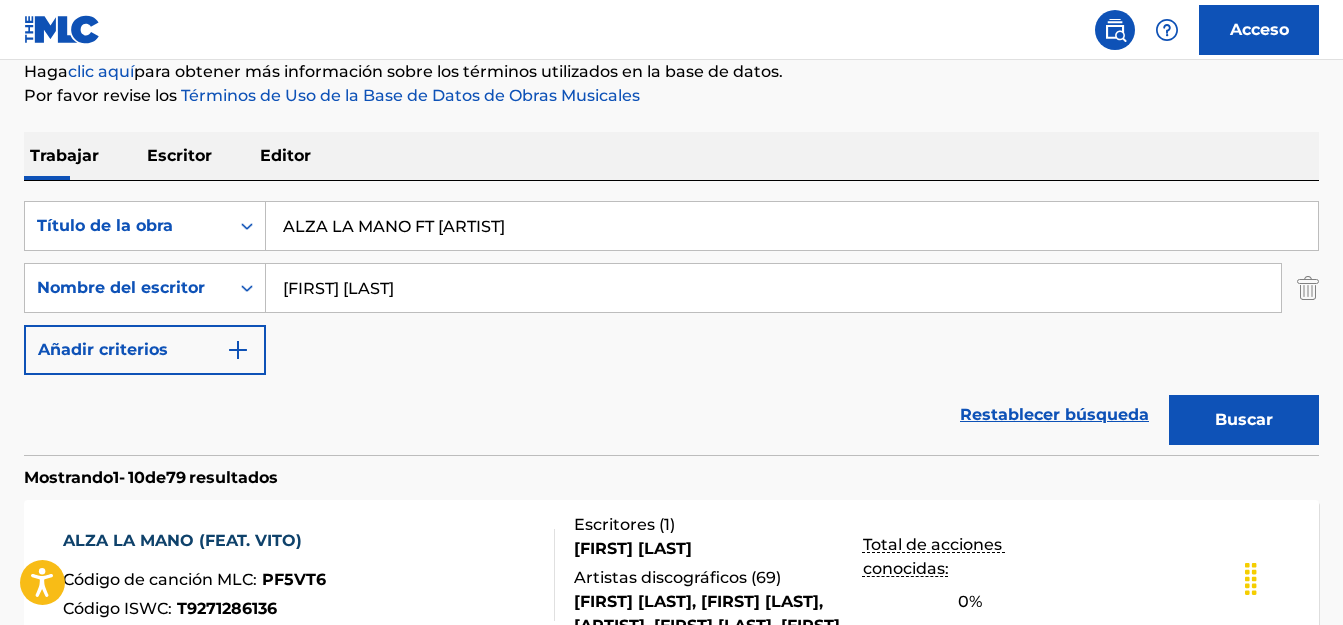 scroll, scrollTop: 190, scrollLeft: 0, axis: vertical 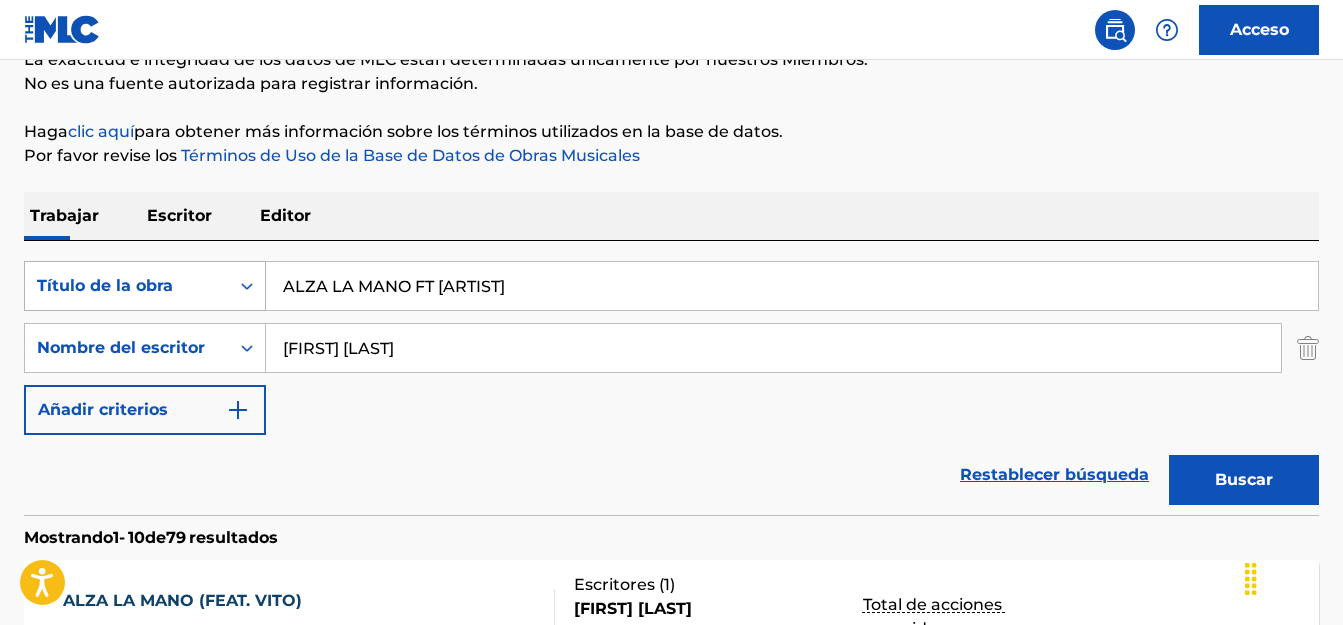 drag, startPoint x: 497, startPoint y: 276, endPoint x: 212, endPoint y: 285, distance: 285.14206 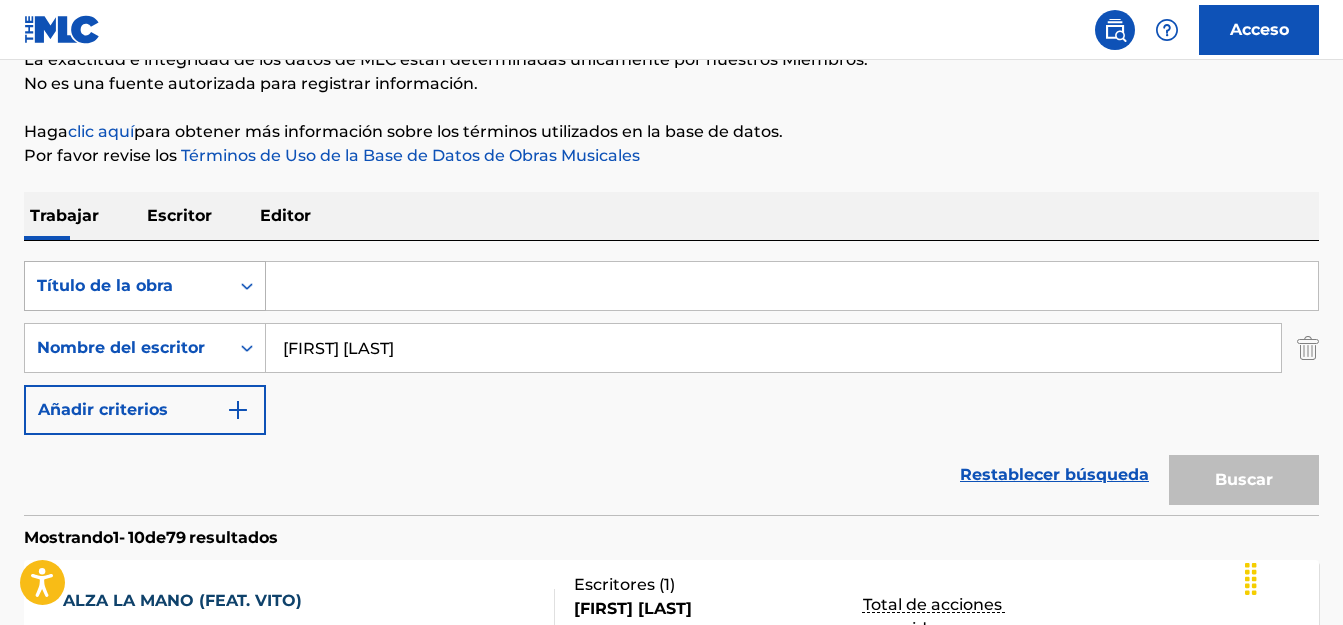 paste on "BRILLA FT MUSIKO" 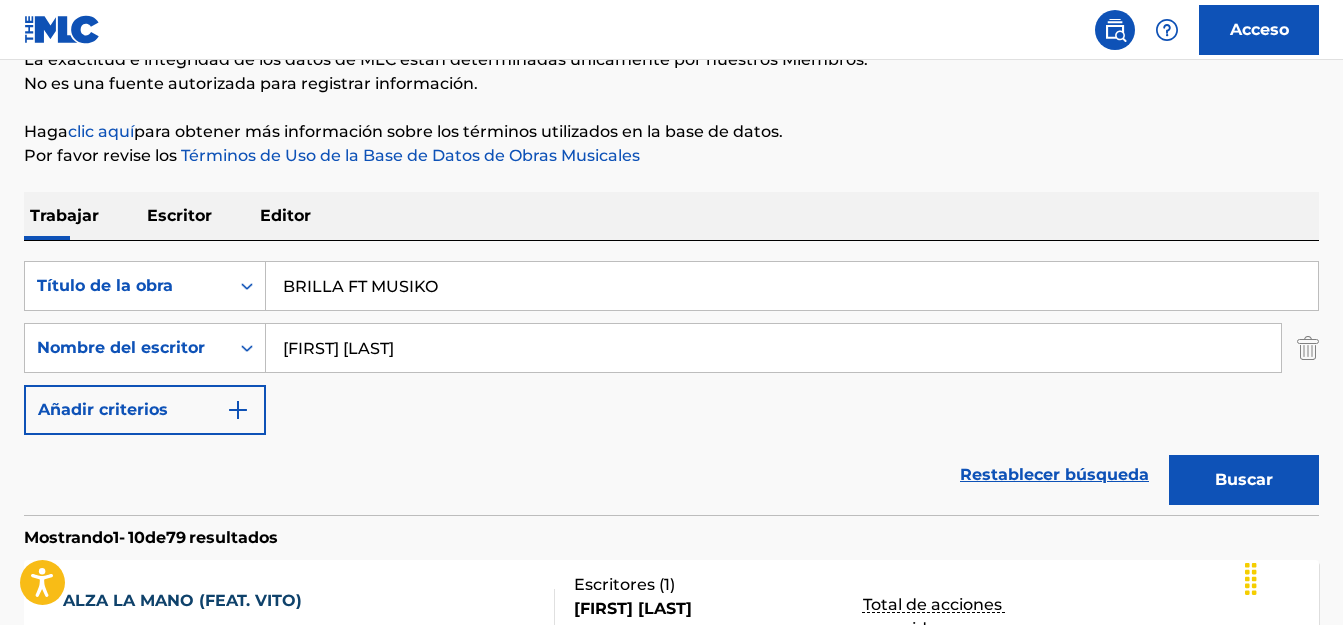 type on "BRILLA FT MUSIKO" 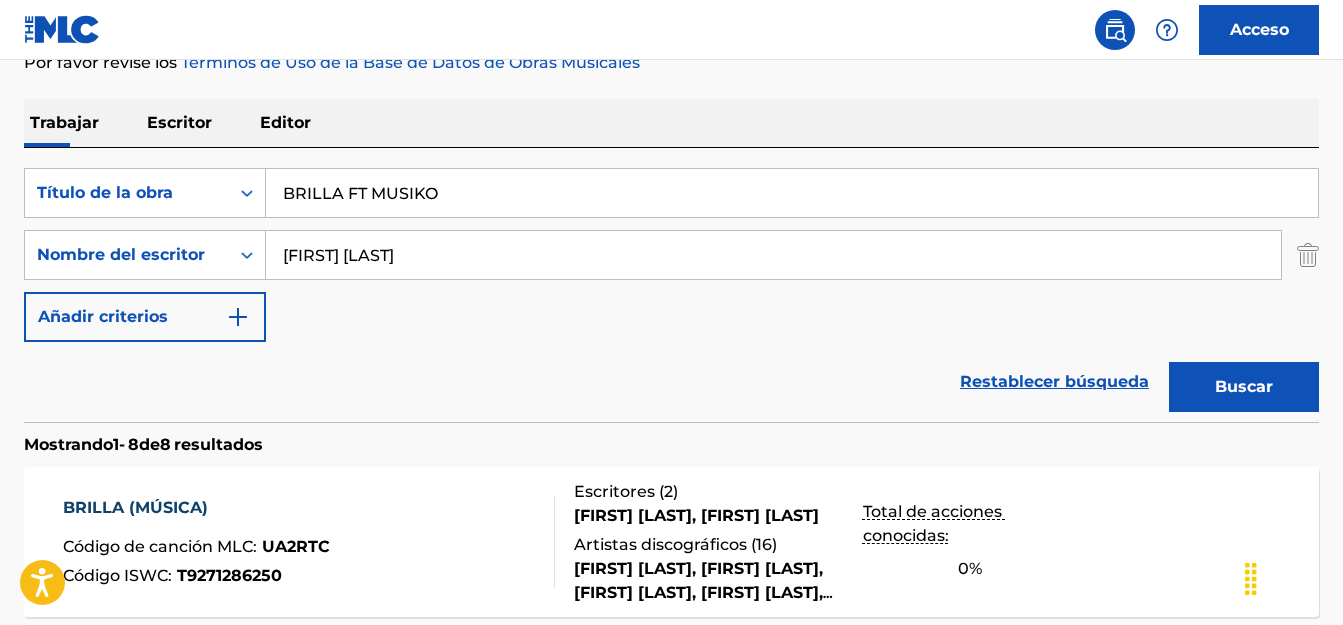 scroll, scrollTop: 357, scrollLeft: 0, axis: vertical 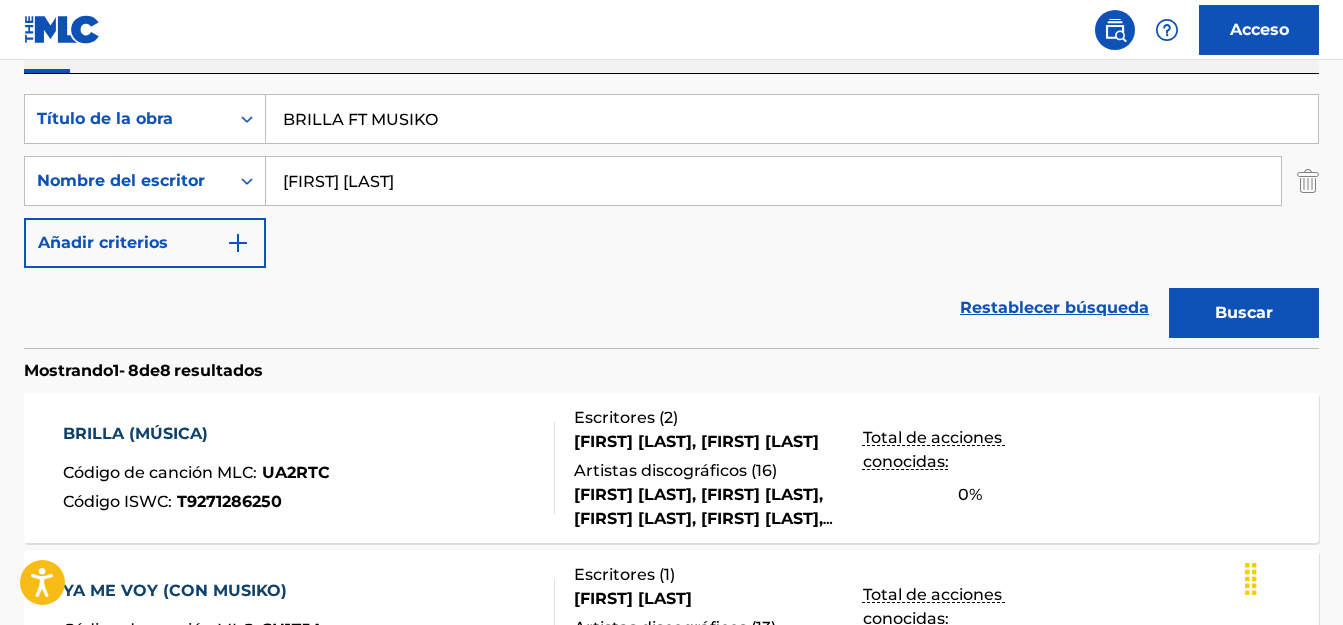click on "BRILLA (MÚSICA) Código de canción MLC  :  UA2RTC Código ISWC  :  T9271286250 Escritores (  2  ) EMMANUEL RODRÍGUEZ, EMMANUEL RODRÍGUEZ Artistas discográficos (  16  ) [ARTIST], [ARTIST], MUSIKO, [ARTIST], MUSIKO, BABY NORY|MUSIKO| [ARTIST]|MICHAEL PRATTS, MUSIKO| [ARTIST] Total de acciones conocidas: 0  %" at bounding box center (671, 468) 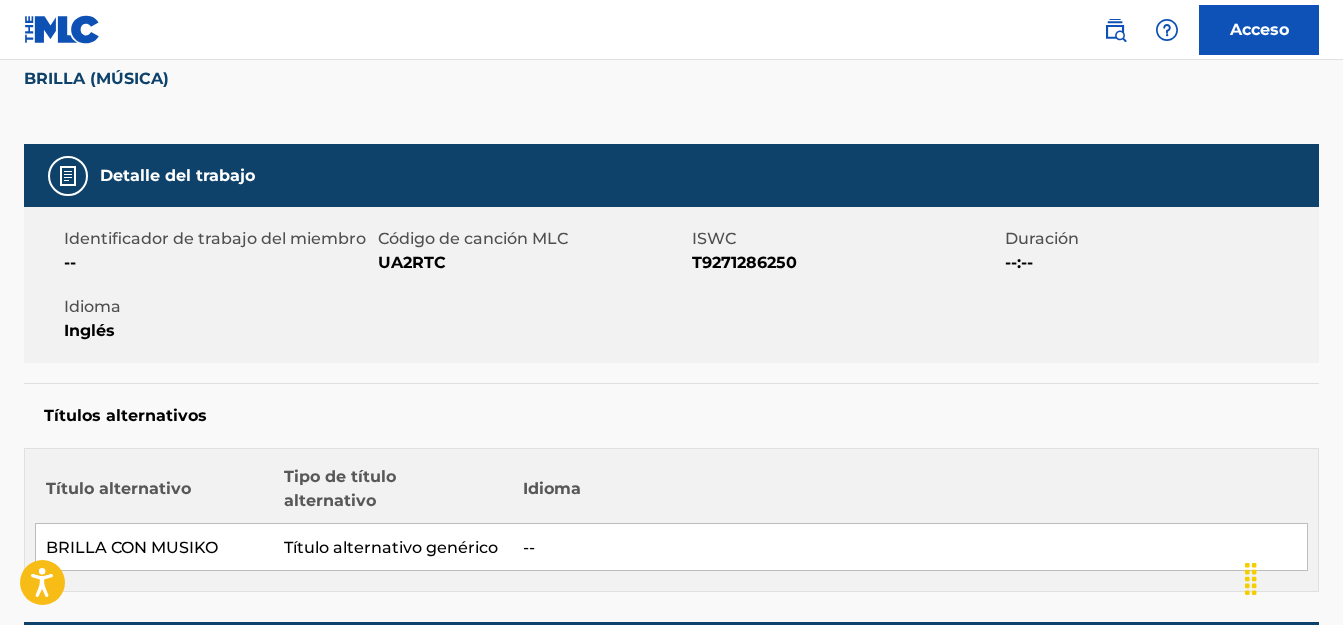 scroll, scrollTop: 232, scrollLeft: 0, axis: vertical 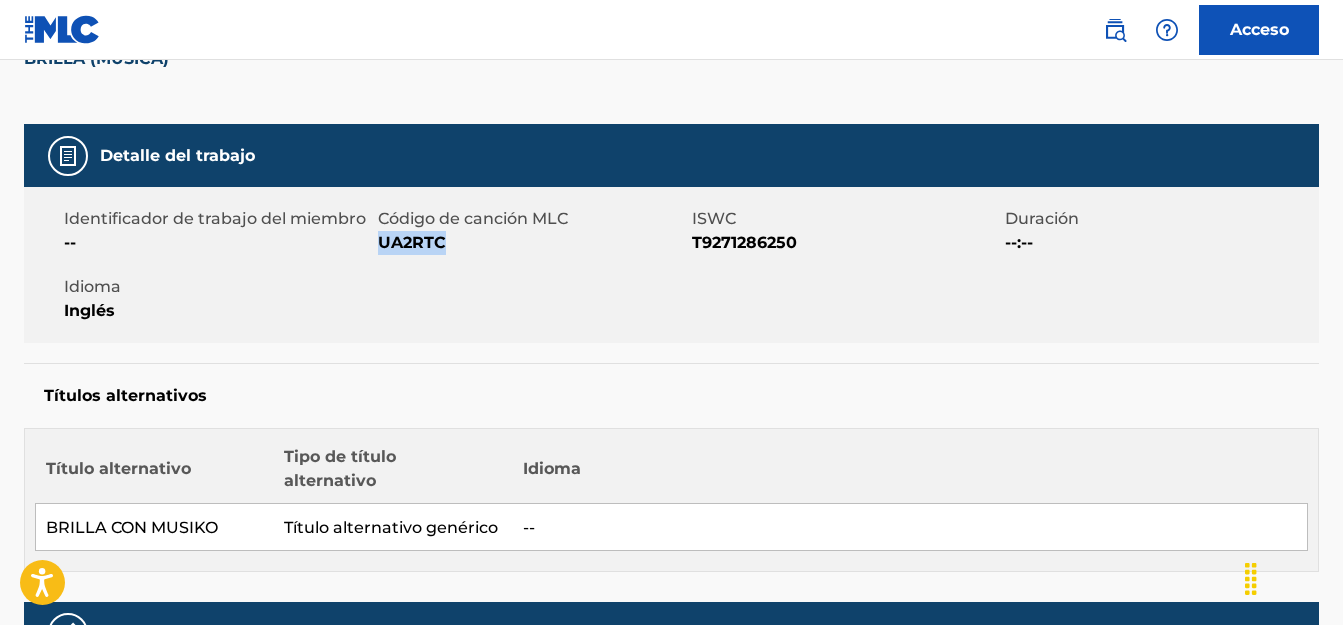 drag, startPoint x: 447, startPoint y: 238, endPoint x: 379, endPoint y: 238, distance: 68 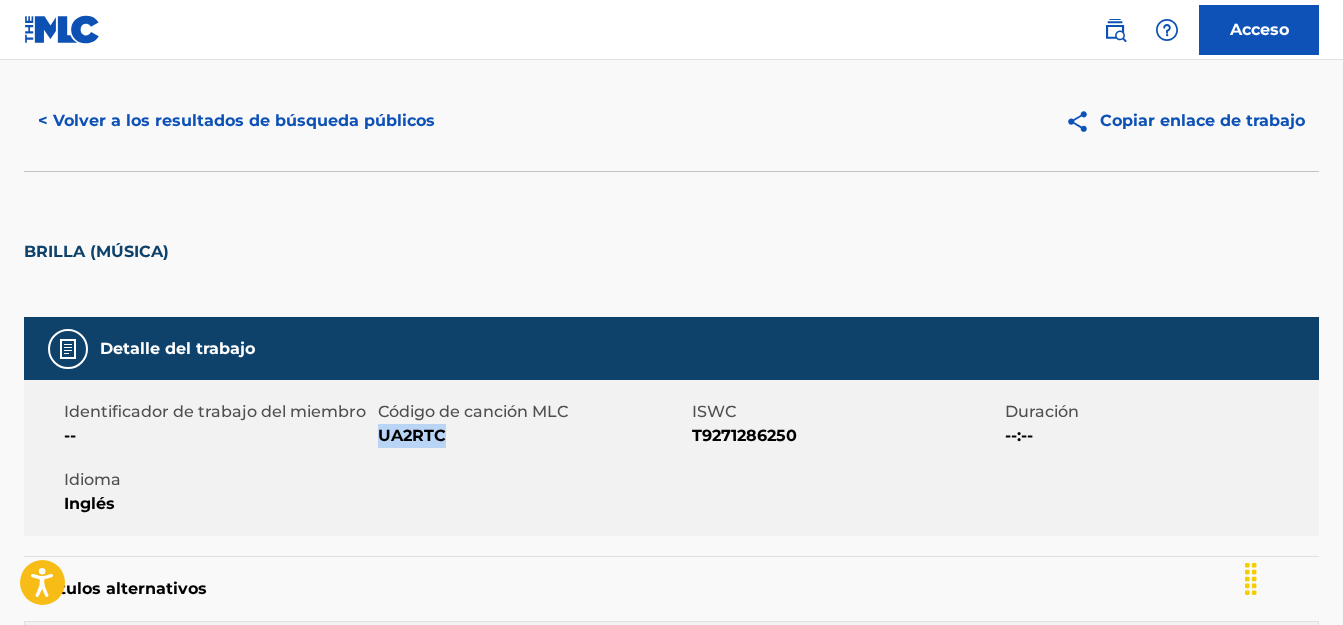 scroll, scrollTop: 0, scrollLeft: 0, axis: both 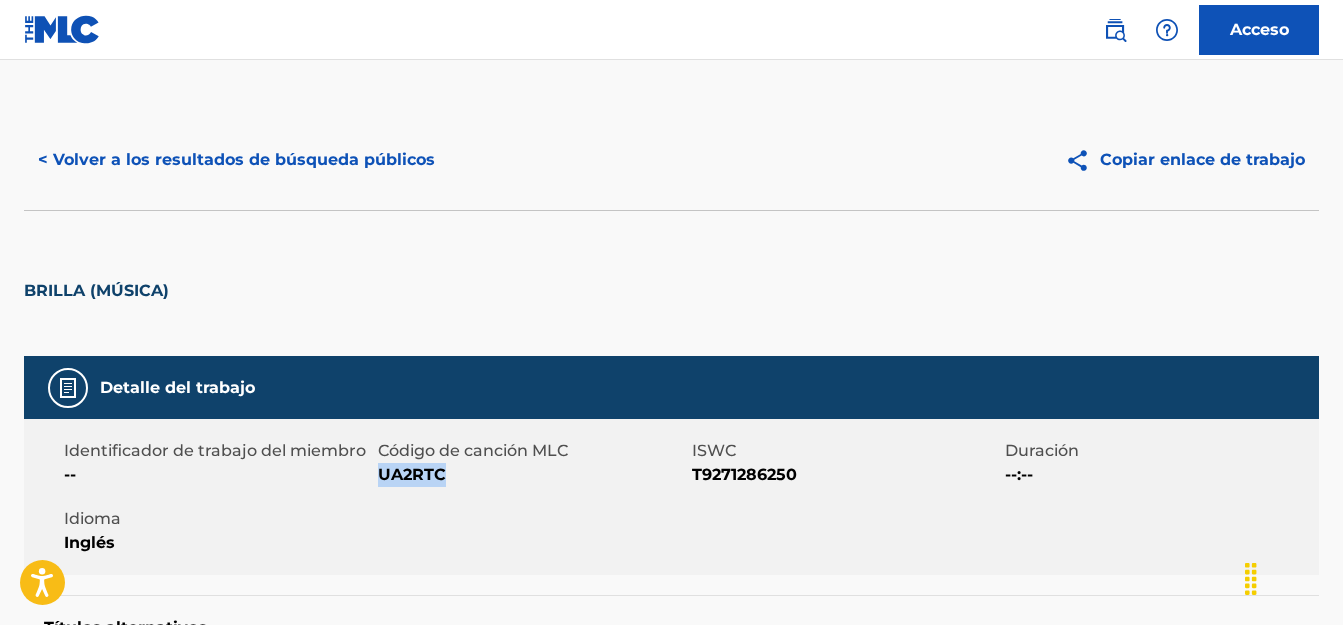 click on "< Volver a los resultados de búsqueda públicos" at bounding box center [236, 159] 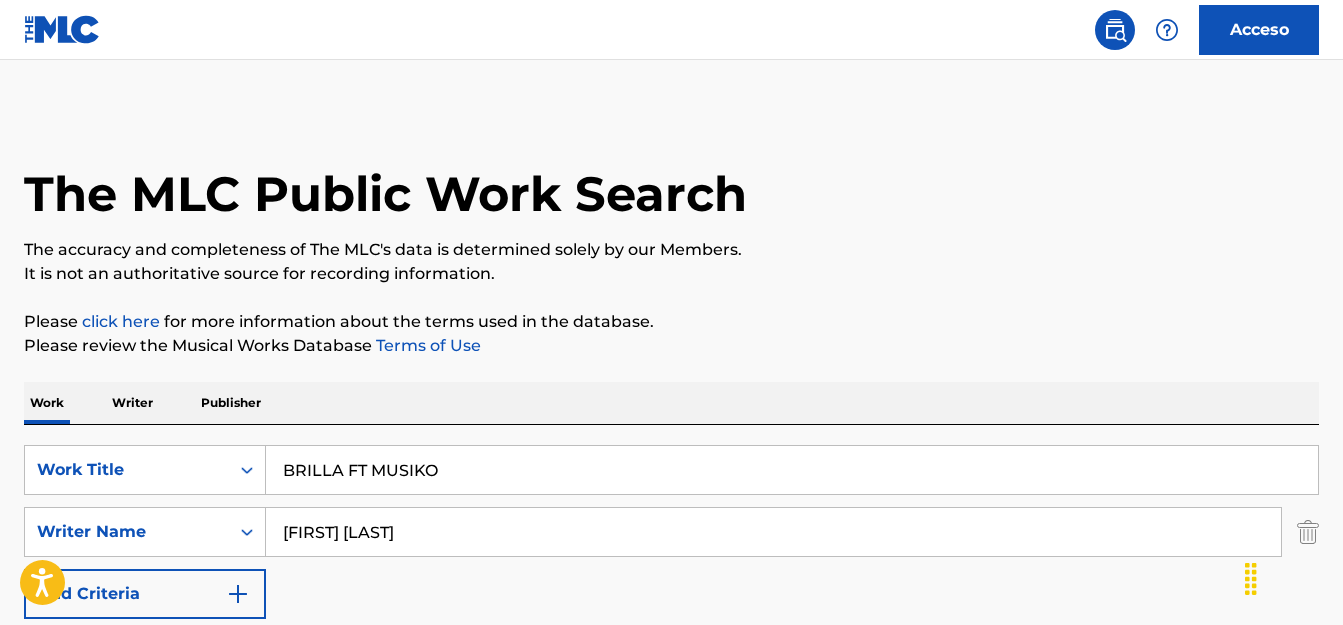 scroll, scrollTop: 357, scrollLeft: 0, axis: vertical 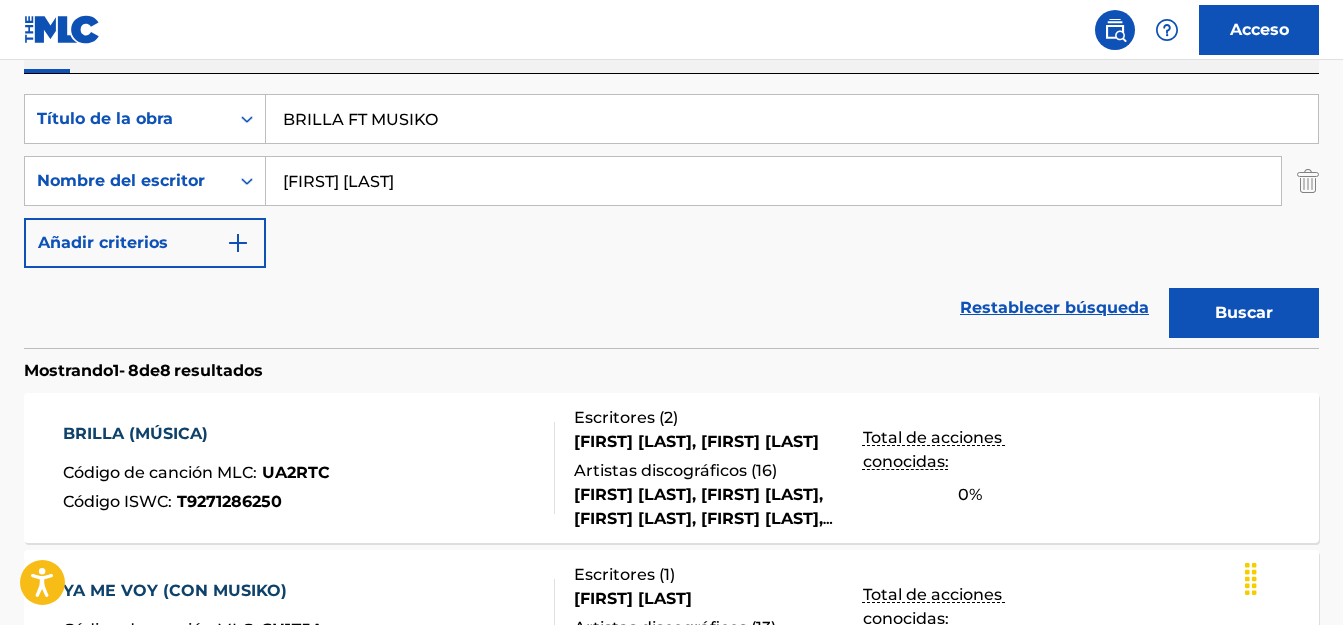 drag, startPoint x: 446, startPoint y: 121, endPoint x: 287, endPoint y: 108, distance: 159.53056 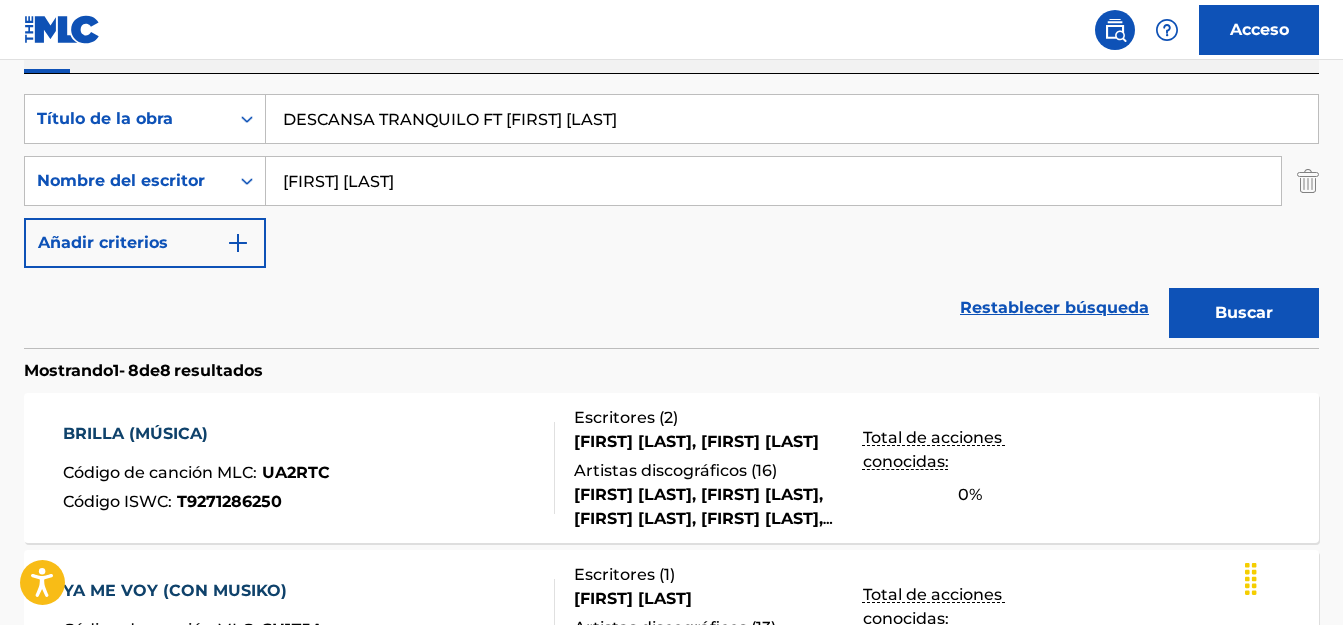 type on "DESCANSA TRANQUILO FT [FIRST] [LAST]" 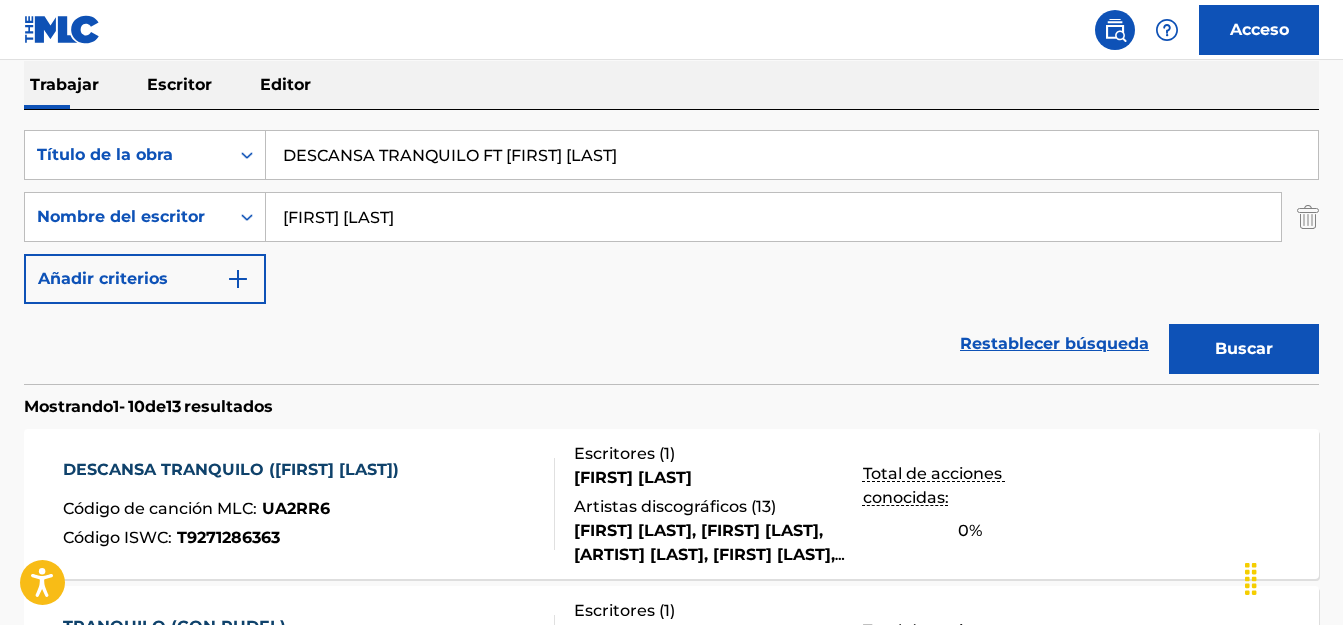 scroll, scrollTop: 325, scrollLeft: 0, axis: vertical 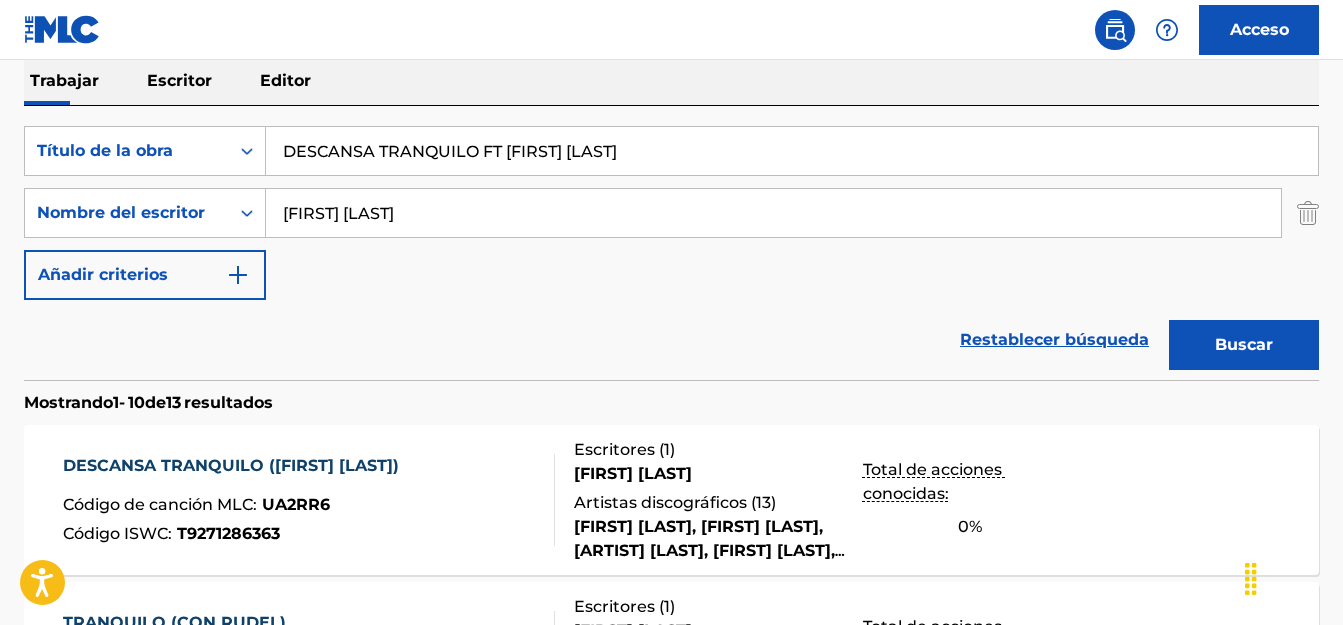 click on "DESCANSA TRANQUILO (IVAN 2 FILOZ) Código de canción MLC  :  UA2RR6 Código ISWC  :  T9271286363" at bounding box center (309, 500) 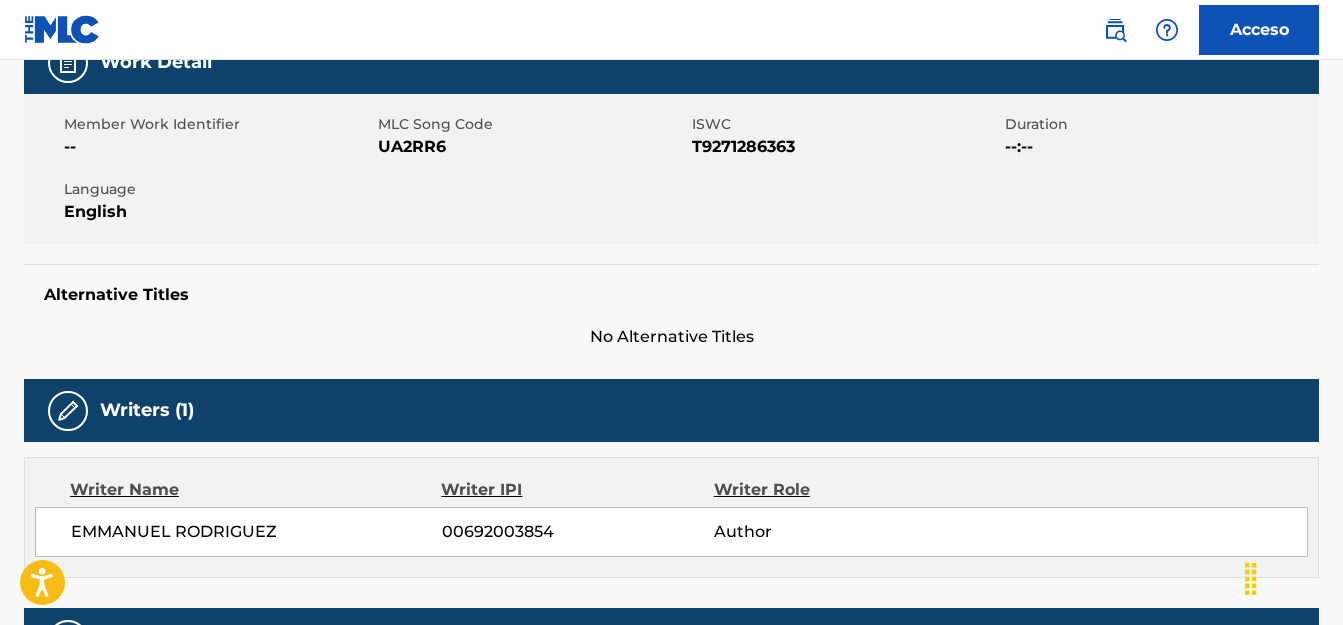 scroll, scrollTop: 0, scrollLeft: 0, axis: both 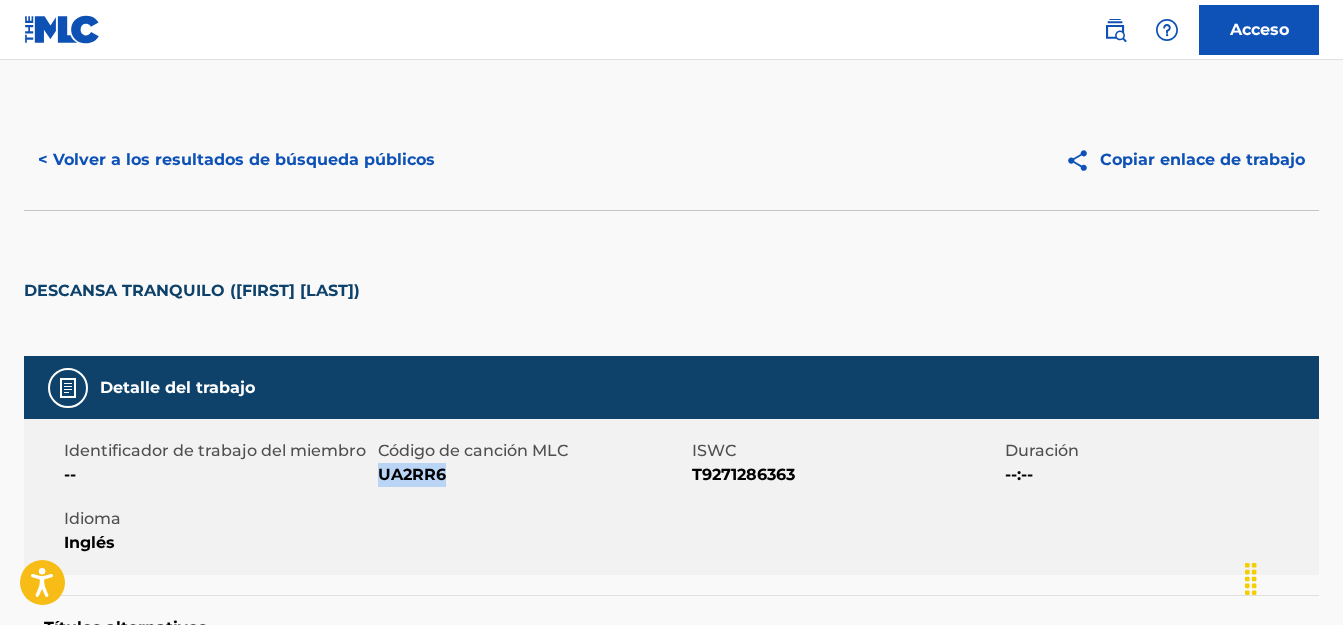 drag, startPoint x: 444, startPoint y: 474, endPoint x: 381, endPoint y: 475, distance: 63.007935 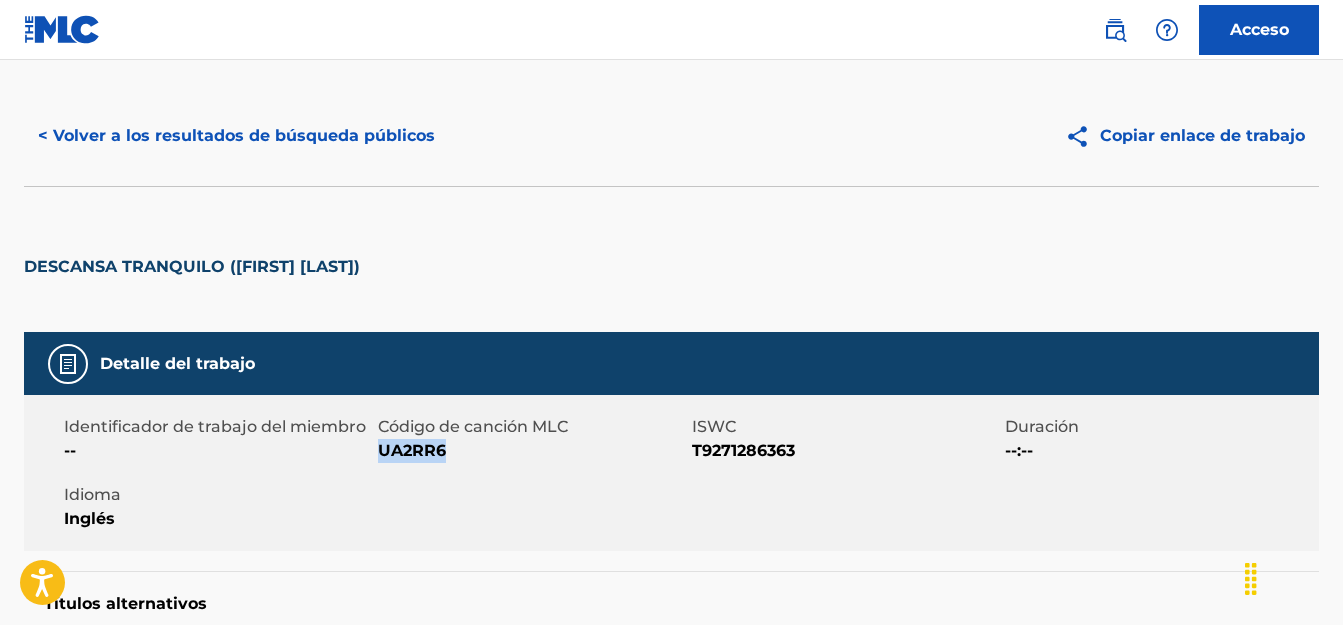 scroll, scrollTop: 0, scrollLeft: 0, axis: both 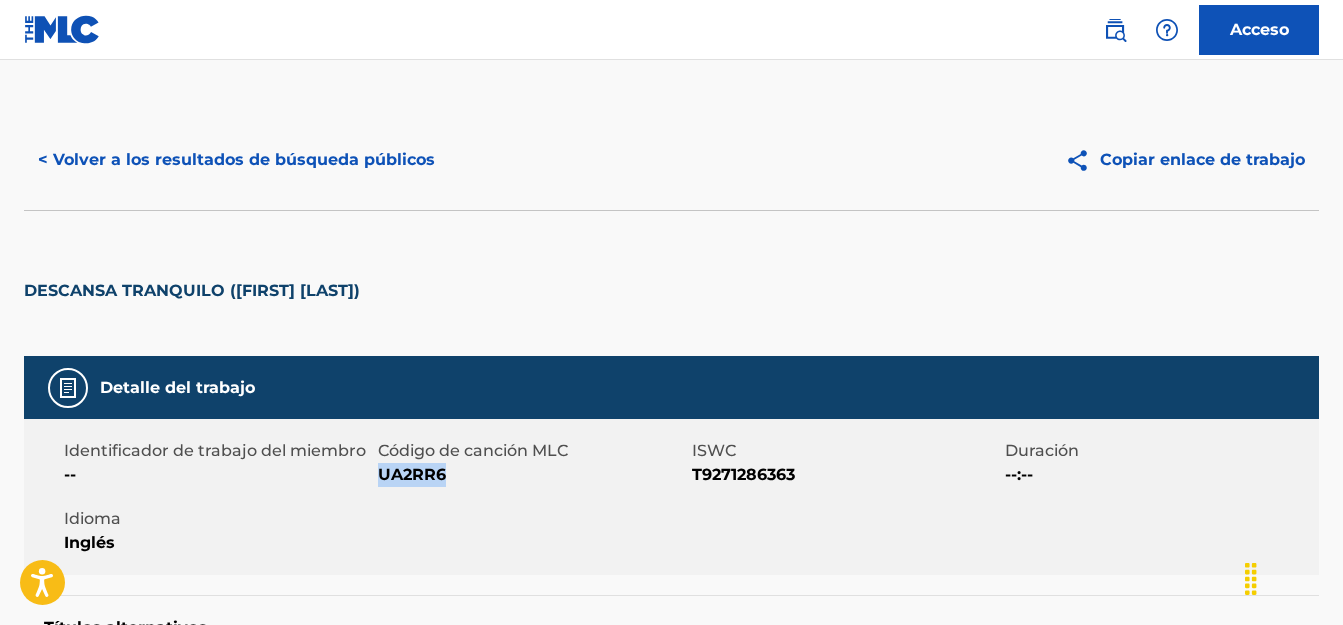 click on "< Volver a los resultados de búsqueda públicos" at bounding box center [236, 159] 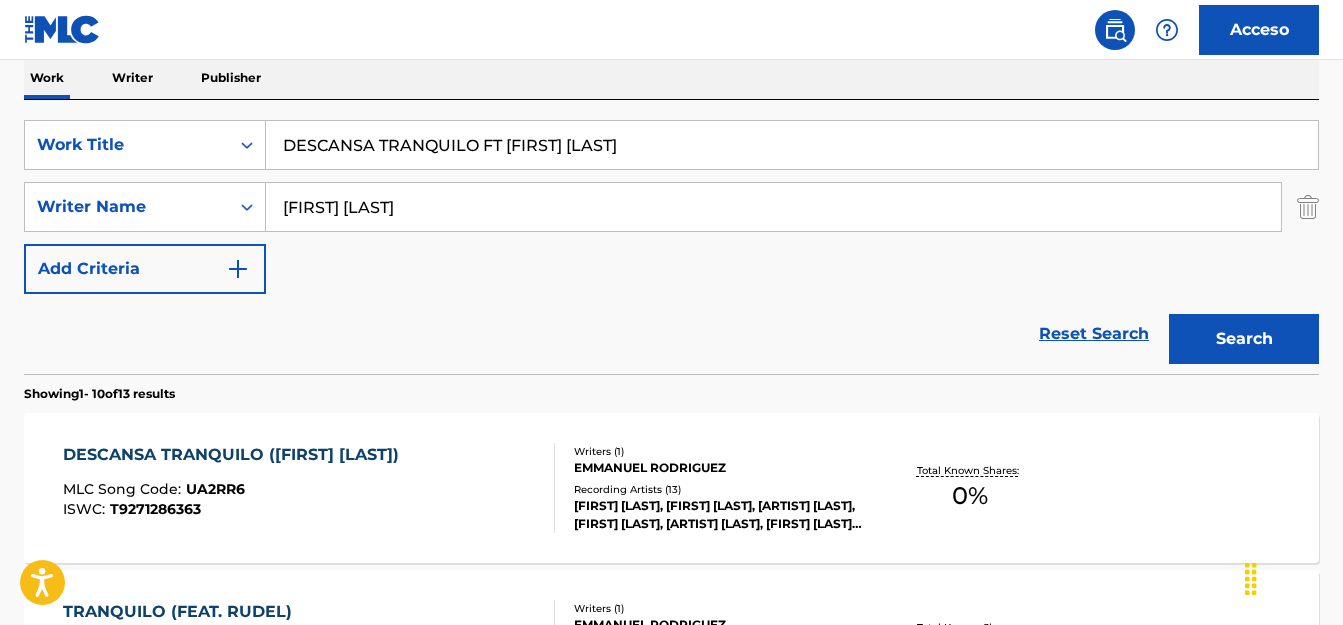 scroll, scrollTop: 323, scrollLeft: 0, axis: vertical 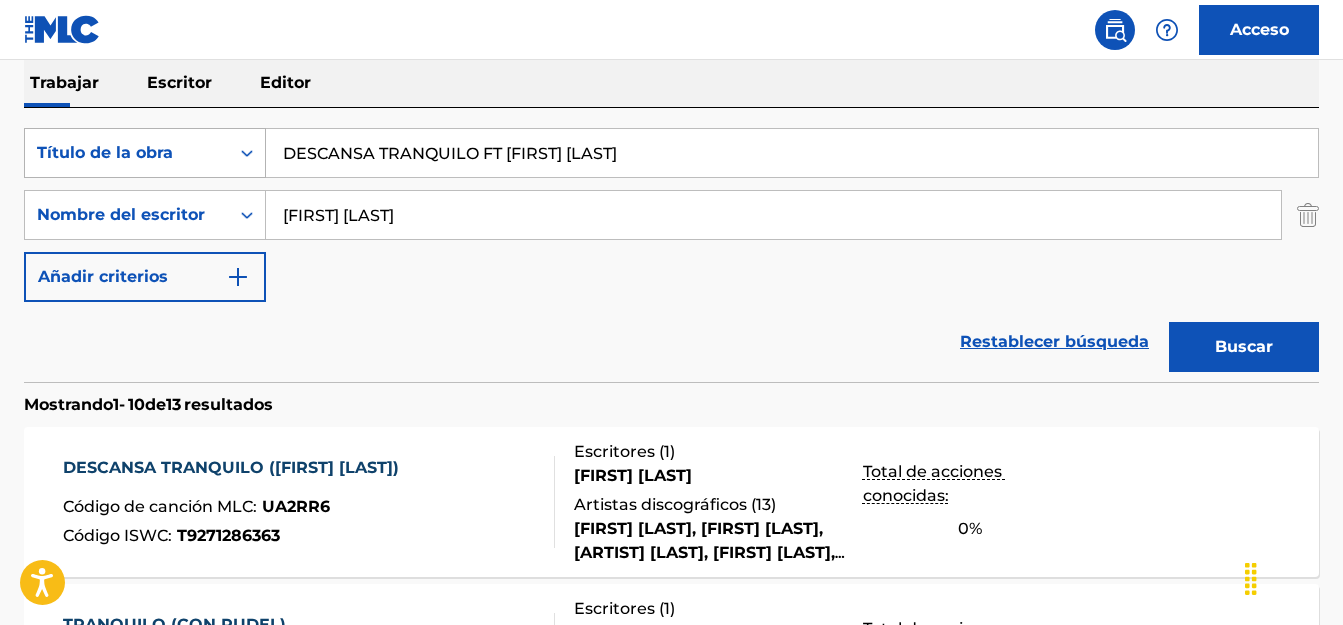 drag, startPoint x: 619, startPoint y: 150, endPoint x: 259, endPoint y: 175, distance: 360.867 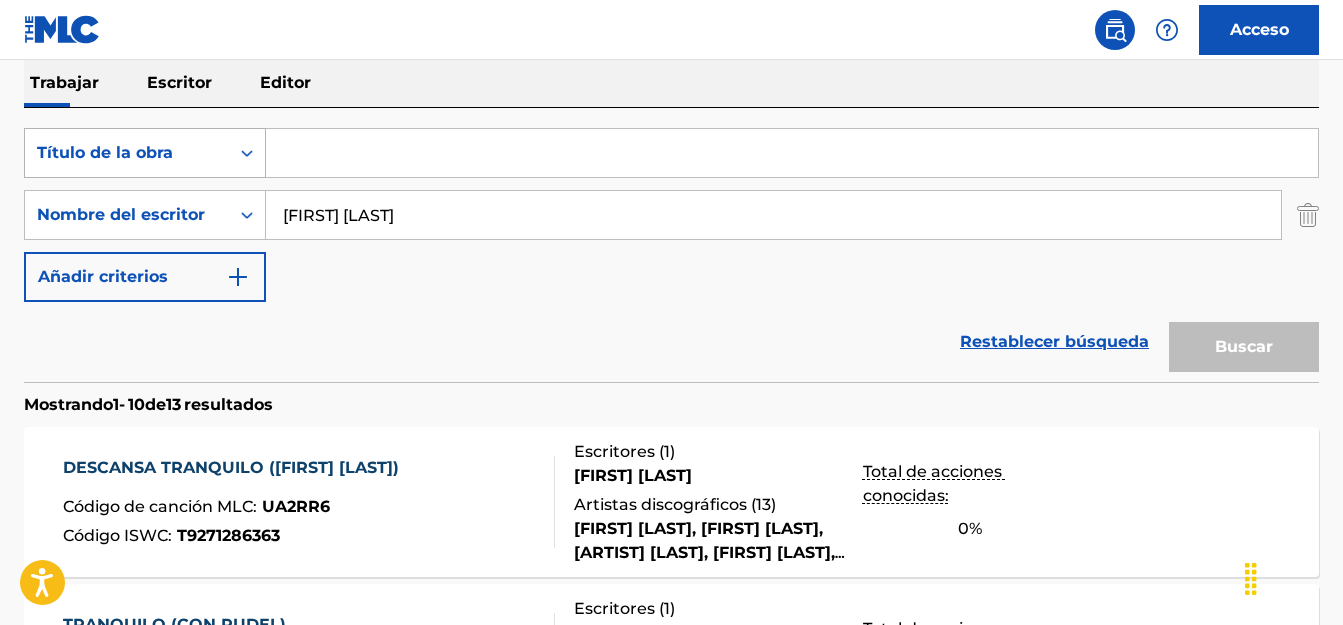 paste on "GOD IS GOOD FT [J] [SUAREZ]" 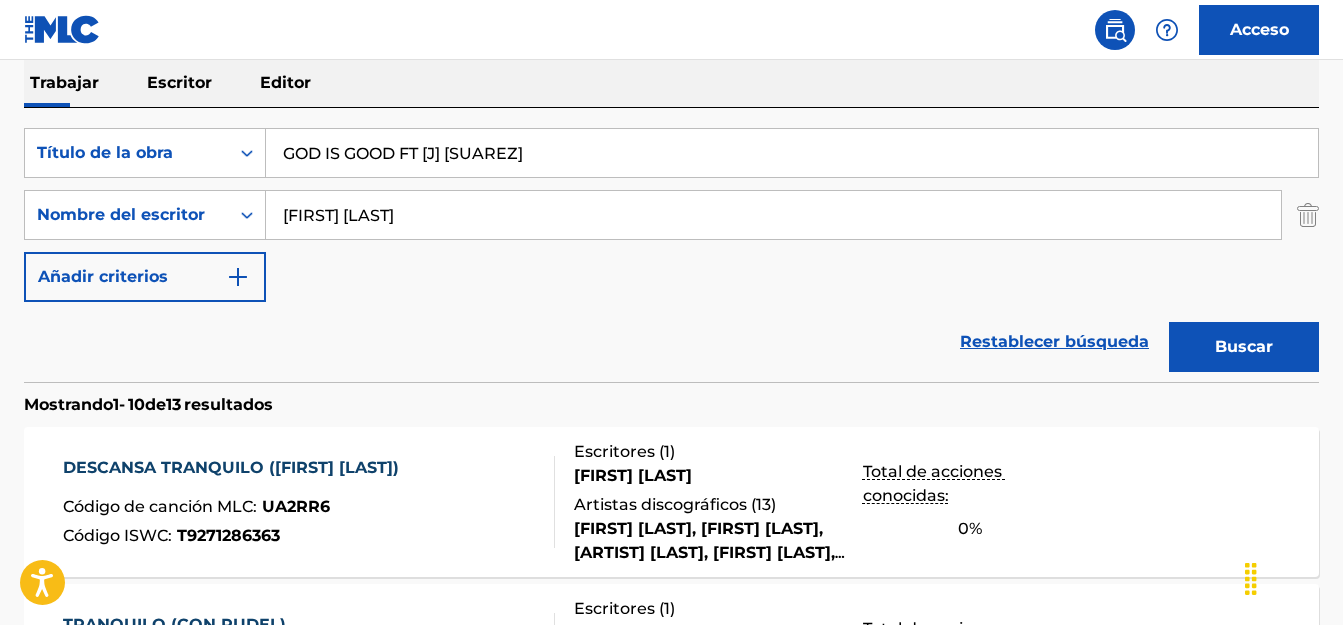 type on "GOD IS GOOD FT [J] [SUAREZ]" 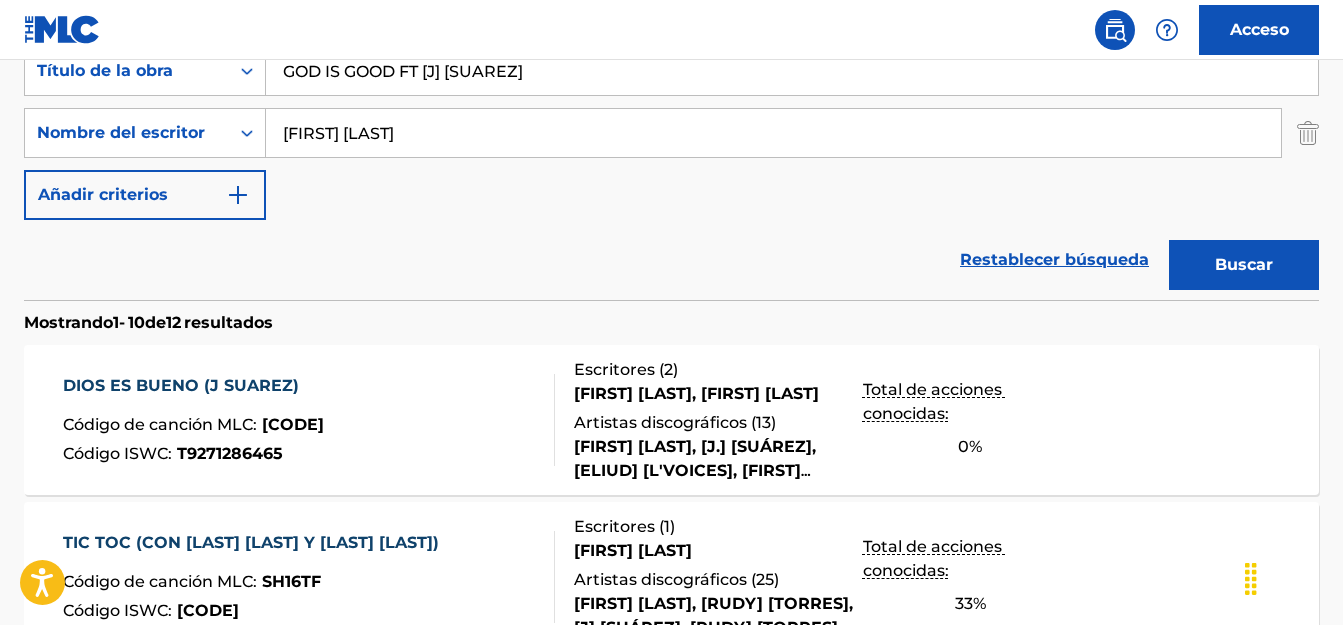 scroll, scrollTop: 467, scrollLeft: 0, axis: vertical 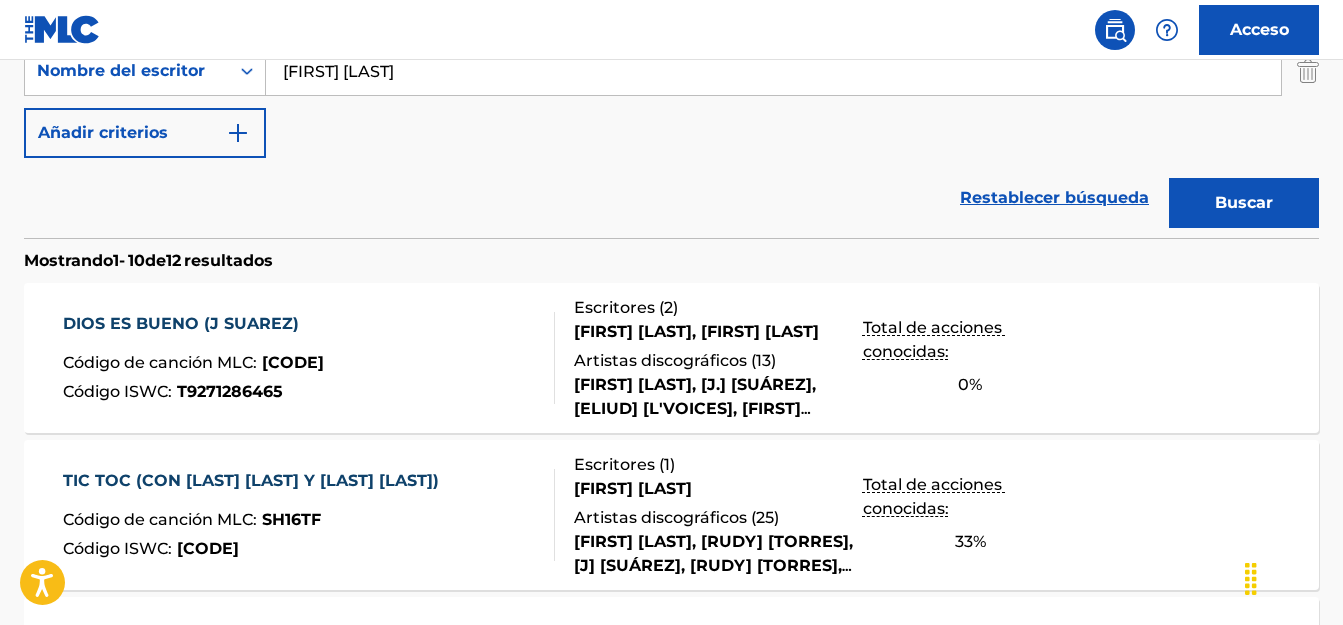 click on "DIOS ES BUENO (J SUÁREZ) Código de canción MLC  :  UA2RU9 Código ISWC  :  T9271286465" at bounding box center (309, 358) 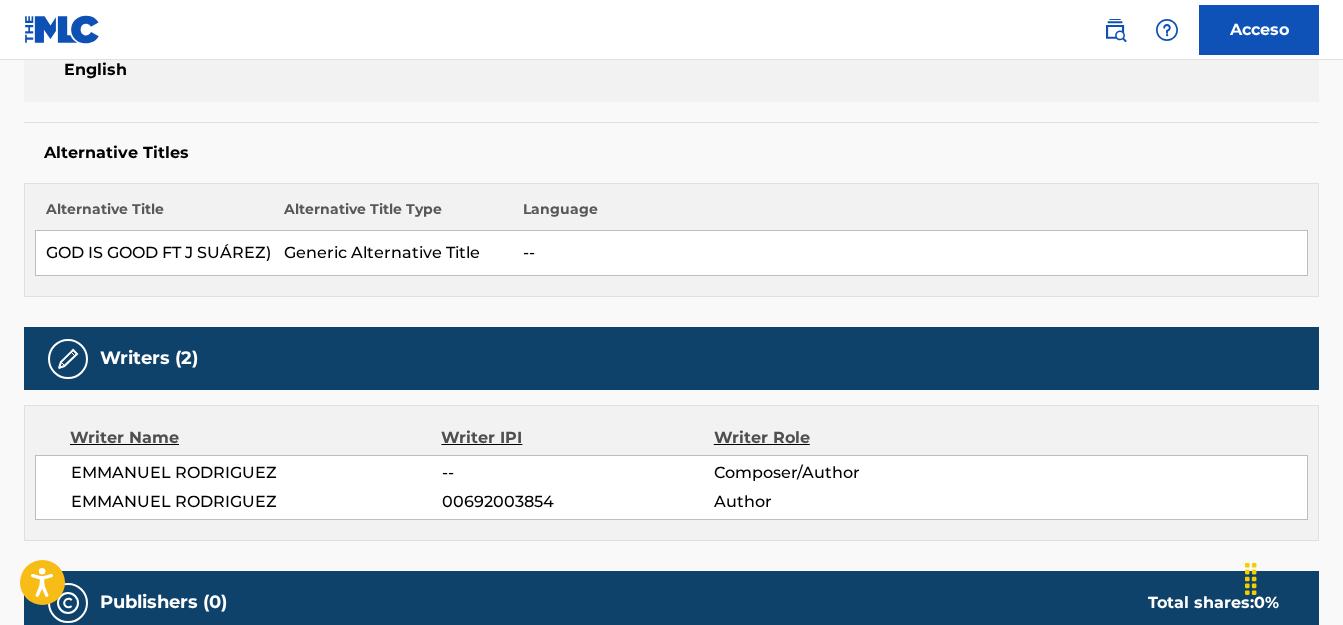 scroll, scrollTop: 0, scrollLeft: 0, axis: both 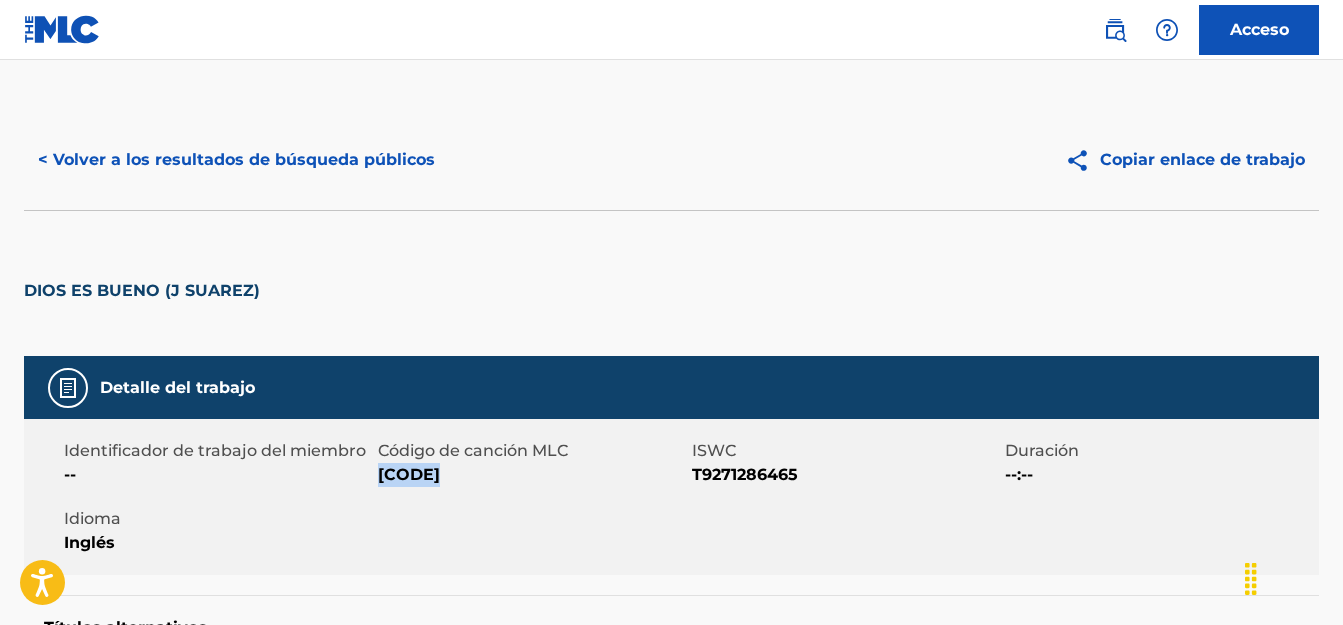 drag, startPoint x: 448, startPoint y: 473, endPoint x: 381, endPoint y: 469, distance: 67.11929 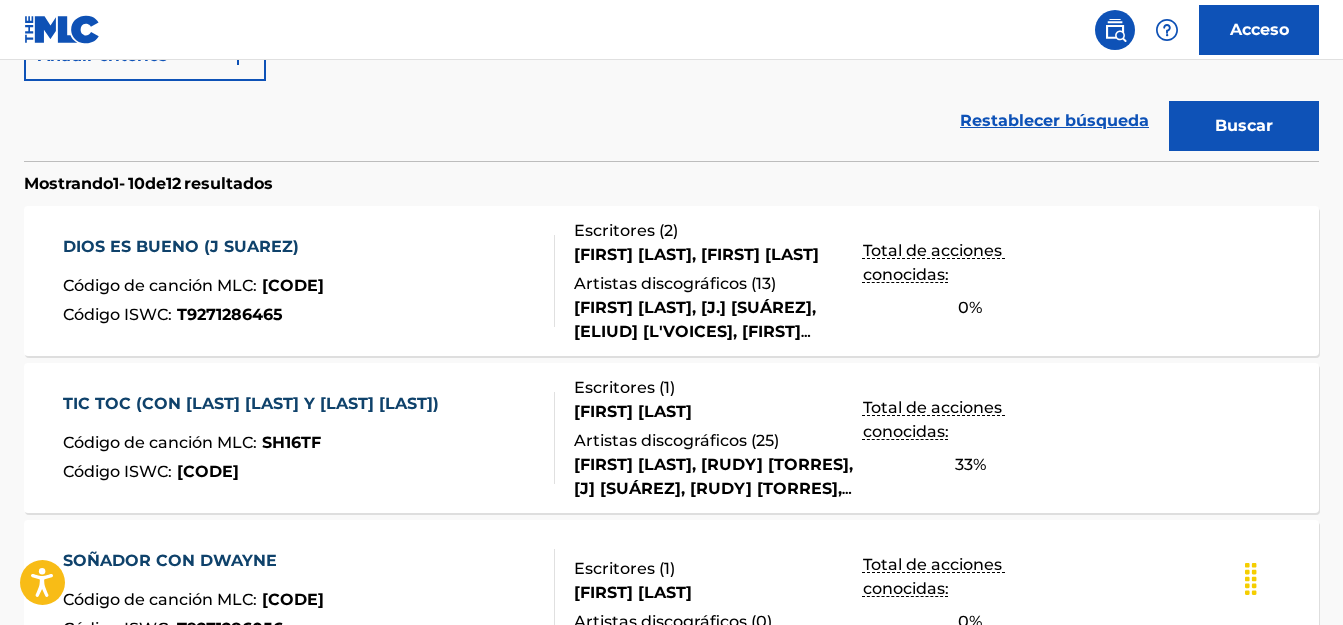 scroll, scrollTop: 0, scrollLeft: 0, axis: both 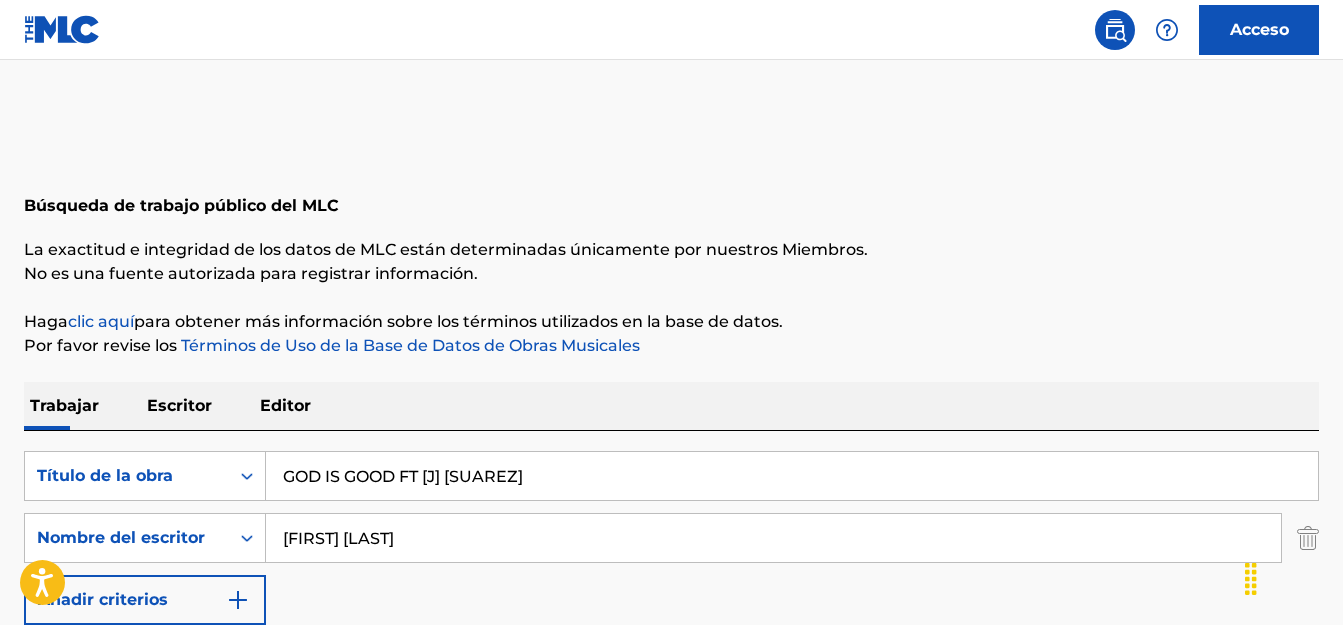 drag, startPoint x: 508, startPoint y: 460, endPoint x: 258, endPoint y: 439, distance: 250.88045 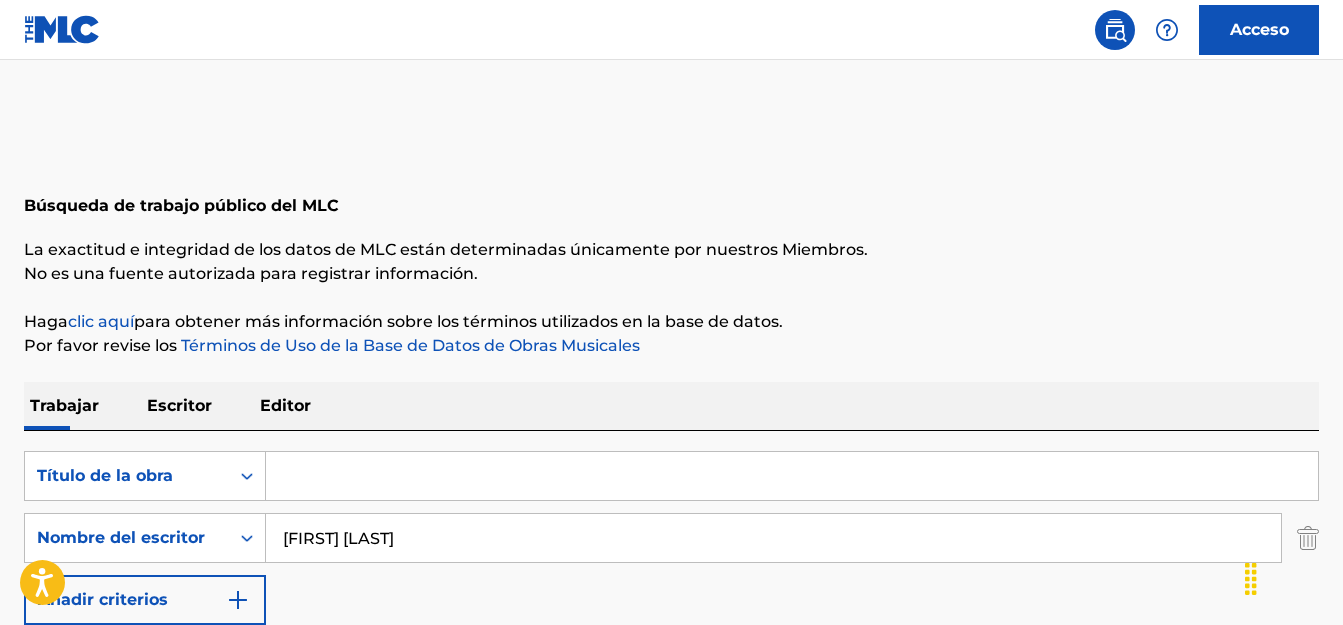 paste on "MIRALA FT YARIEL Y OMY" 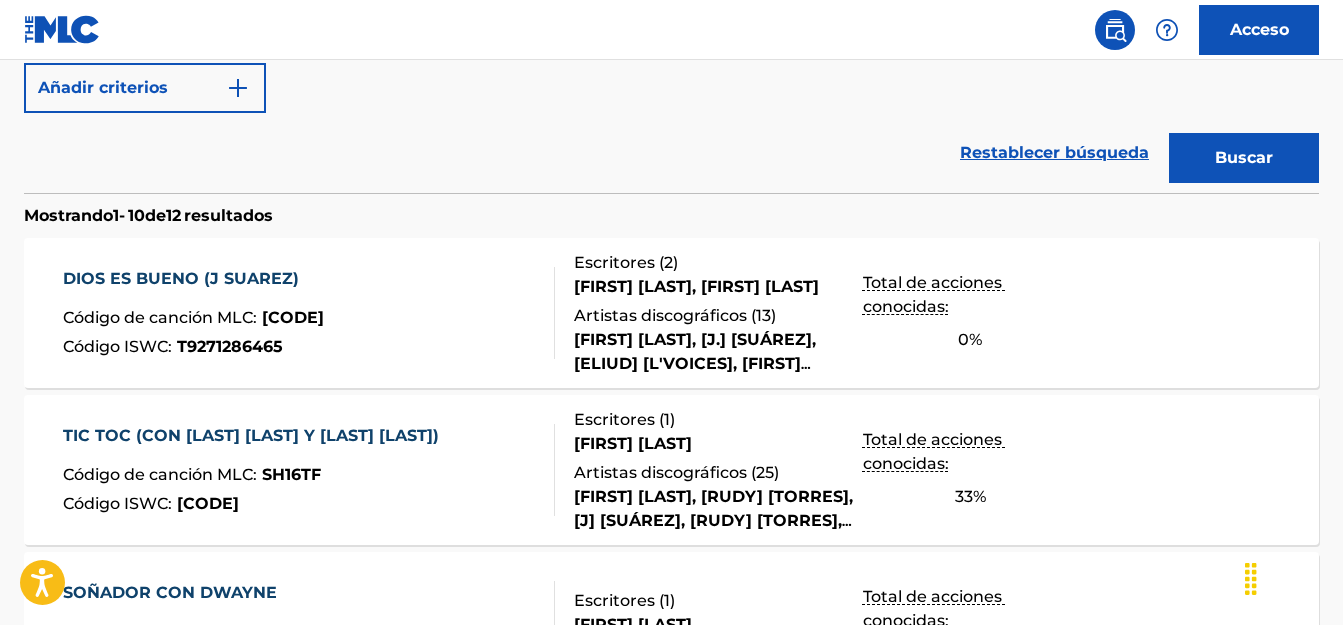 scroll, scrollTop: 516, scrollLeft: 0, axis: vertical 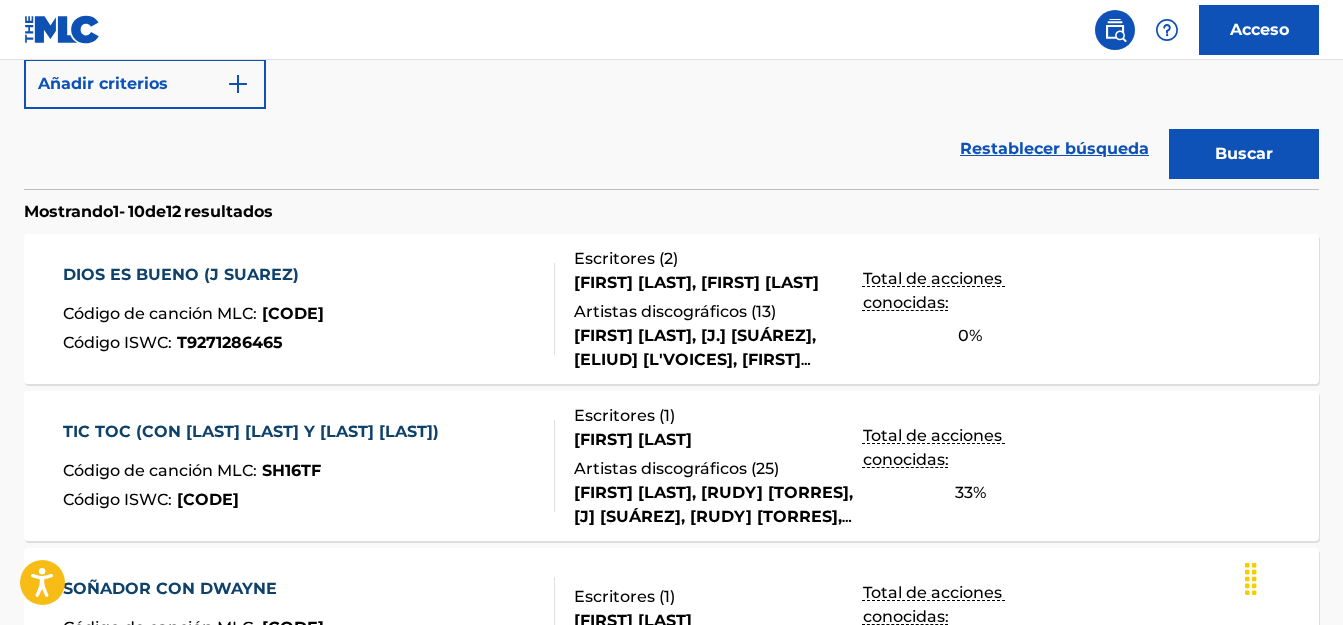 type on "MIRALA FT YARIEL Y OMY" 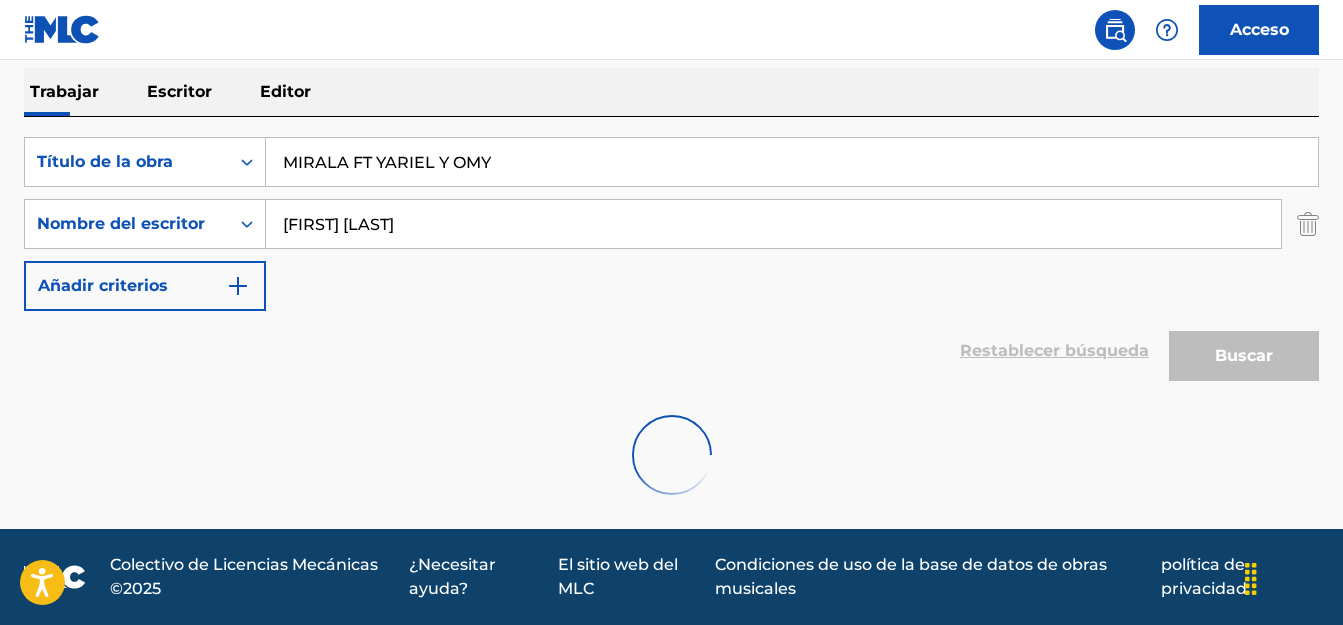 scroll, scrollTop: 516, scrollLeft: 0, axis: vertical 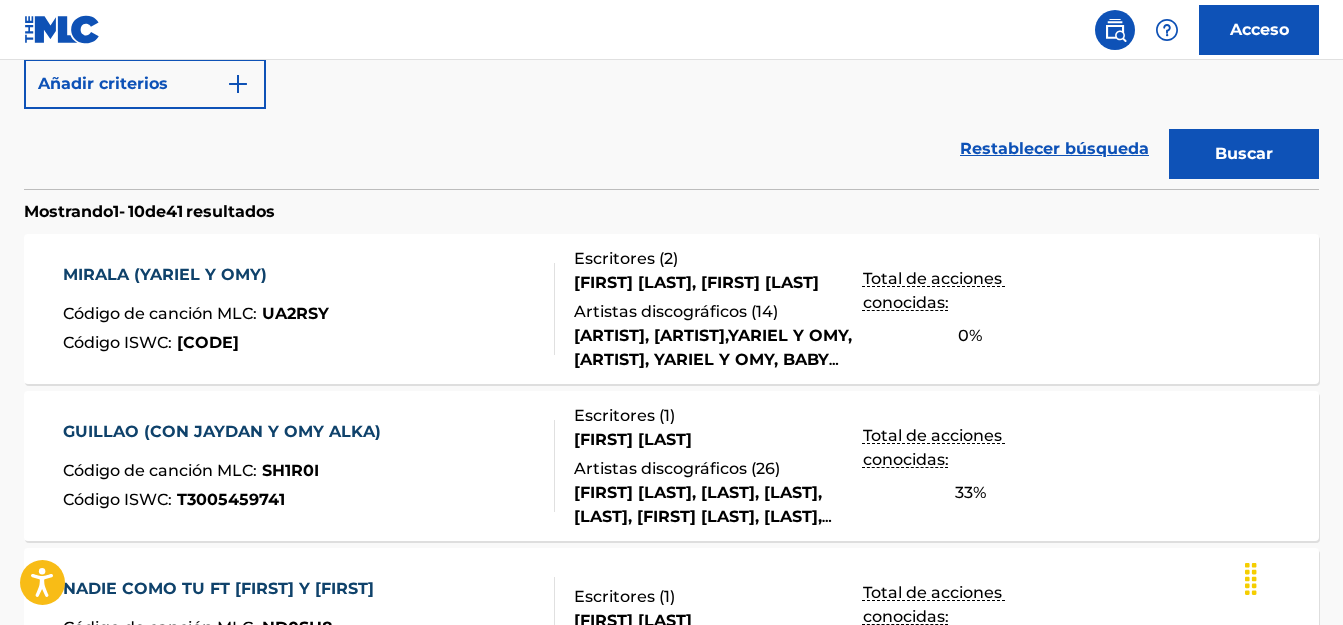 click on "MIRALA (YARIEL Y OMY) Código de canción MLC  :  UA2RSY Código ISWC  :  T9271285495" at bounding box center (309, 309) 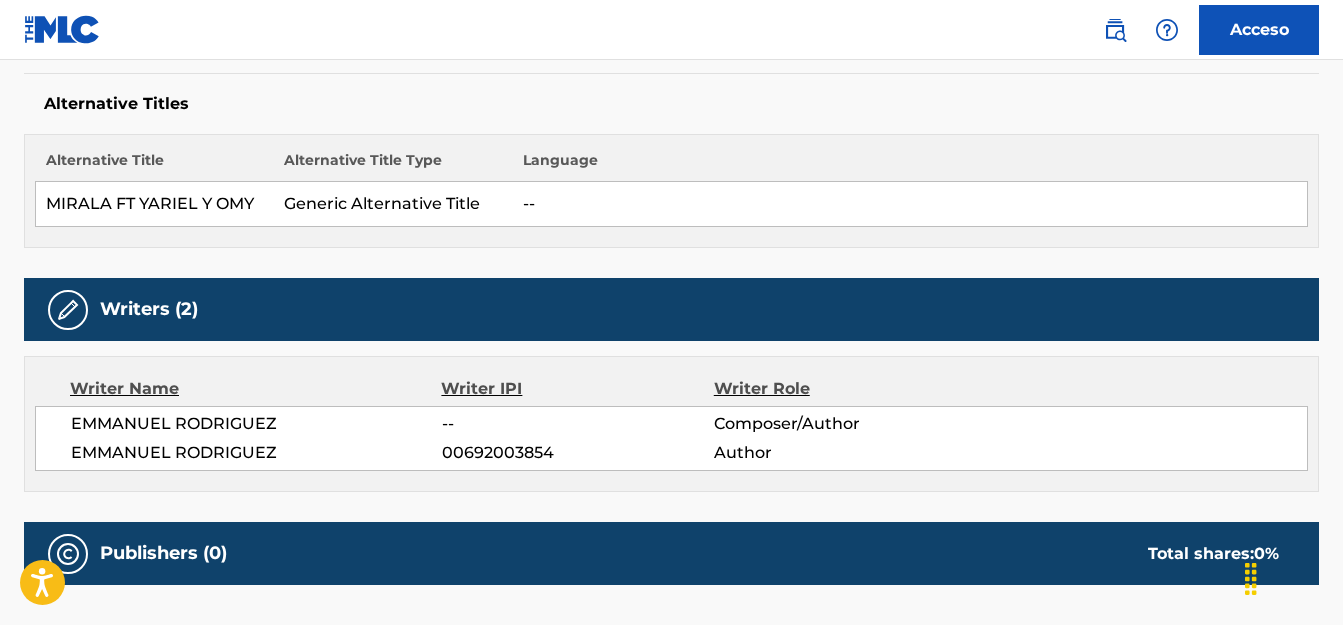 scroll, scrollTop: 0, scrollLeft: 0, axis: both 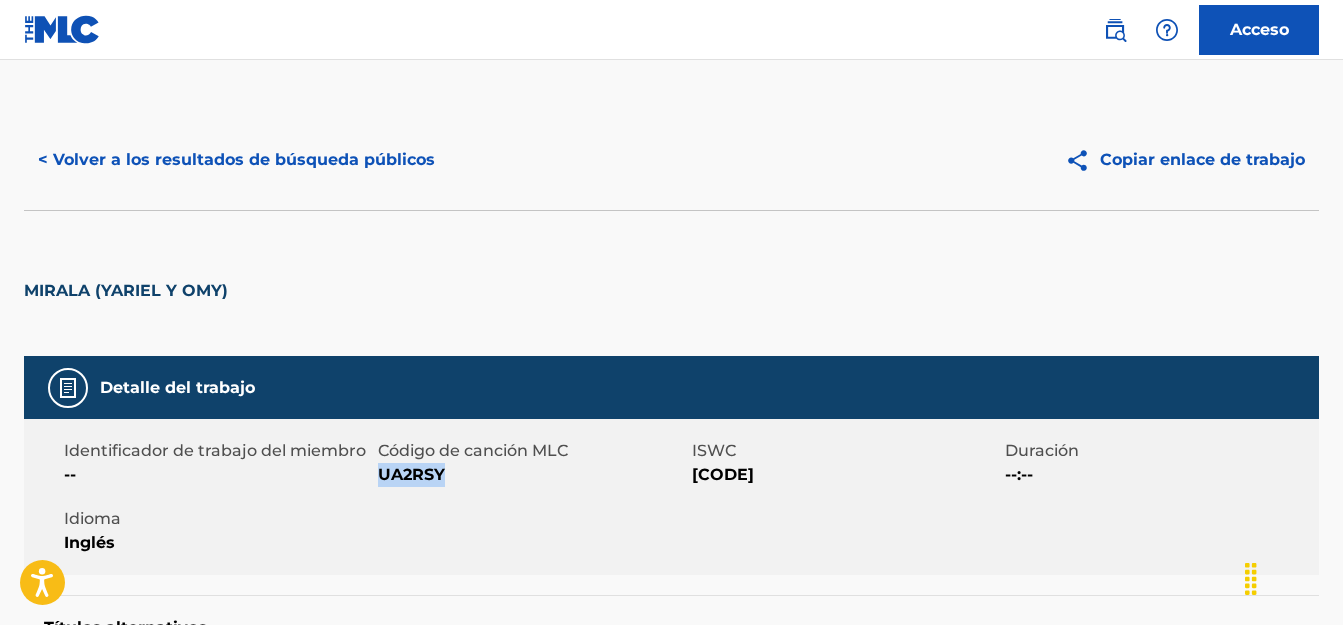 drag, startPoint x: 447, startPoint y: 469, endPoint x: 382, endPoint y: 465, distance: 65.12296 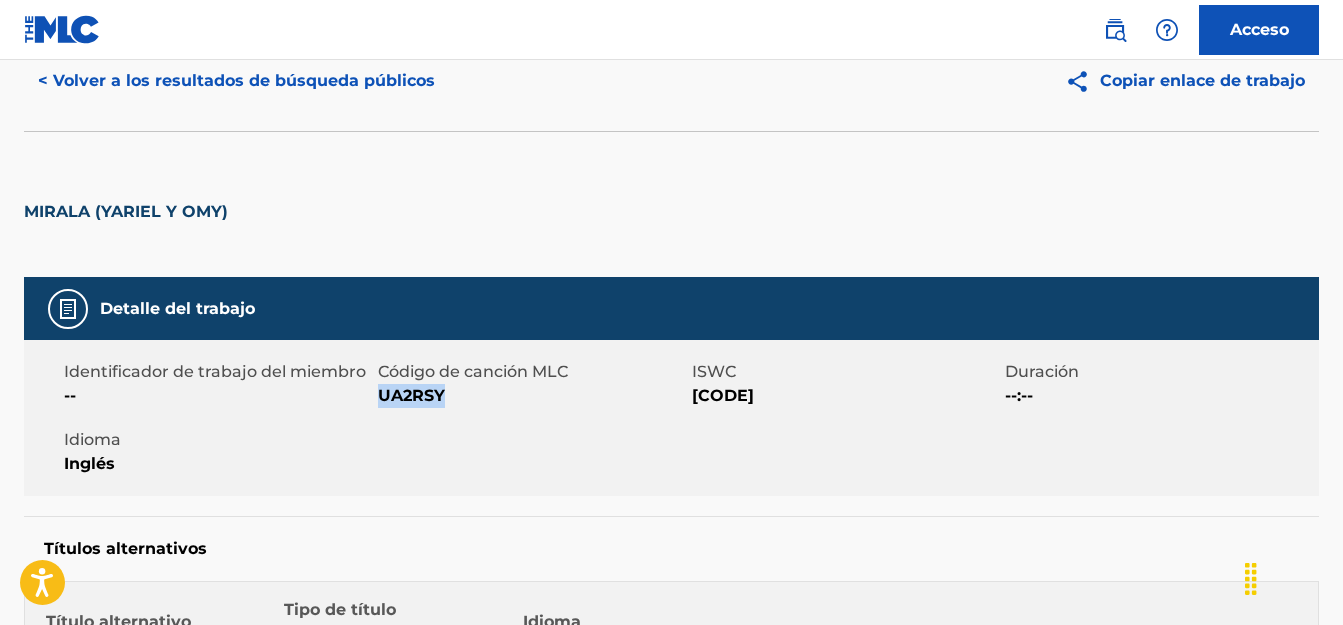 scroll, scrollTop: 0, scrollLeft: 0, axis: both 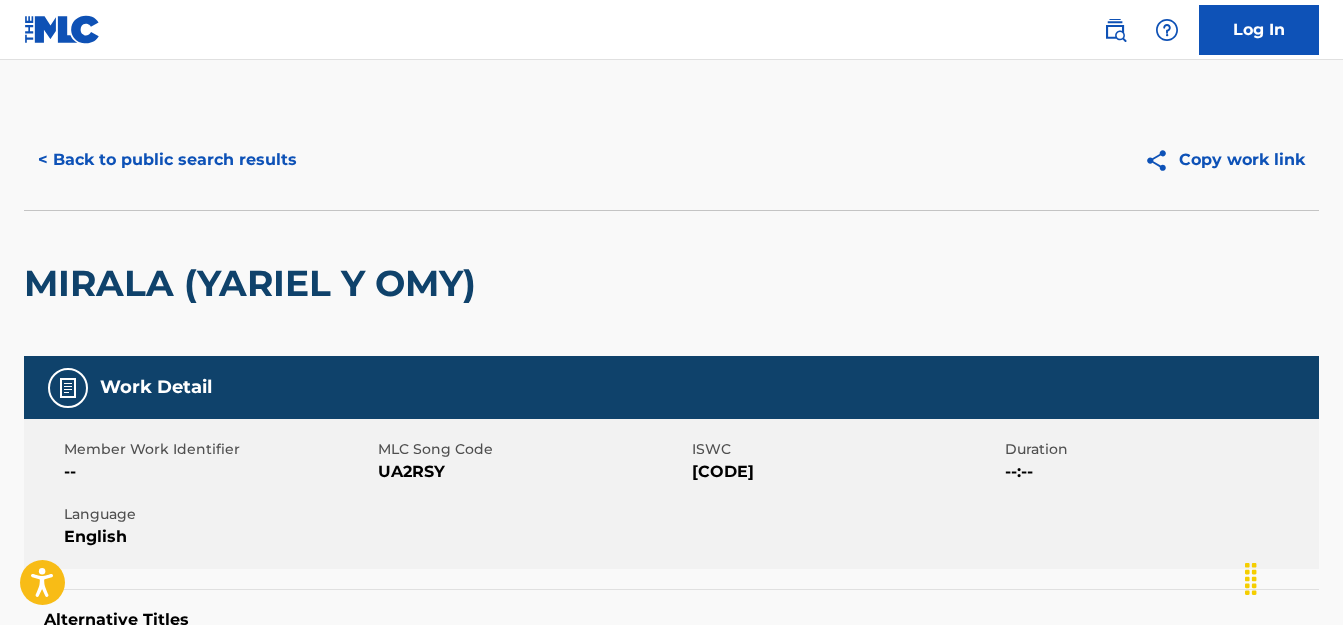 click on "< Back to public search results" at bounding box center (167, 160) 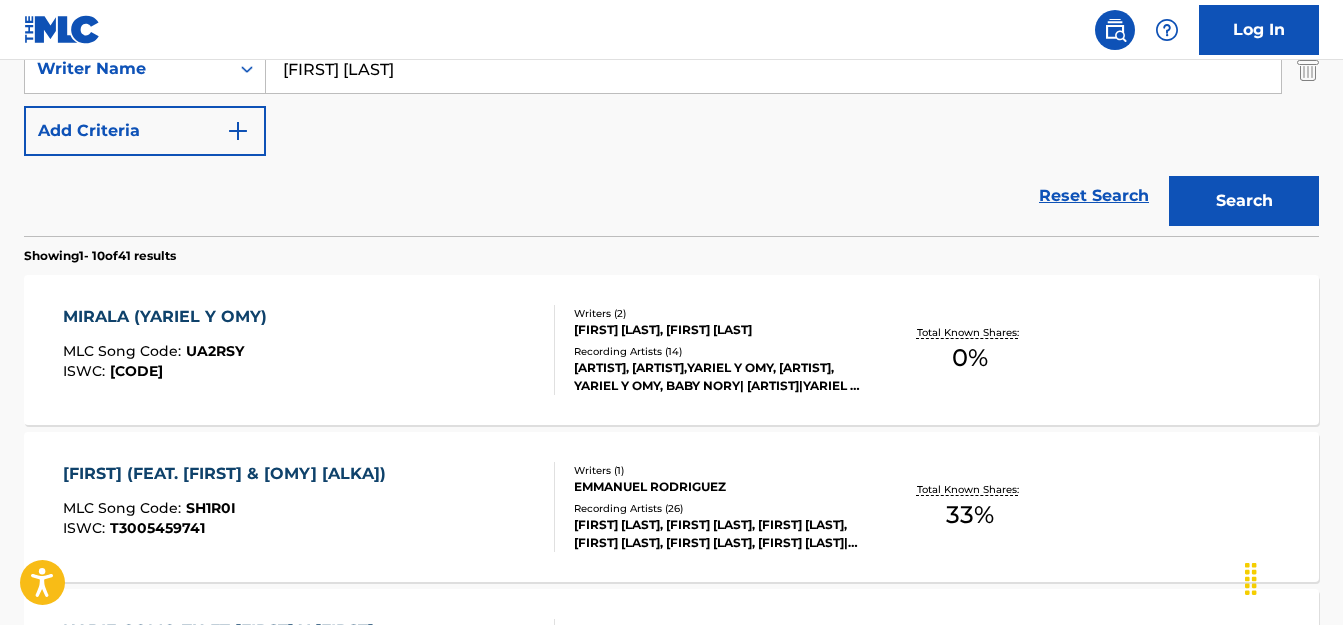 scroll, scrollTop: 0, scrollLeft: 0, axis: both 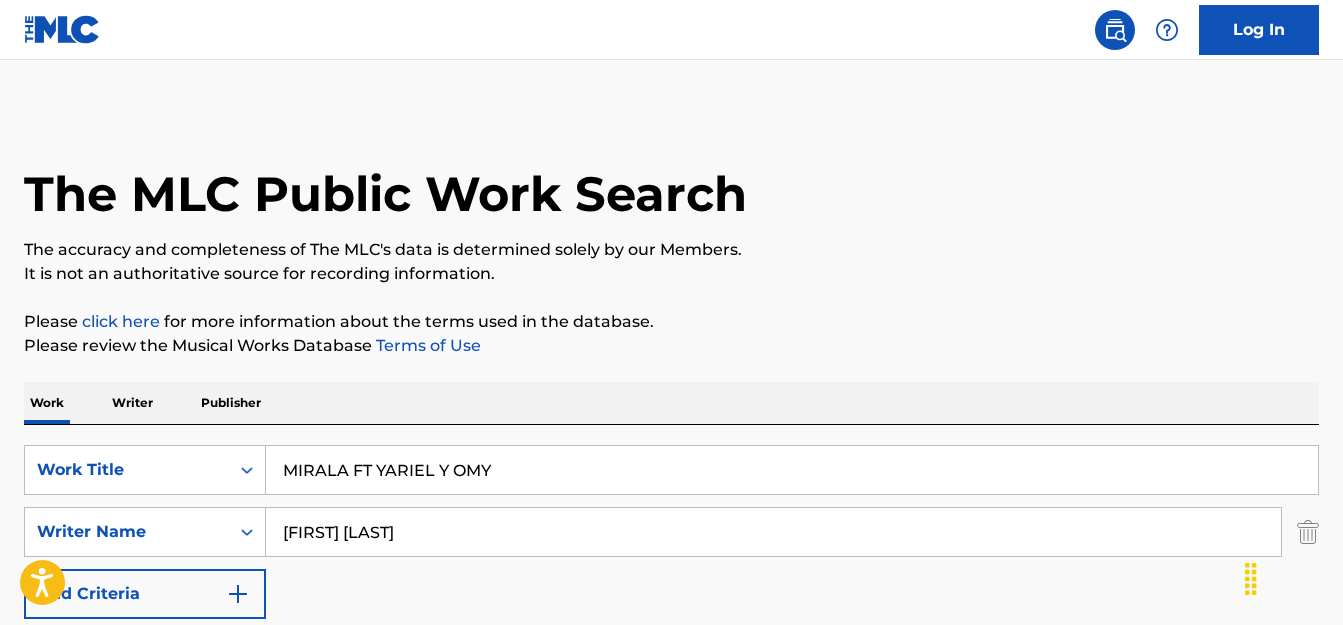 drag, startPoint x: 490, startPoint y: 469, endPoint x: 335, endPoint y: 462, distance: 155.15799 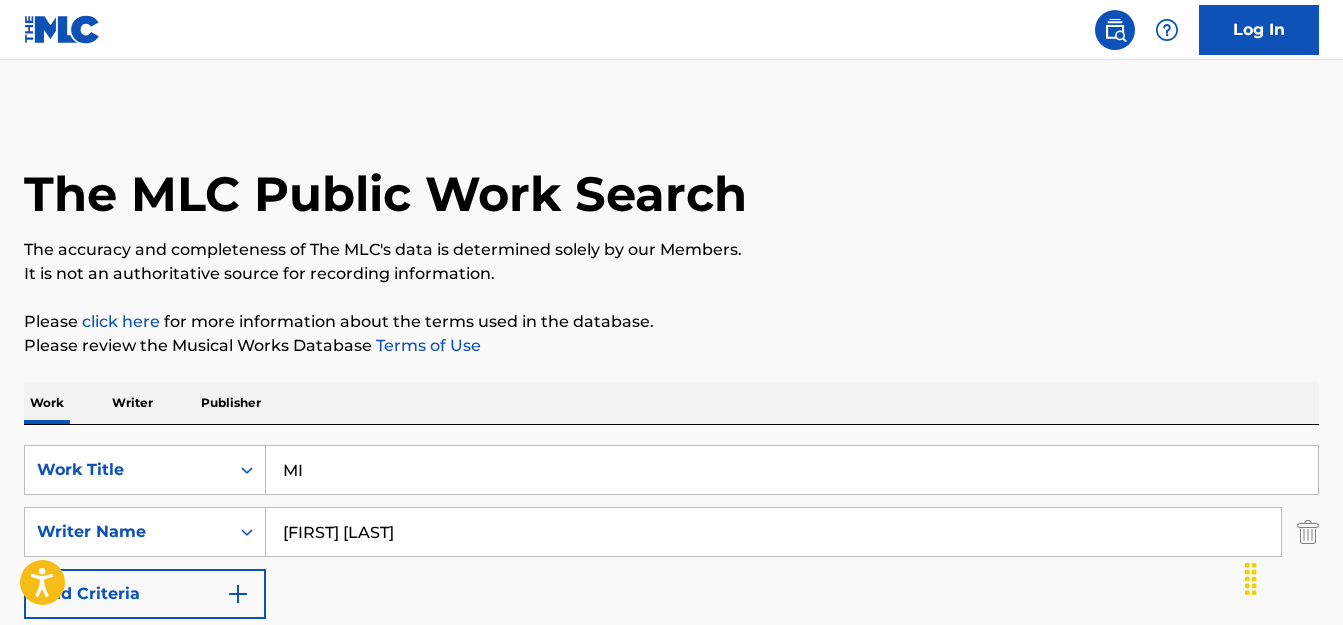 type on "M" 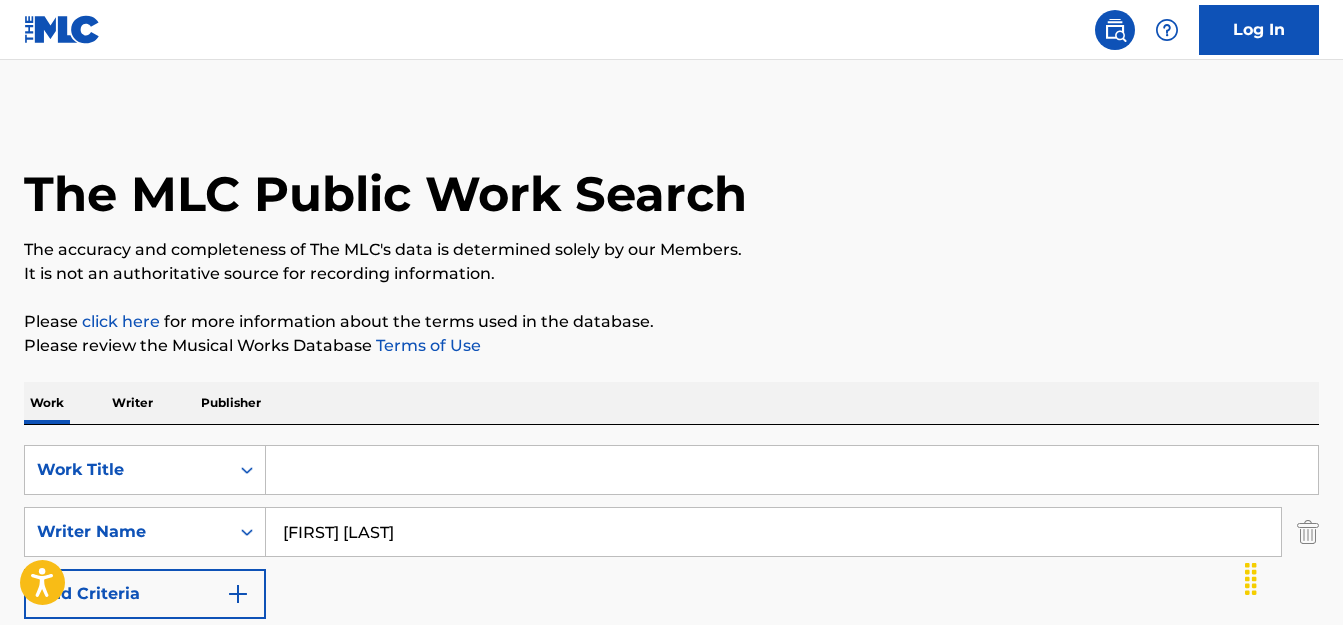 paste on "MUSICA DE VERDAD FT MICKY MEDINA" 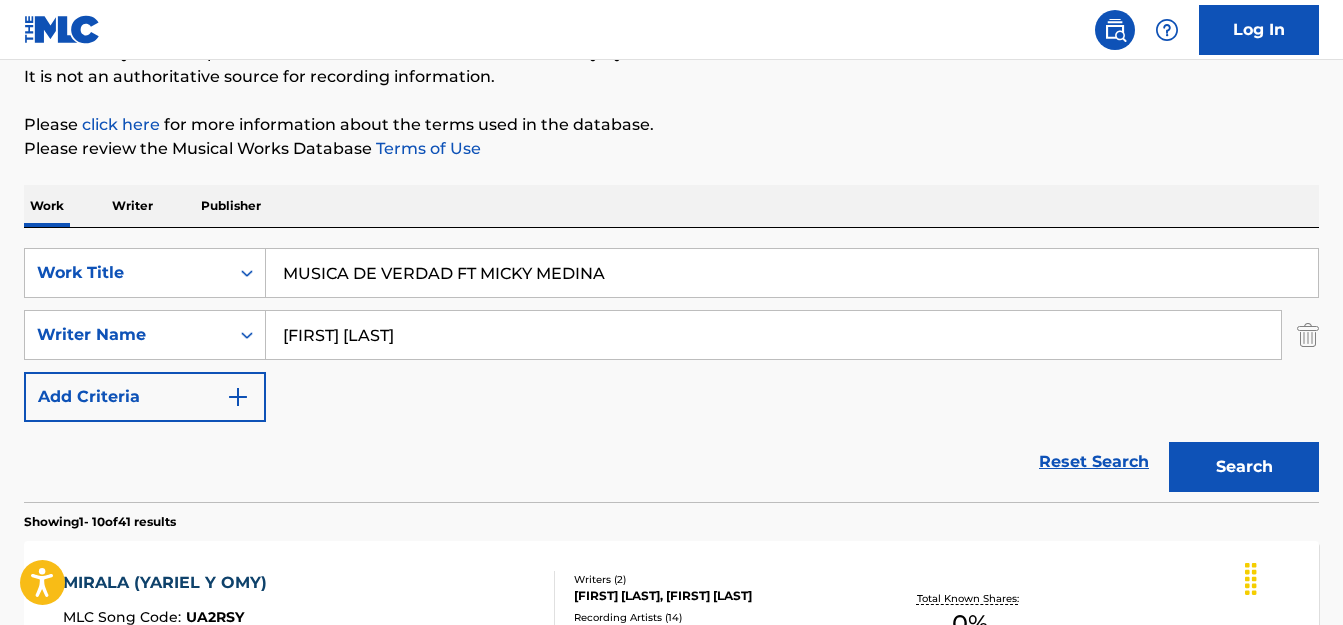 scroll, scrollTop: 254, scrollLeft: 0, axis: vertical 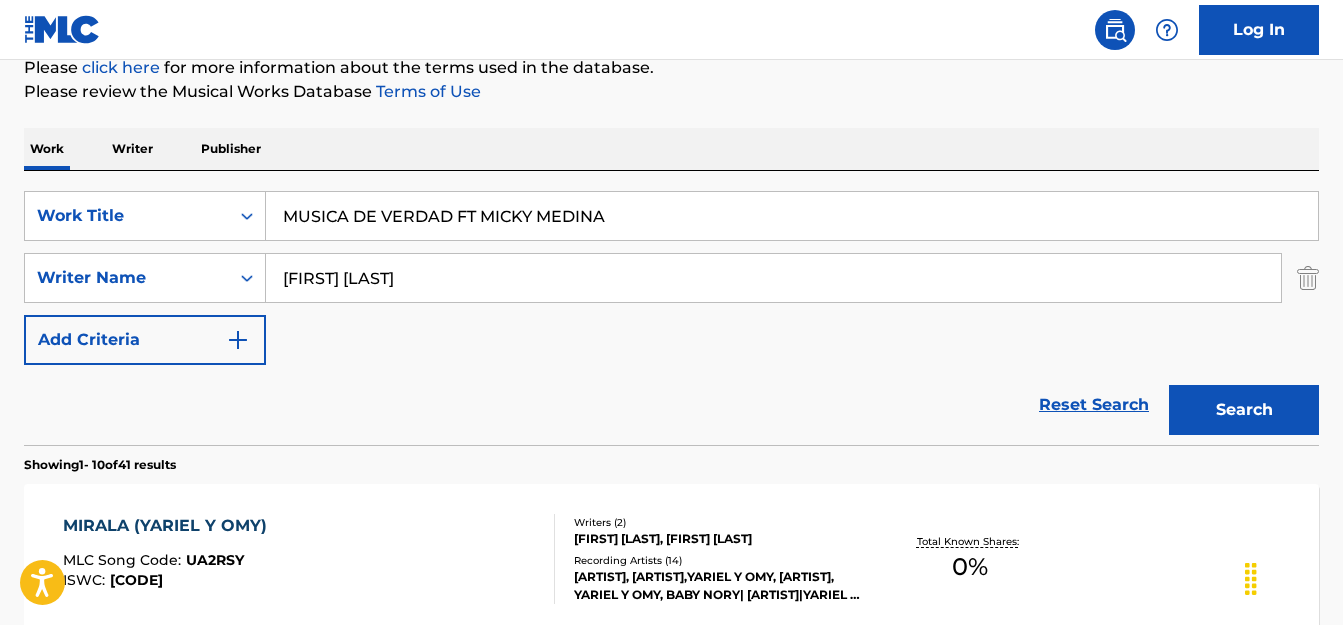 type on "MUSICA DE VERDAD FT MICKY MEDINA" 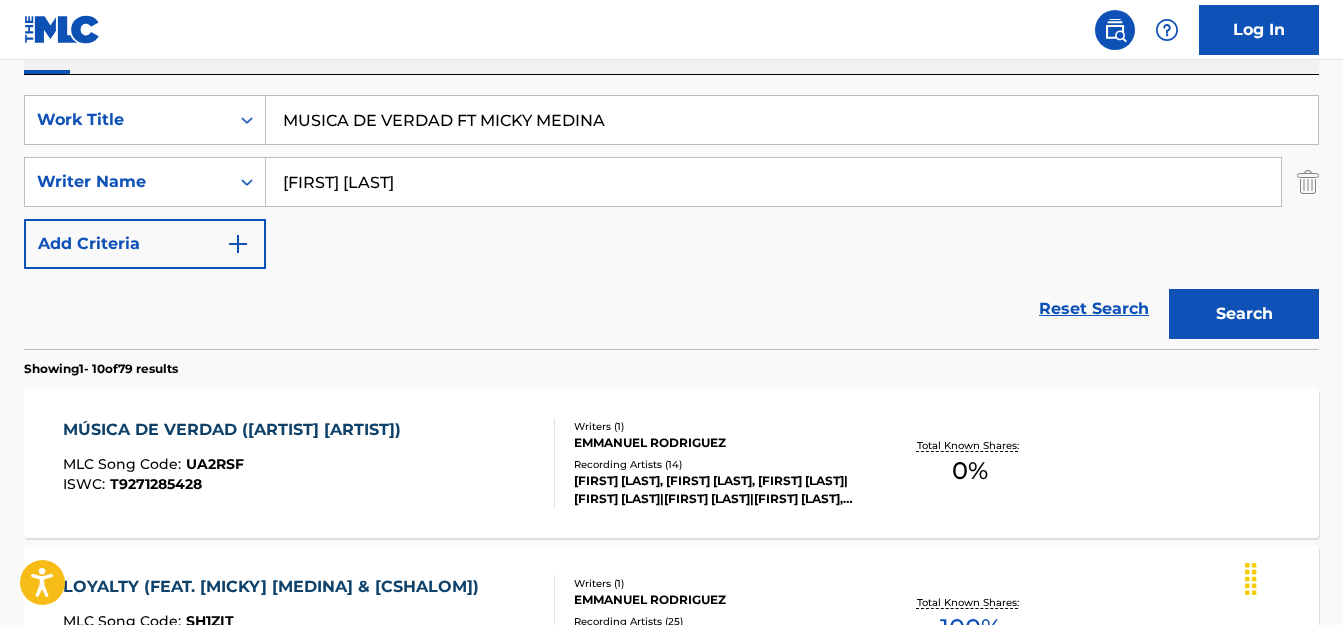 scroll, scrollTop: 397, scrollLeft: 0, axis: vertical 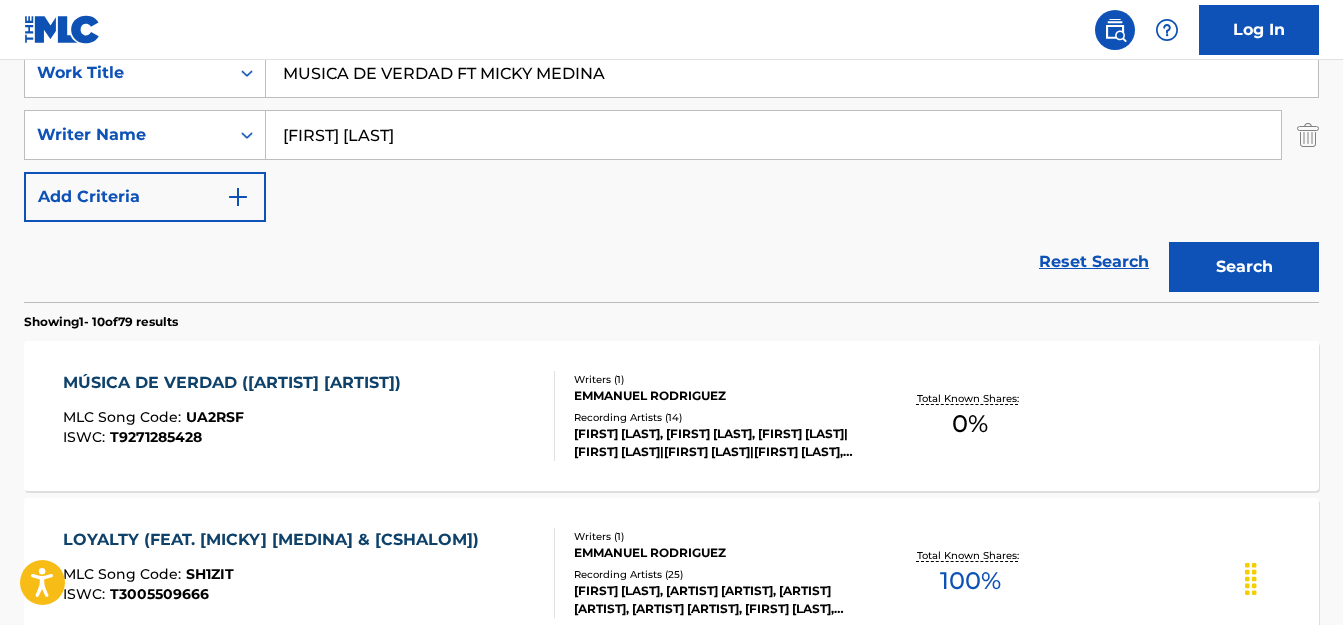 click on "Recording Artists ( 14 )" at bounding box center (718, 417) 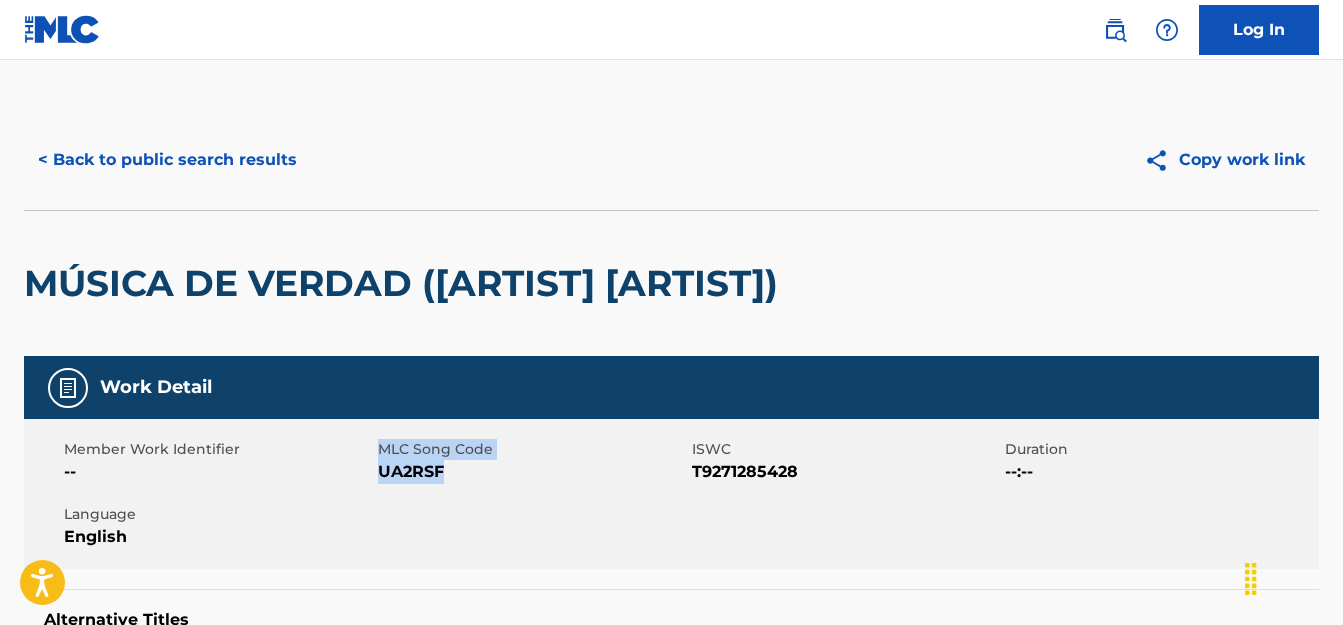 drag, startPoint x: 446, startPoint y: 468, endPoint x: 375, endPoint y: 468, distance: 71 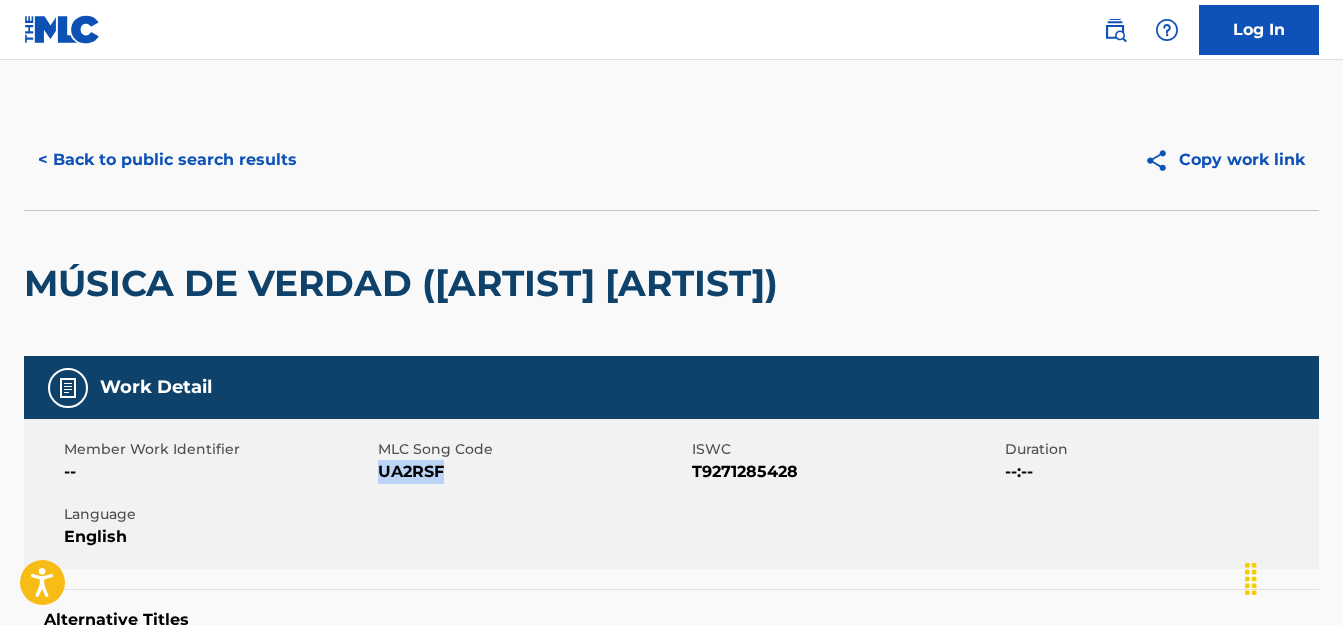 drag, startPoint x: 444, startPoint y: 466, endPoint x: 380, endPoint y: 467, distance: 64.00781 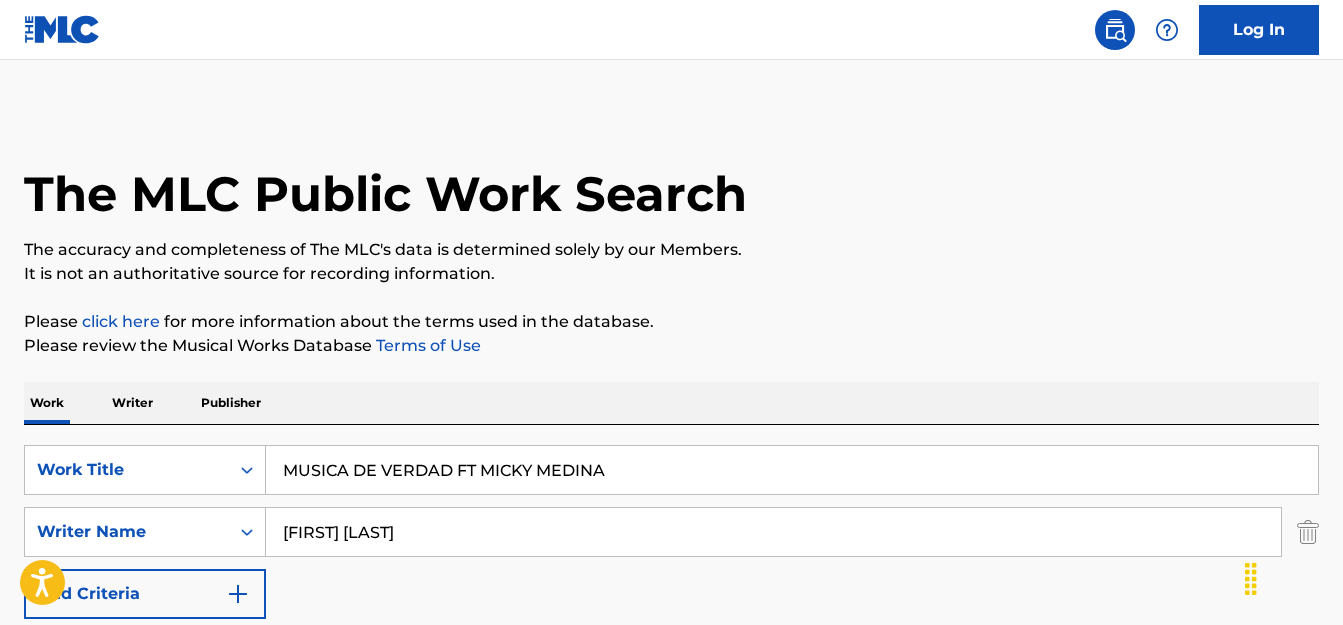 scroll, scrollTop: 397, scrollLeft: 0, axis: vertical 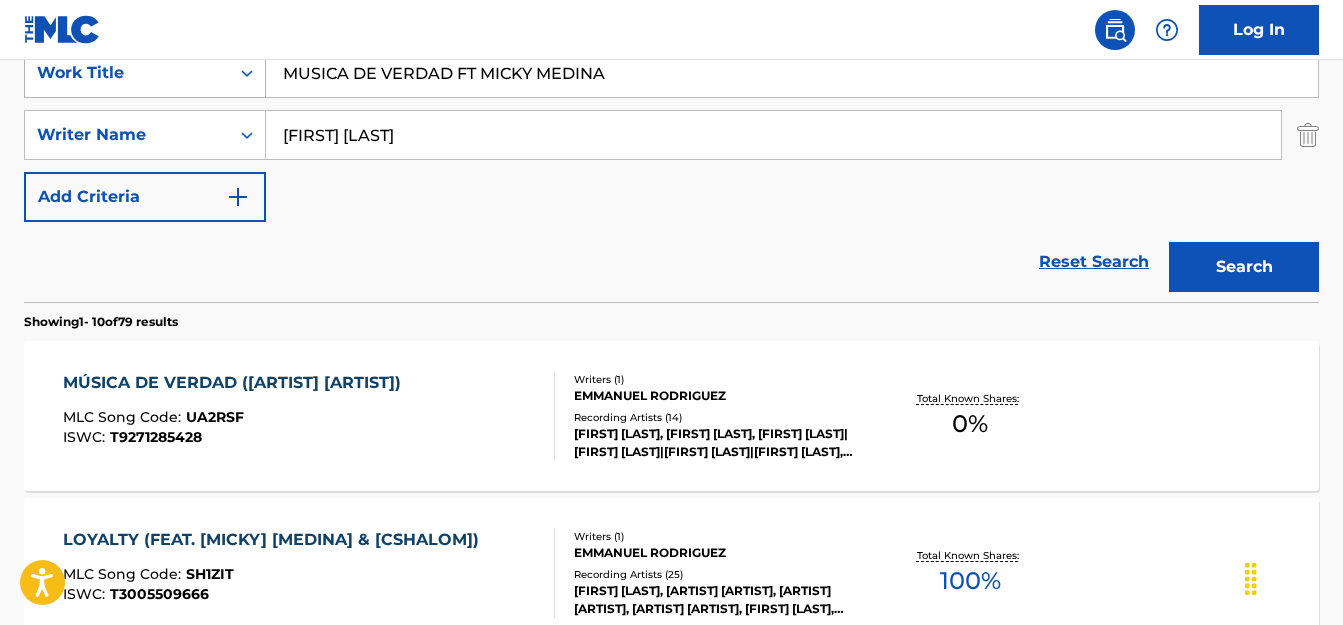 drag, startPoint x: 610, startPoint y: 76, endPoint x: 252, endPoint y: 61, distance: 358.31412 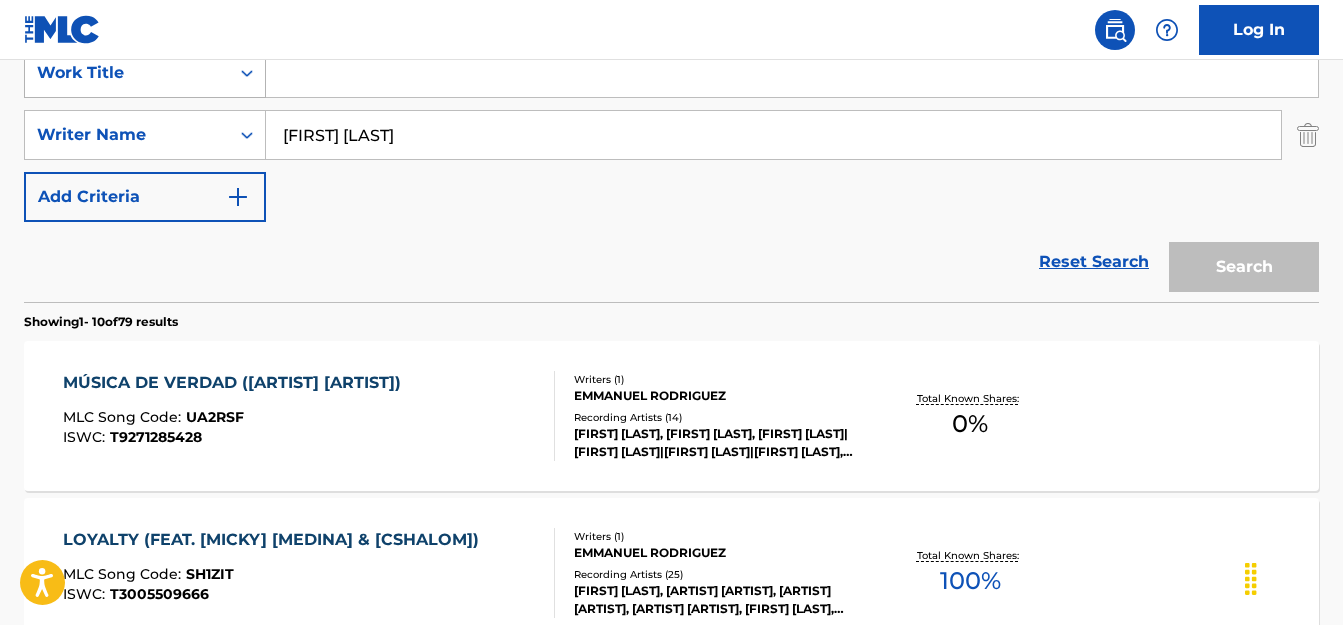 paste on "NO TE LIMITES FT ALWIN" 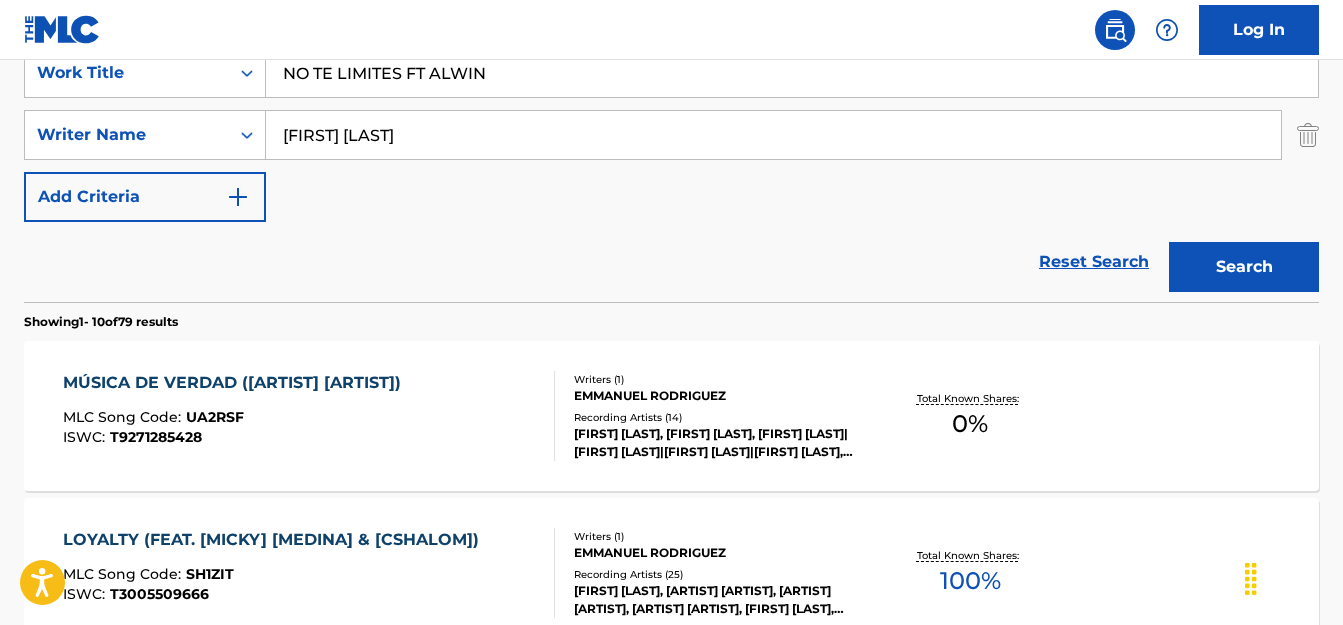 type on "NO TE LIMITES FT ALWIN" 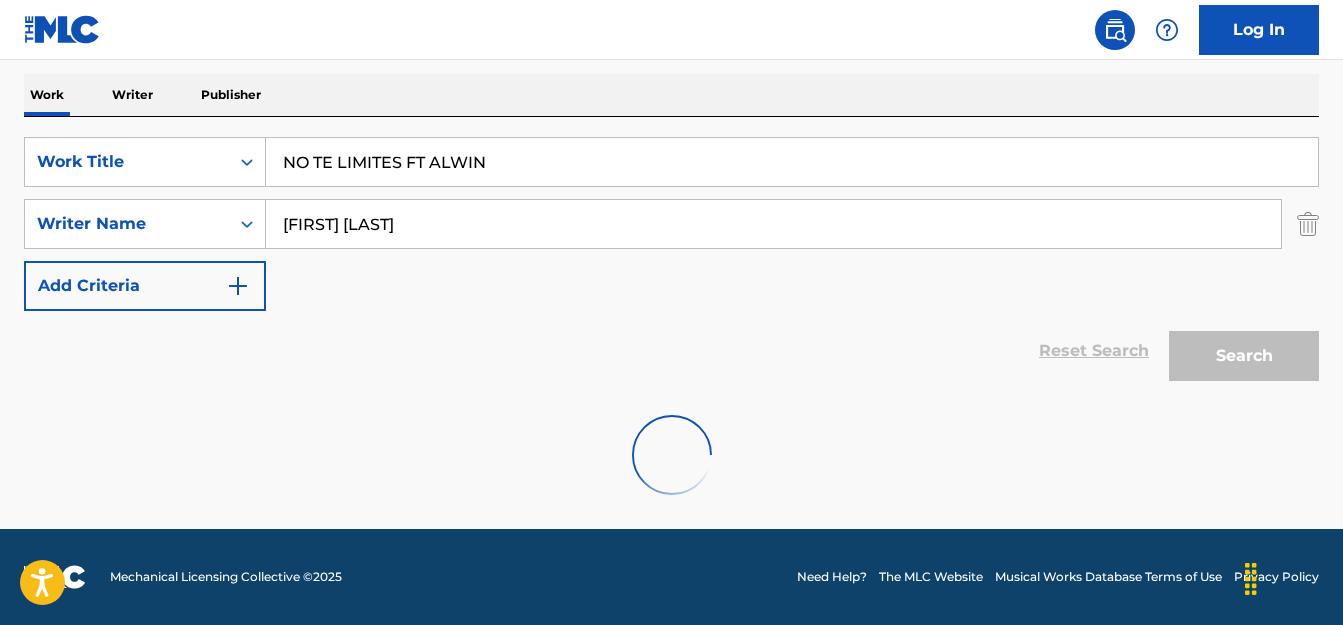 scroll, scrollTop: 397, scrollLeft: 0, axis: vertical 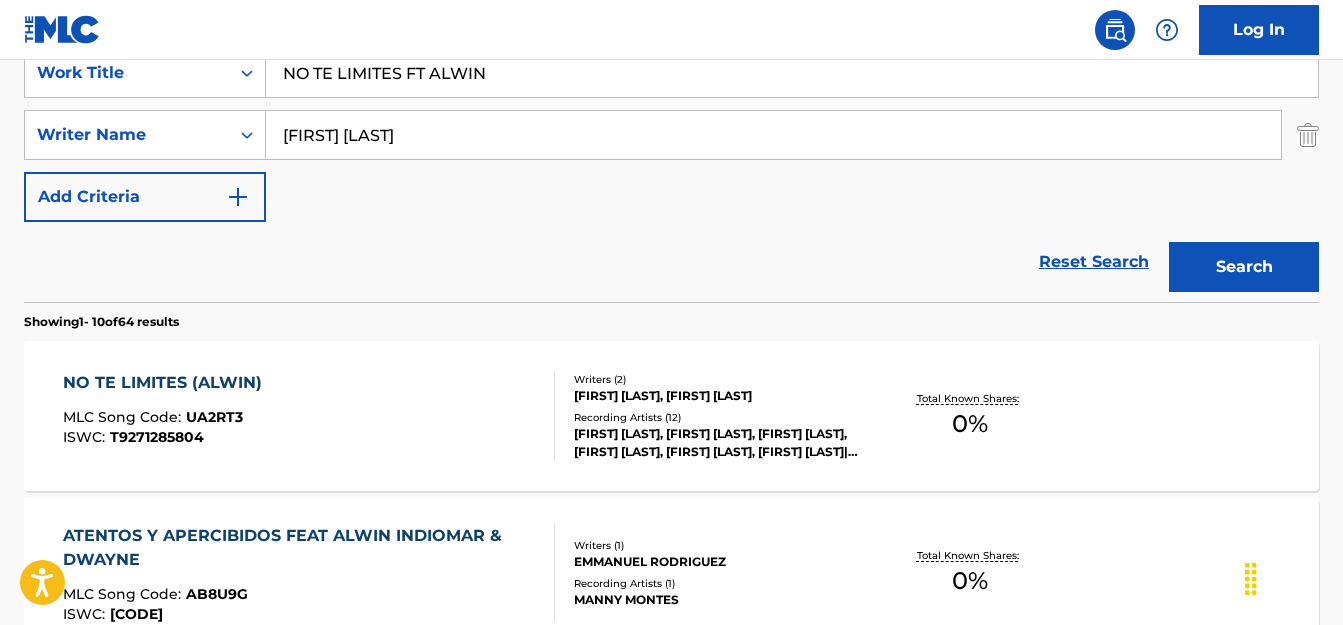 click on "[NO] [LIMIT] ([FIRST]) [MLC] [CODE] : [ID] [ISWC] : [ID]" at bounding box center (309, 416) 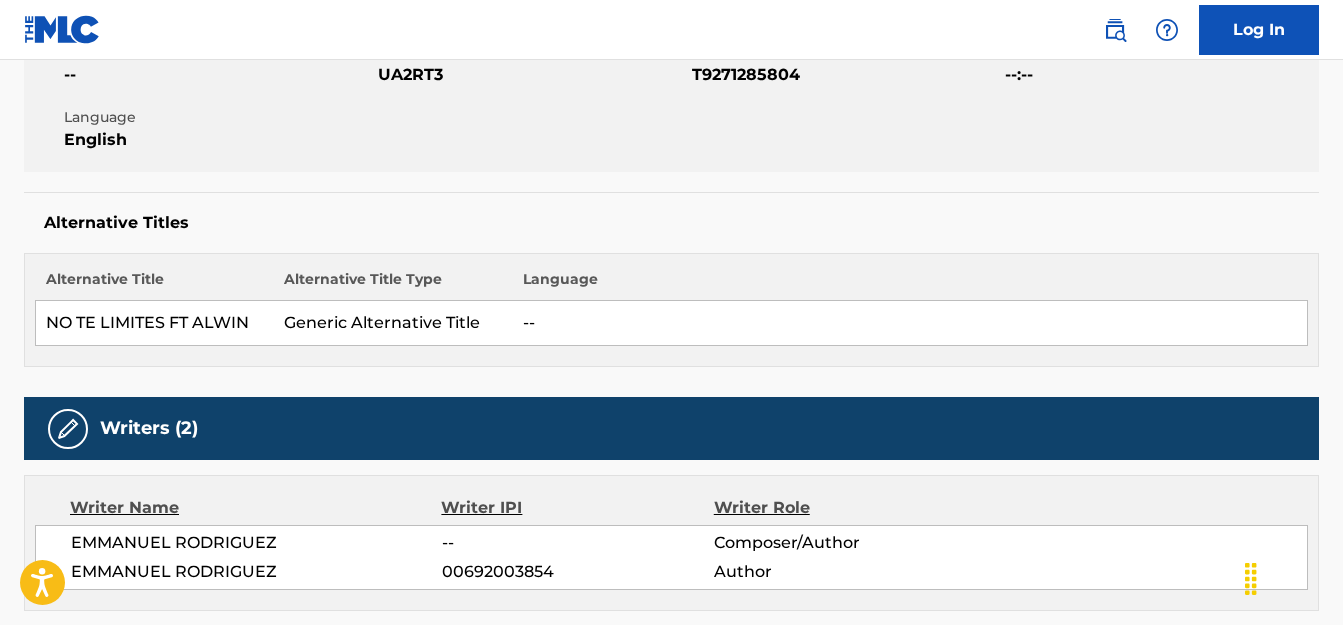scroll, scrollTop: 0, scrollLeft: 0, axis: both 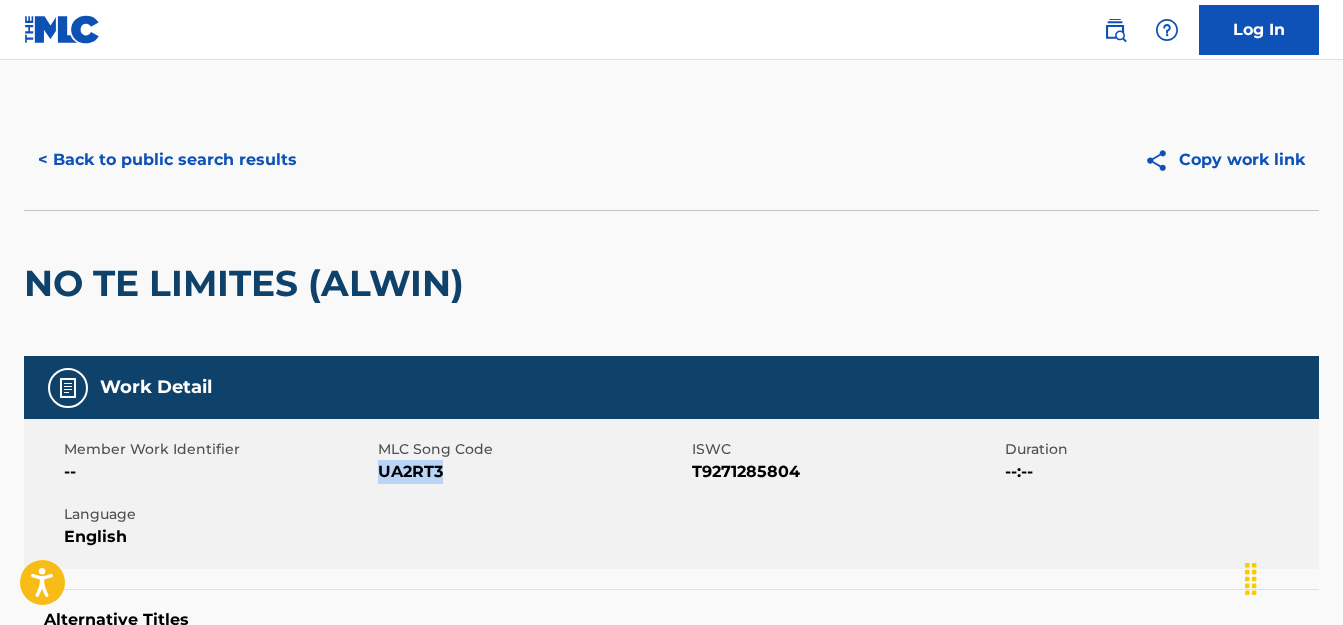 drag, startPoint x: 448, startPoint y: 471, endPoint x: 382, endPoint y: 466, distance: 66.189125 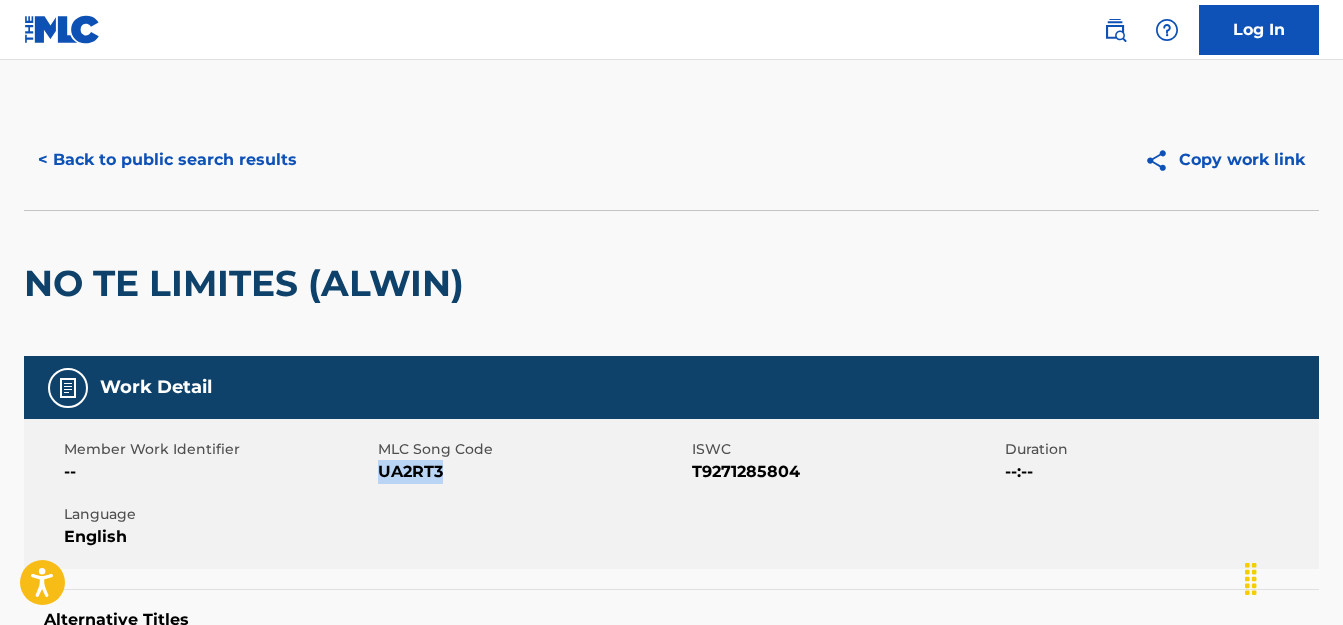 click on "< Back to public search results" at bounding box center (167, 160) 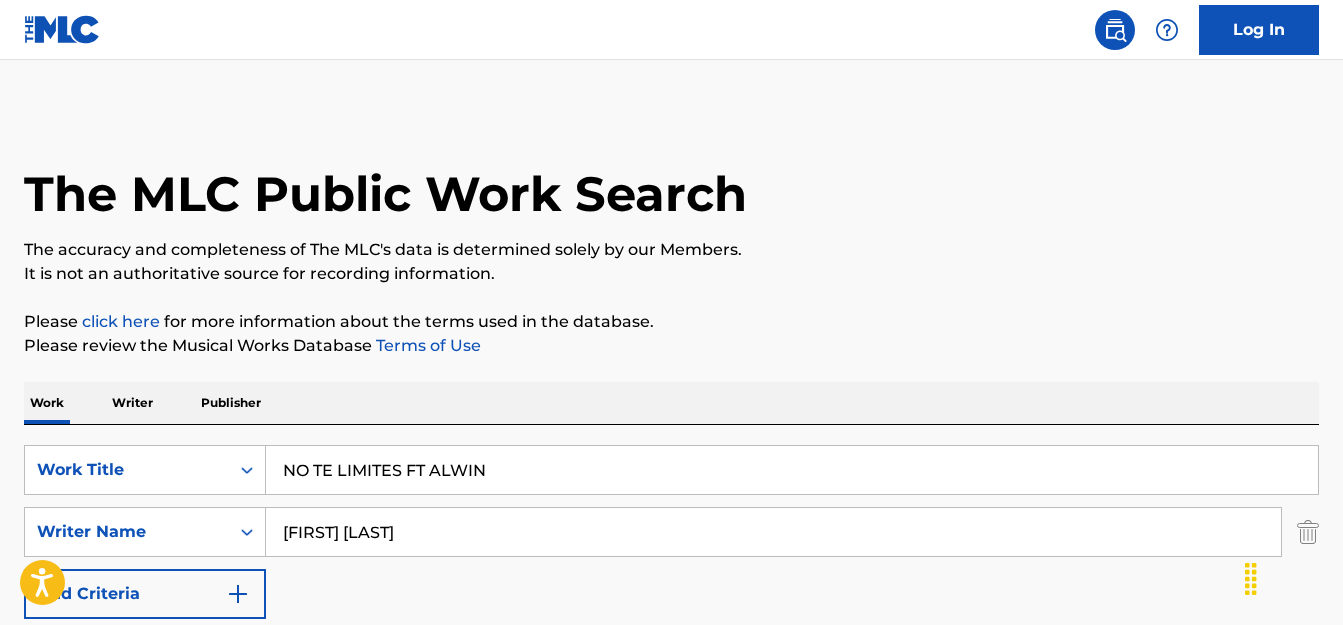scroll, scrollTop: 397, scrollLeft: 0, axis: vertical 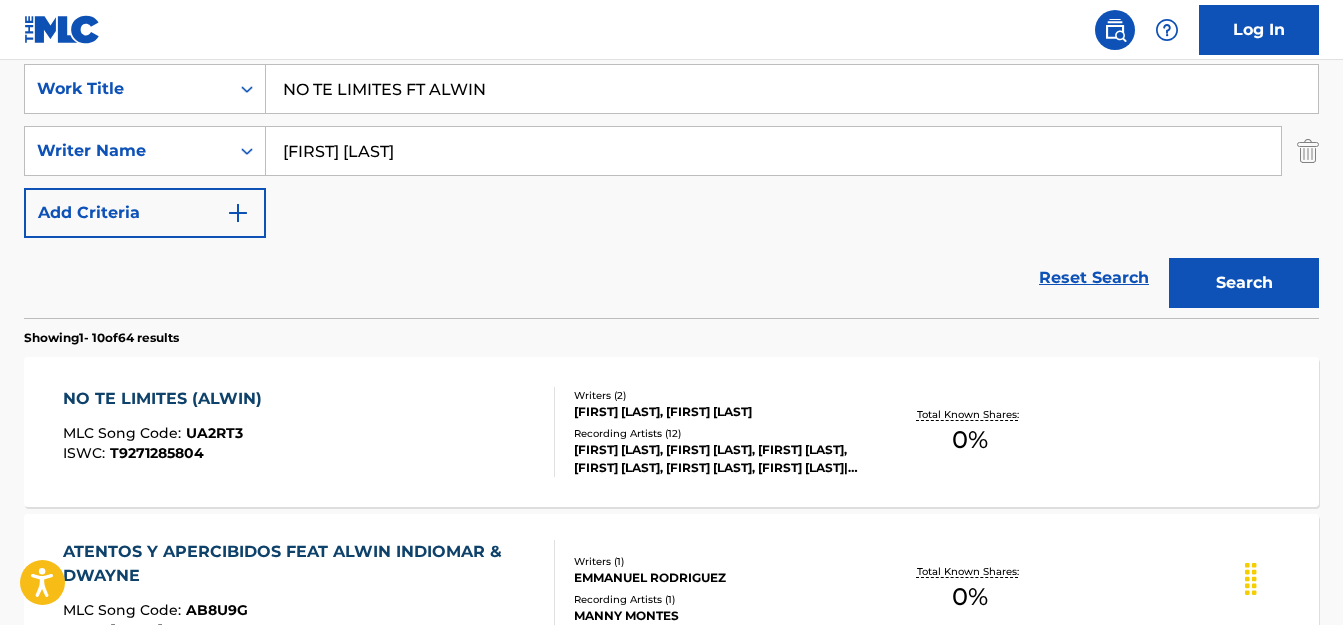 drag, startPoint x: 494, startPoint y: 70, endPoint x: 232, endPoint y: 17, distance: 267.30695 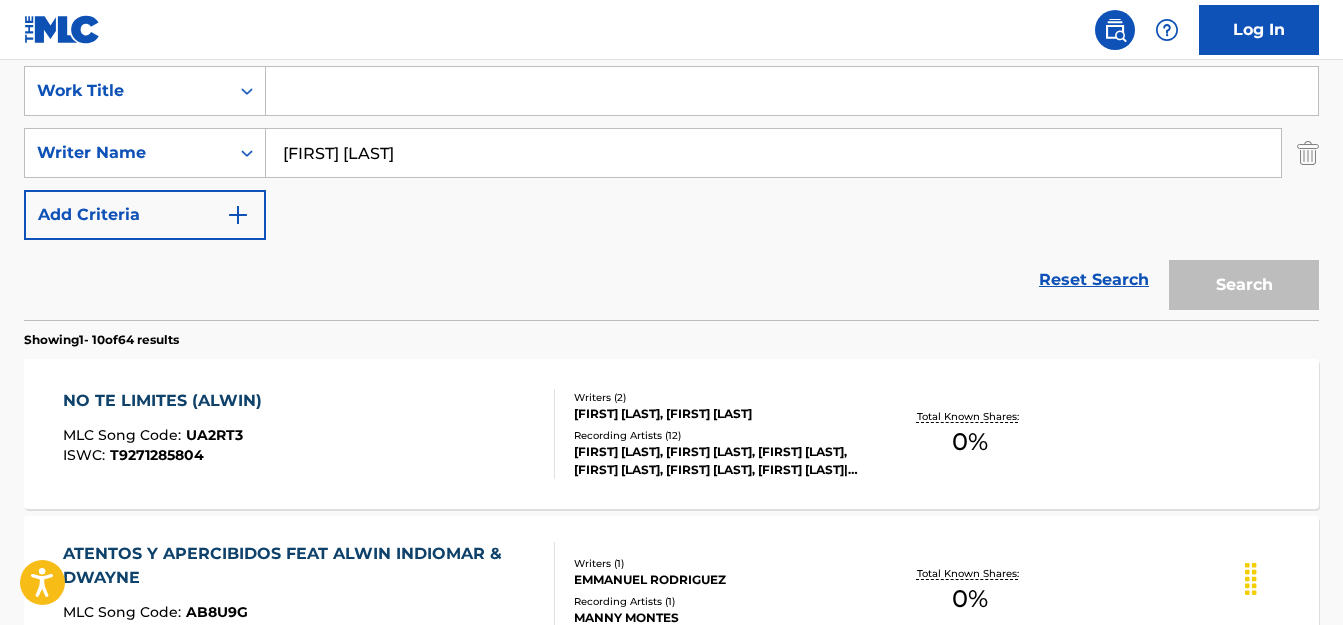 paste on "QUE MI MUSICA SUENE FT [ARTIST]" 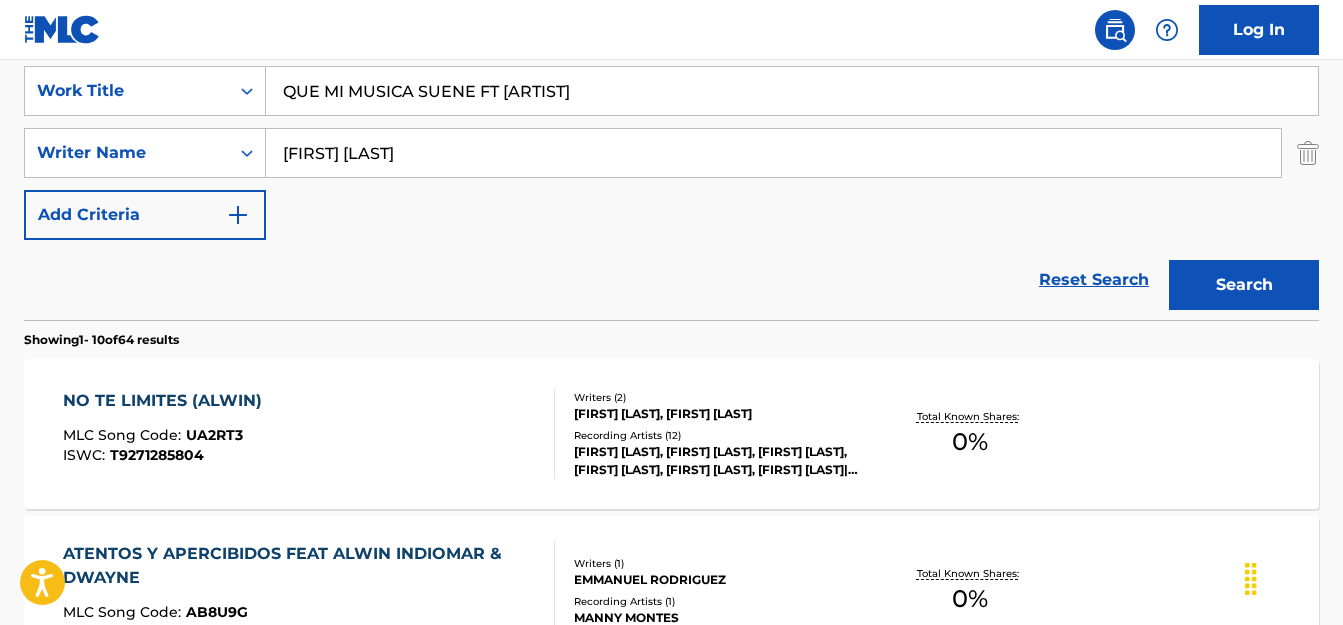 type on "QUE MI MUSICA SUENE FT [ARTIST]" 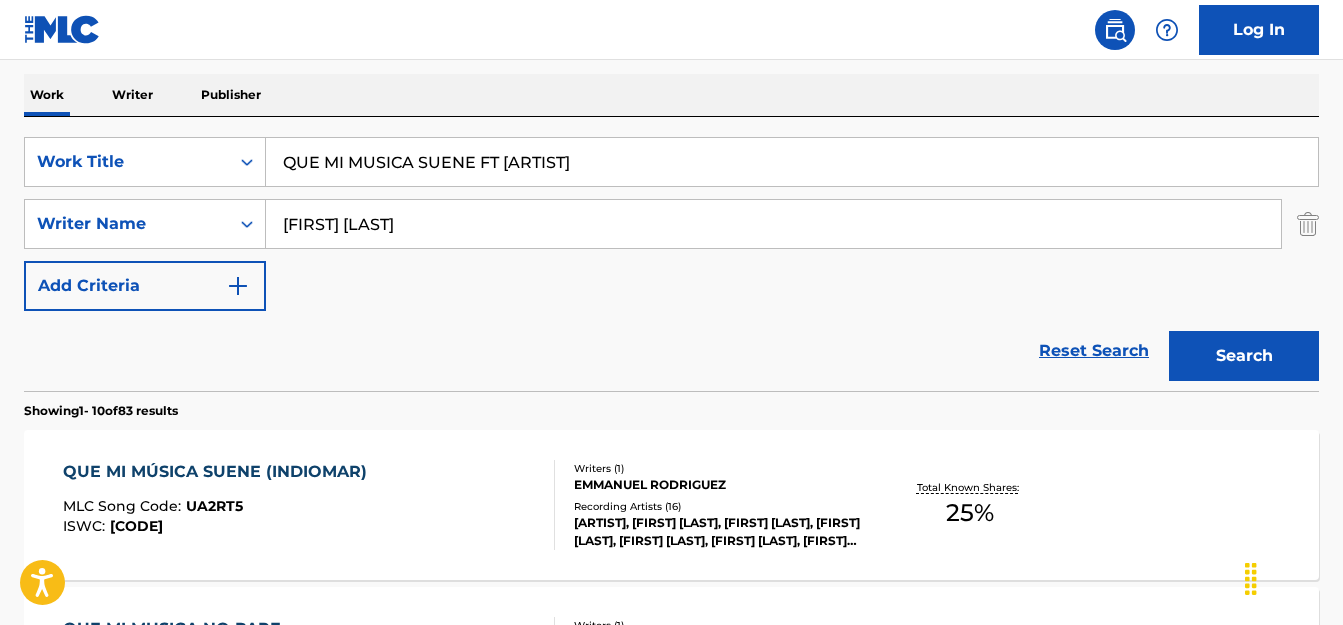 scroll, scrollTop: 379, scrollLeft: 0, axis: vertical 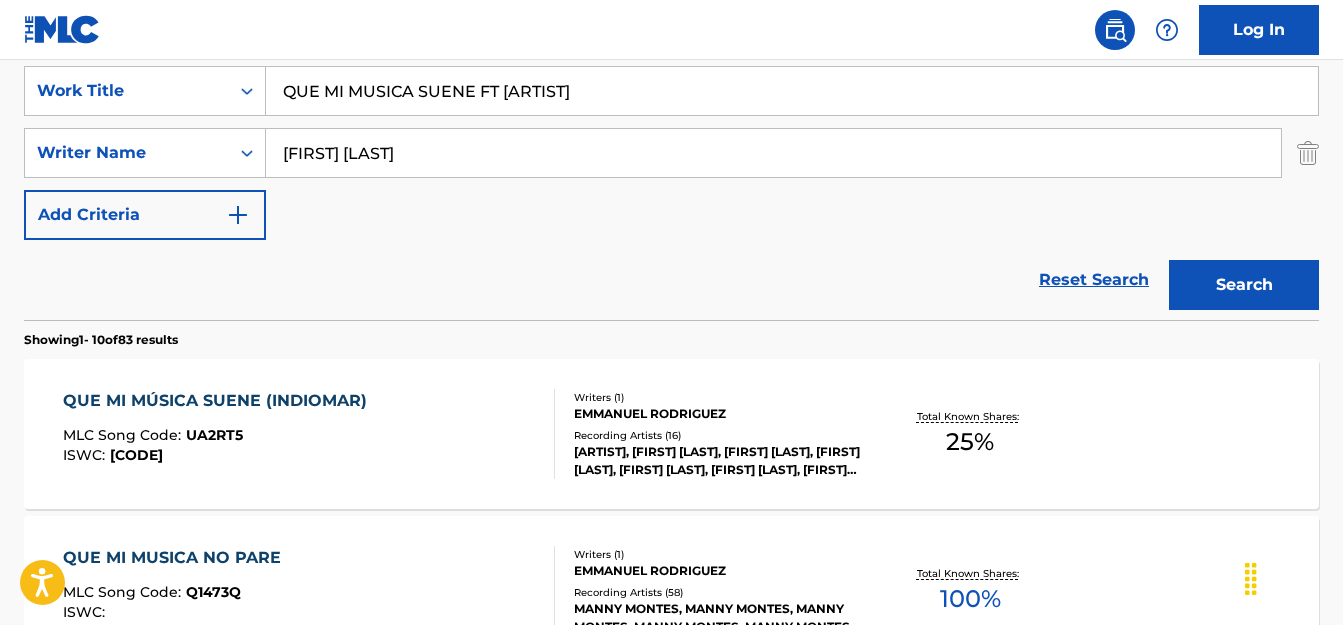 click on "QUE MI MÚSICA SUENE ([FIRST]) MLC Song Code : UA2RT5 ISWC : T9271285859" at bounding box center [309, 434] 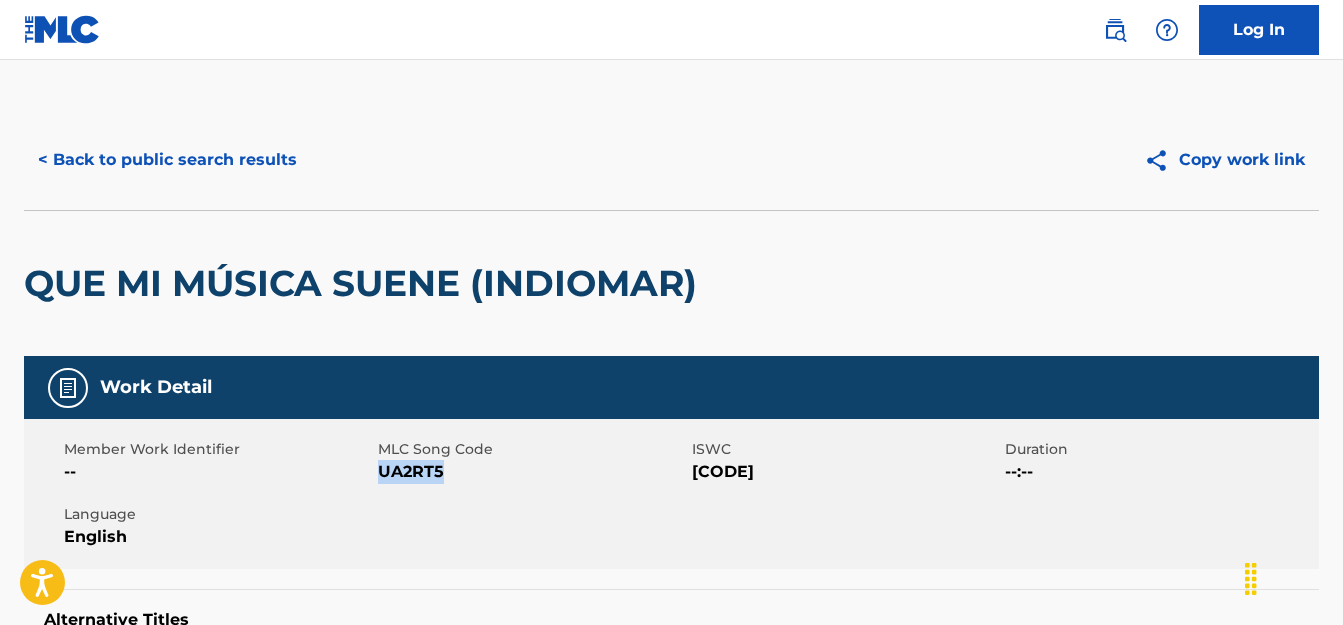 drag, startPoint x: 445, startPoint y: 471, endPoint x: 380, endPoint y: 471, distance: 65 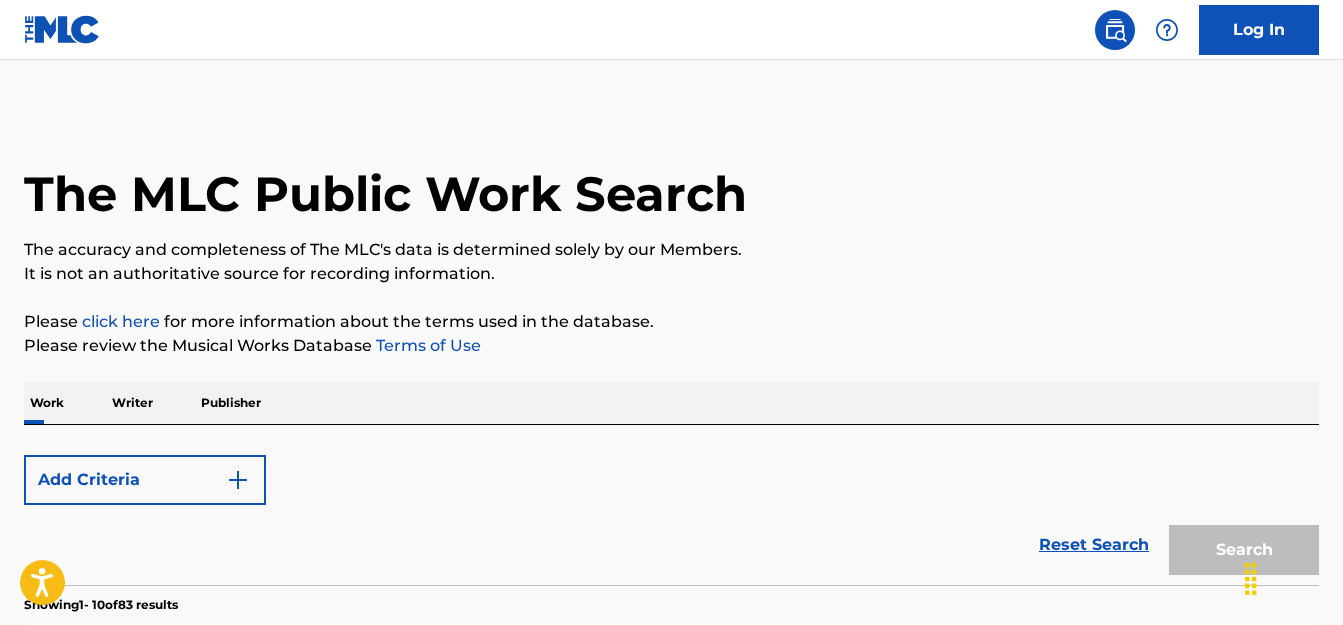 scroll, scrollTop: 379, scrollLeft: 0, axis: vertical 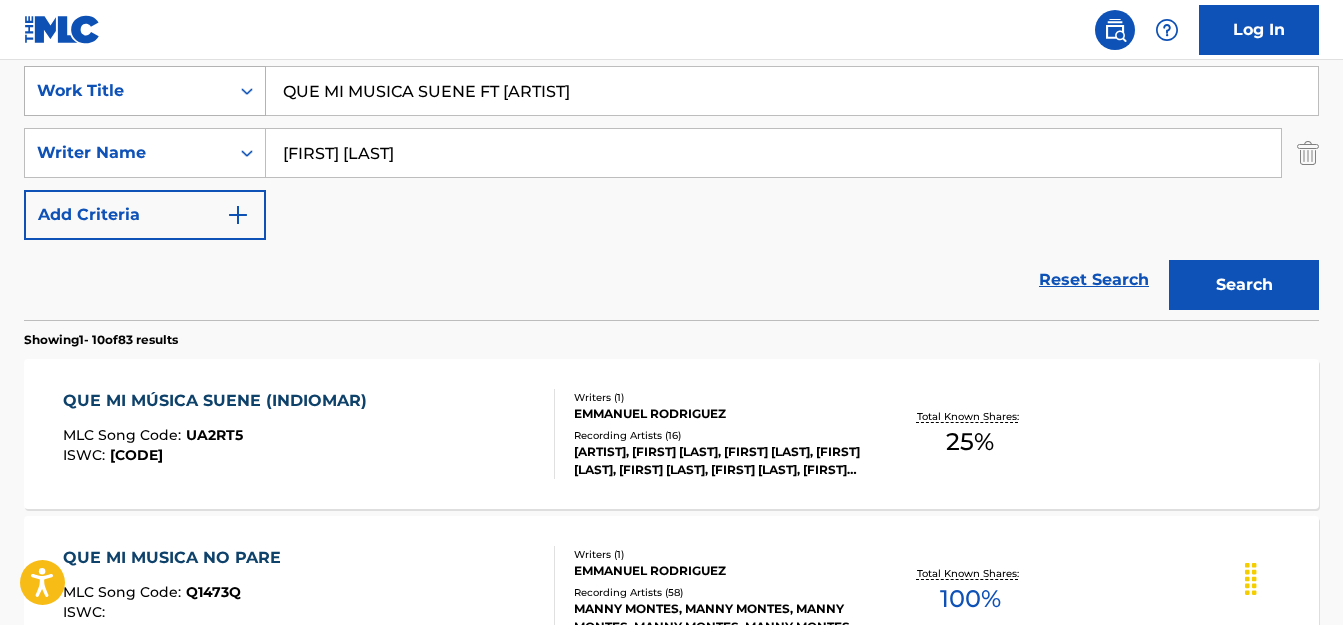 drag, startPoint x: 374, startPoint y: 101, endPoint x: 128, endPoint y: 113, distance: 246.29251 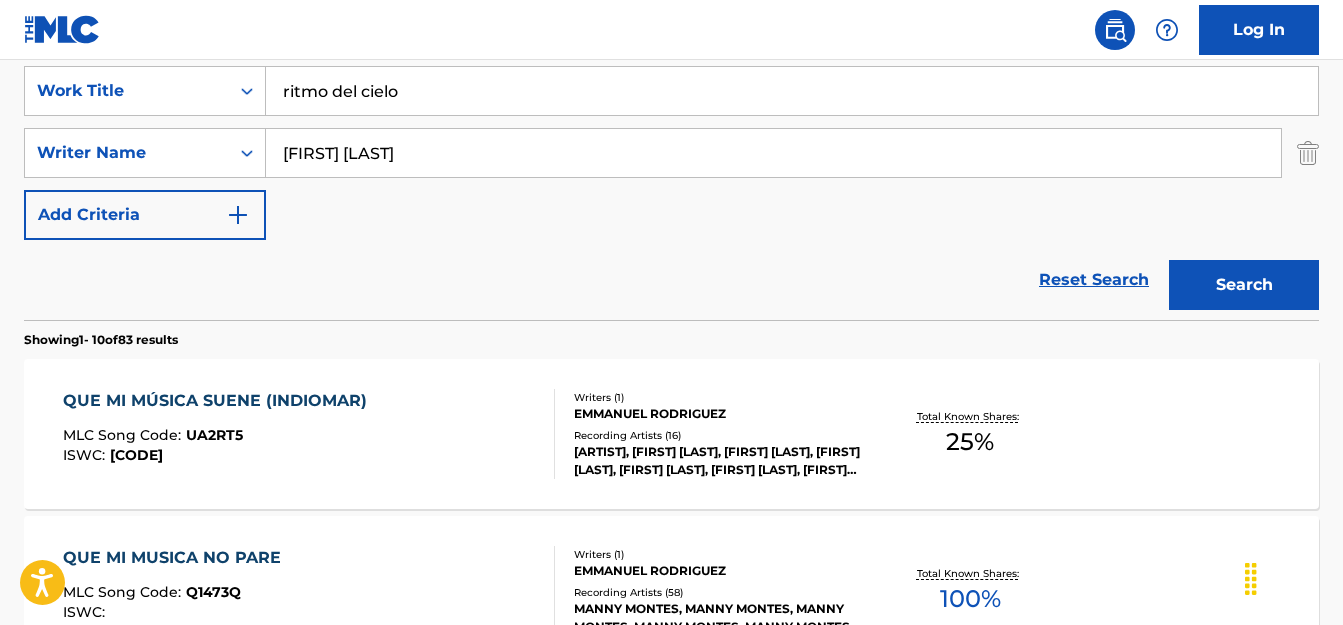 type on "ritmo del cielo" 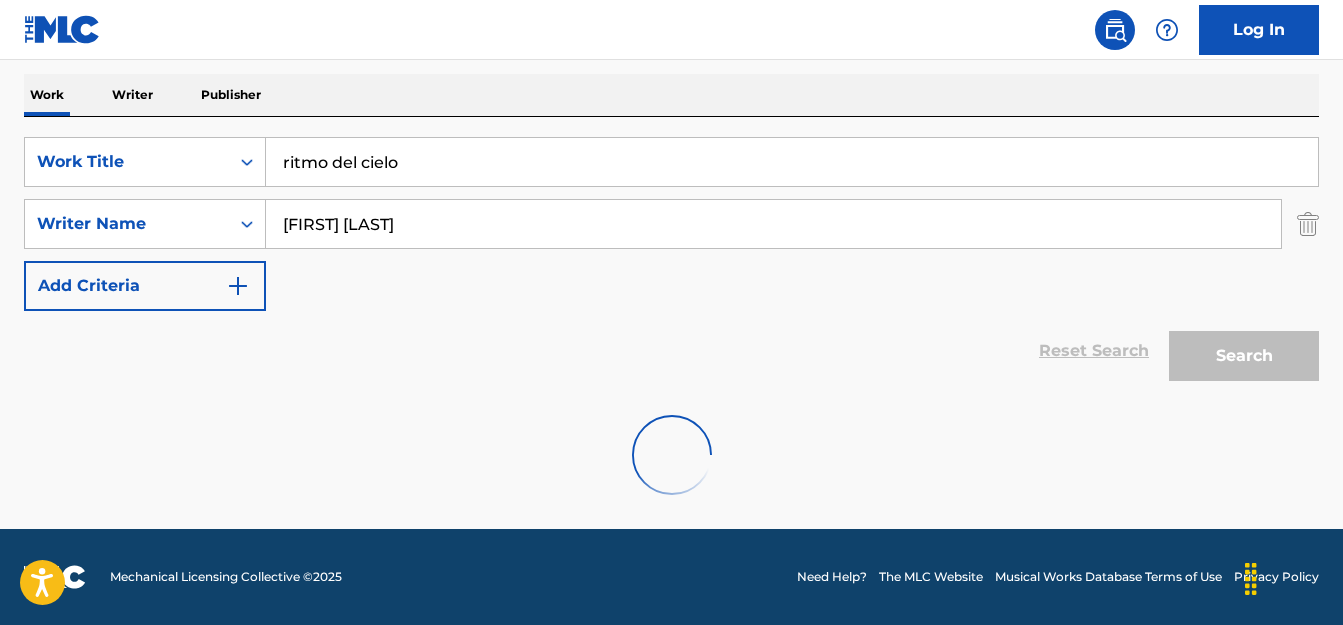 scroll, scrollTop: 379, scrollLeft: 0, axis: vertical 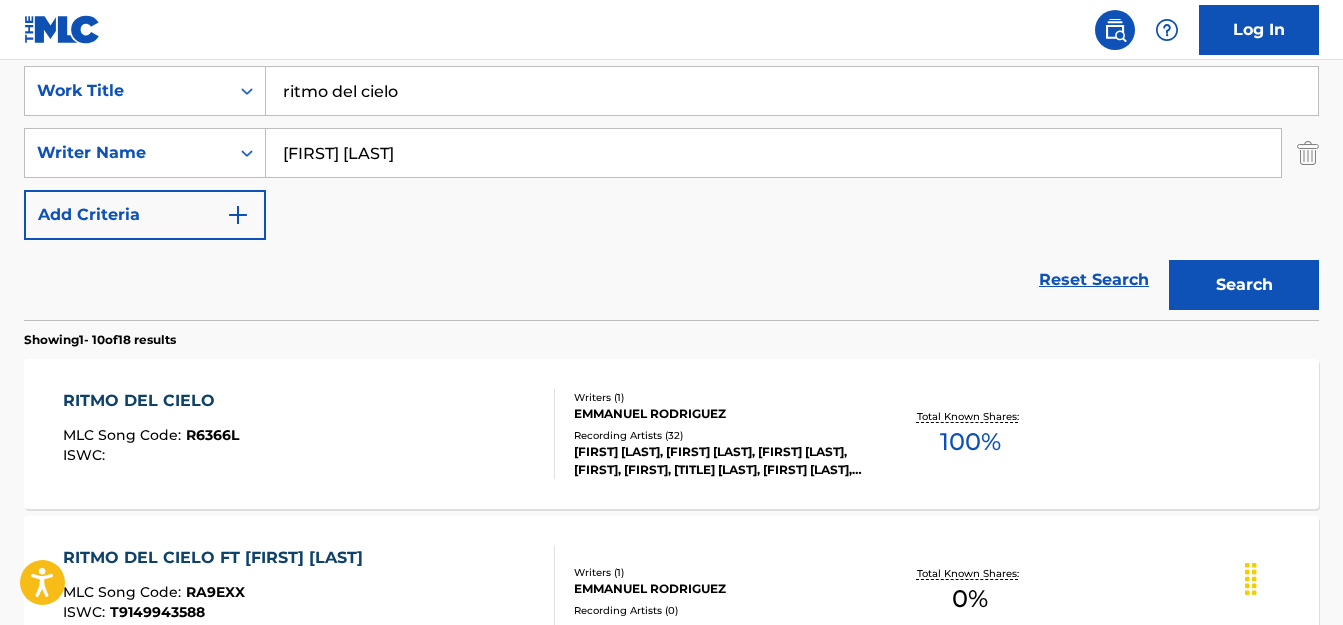 click on "RITMO DEL CIELO MLC Song Code : R6366L ISWC :" at bounding box center (309, 434) 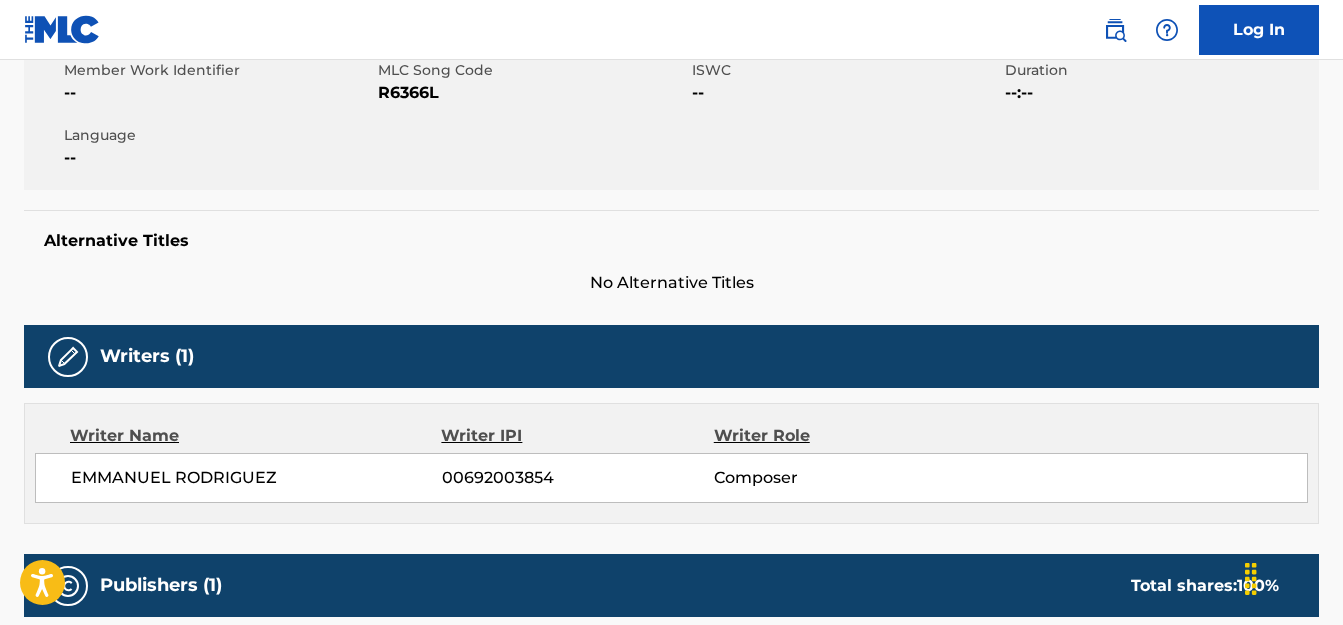 scroll, scrollTop: 0, scrollLeft: 0, axis: both 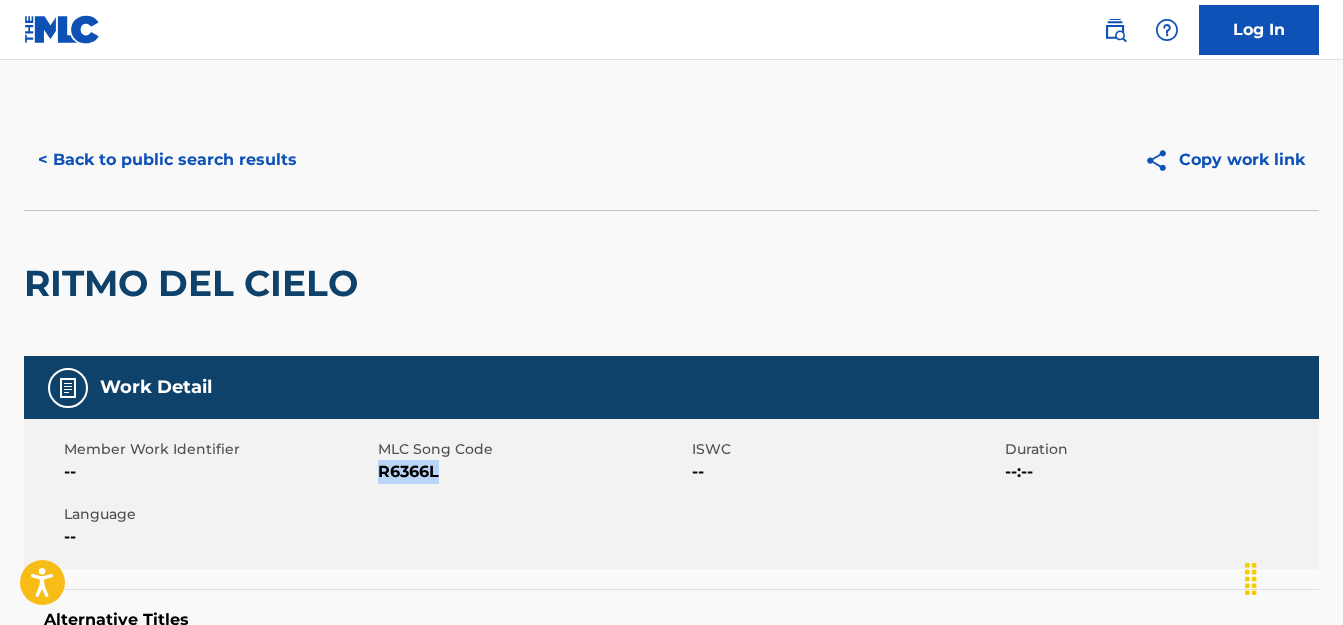 drag, startPoint x: 438, startPoint y: 472, endPoint x: 379, endPoint y: 472, distance: 59 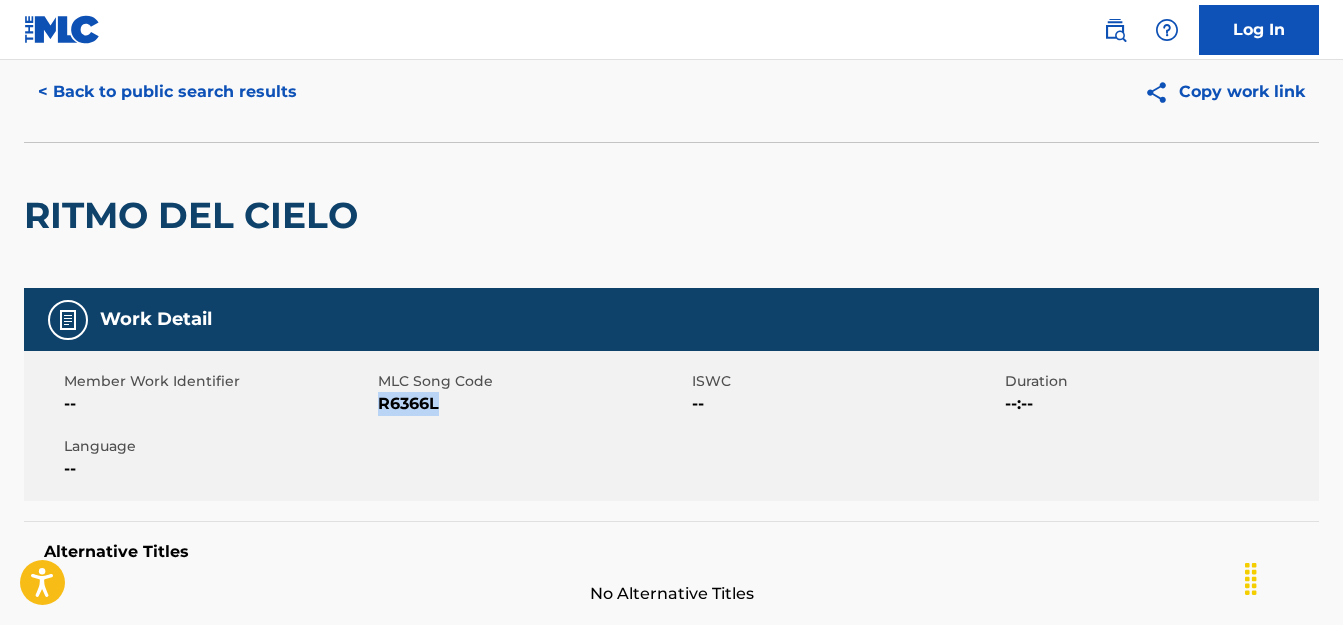 scroll, scrollTop: 0, scrollLeft: 0, axis: both 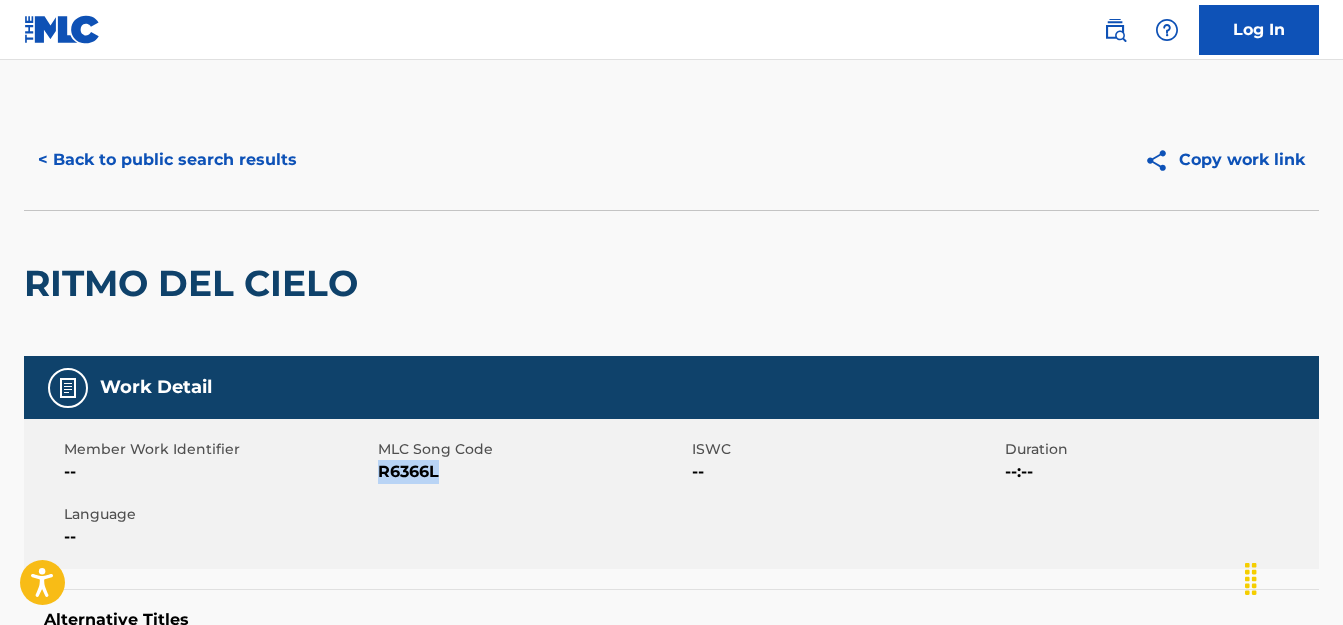 click on "< Back to public search results" at bounding box center (167, 160) 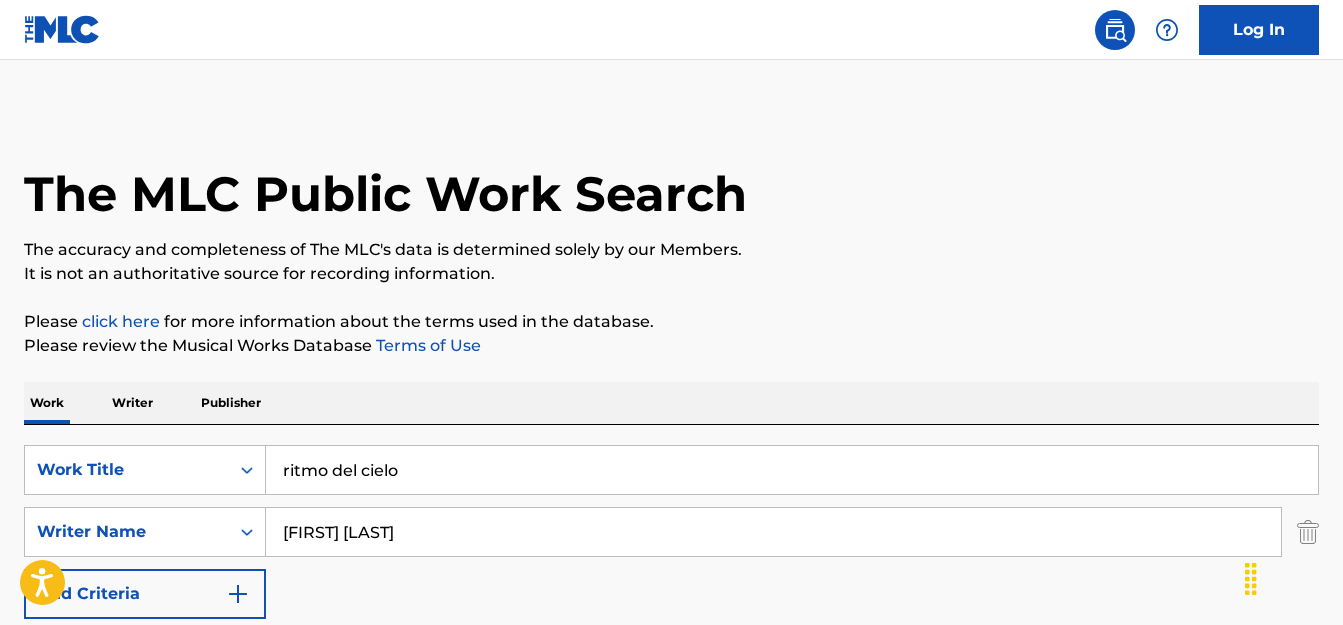 scroll, scrollTop: 379, scrollLeft: 0, axis: vertical 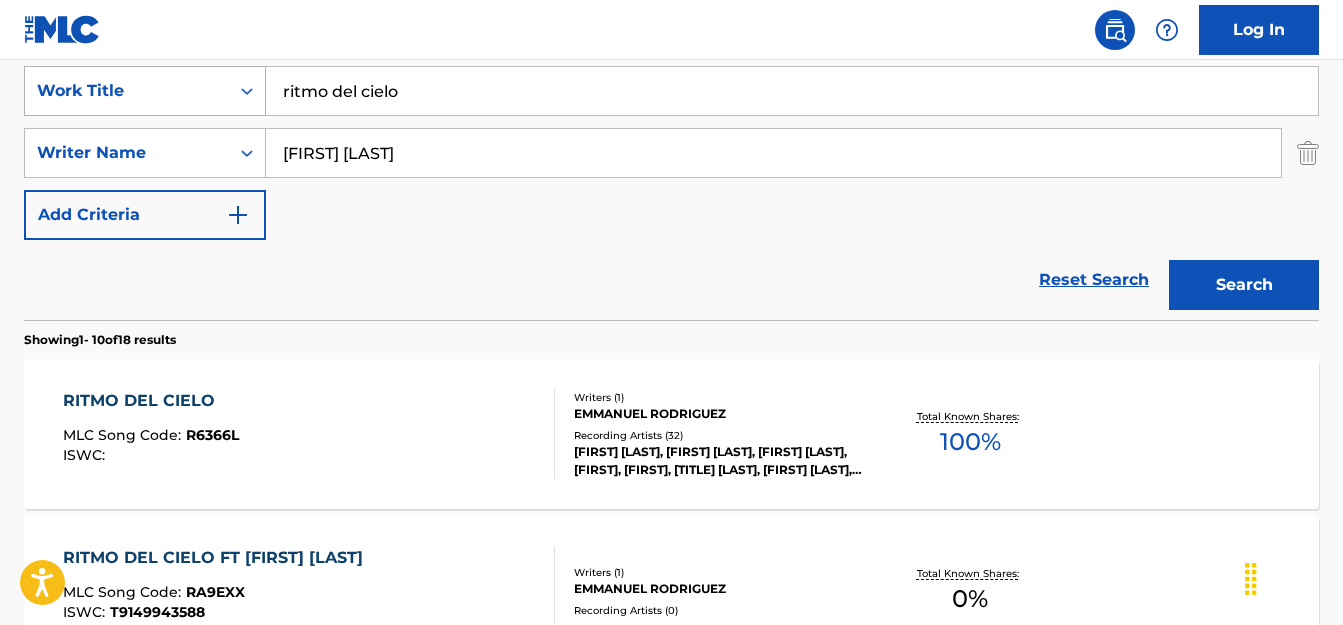 drag, startPoint x: 403, startPoint y: 92, endPoint x: 212, endPoint y: 87, distance: 191.06543 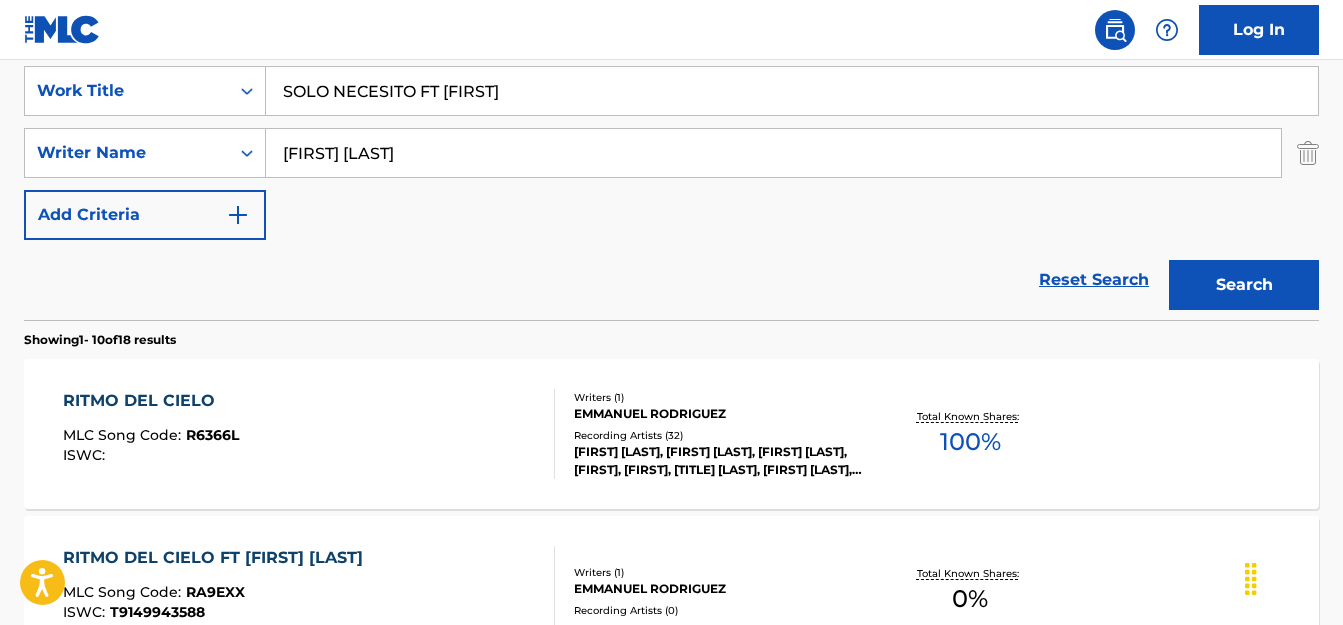 type on "SOLO NECESITO FT [FIRST]" 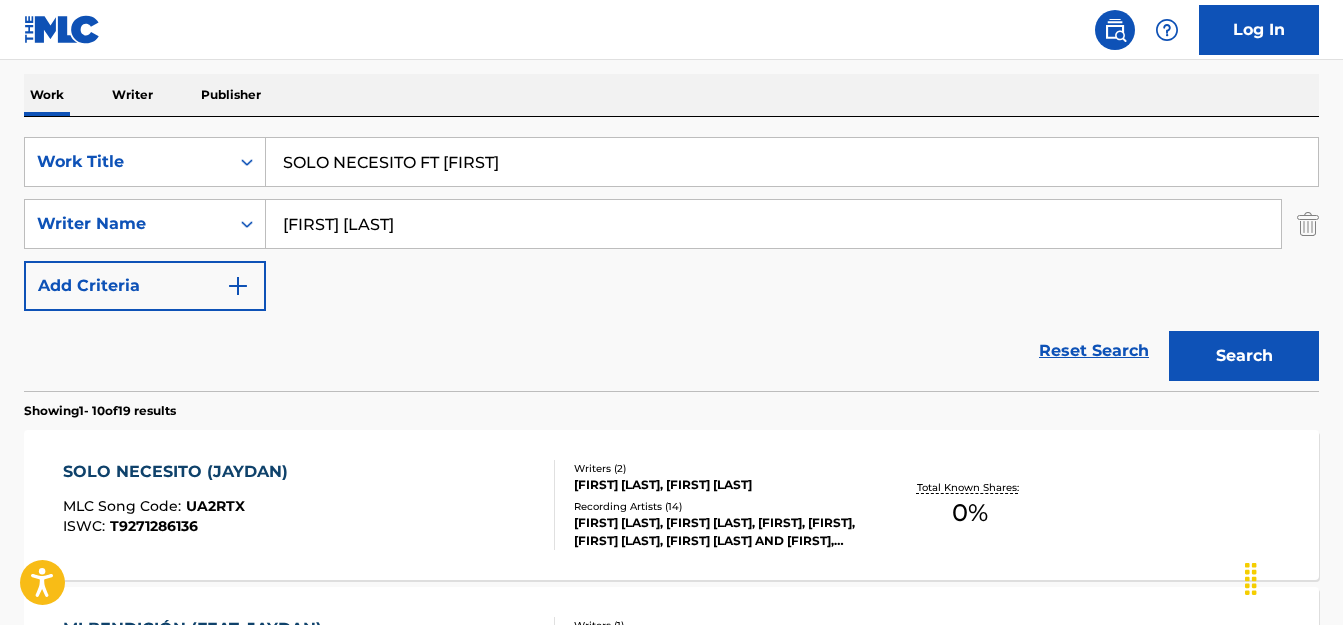 scroll, scrollTop: 379, scrollLeft: 0, axis: vertical 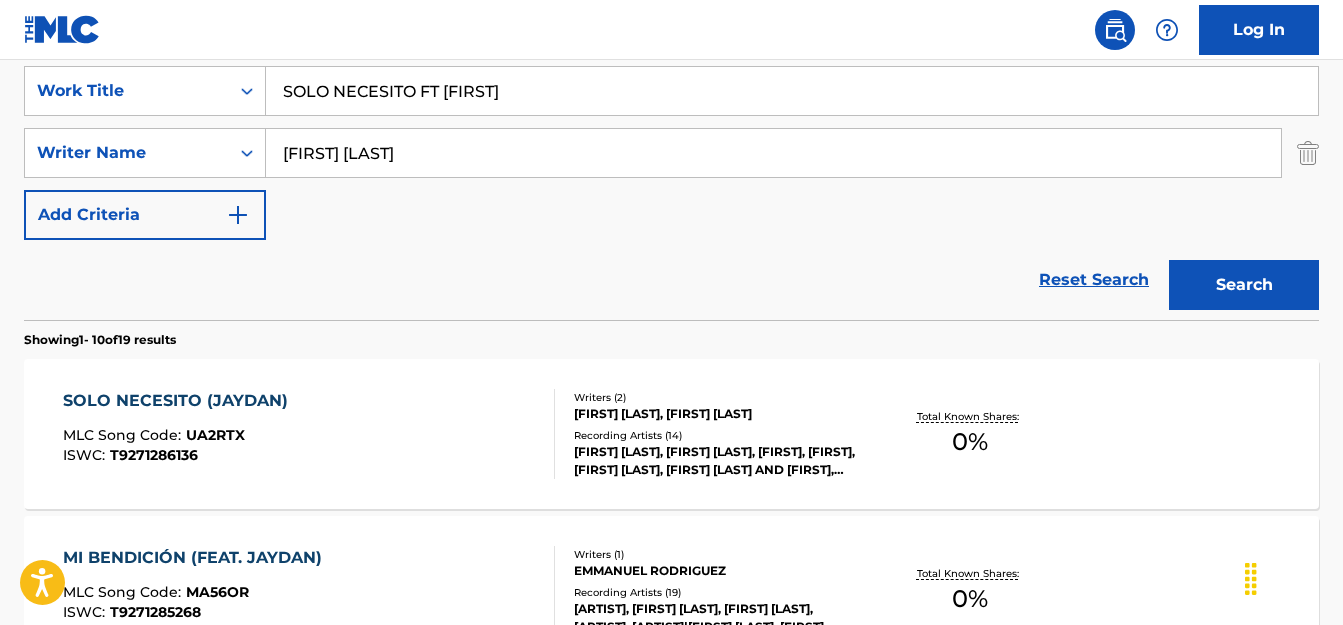 click on "Writers ( 2 ) [FIRST] [LAST], [FIRST] [LAST] Recording Artists ( 14 ) [FIRST] [LAST], [FIRST] [LAST], [FIRST] [LAST], [FIRST] [LAST], [FIRST] [LAST] AND [FIRST] [LAST], [FIRST] [LAST]|[FIRST] [LAST]|[FIRST] [LAST]|[FIRST] [LAST]" at bounding box center [709, 434] 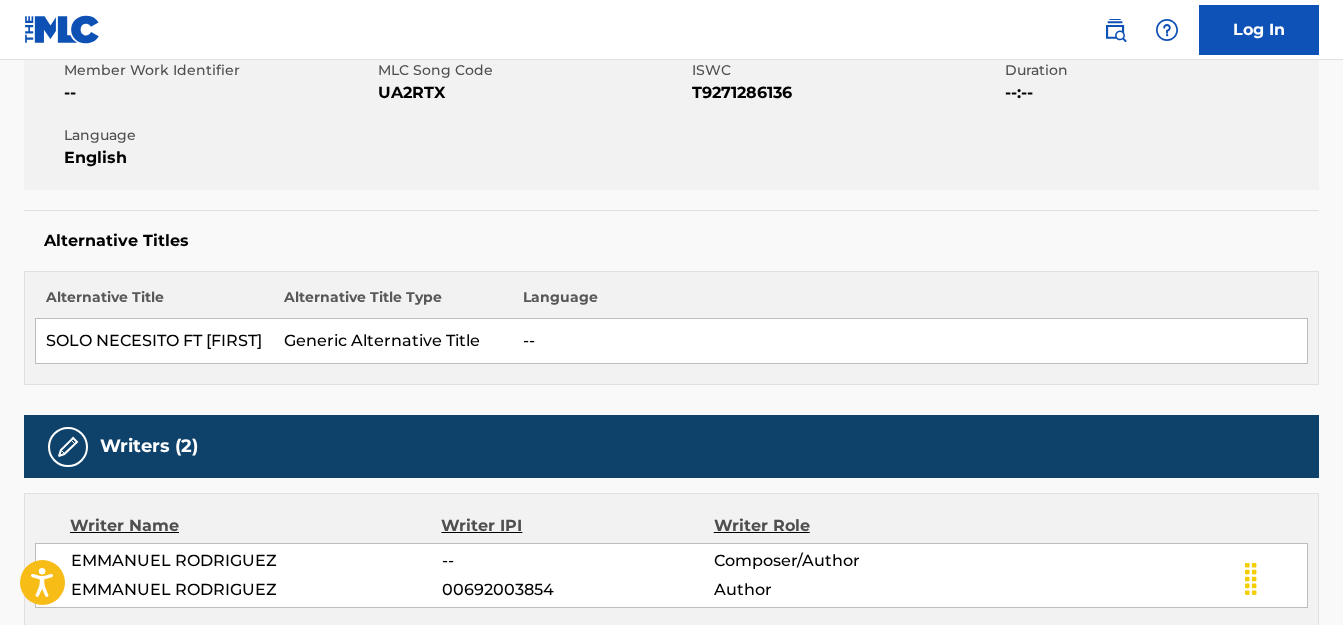 scroll, scrollTop: 0, scrollLeft: 0, axis: both 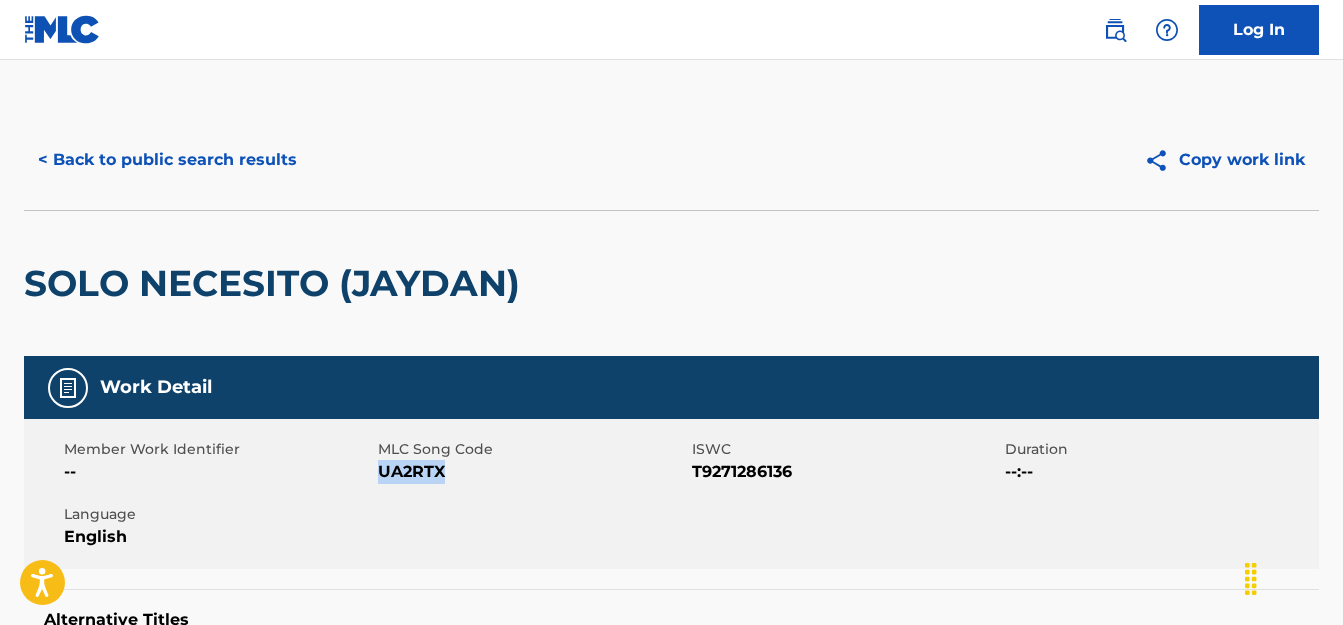 drag, startPoint x: 446, startPoint y: 471, endPoint x: 379, endPoint y: 469, distance: 67.02985 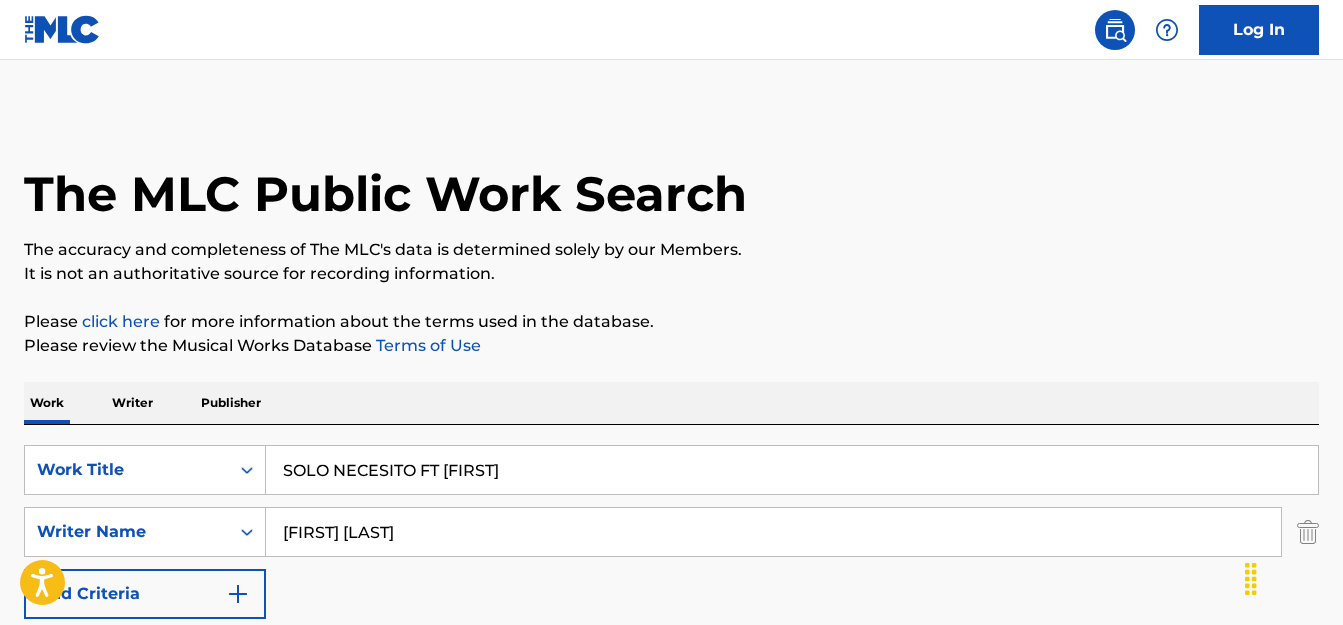 scroll, scrollTop: 379, scrollLeft: 0, axis: vertical 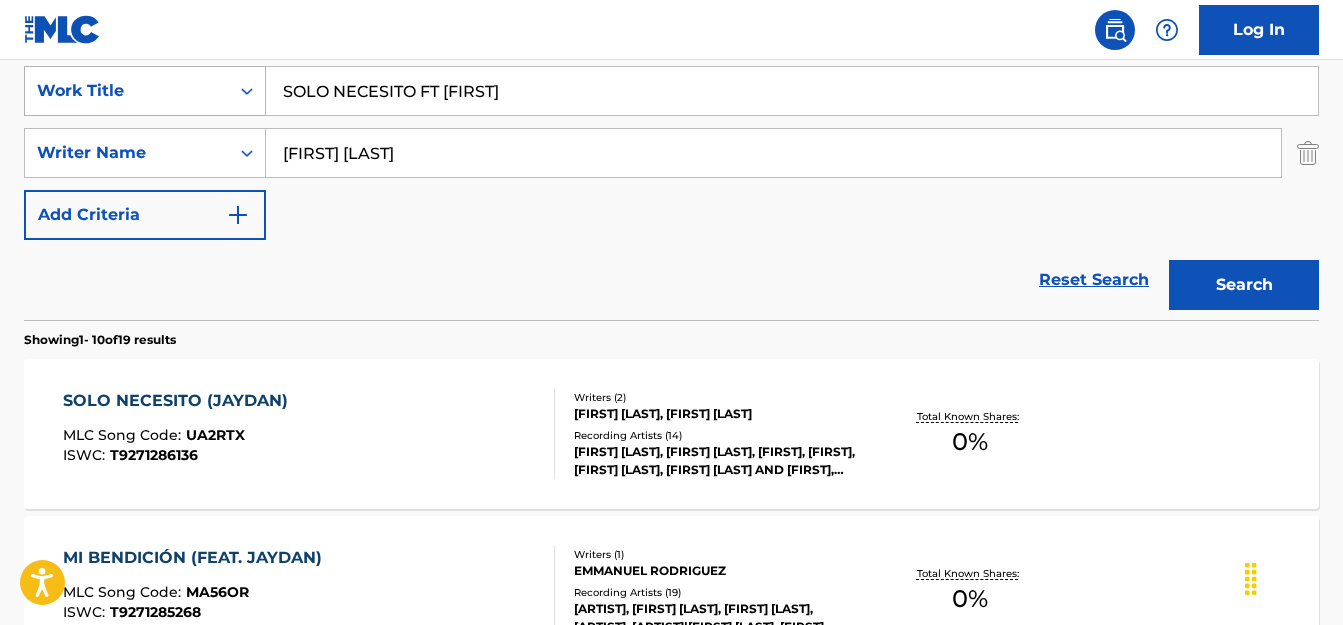 drag, startPoint x: 519, startPoint y: 88, endPoint x: 111, endPoint y: 68, distance: 408.4899 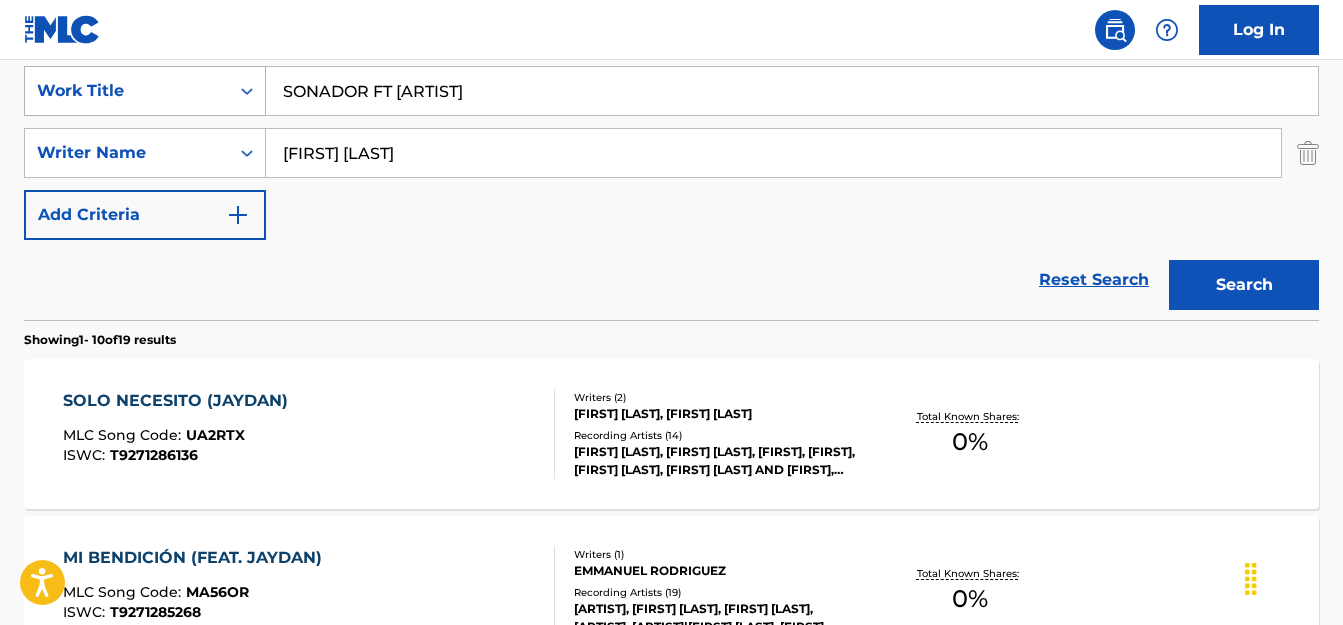 type on "SONADOR FT [ARTIST]" 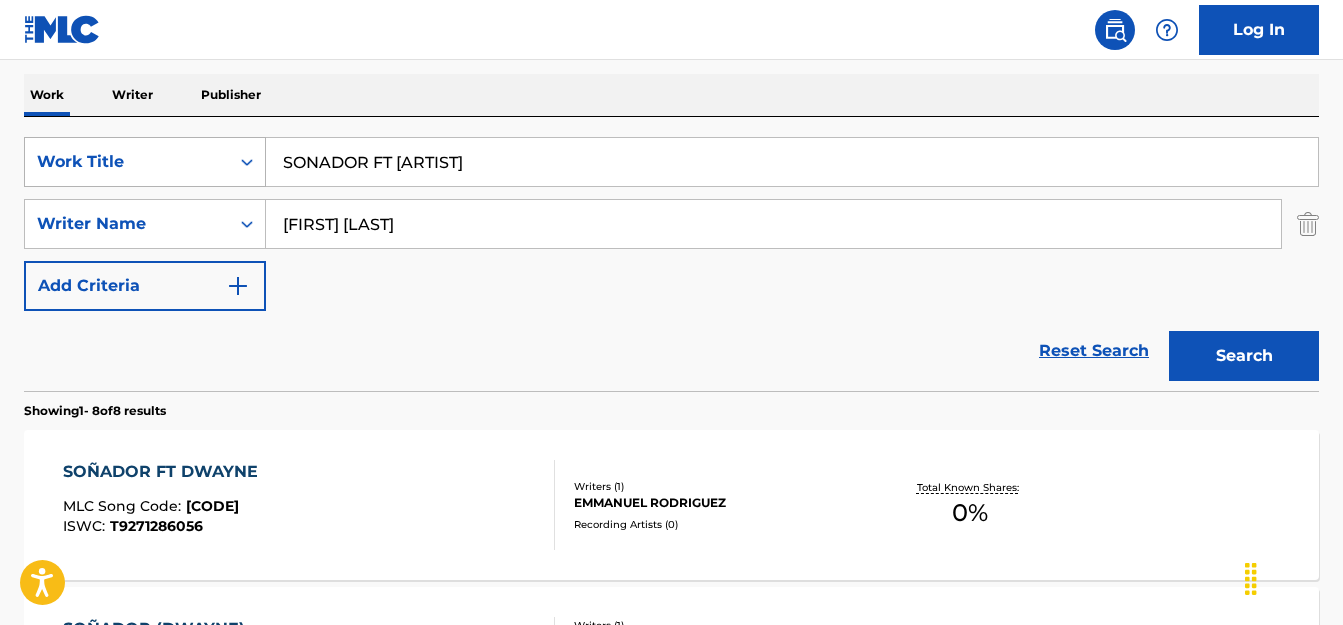 scroll, scrollTop: 379, scrollLeft: 0, axis: vertical 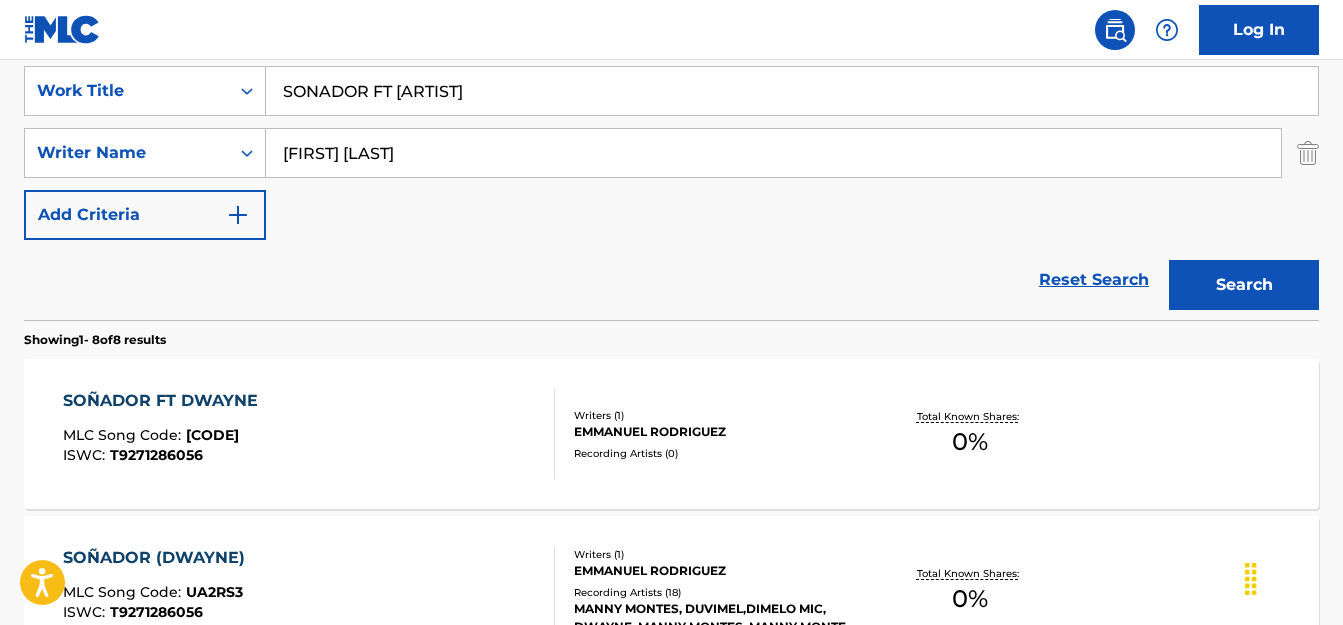 click on "SOÑADOR FT [ARTIST] MLC Song Code : [CODE] ISWC : [CODE]" at bounding box center [309, 434] 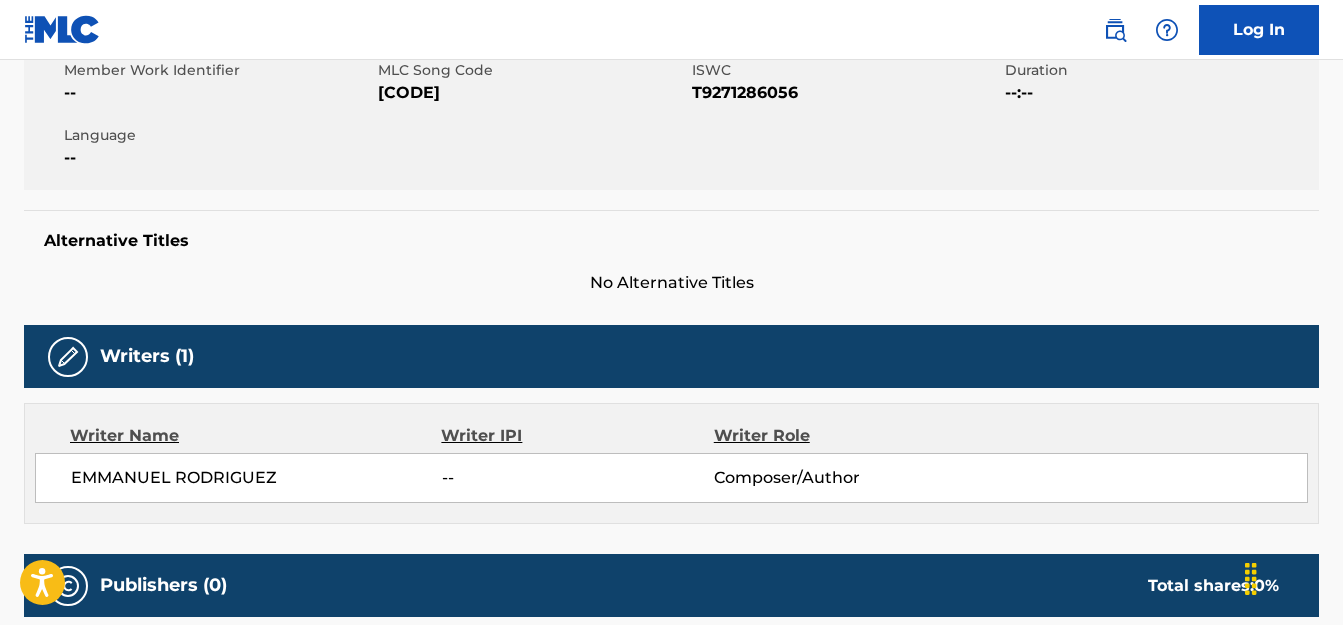 scroll, scrollTop: 0, scrollLeft: 0, axis: both 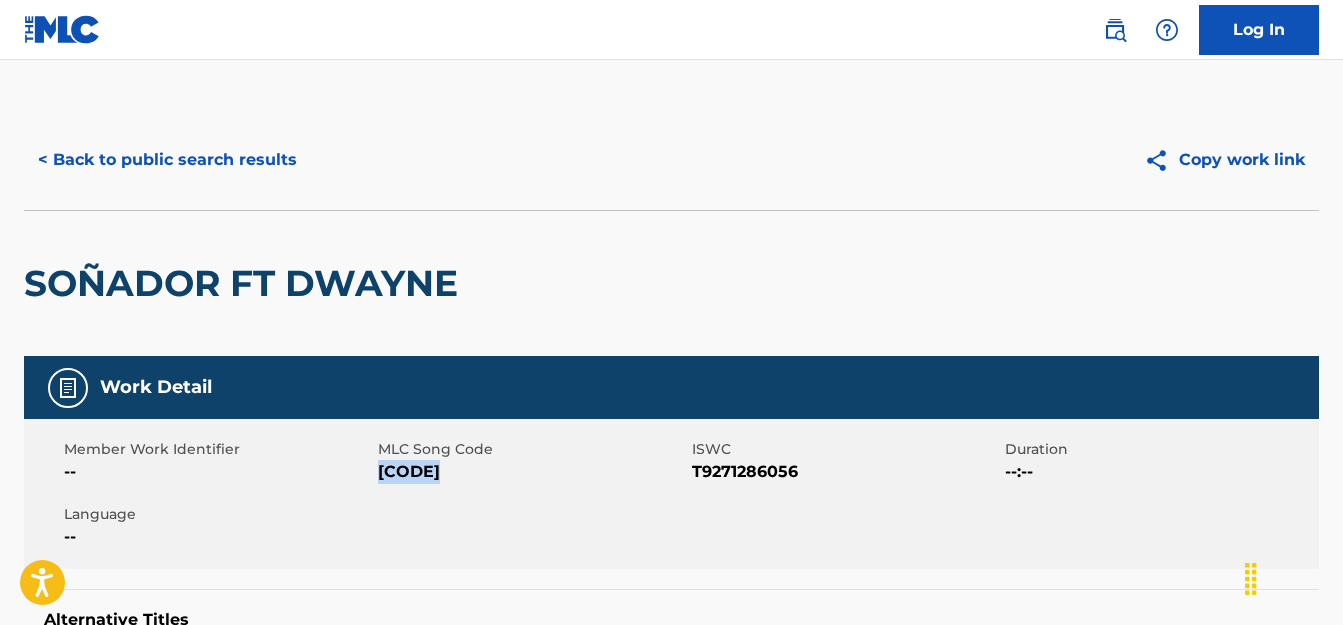 drag, startPoint x: 450, startPoint y: 475, endPoint x: 378, endPoint y: 471, distance: 72.11102 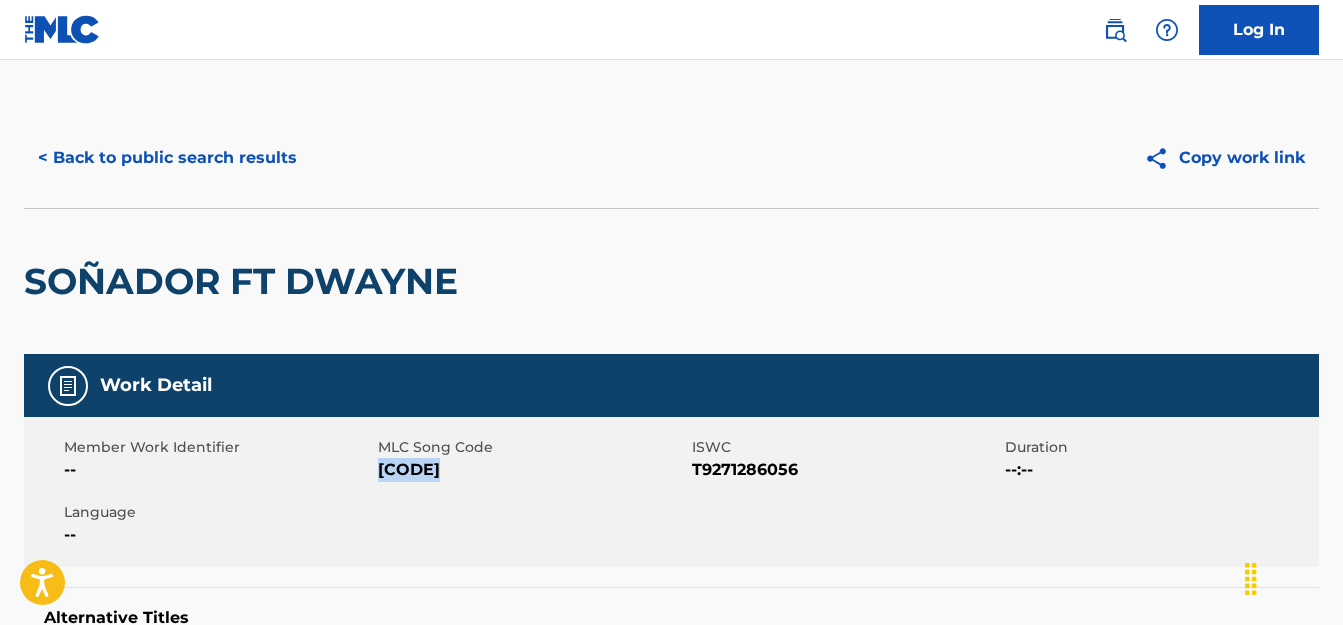 scroll, scrollTop: 0, scrollLeft: 0, axis: both 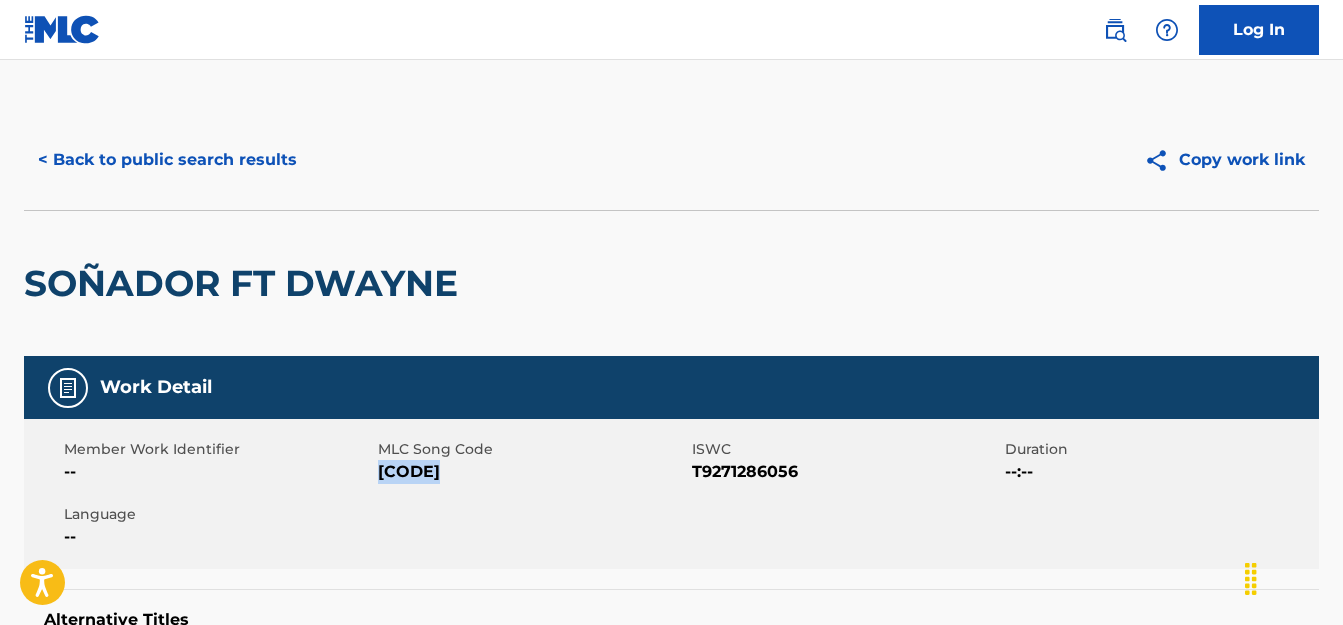 click on "< Back to public search results" at bounding box center (167, 160) 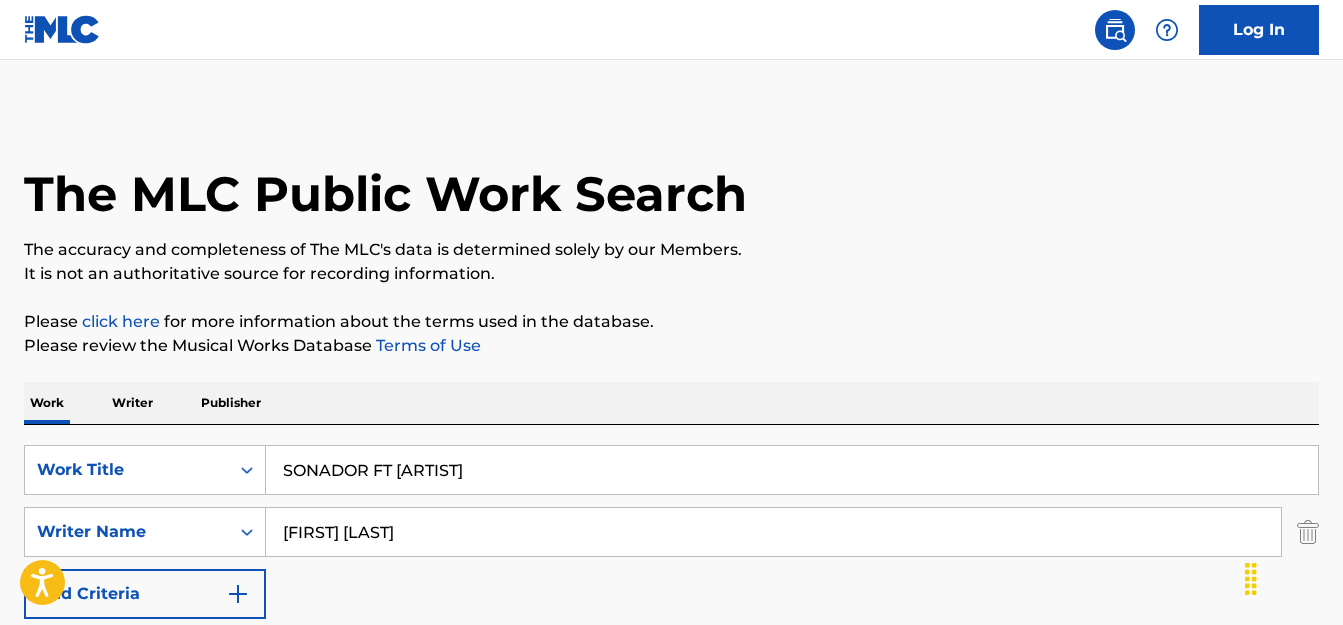 scroll, scrollTop: 379, scrollLeft: 0, axis: vertical 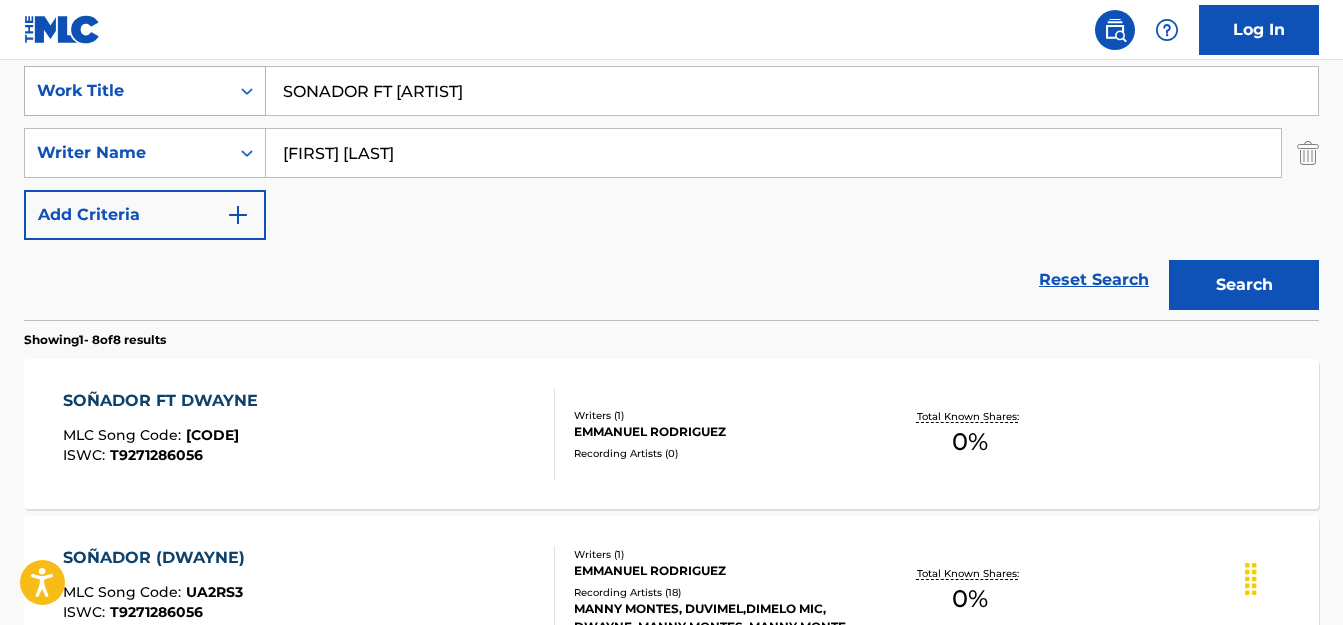 drag, startPoint x: 482, startPoint y: 94, endPoint x: 183, endPoint y: 80, distance: 299.32758 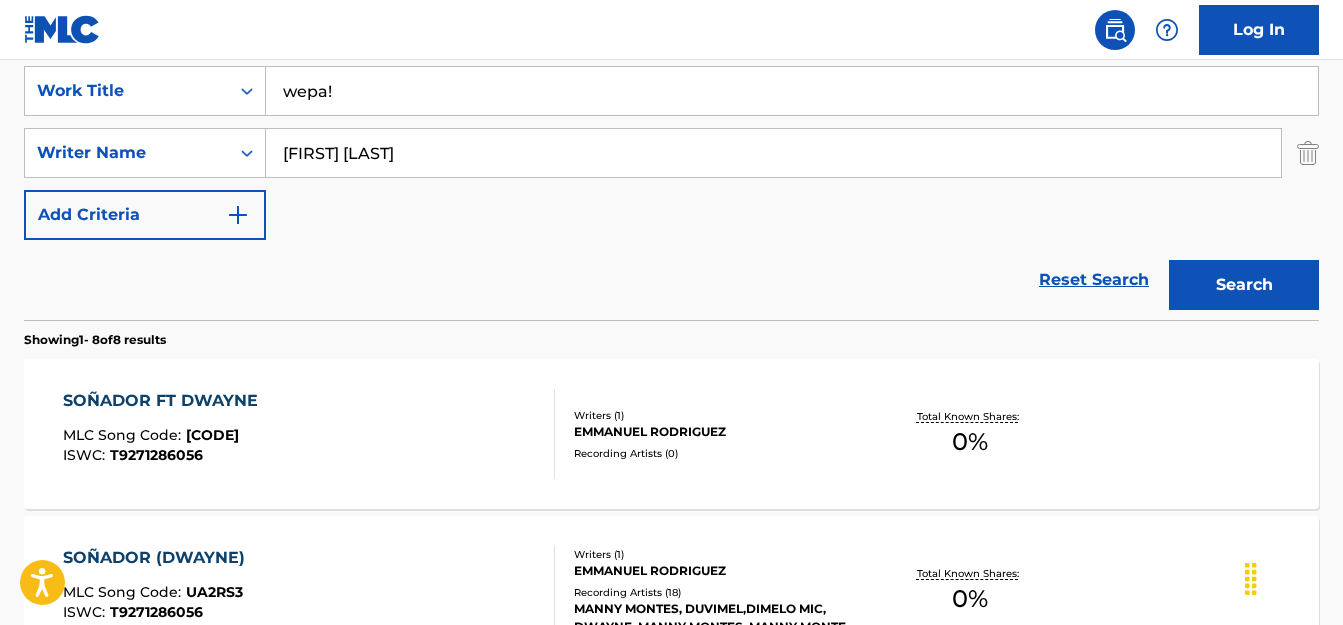 type on "wepa!" 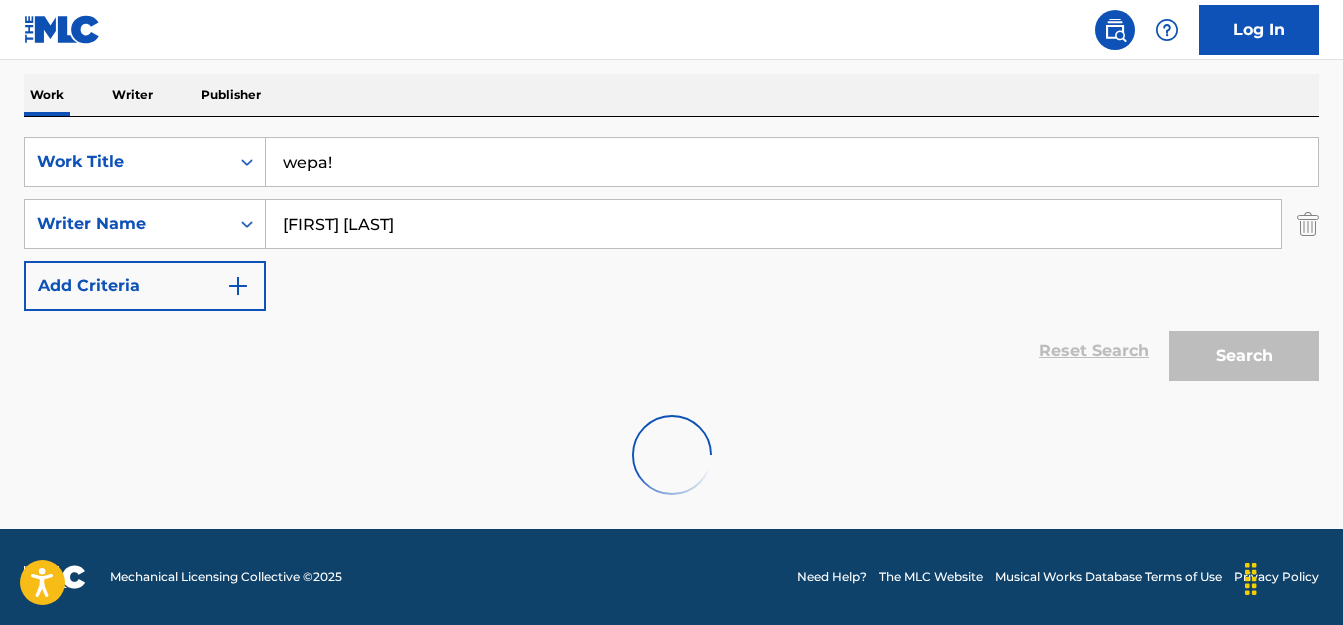 scroll, scrollTop: 379, scrollLeft: 0, axis: vertical 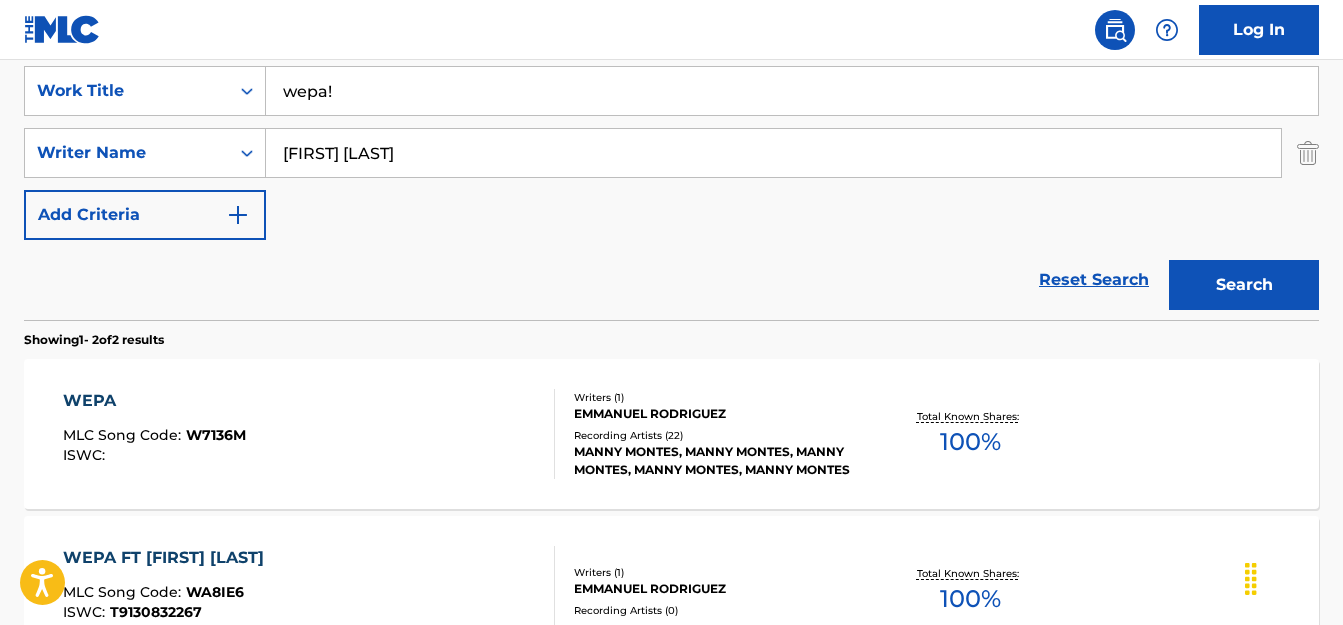 click on "WEPA MLC Song Code : W7136M ISWC :" at bounding box center [309, 434] 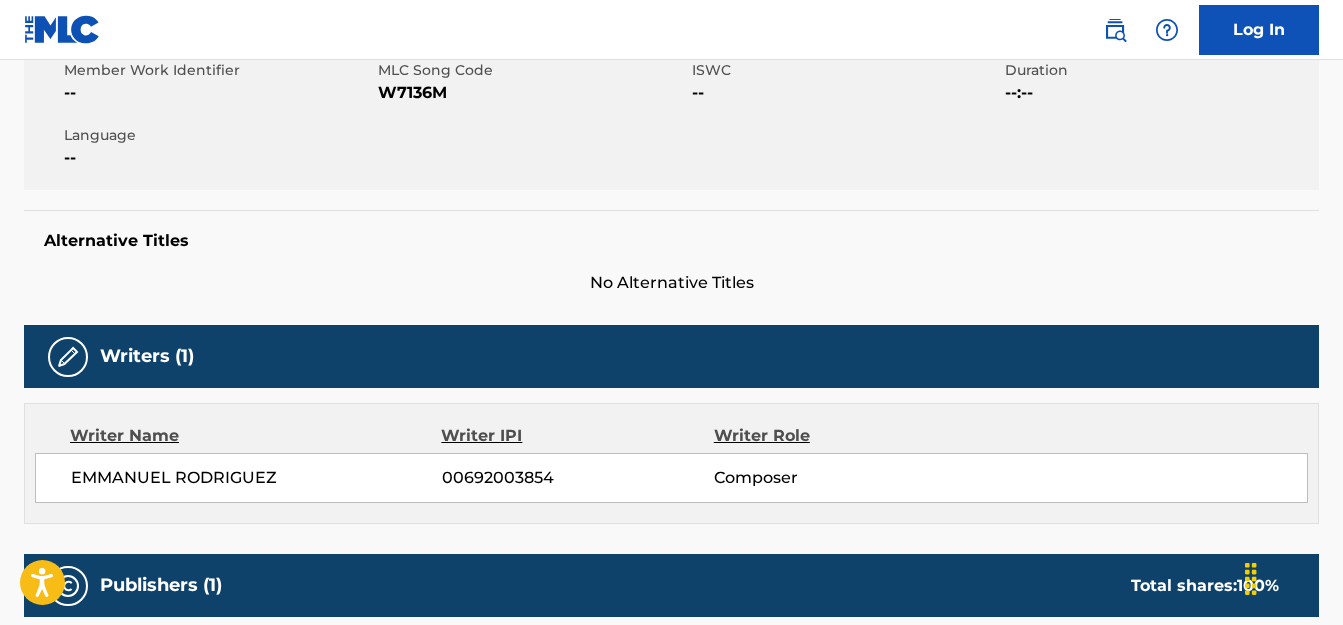 scroll, scrollTop: 0, scrollLeft: 0, axis: both 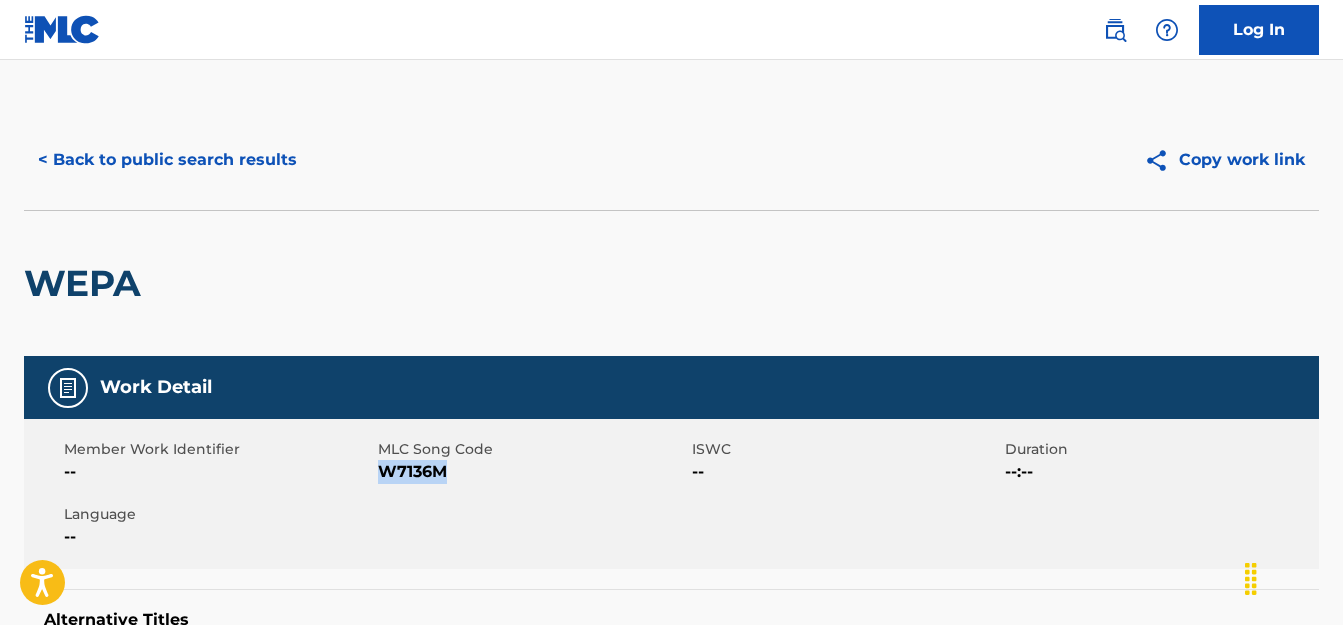 drag, startPoint x: 451, startPoint y: 466, endPoint x: 379, endPoint y: 467, distance: 72.00694 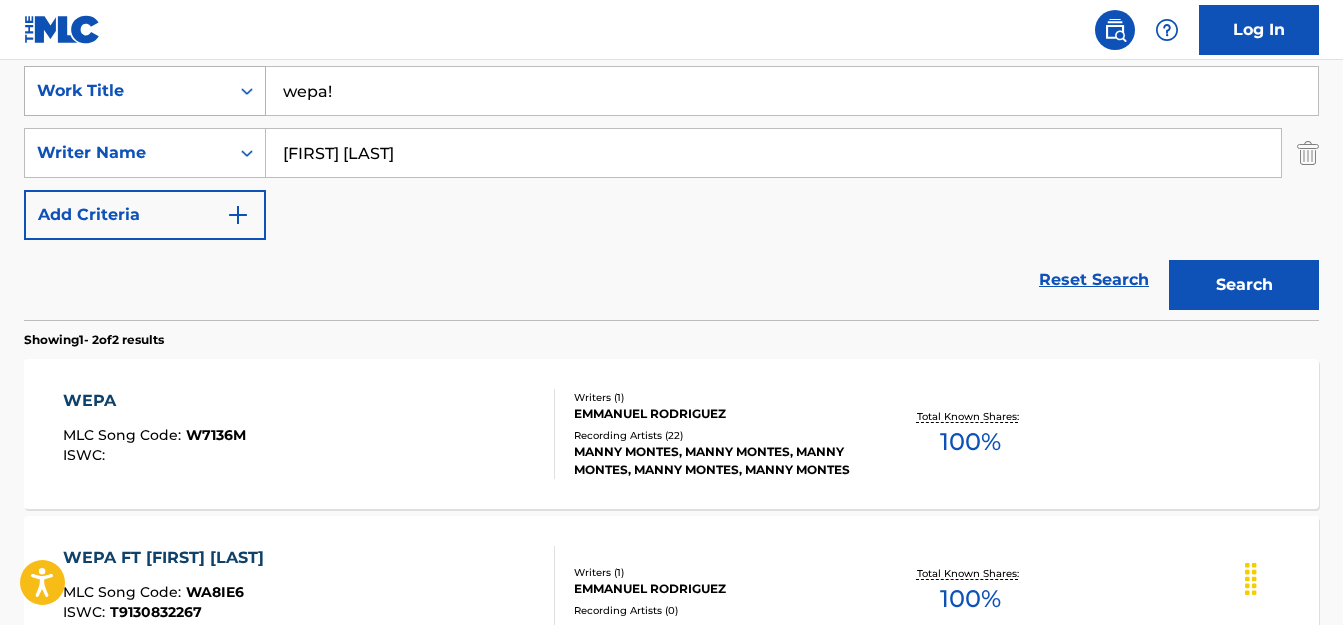 drag, startPoint x: 340, startPoint y: 100, endPoint x: 235, endPoint y: 82, distance: 106.531685 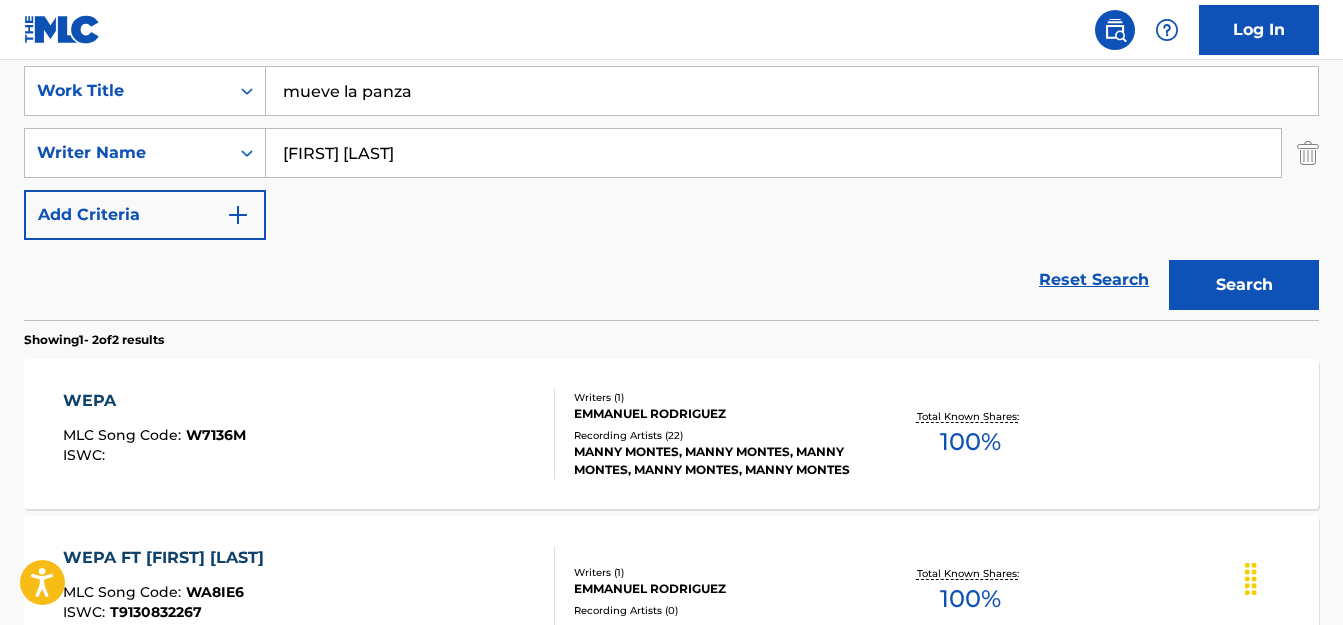 type on "mueve la panza" 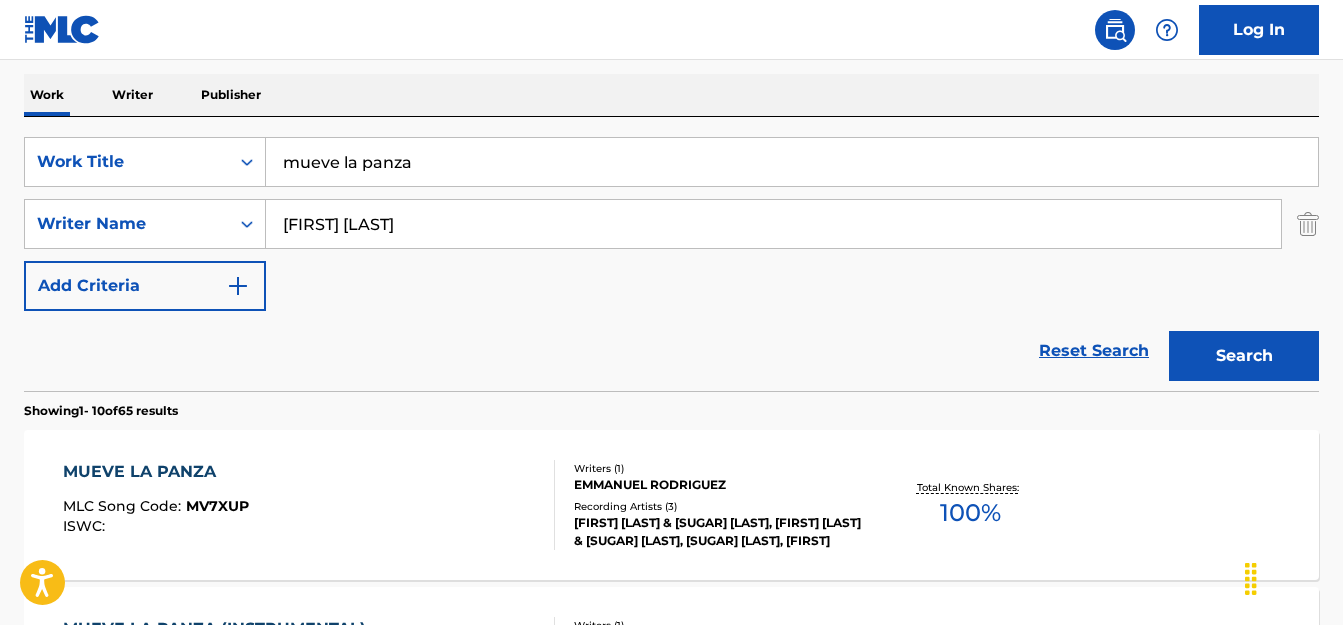 scroll, scrollTop: 379, scrollLeft: 0, axis: vertical 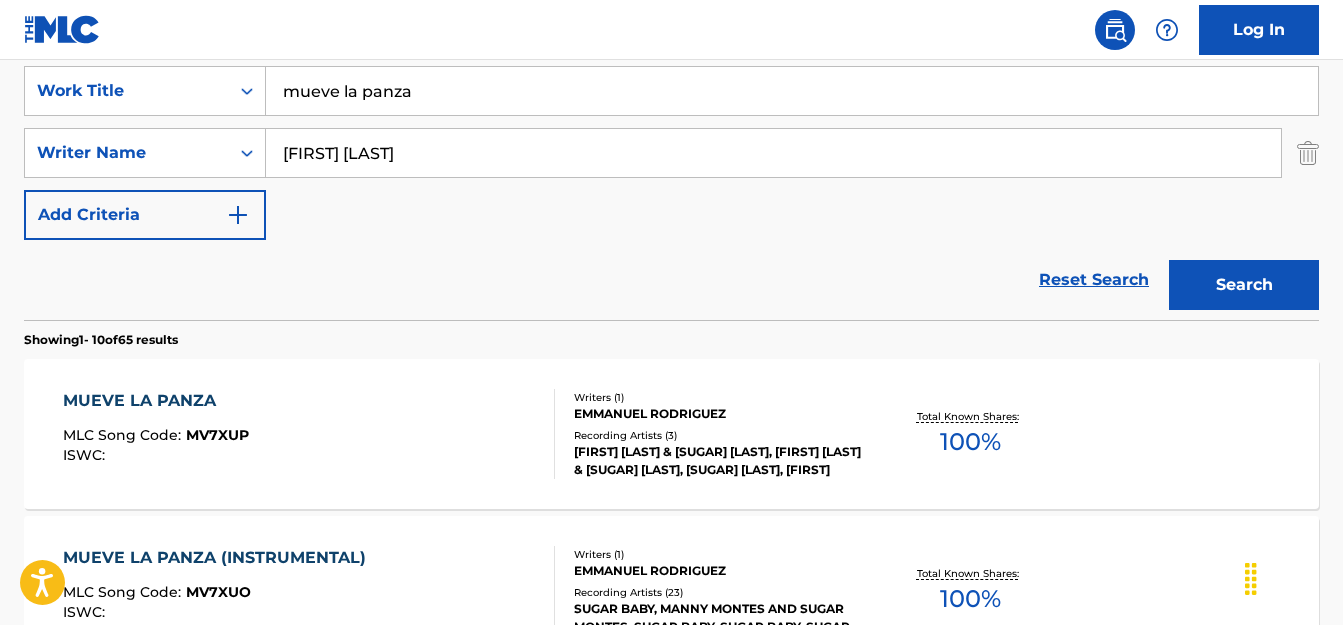 click on "Recording Artists ( 3 )" at bounding box center (718, 435) 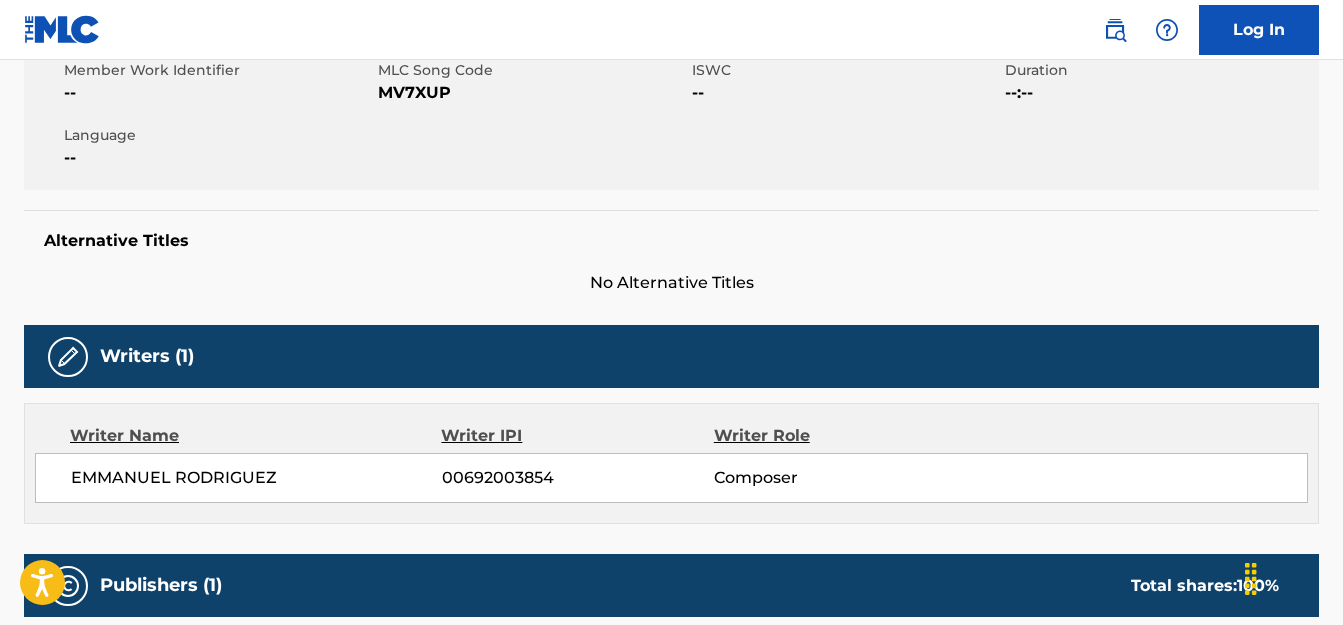 scroll, scrollTop: 0, scrollLeft: 0, axis: both 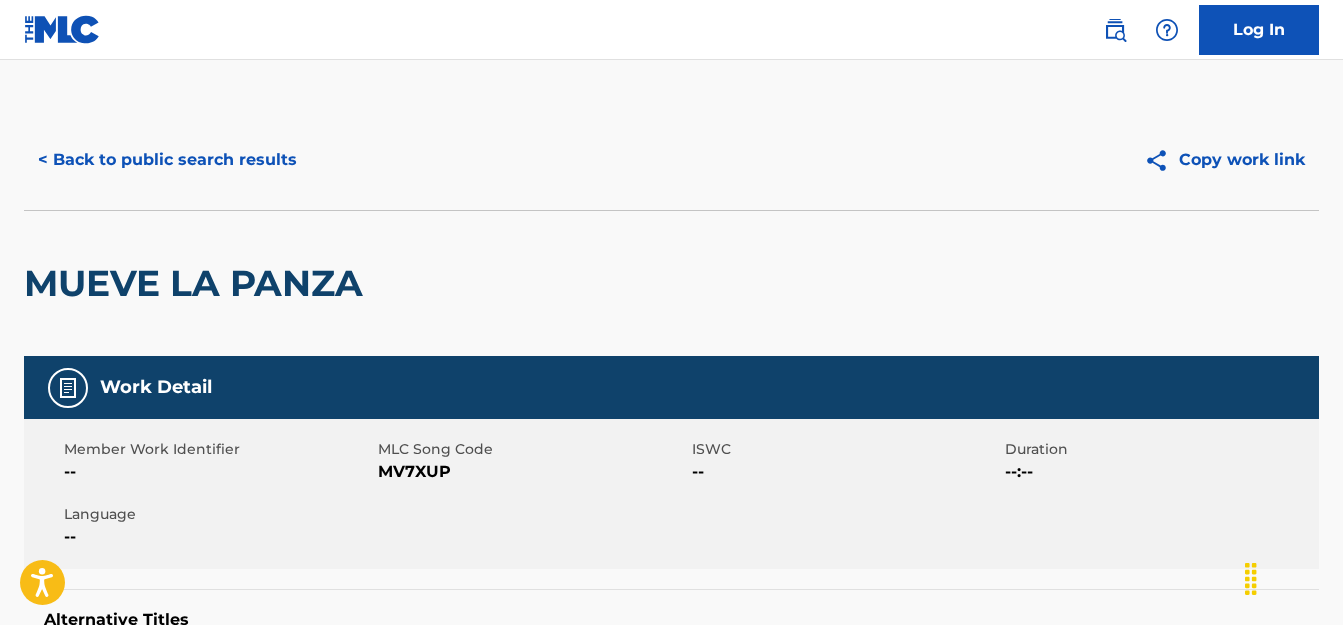 click on "< Back to public search results" at bounding box center [167, 160] 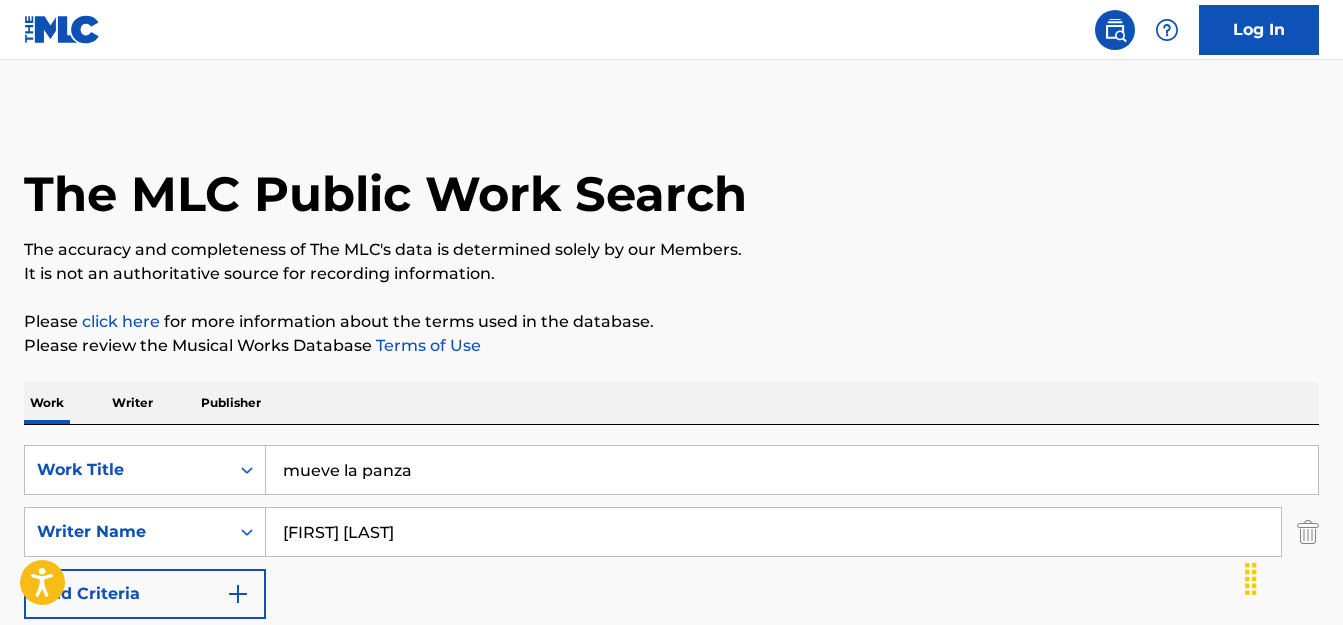 scroll, scrollTop: 379, scrollLeft: 0, axis: vertical 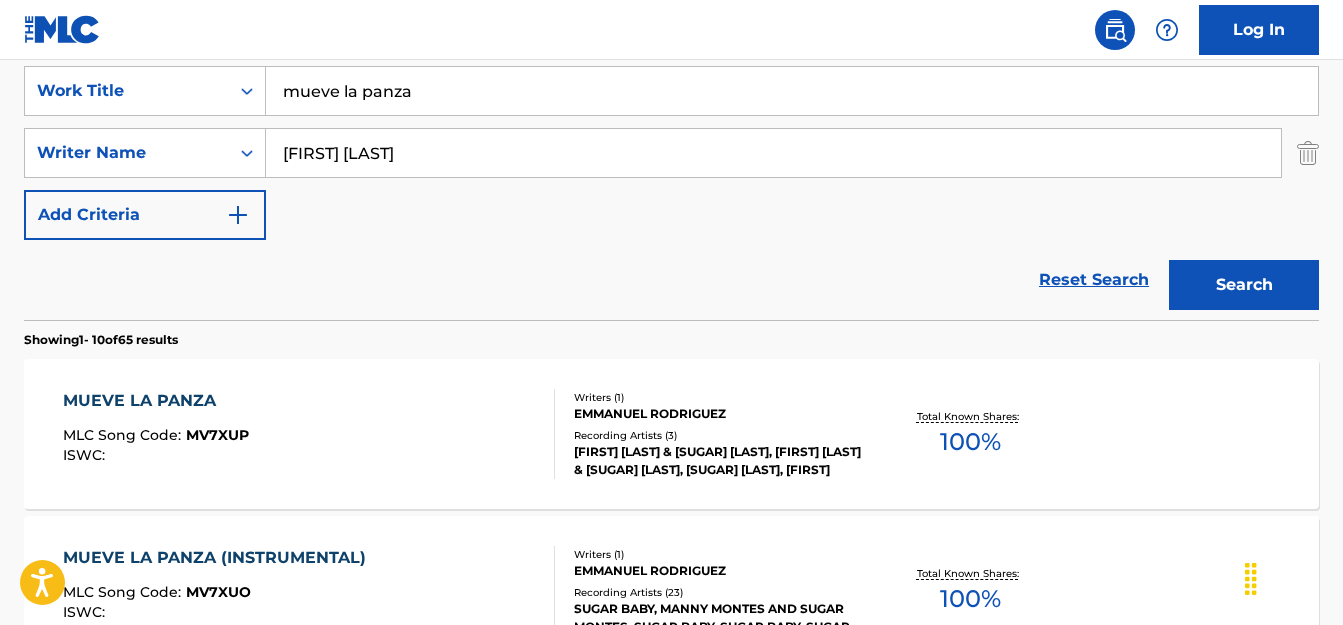 drag, startPoint x: 428, startPoint y: 92, endPoint x: 289, endPoint y: 91, distance: 139.0036 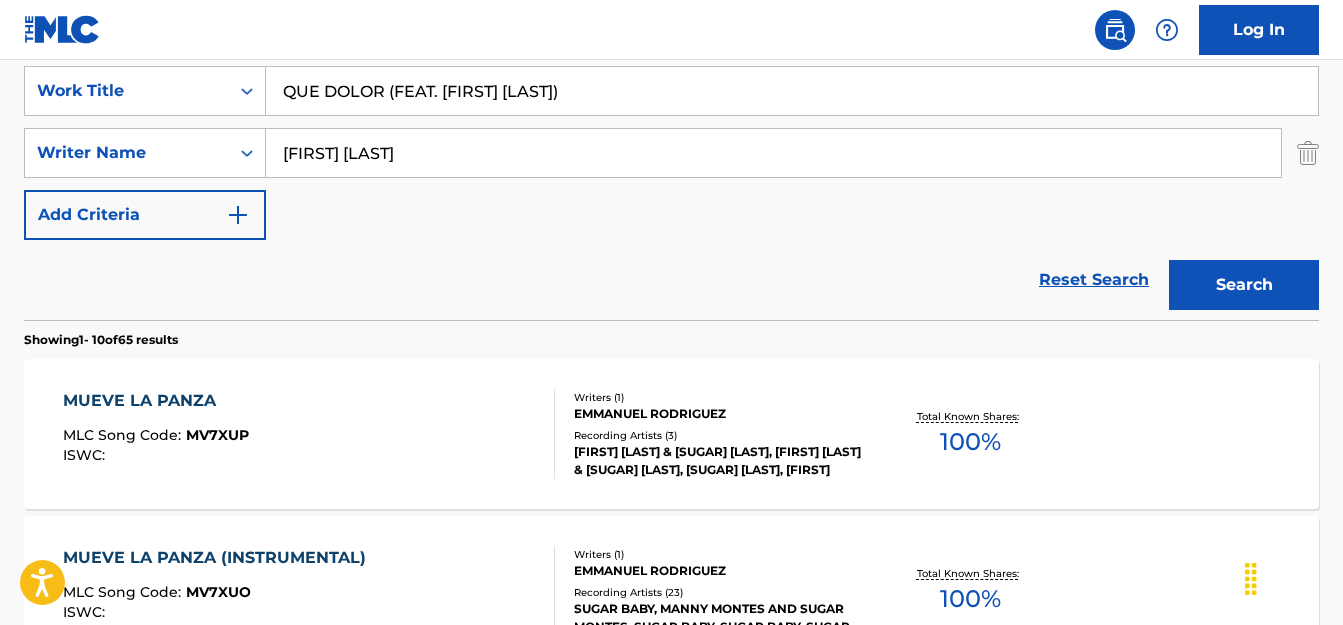 type on "QUE DOLOR (FEAT. [FIRST] [LAST])" 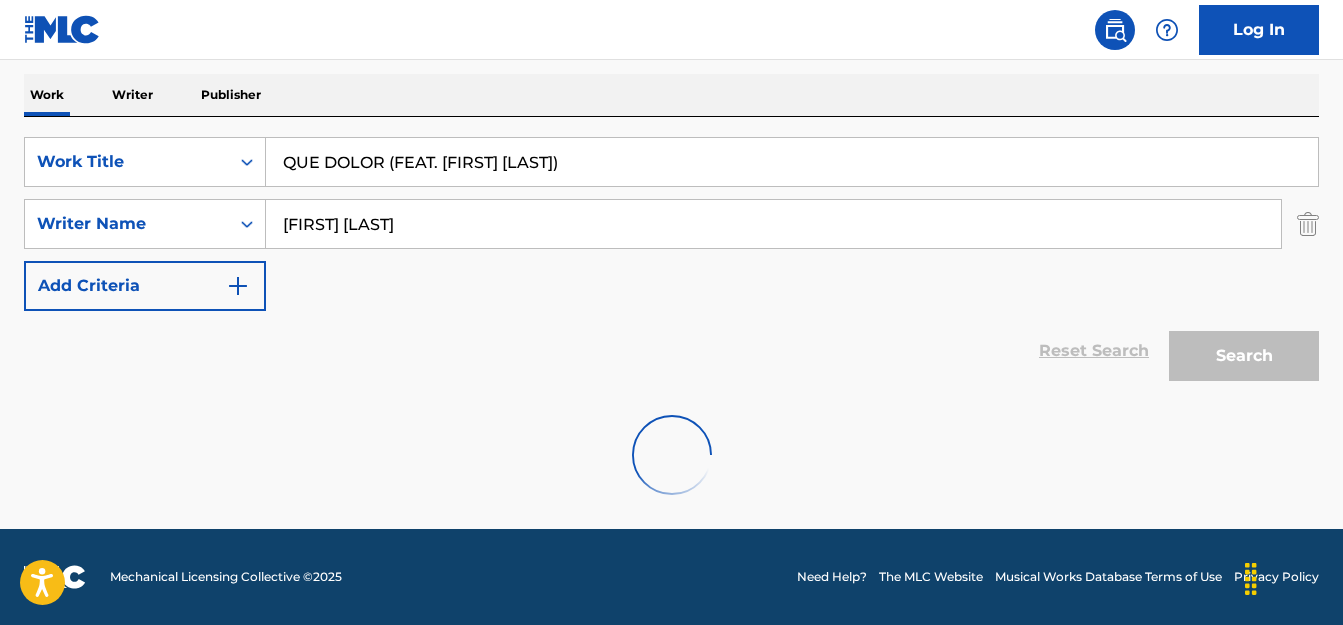 scroll, scrollTop: 379, scrollLeft: 0, axis: vertical 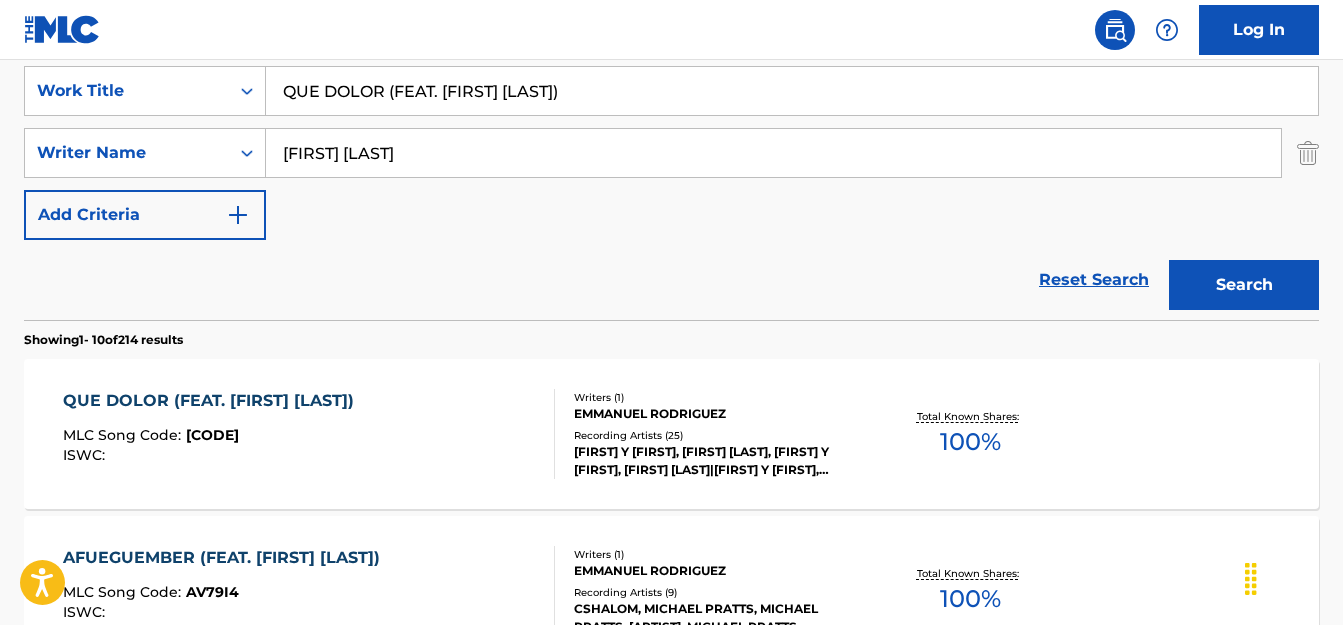 click on "Writers ( 1 ) [FIRST] [LAST] Recording Artists ( 25 ) [FIRST] [LAST], [FIRST] [LAST], [FIRST] [LAST], [FIRST] [LAST]|[FIRST] [LAST], [FIRST] [LAST], [FIRST] [LAST], [FIRST] [LAST]" at bounding box center [709, 434] 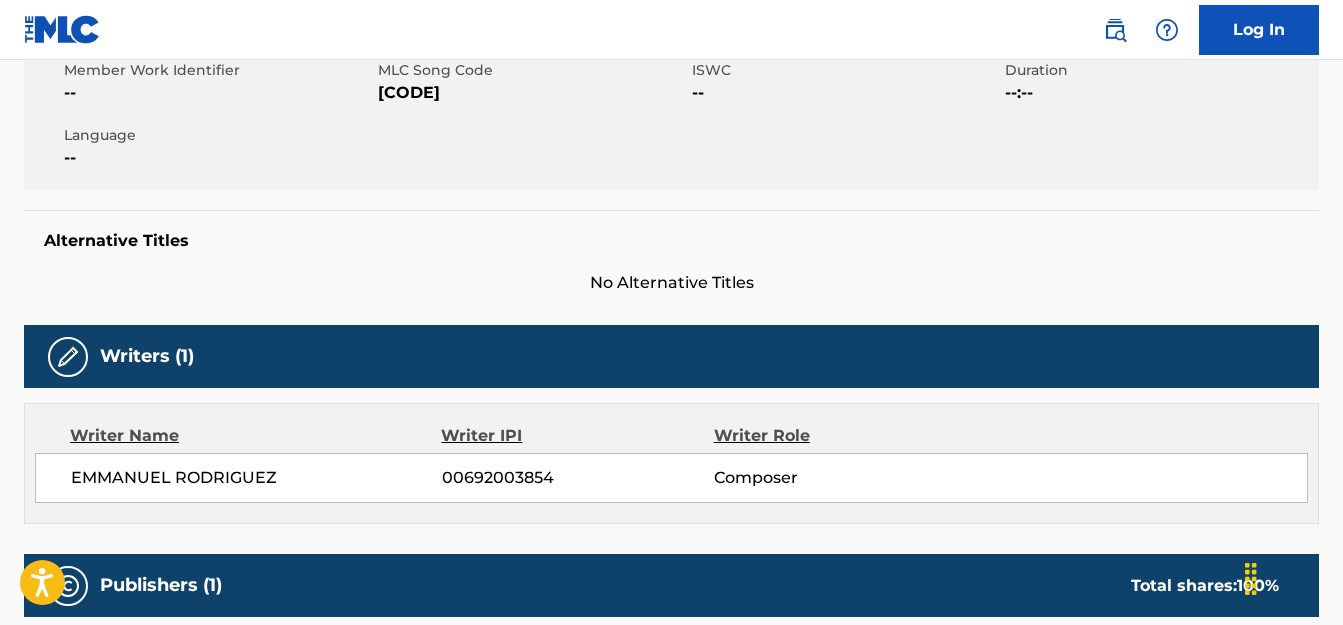 scroll, scrollTop: 0, scrollLeft: 0, axis: both 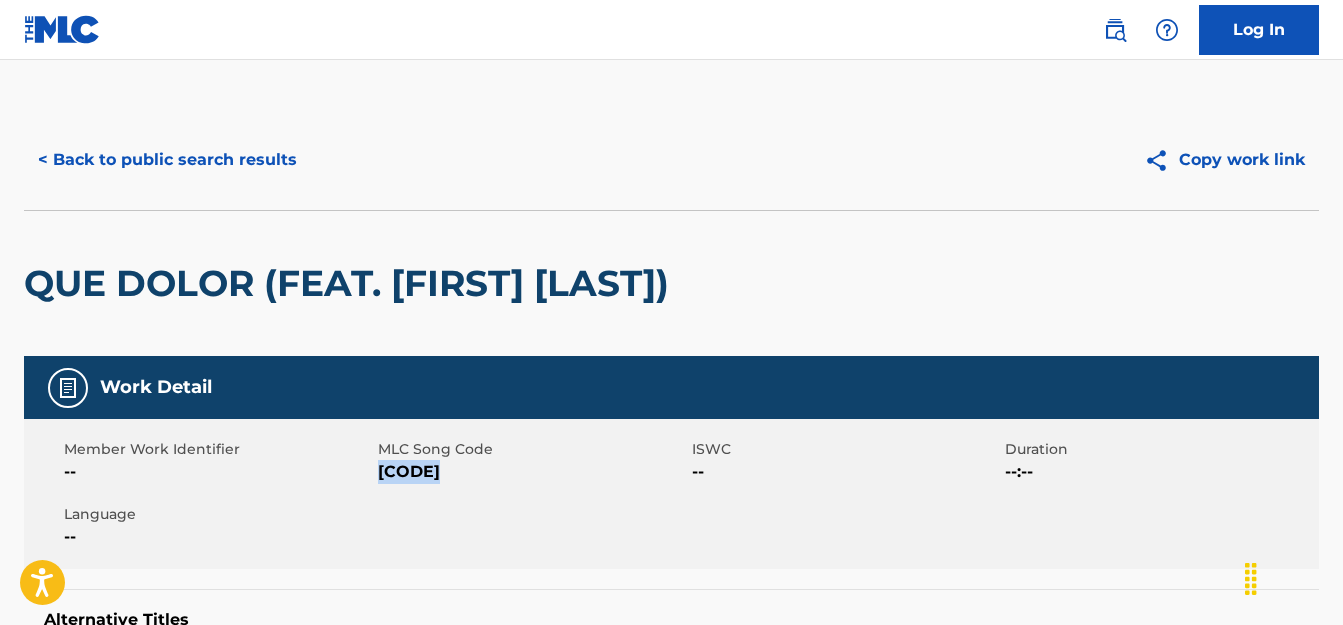 drag, startPoint x: 439, startPoint y: 469, endPoint x: 382, endPoint y: 469, distance: 57 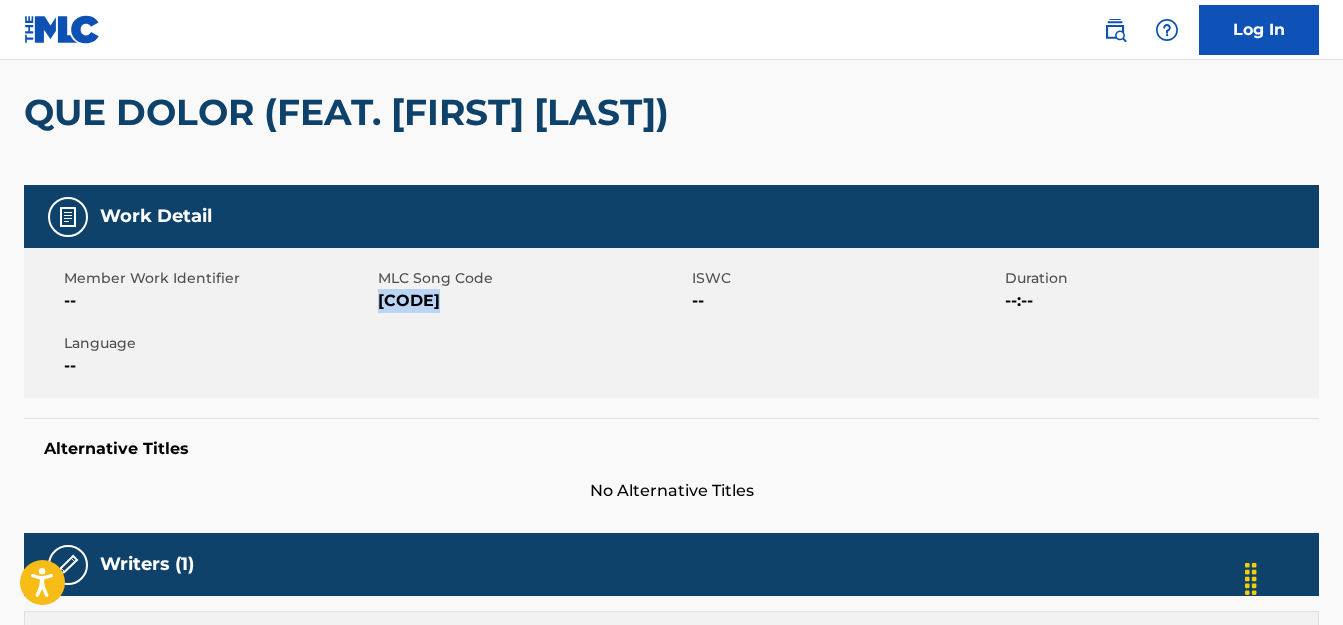 scroll, scrollTop: 0, scrollLeft: 0, axis: both 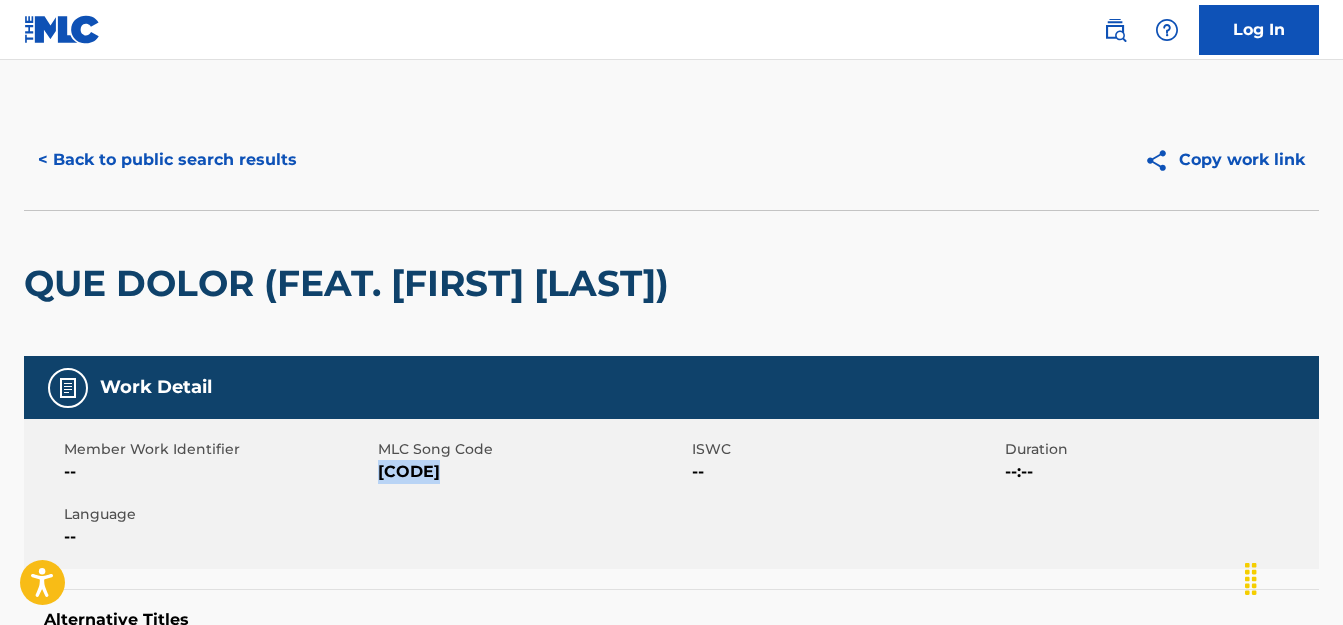 click on "< Back to public search results" at bounding box center [167, 160] 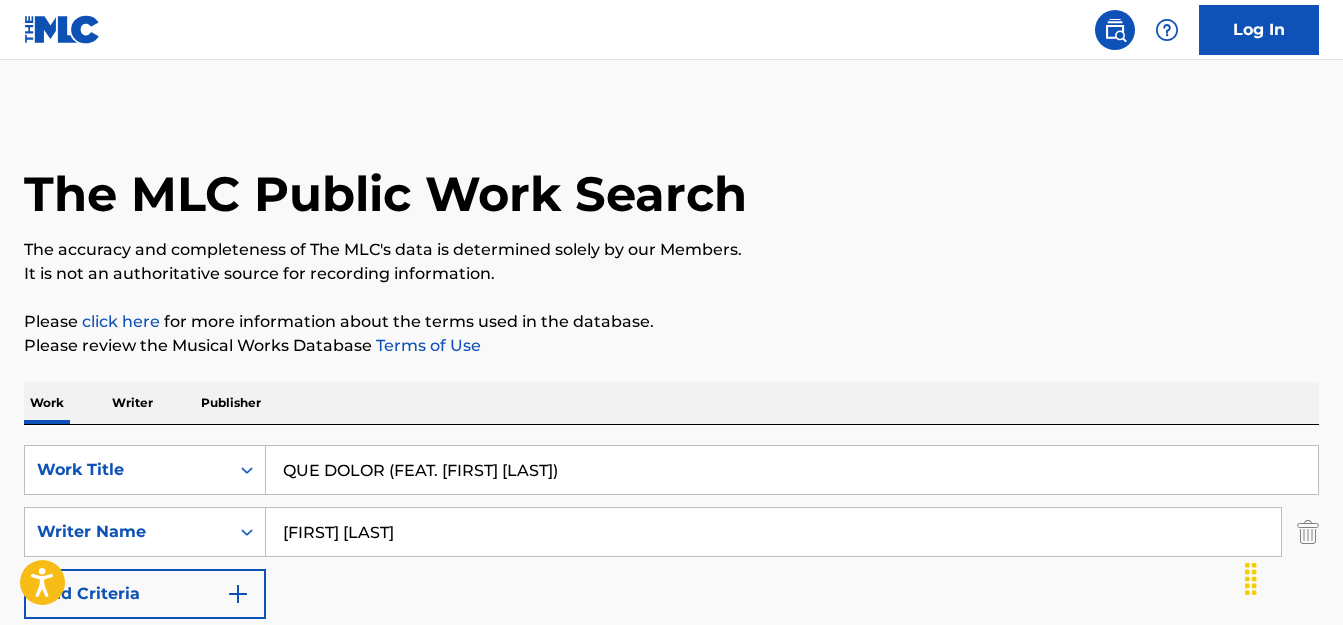 scroll, scrollTop: 379, scrollLeft: 0, axis: vertical 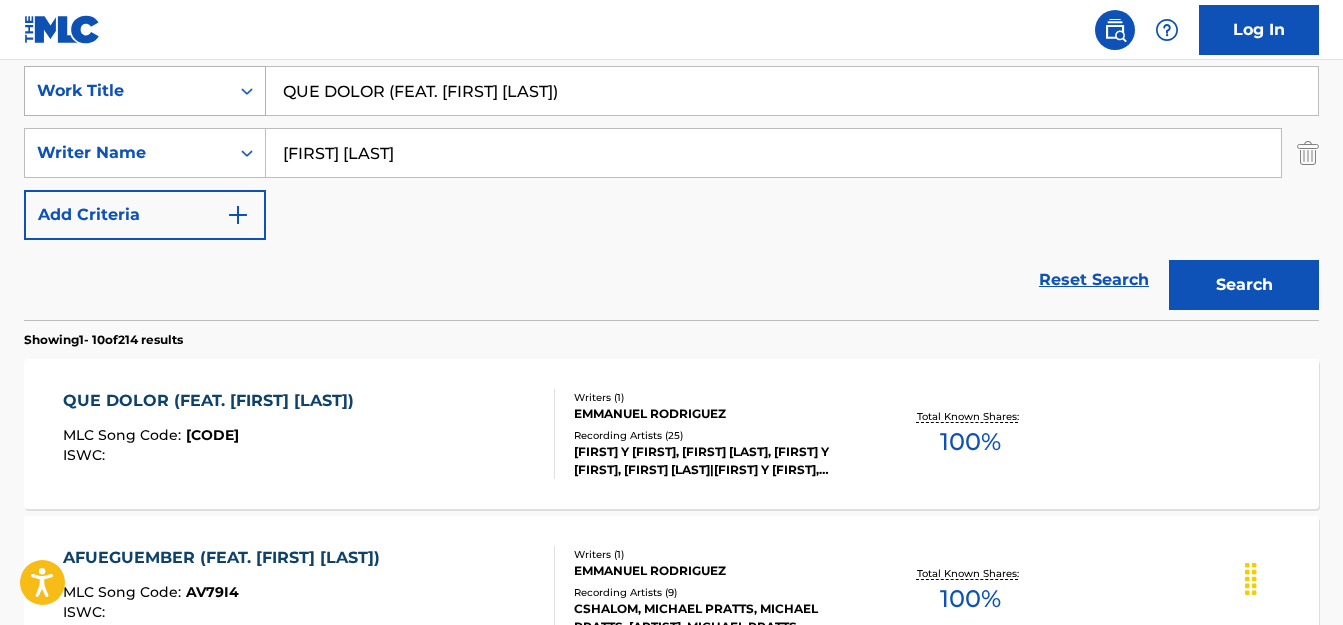 drag, startPoint x: 589, startPoint y: 92, endPoint x: 187, endPoint y: 76, distance: 402.31827 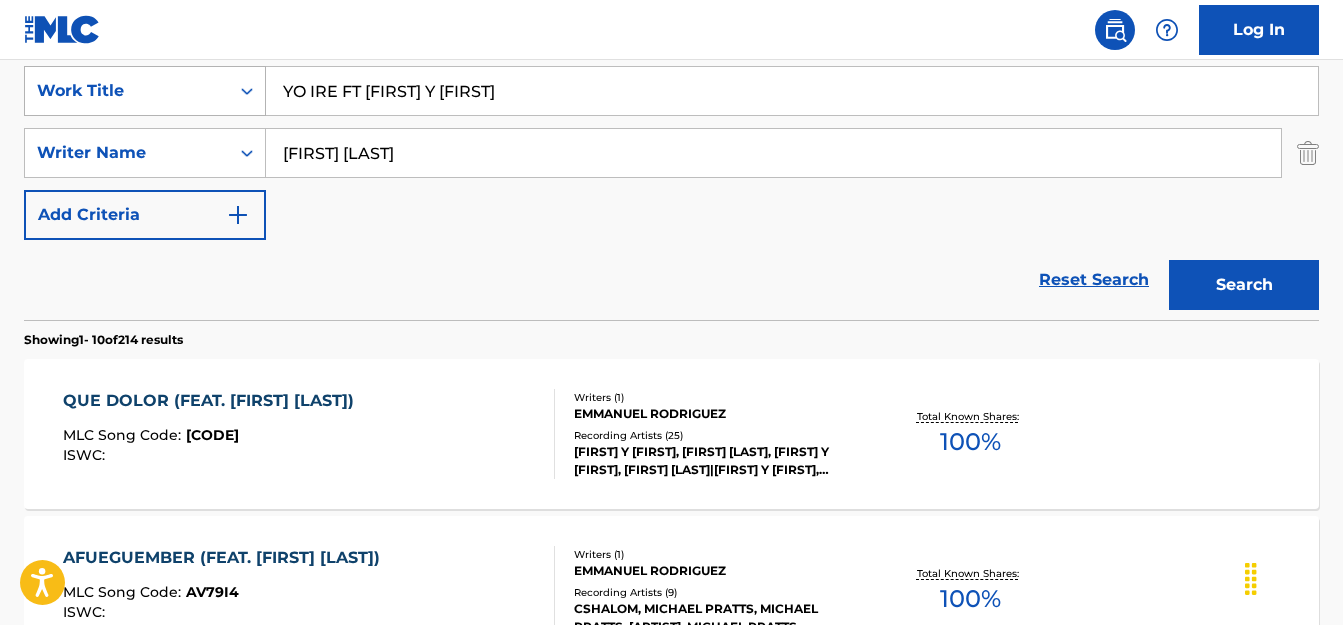 type on "YO IRE FT [FIRST] Y [FIRST]" 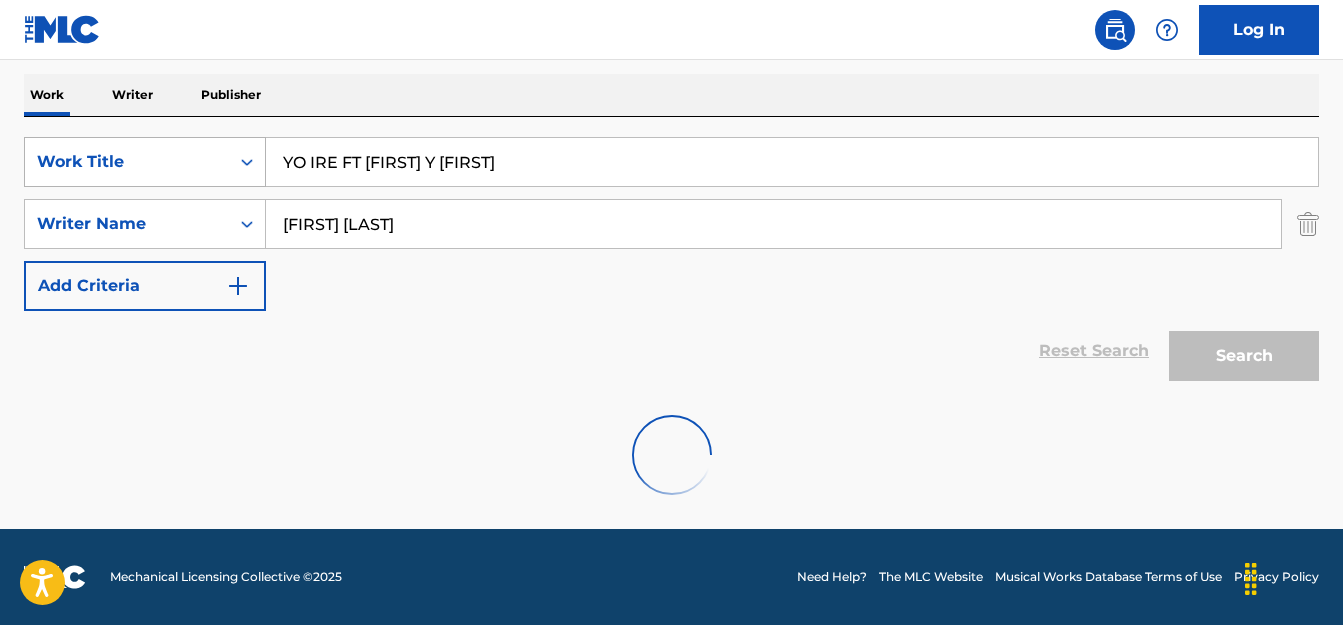 scroll, scrollTop: 379, scrollLeft: 0, axis: vertical 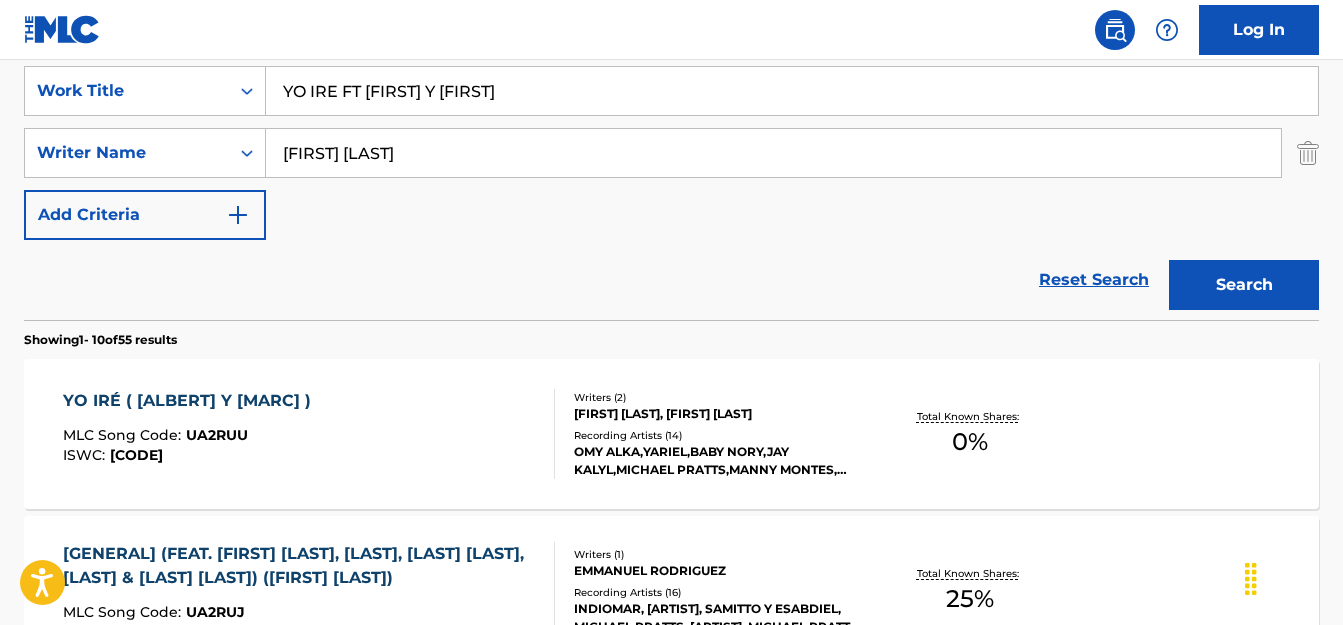 click on "YO IRÉ ([LAST] & [LAST]) MLC Song Code : [CODE] ISWC : [CODE]" at bounding box center (309, 434) 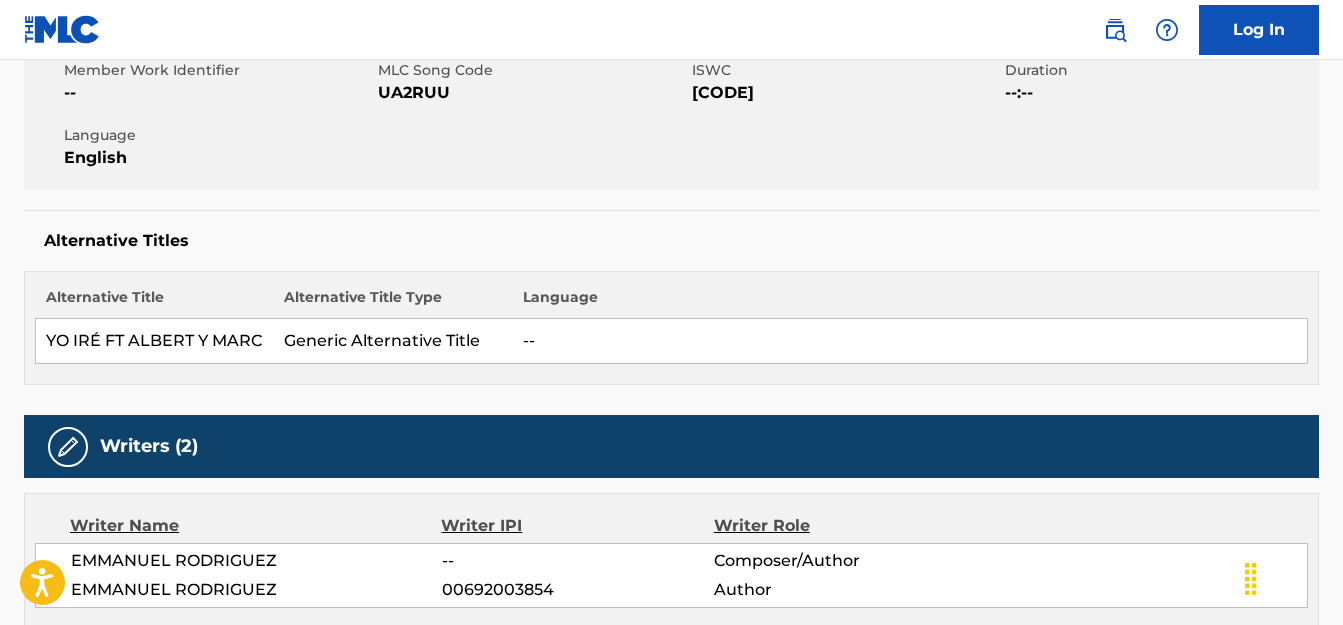 scroll, scrollTop: 0, scrollLeft: 0, axis: both 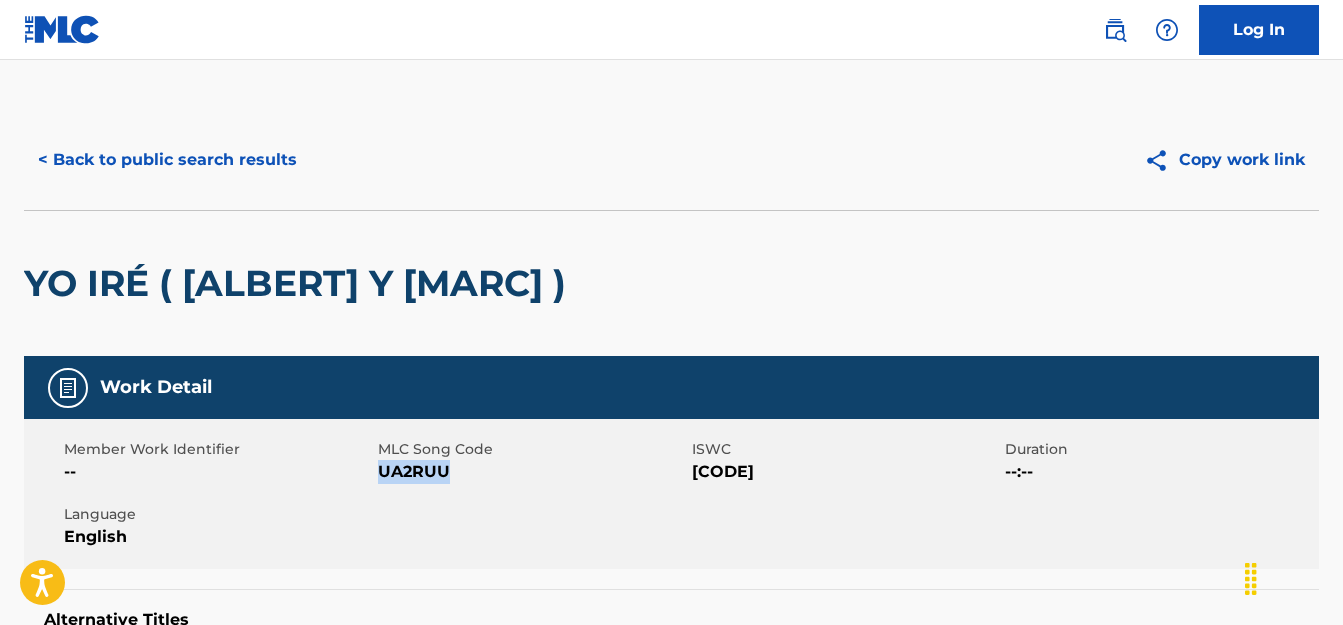 drag, startPoint x: 446, startPoint y: 468, endPoint x: 378, endPoint y: 467, distance: 68.007355 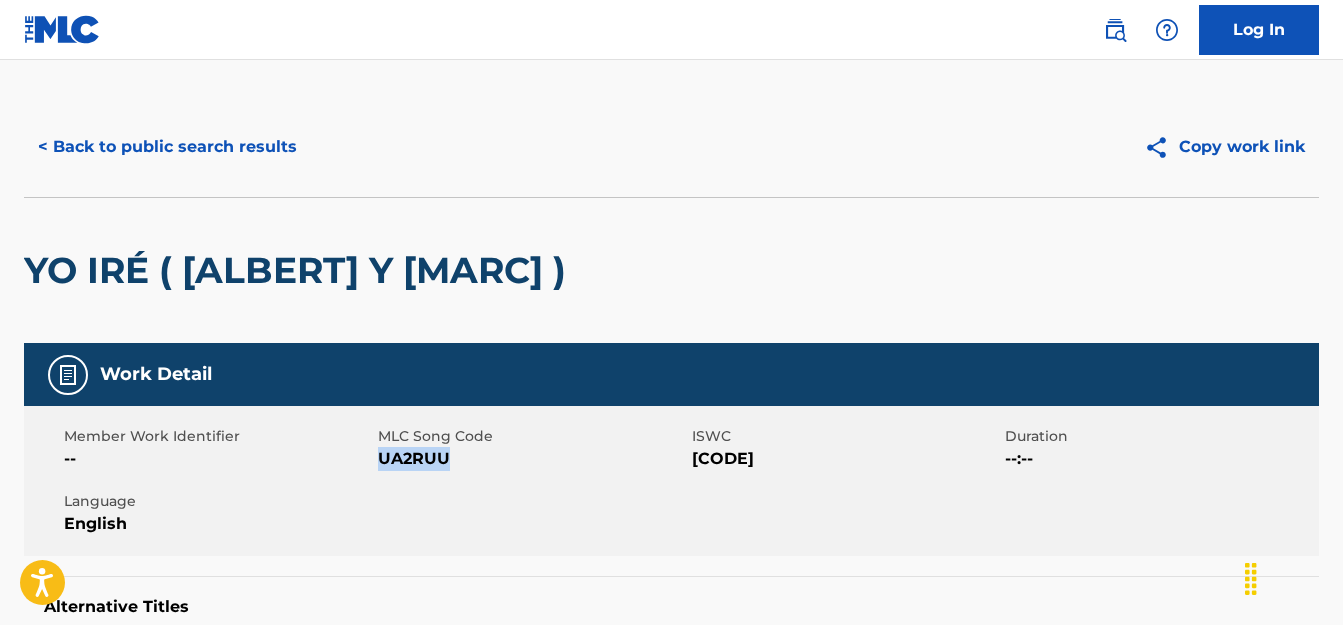 scroll, scrollTop: 0, scrollLeft: 0, axis: both 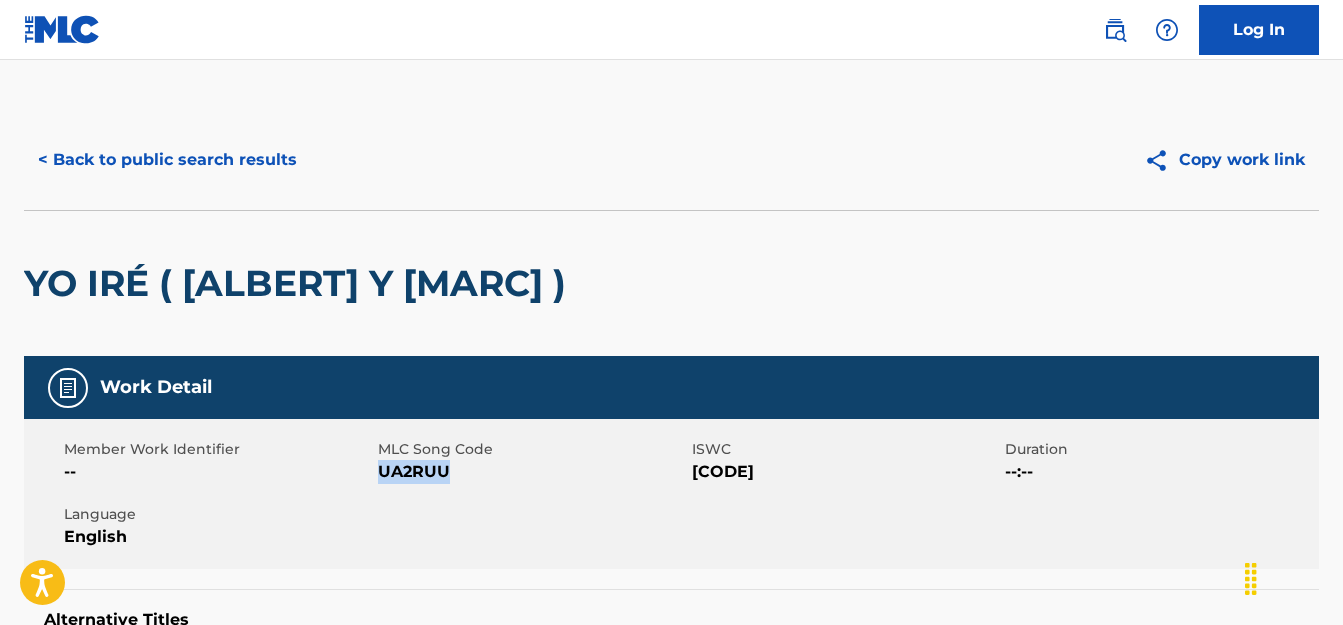 click on "< Back to public search results" at bounding box center (167, 160) 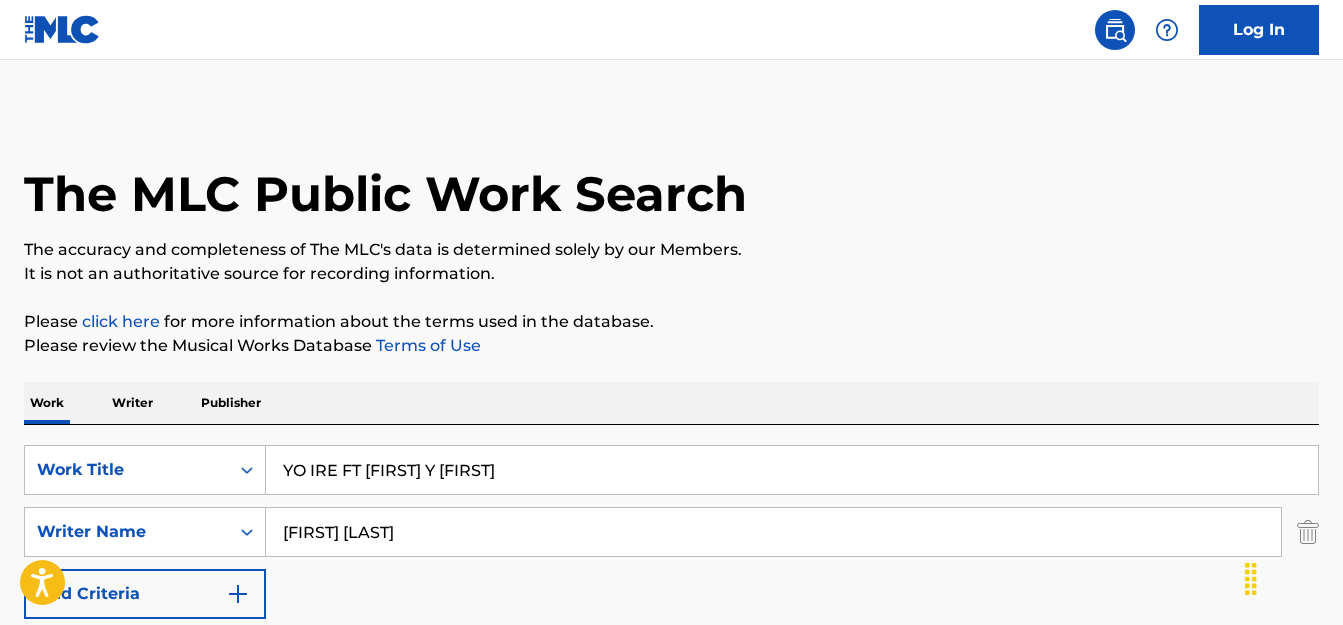scroll, scrollTop: 379, scrollLeft: 0, axis: vertical 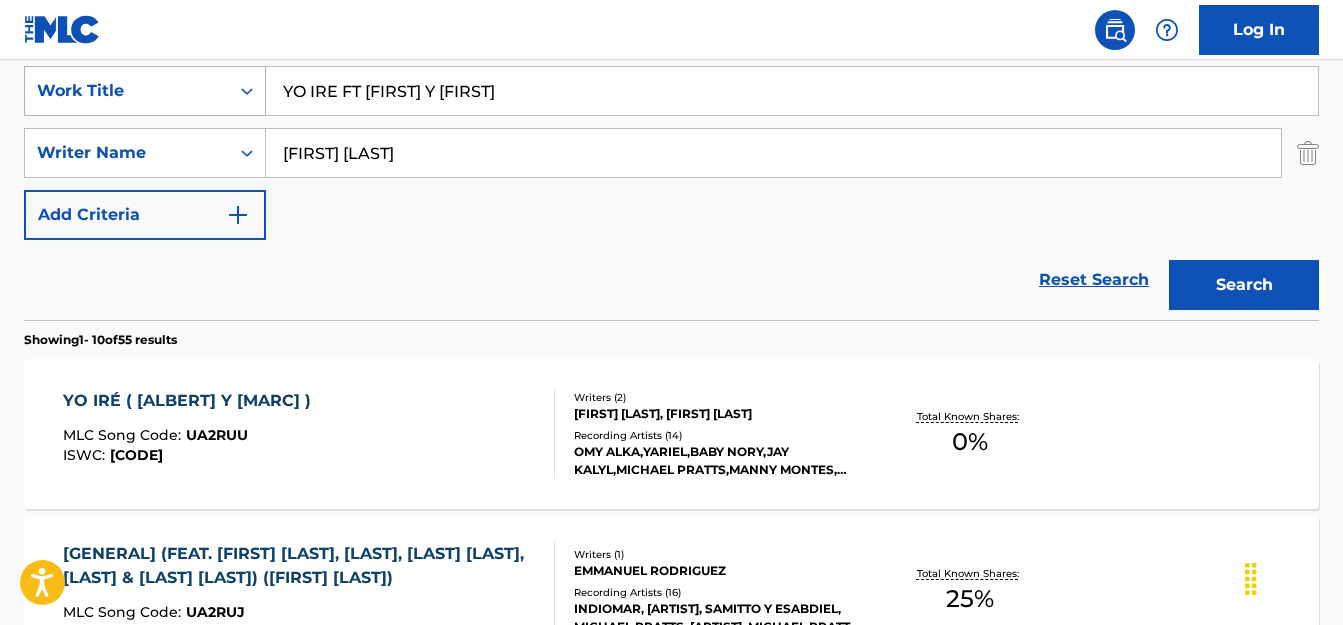 click 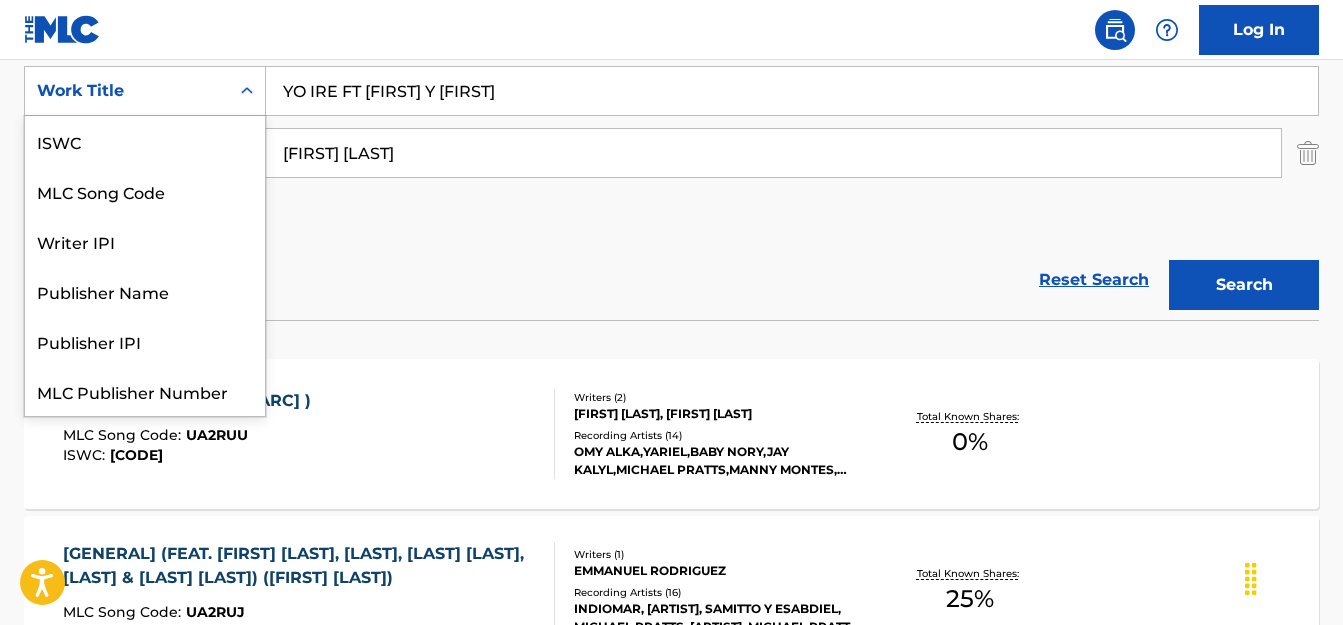 scroll, scrollTop: 50, scrollLeft: 0, axis: vertical 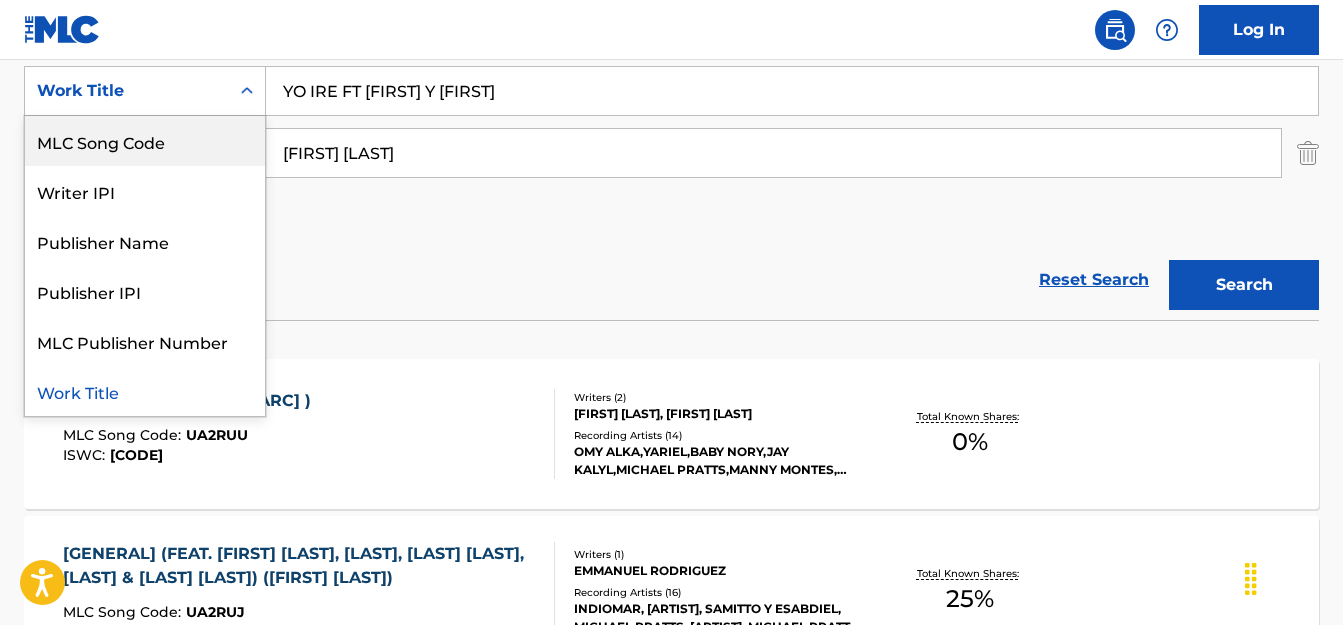 click on "MLC Song Code" at bounding box center [145, 141] 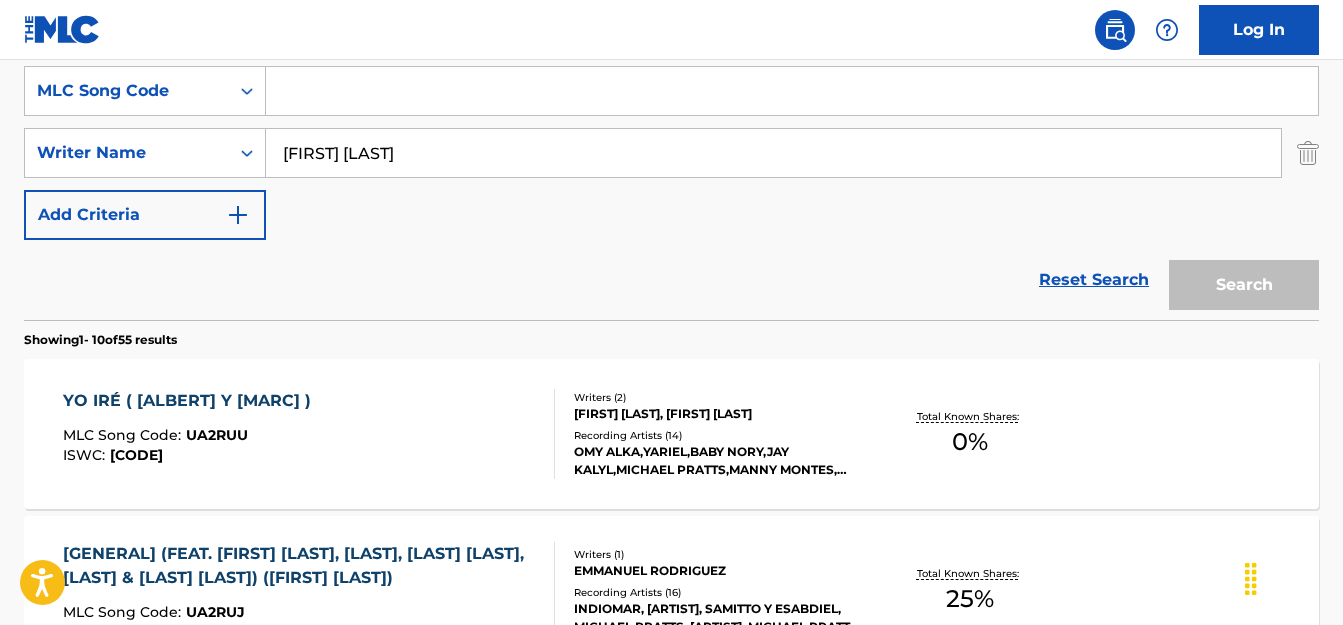 click at bounding box center [792, 91] 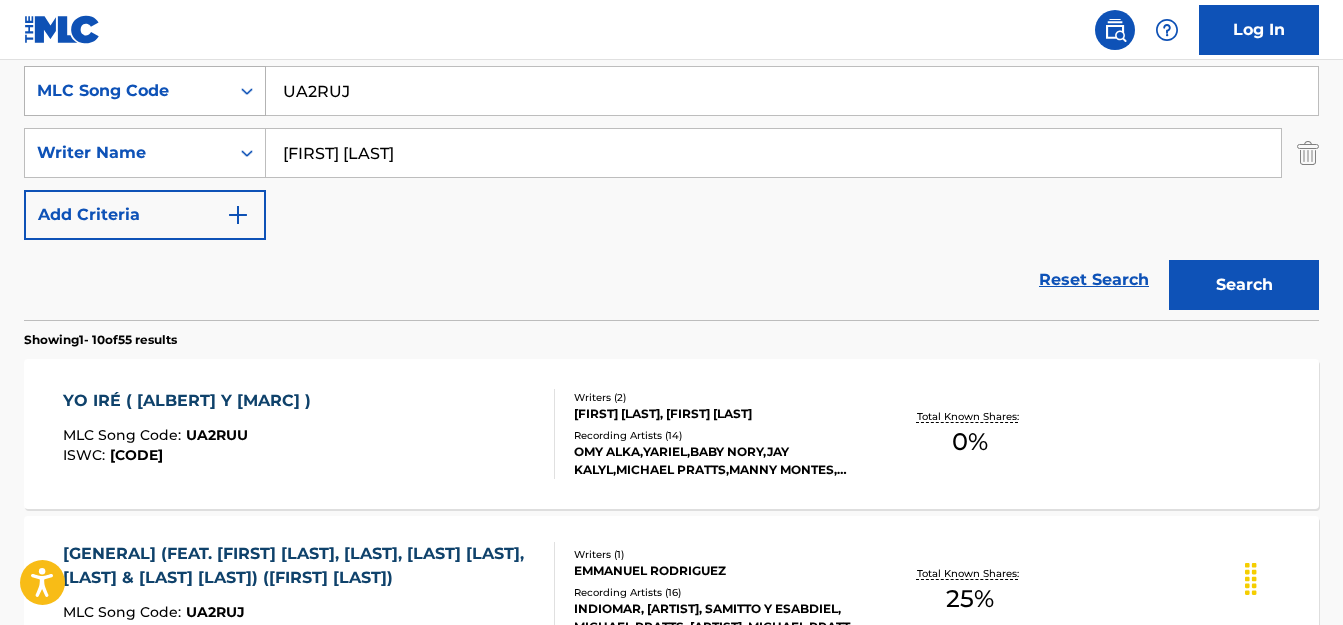 drag, startPoint x: 356, startPoint y: 97, endPoint x: 220, endPoint y: 95, distance: 136.01471 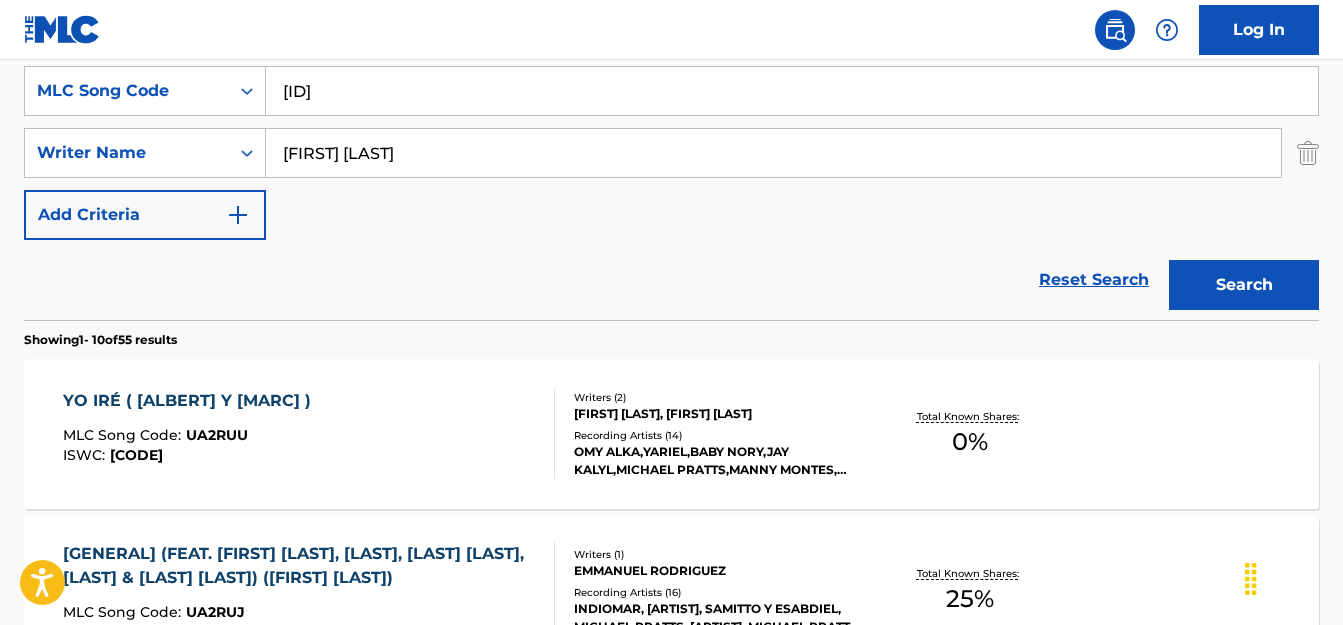 click on "Search" at bounding box center (1244, 285) 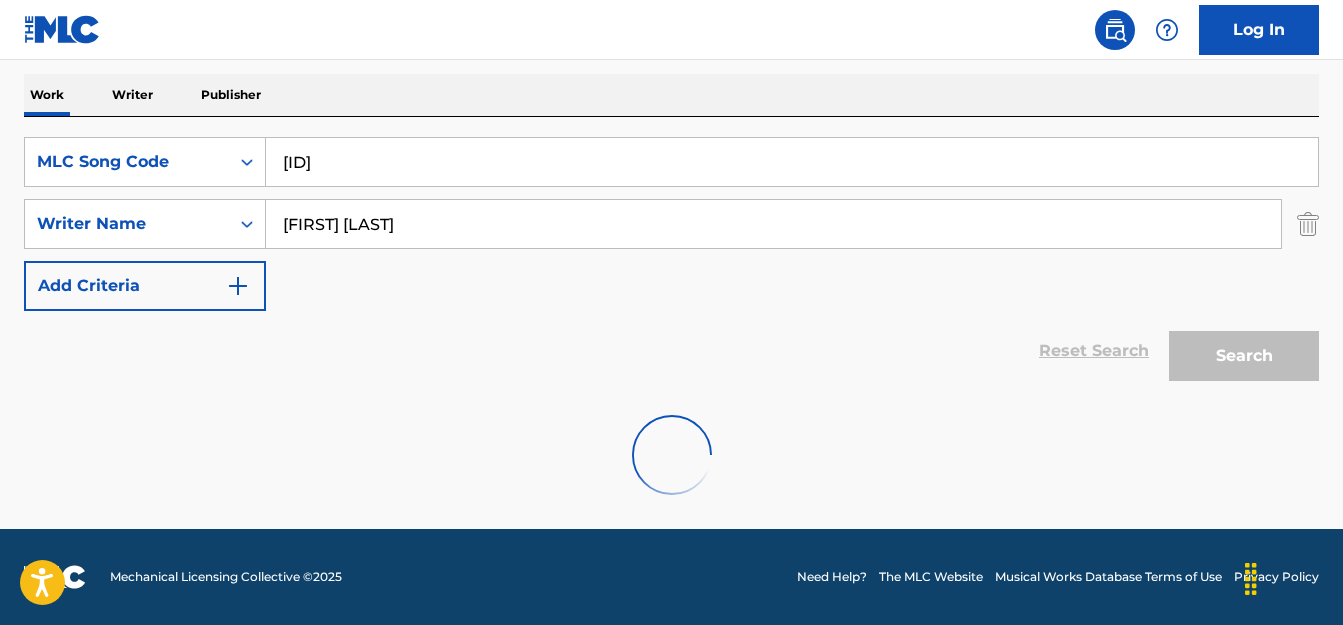 scroll, scrollTop: 379, scrollLeft: 0, axis: vertical 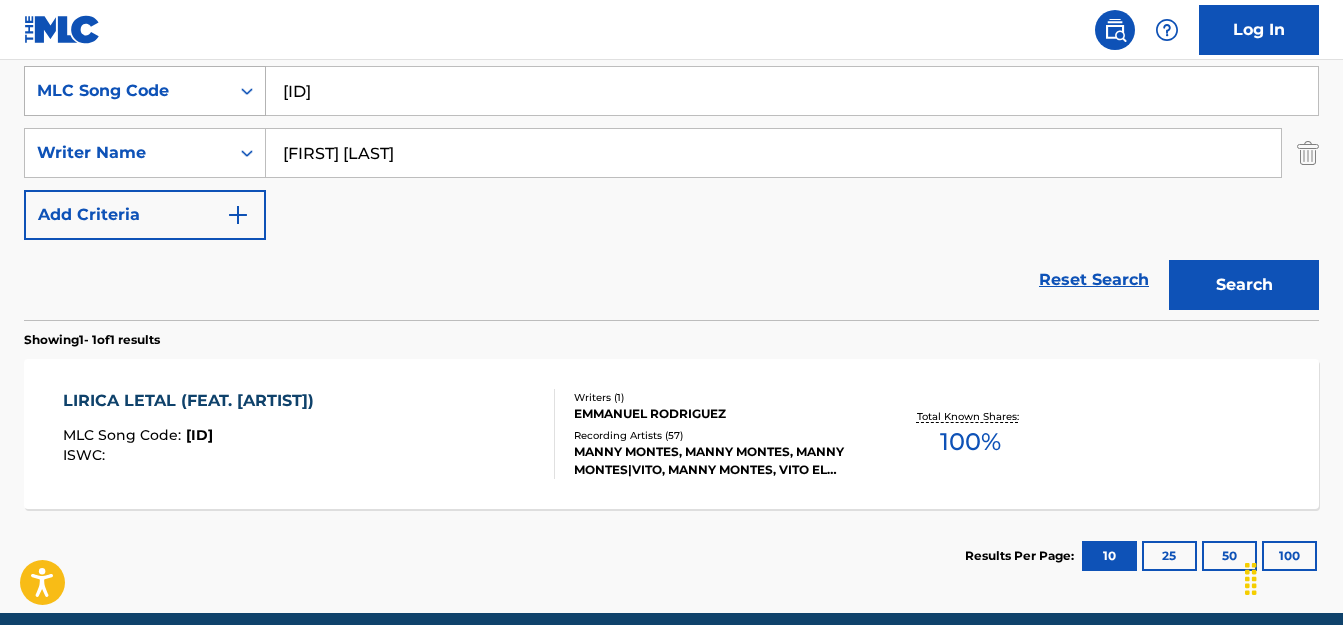 drag, startPoint x: 355, startPoint y: 88, endPoint x: 201, endPoint y: 74, distance: 154.63506 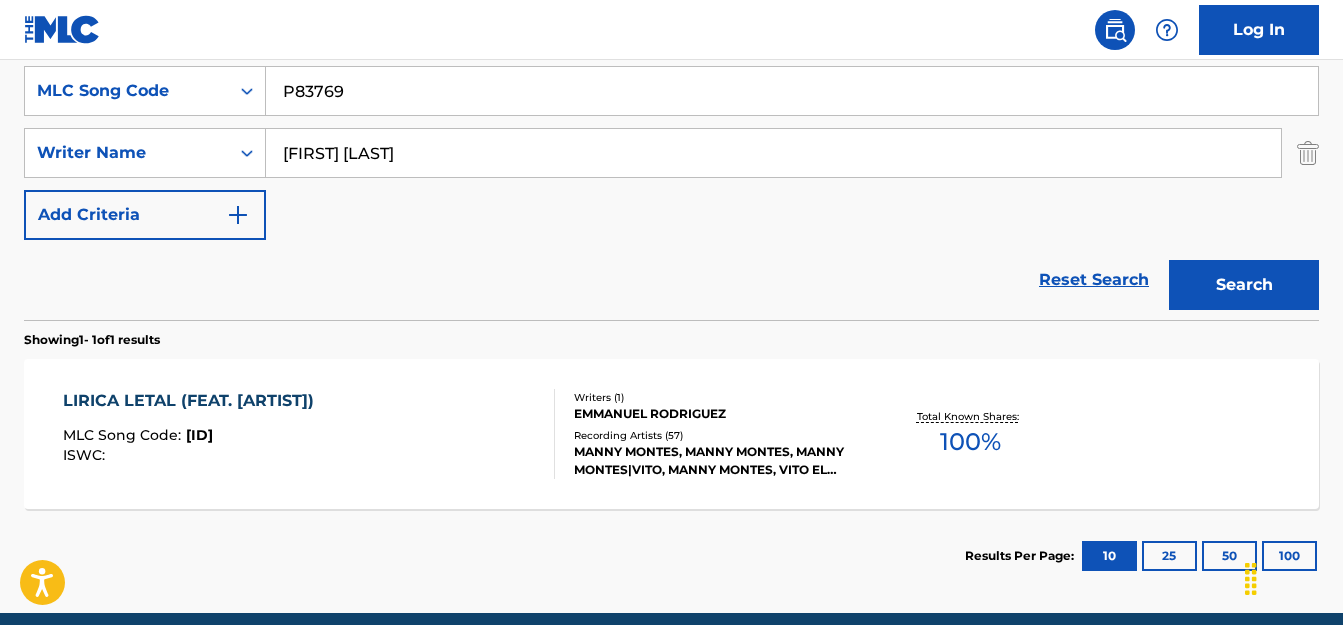 click on "Search" at bounding box center (1244, 285) 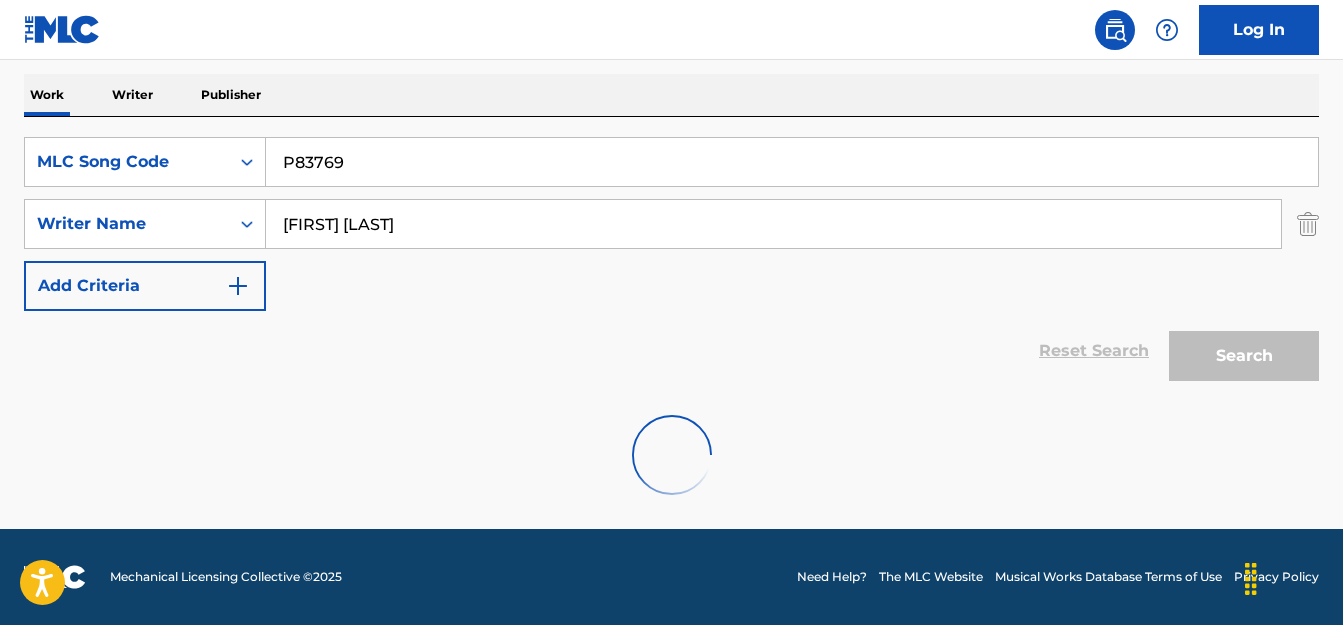 scroll, scrollTop: 379, scrollLeft: 0, axis: vertical 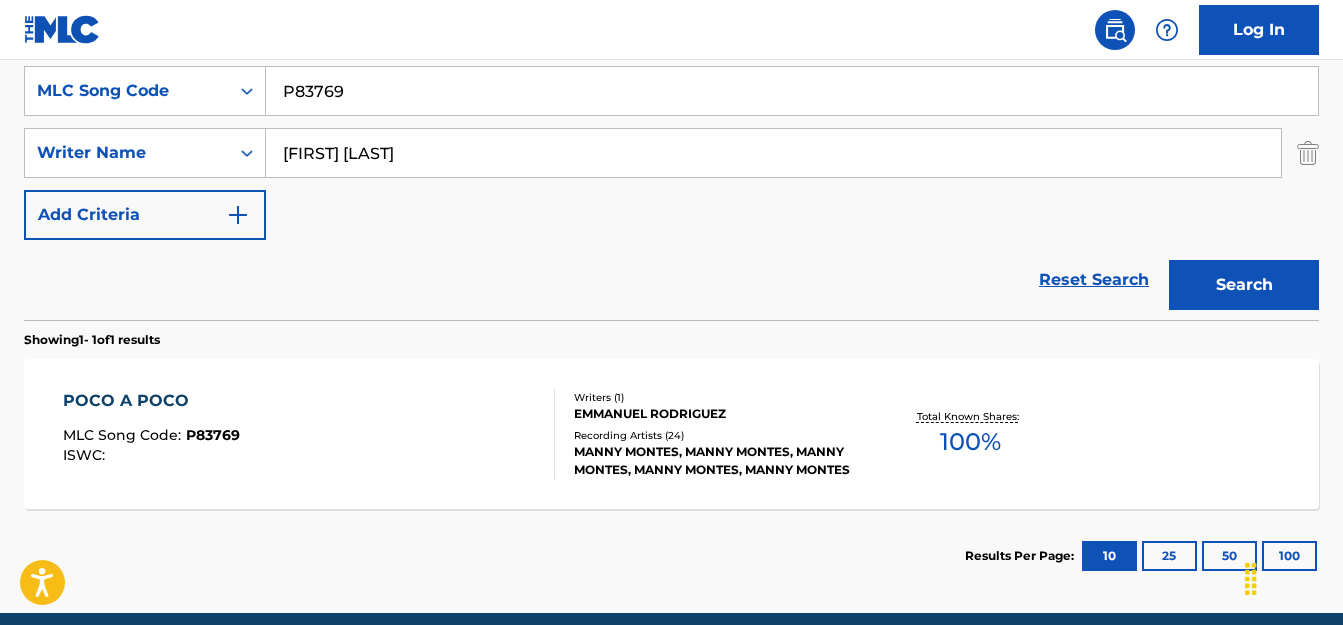 drag, startPoint x: 365, startPoint y: 88, endPoint x: 197, endPoint y: 45, distance: 173.41568 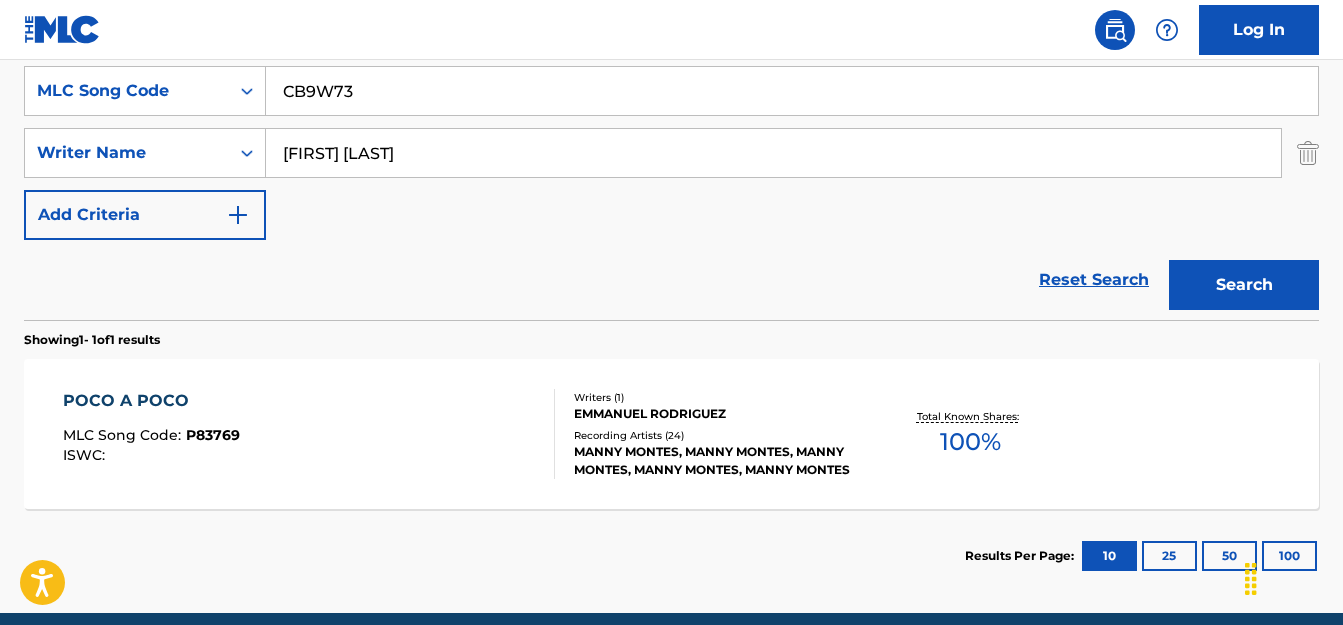 click on "Search" at bounding box center (1244, 285) 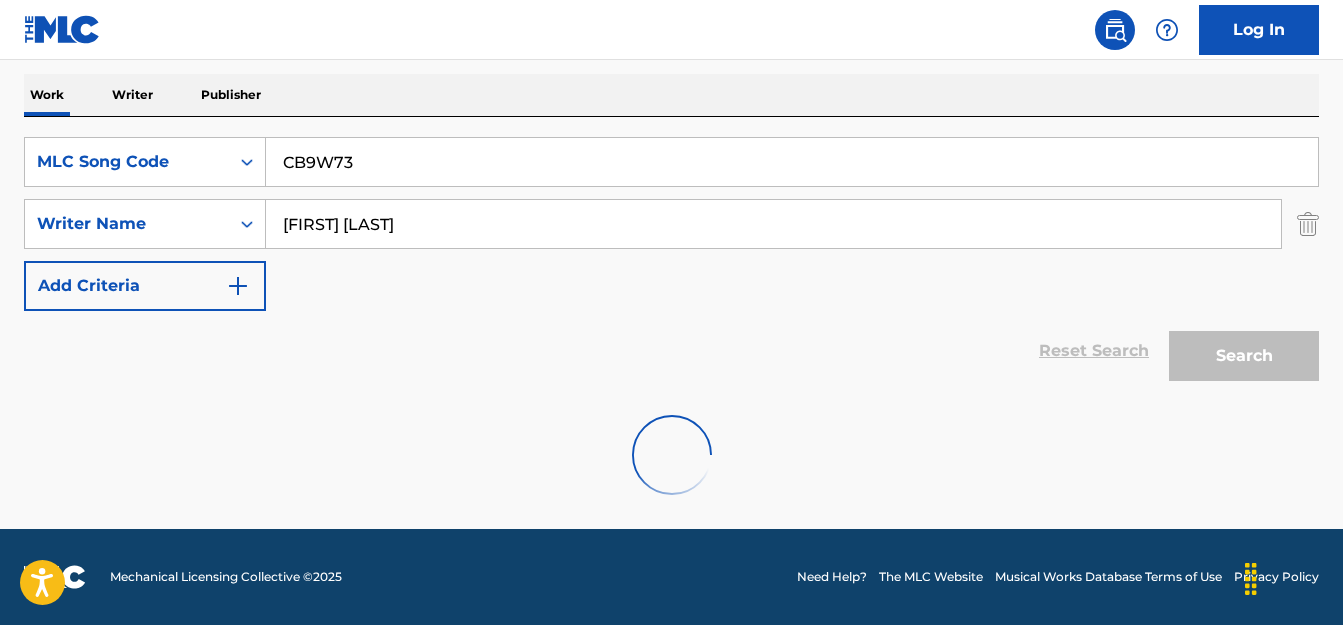 scroll, scrollTop: 379, scrollLeft: 0, axis: vertical 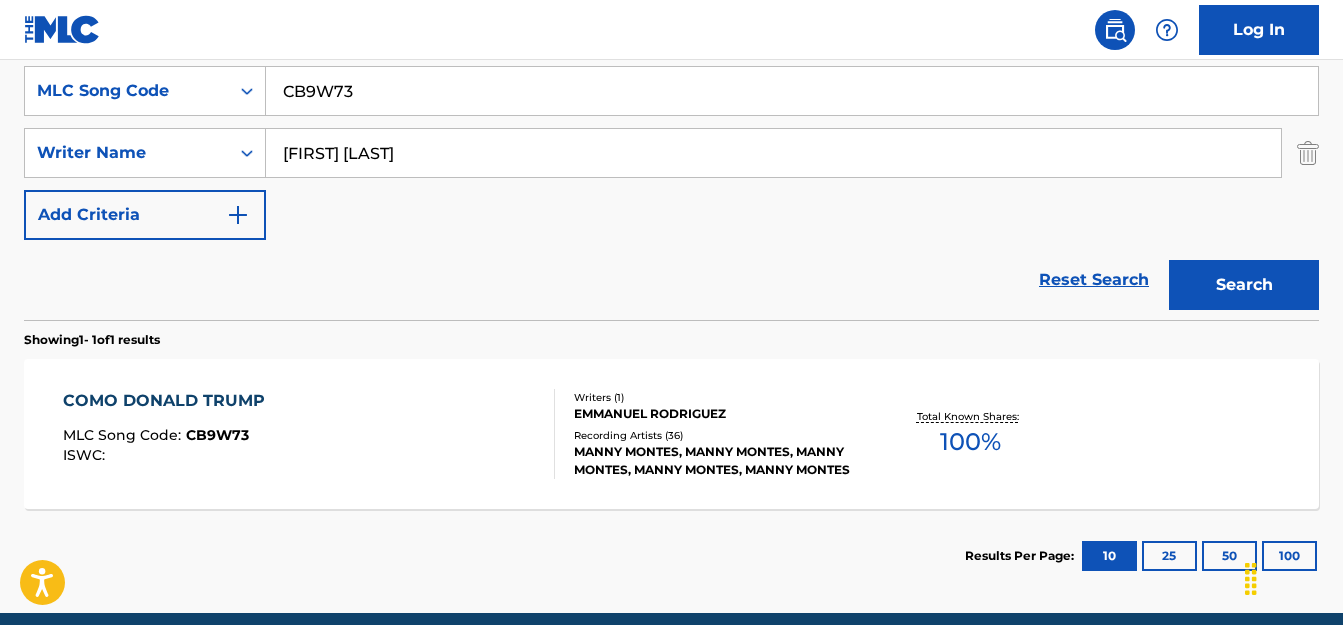 drag, startPoint x: 363, startPoint y: 91, endPoint x: 202, endPoint y: 56, distance: 164.76044 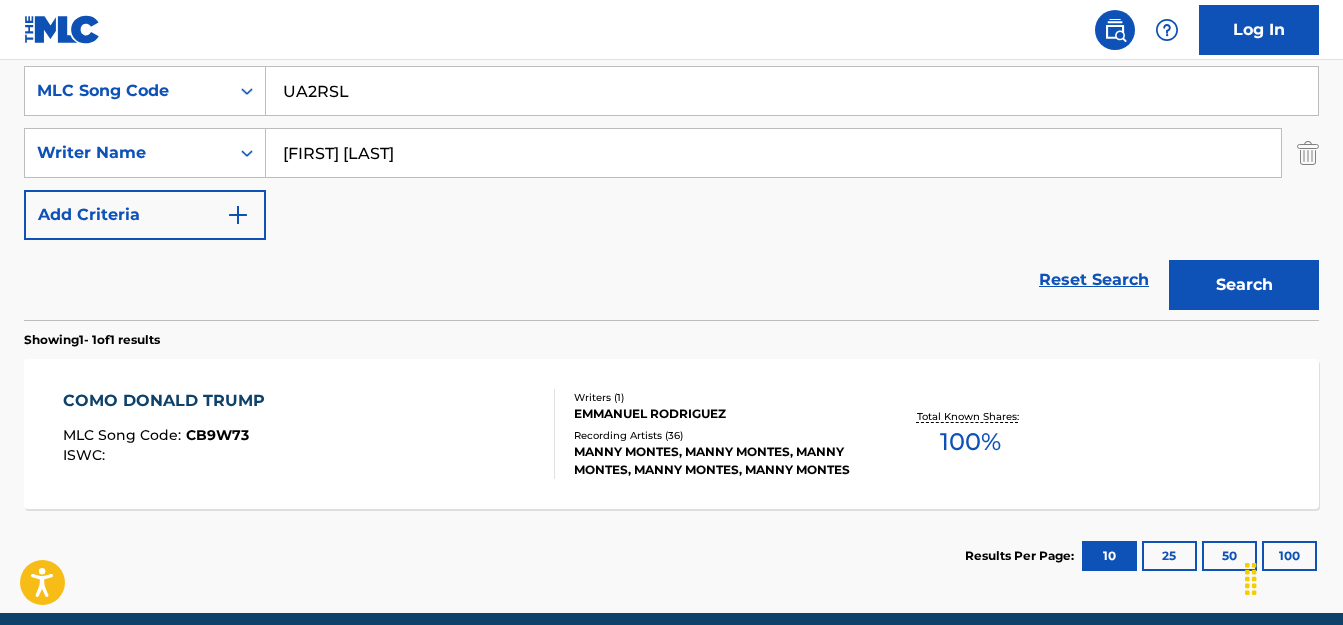 click on "Search" at bounding box center [1244, 285] 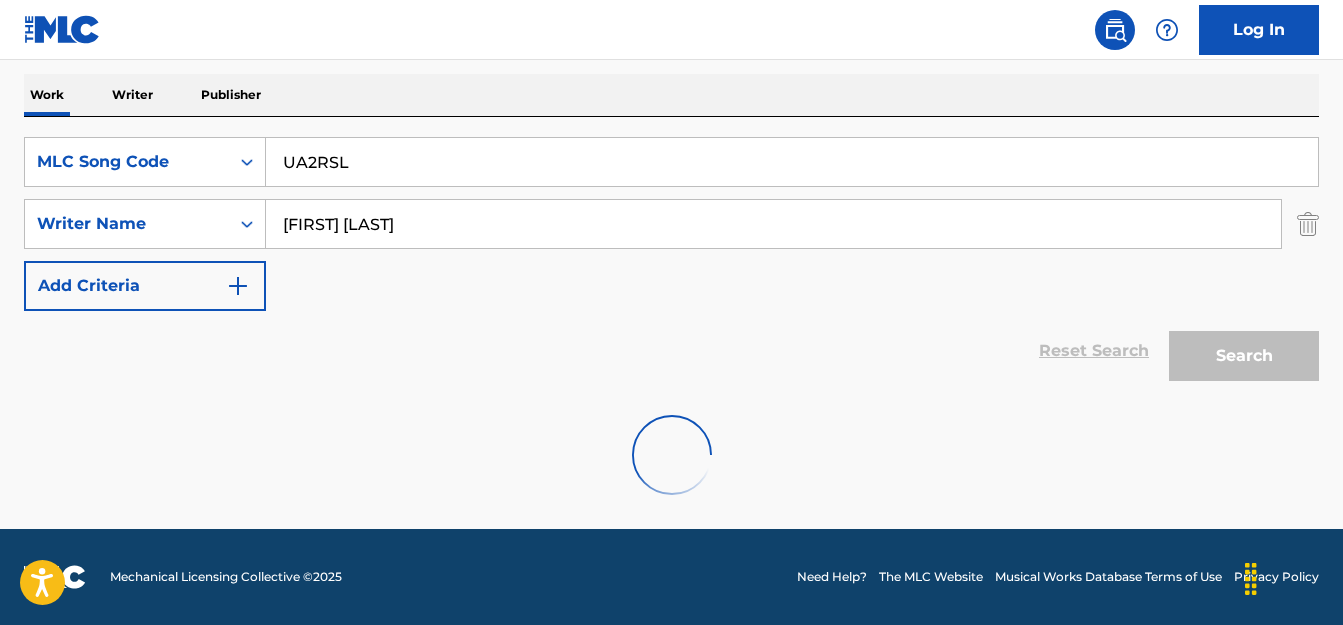 scroll, scrollTop: 379, scrollLeft: 0, axis: vertical 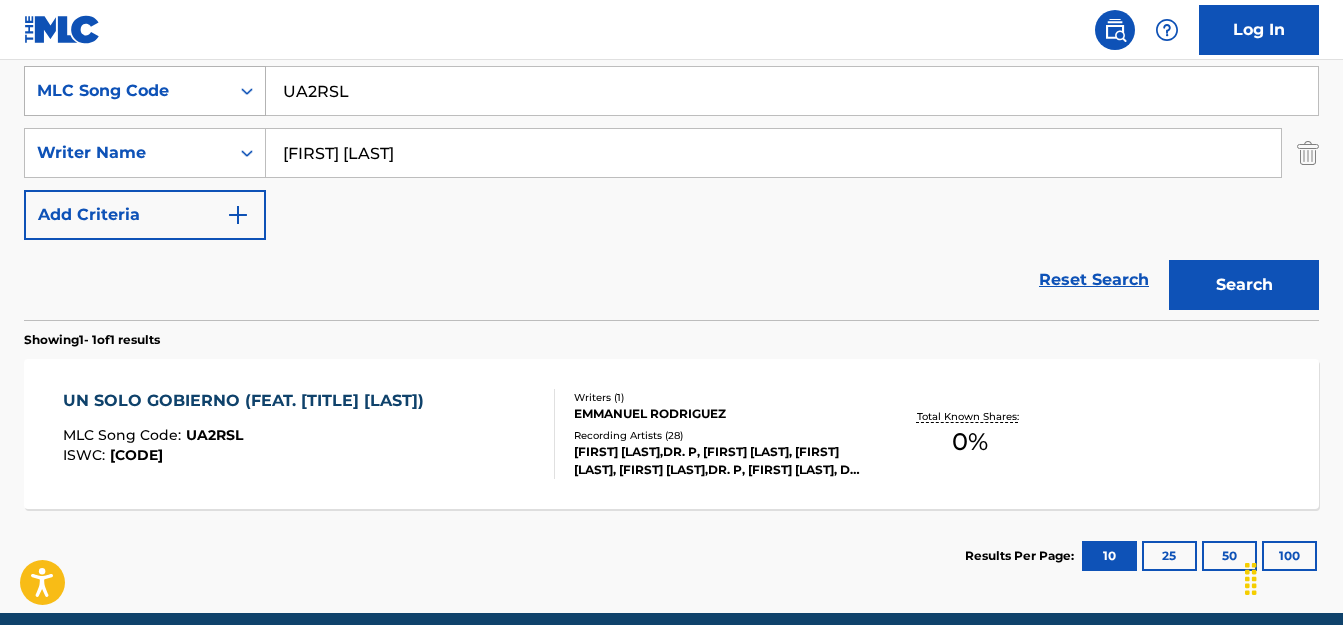 drag, startPoint x: 352, startPoint y: 94, endPoint x: 138, endPoint y: 76, distance: 214.75568 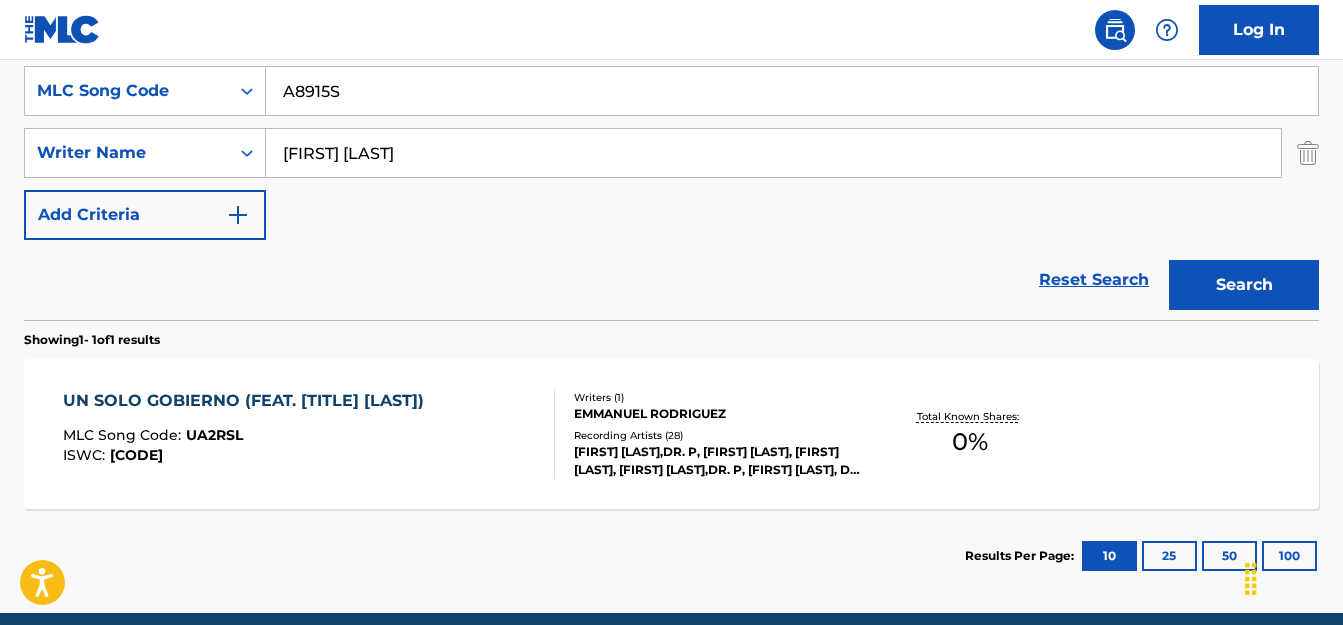 click on "Search" at bounding box center (1244, 285) 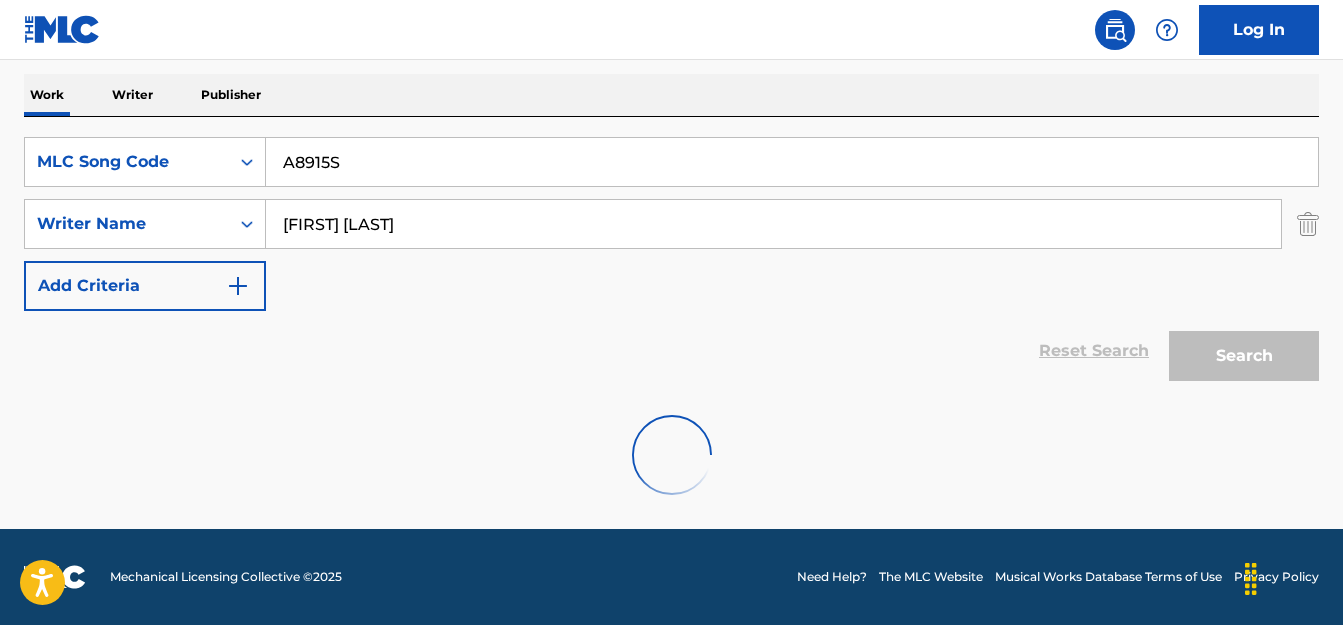 scroll, scrollTop: 379, scrollLeft: 0, axis: vertical 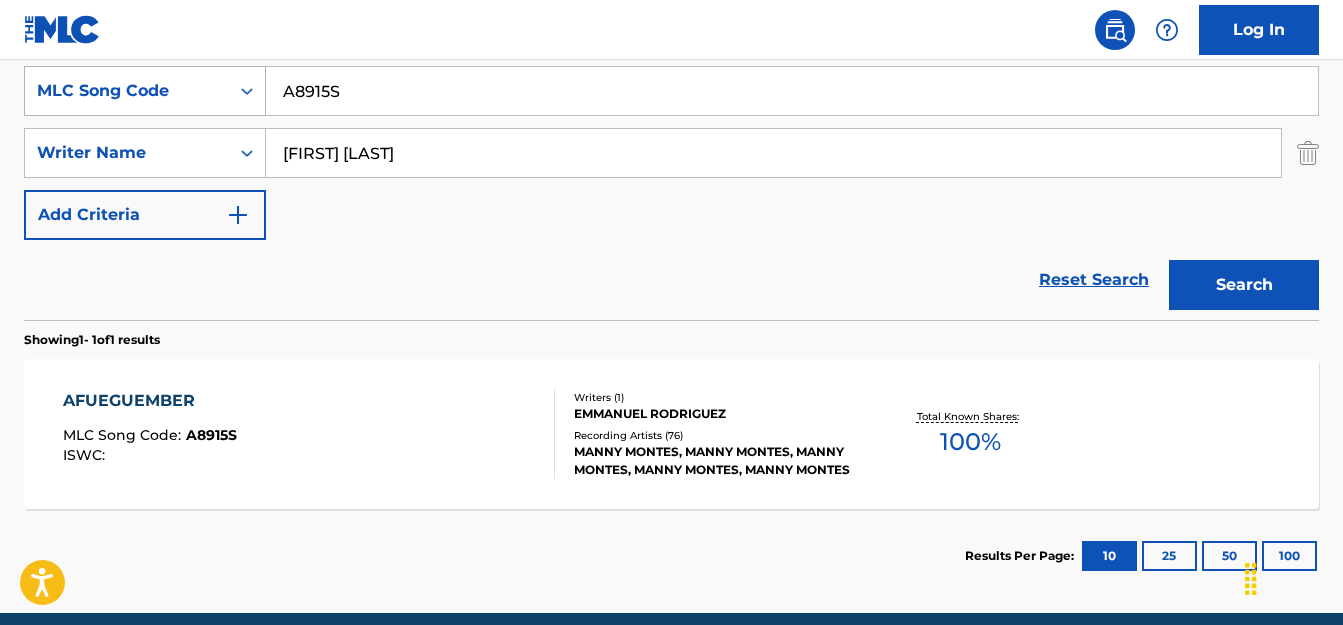 drag, startPoint x: 354, startPoint y: 92, endPoint x: 182, endPoint y: 101, distance: 172.2353 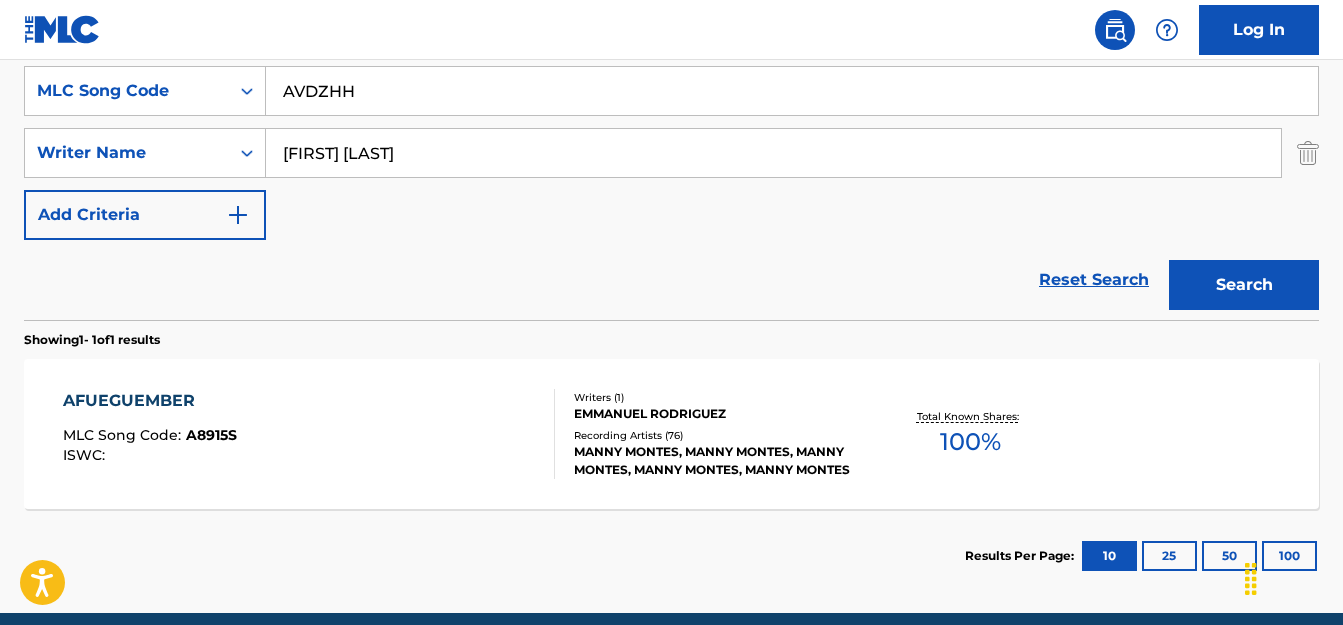 click on "Search" at bounding box center (1239, 280) 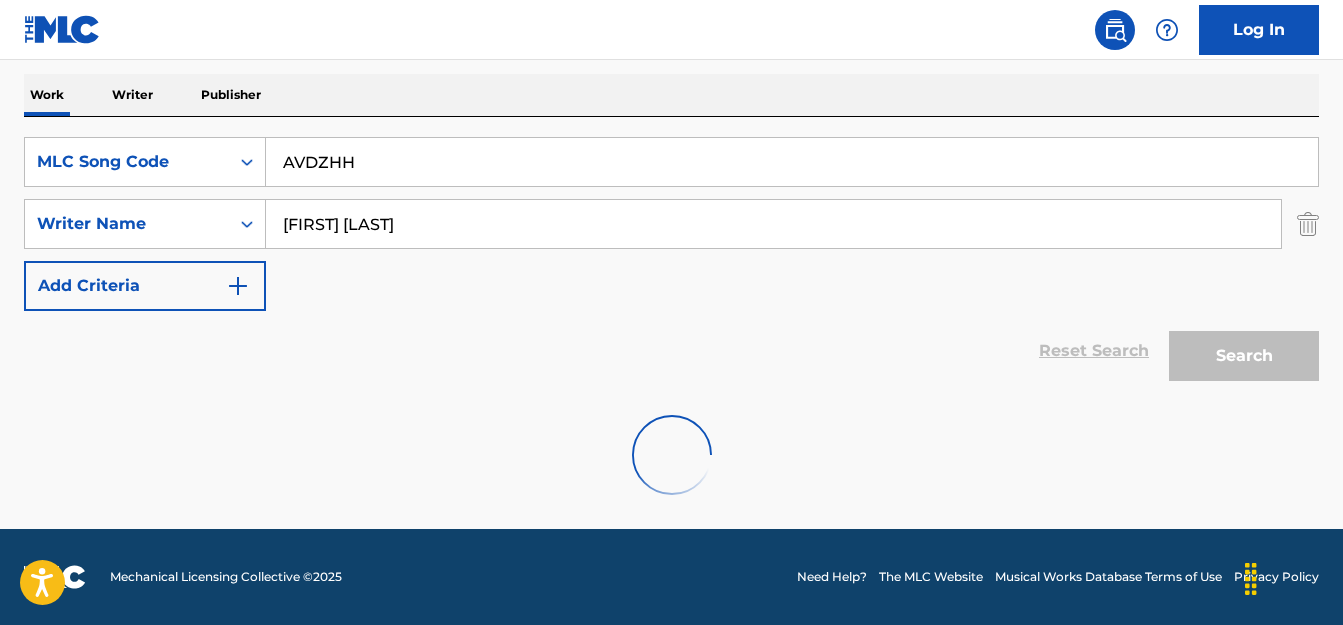 scroll, scrollTop: 379, scrollLeft: 0, axis: vertical 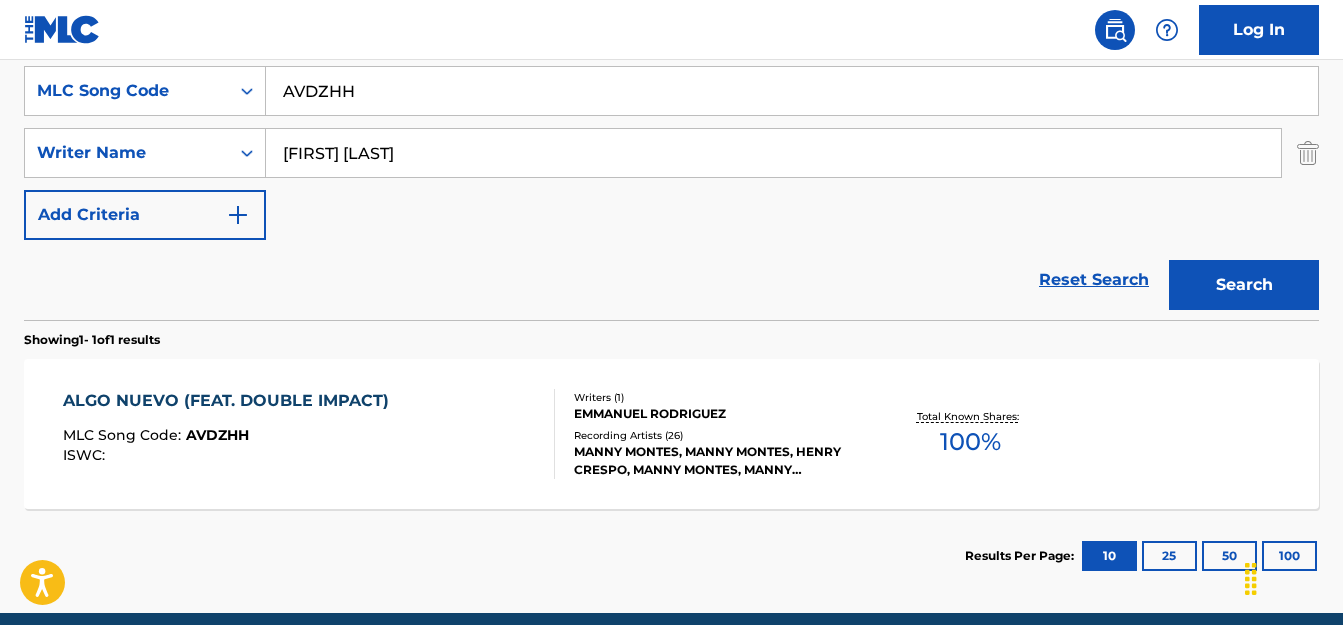 drag, startPoint x: 362, startPoint y: 89, endPoint x: 164, endPoint y: 65, distance: 199.44925 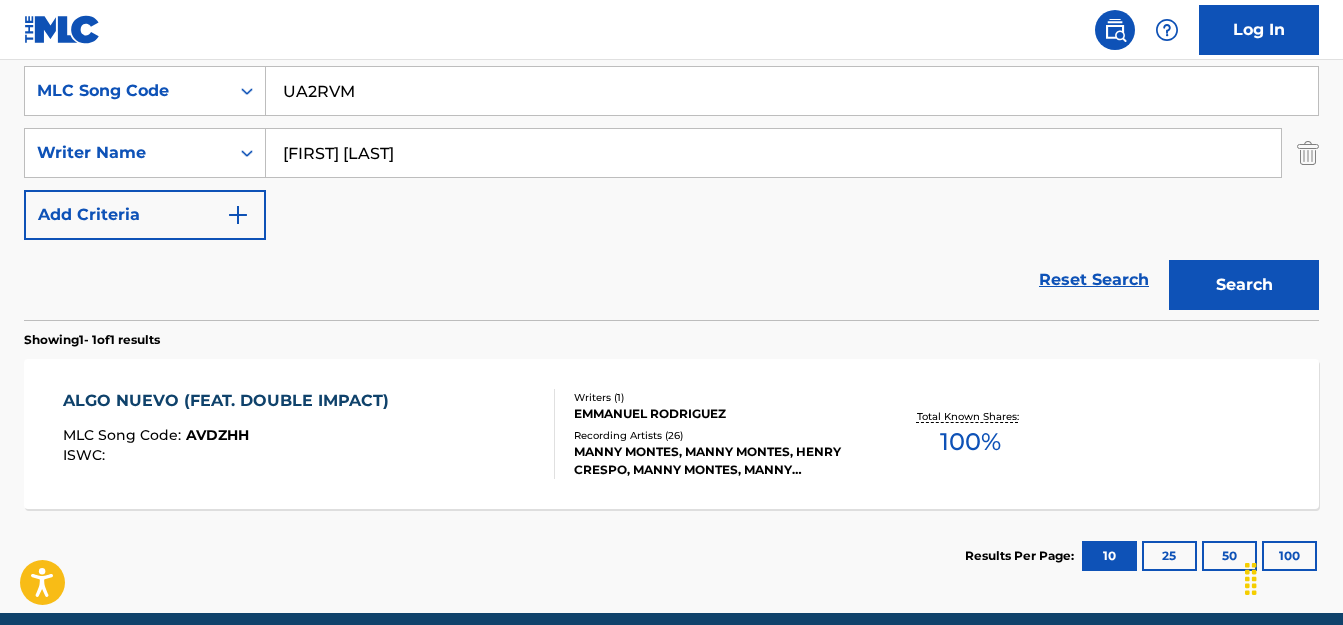 click on "Search" at bounding box center [1244, 285] 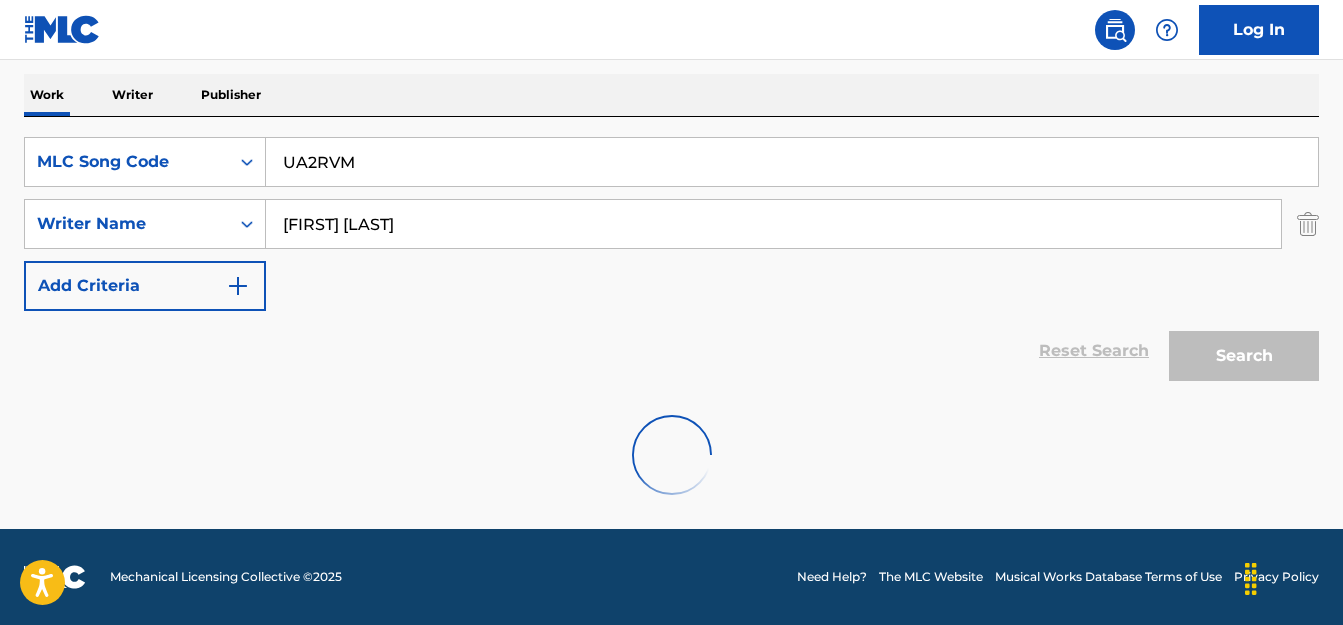 scroll, scrollTop: 379, scrollLeft: 0, axis: vertical 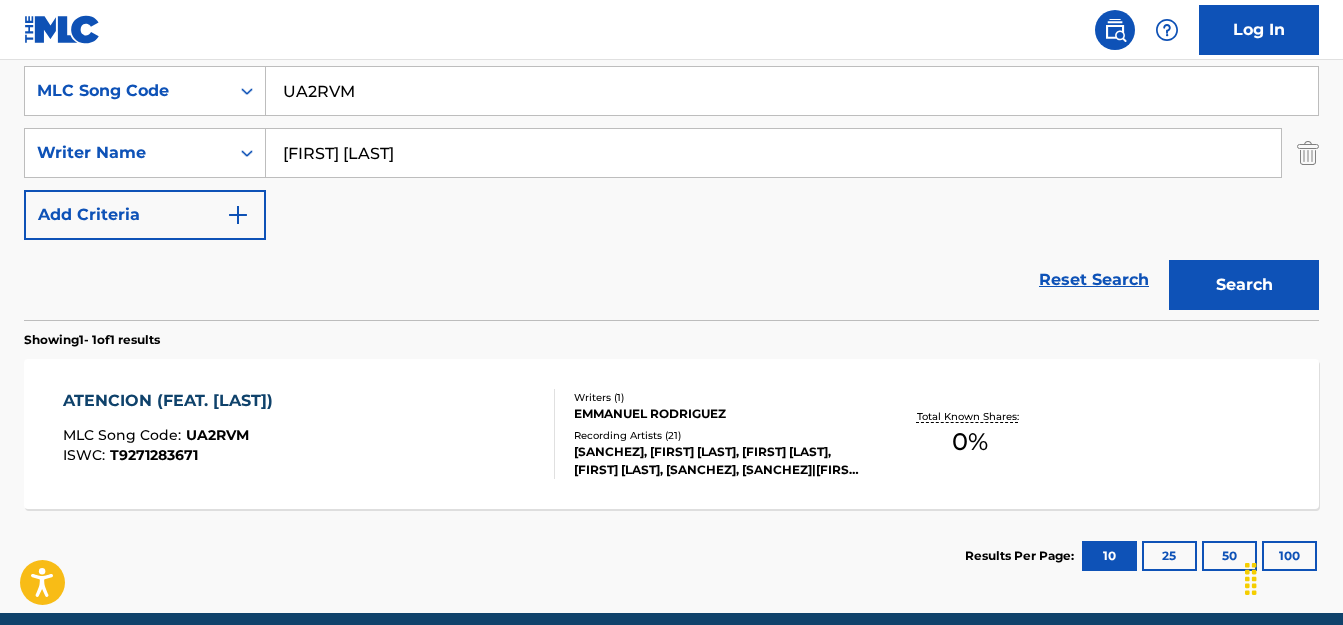 drag, startPoint x: 359, startPoint y: 81, endPoint x: 299, endPoint y: 78, distance: 60.074955 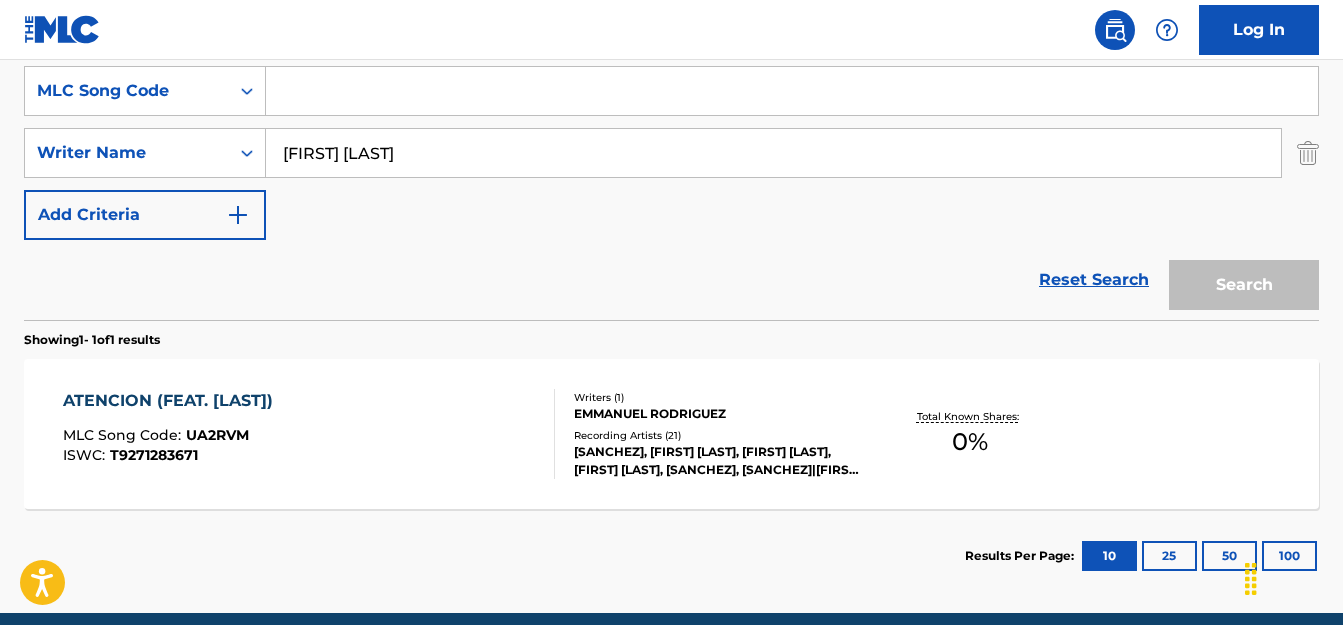 paste on "UA2RS8" 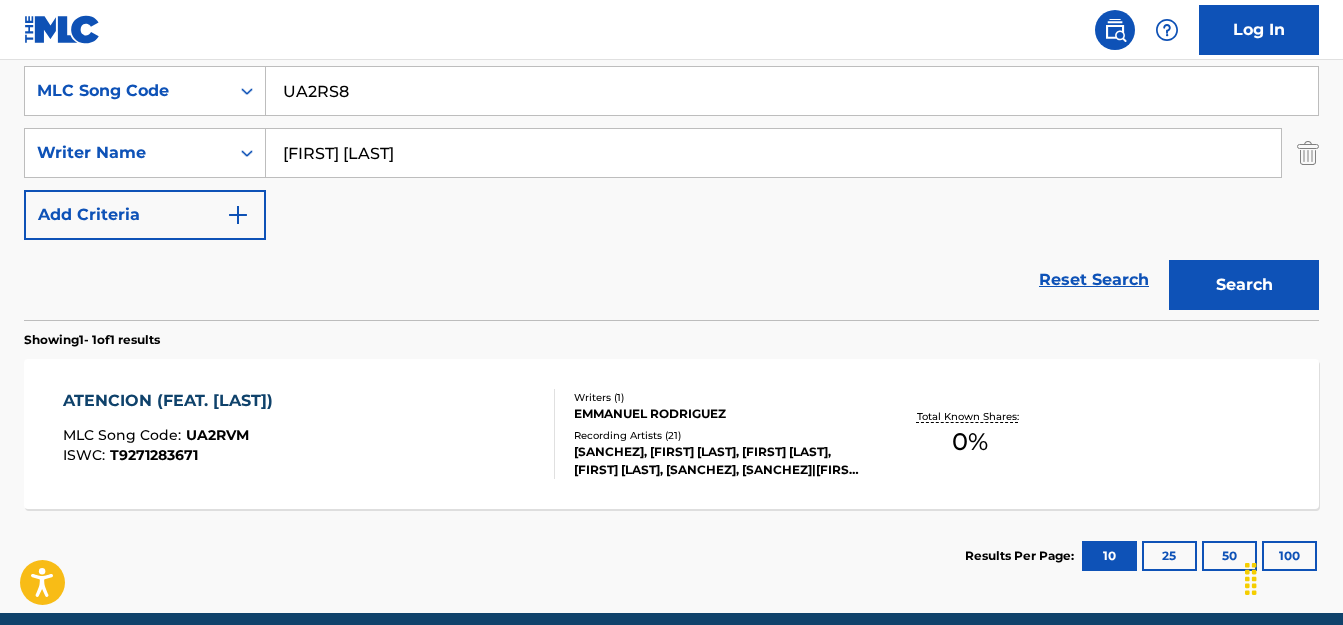 click on "Search" at bounding box center (1244, 285) 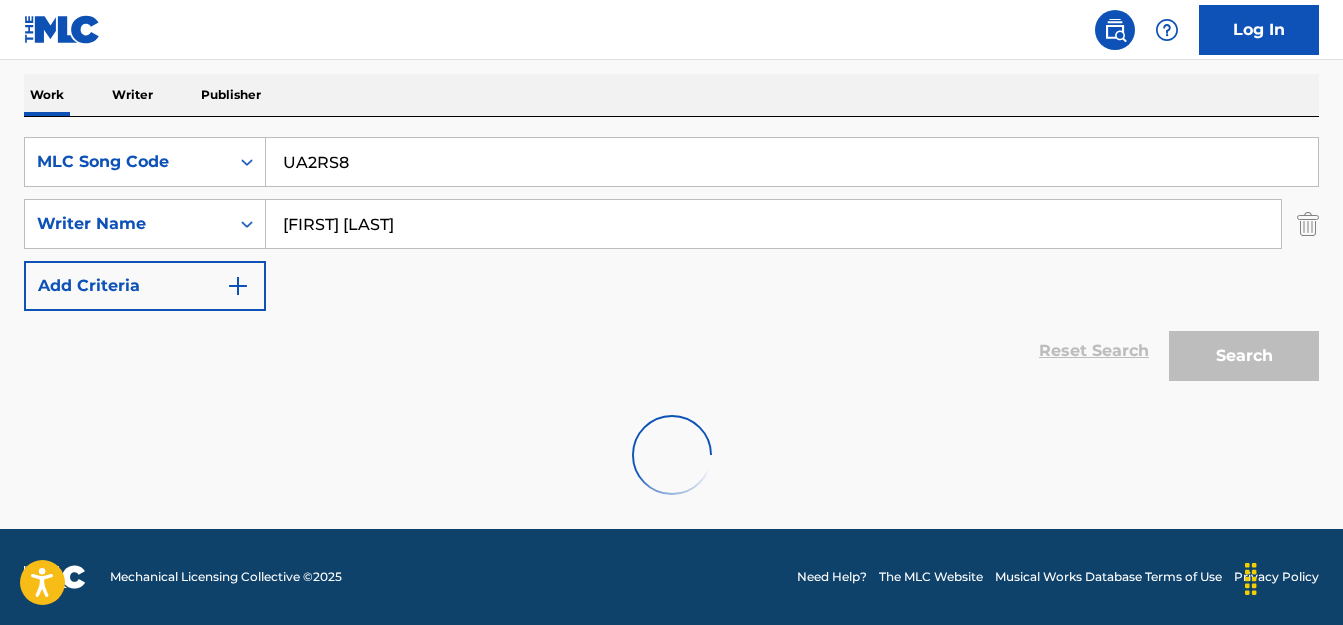 scroll, scrollTop: 379, scrollLeft: 0, axis: vertical 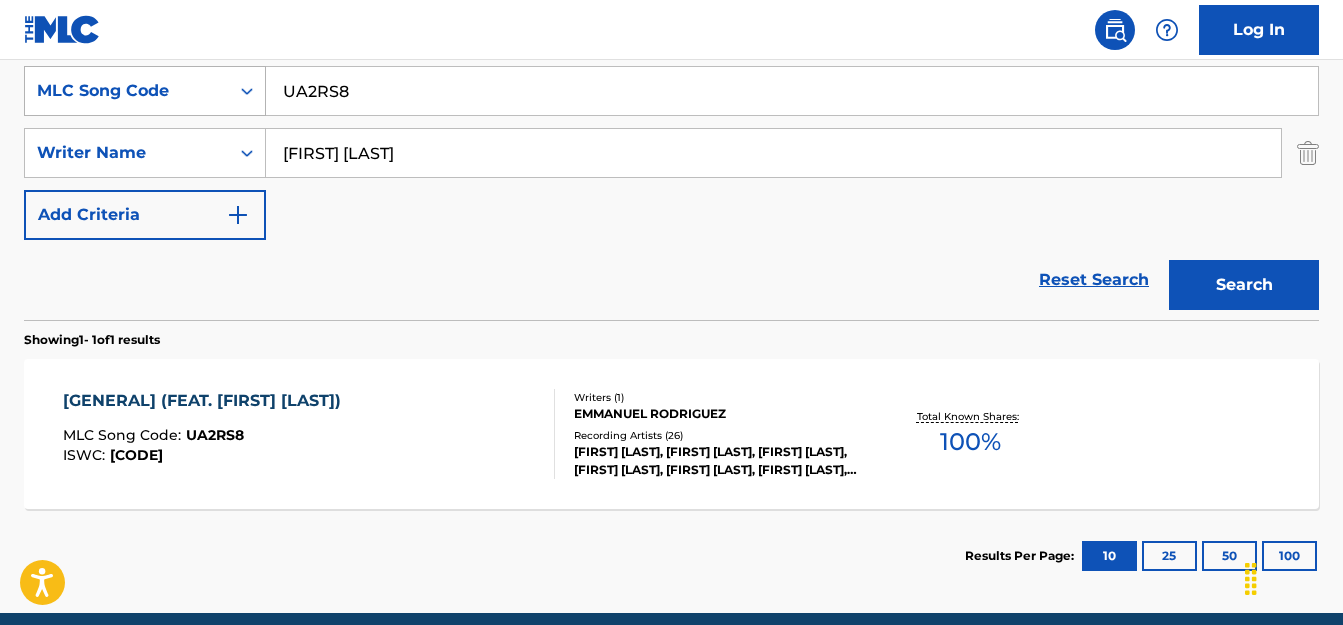drag, startPoint x: 366, startPoint y: 91, endPoint x: 137, endPoint y: 69, distance: 230.05434 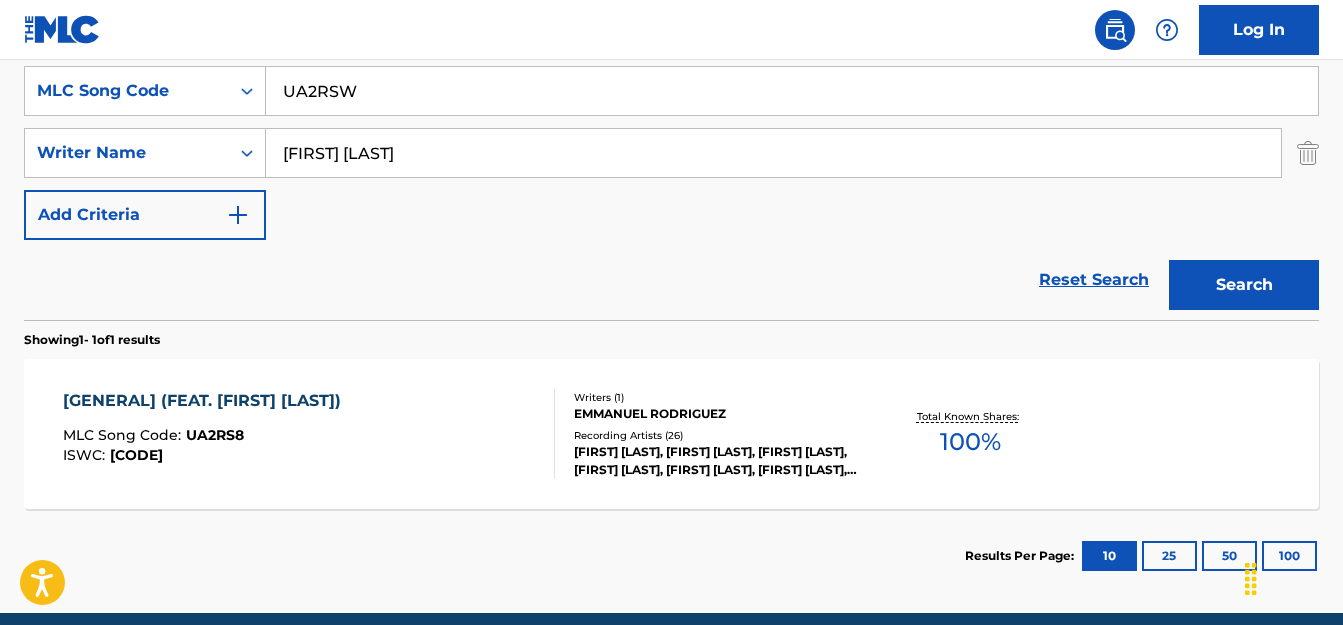 click on "Search" at bounding box center (1244, 285) 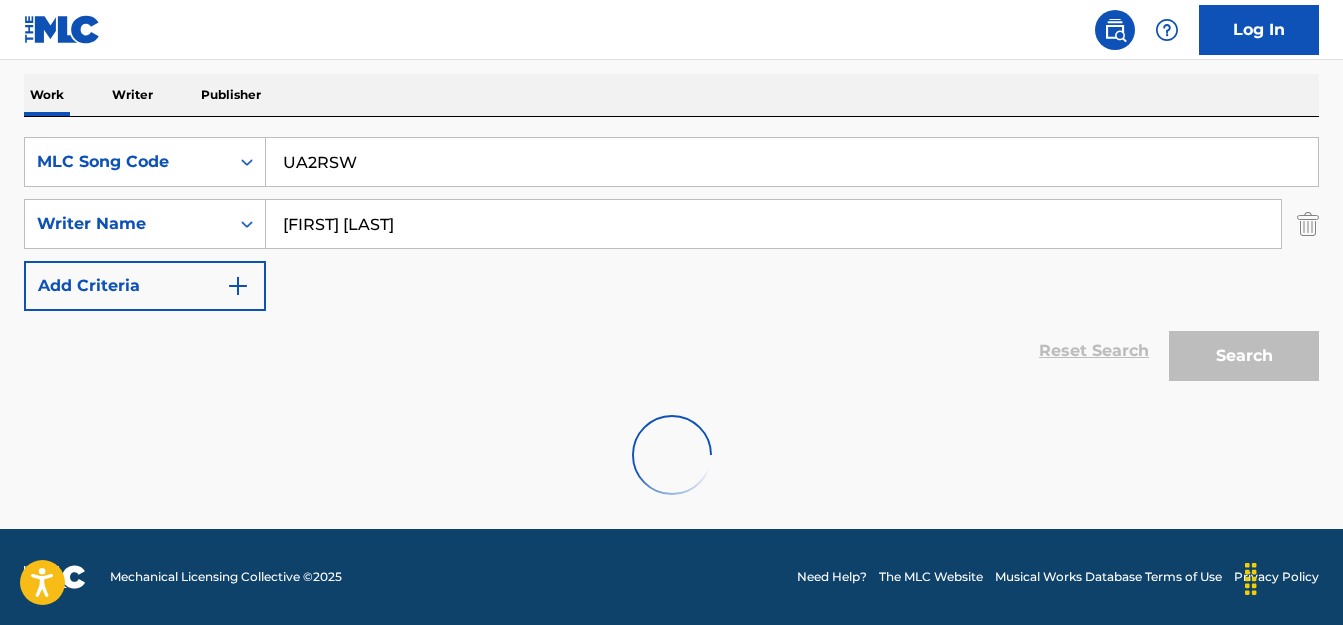 scroll, scrollTop: 379, scrollLeft: 0, axis: vertical 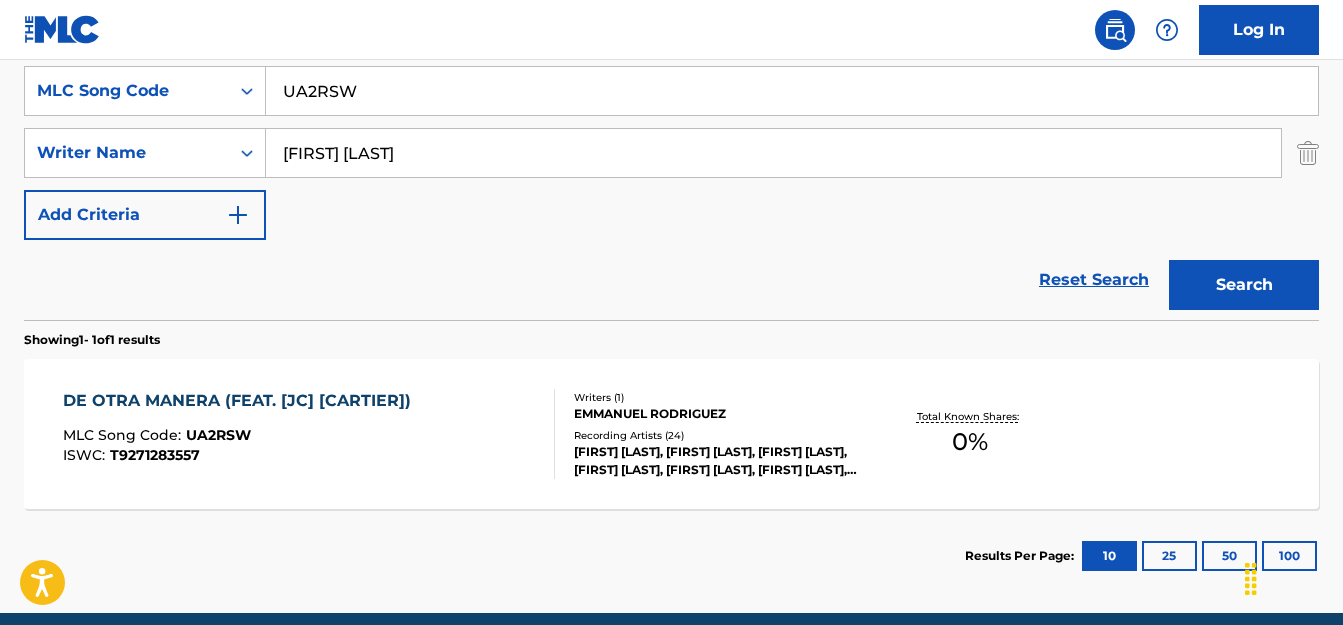 drag, startPoint x: 357, startPoint y: 97, endPoint x: 309, endPoint y: 94, distance: 48.09366 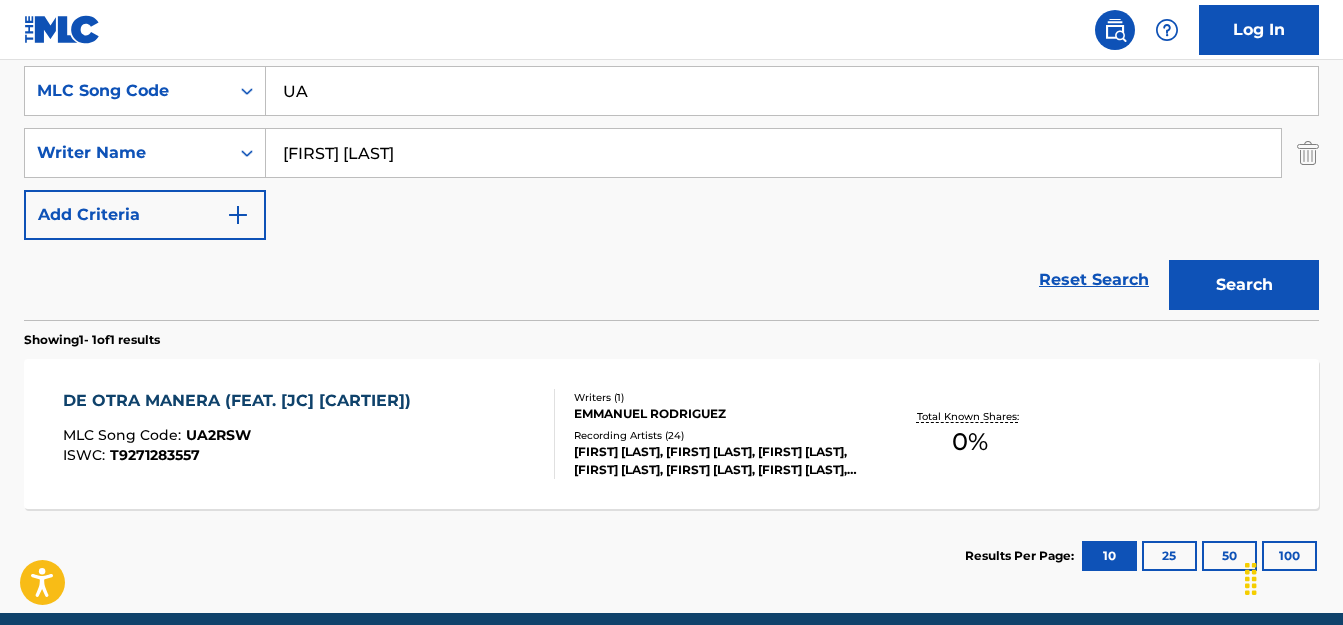 type on "U" 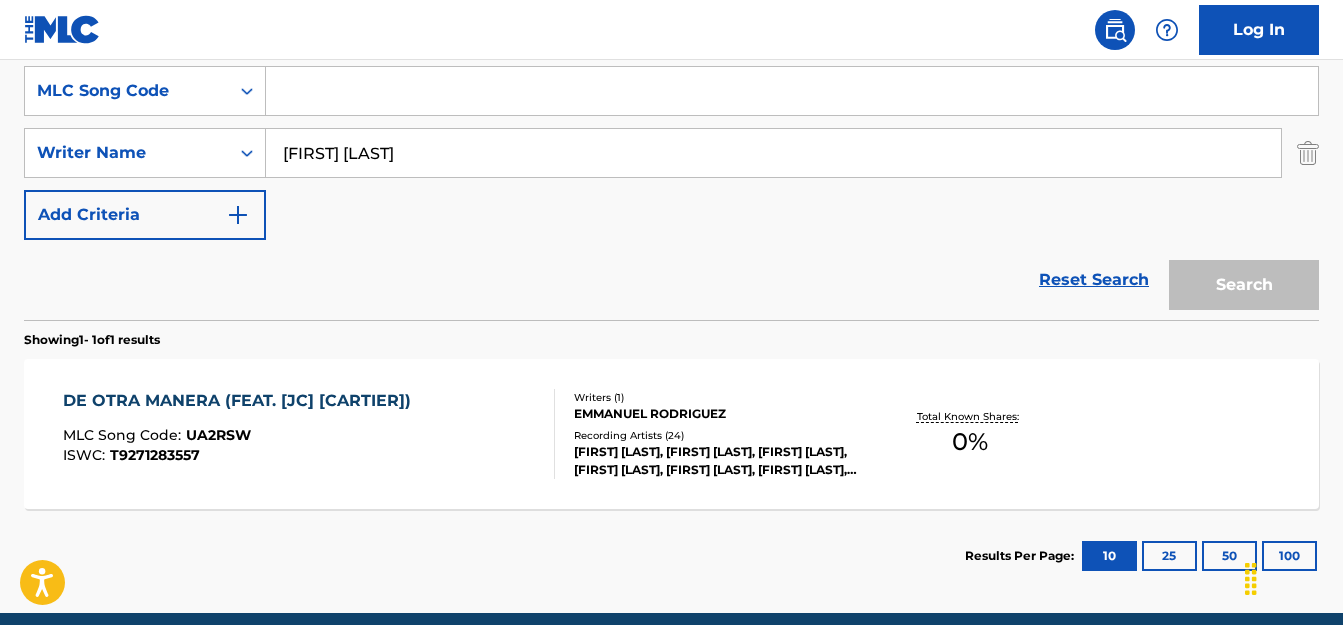 paste on "[CODE]" 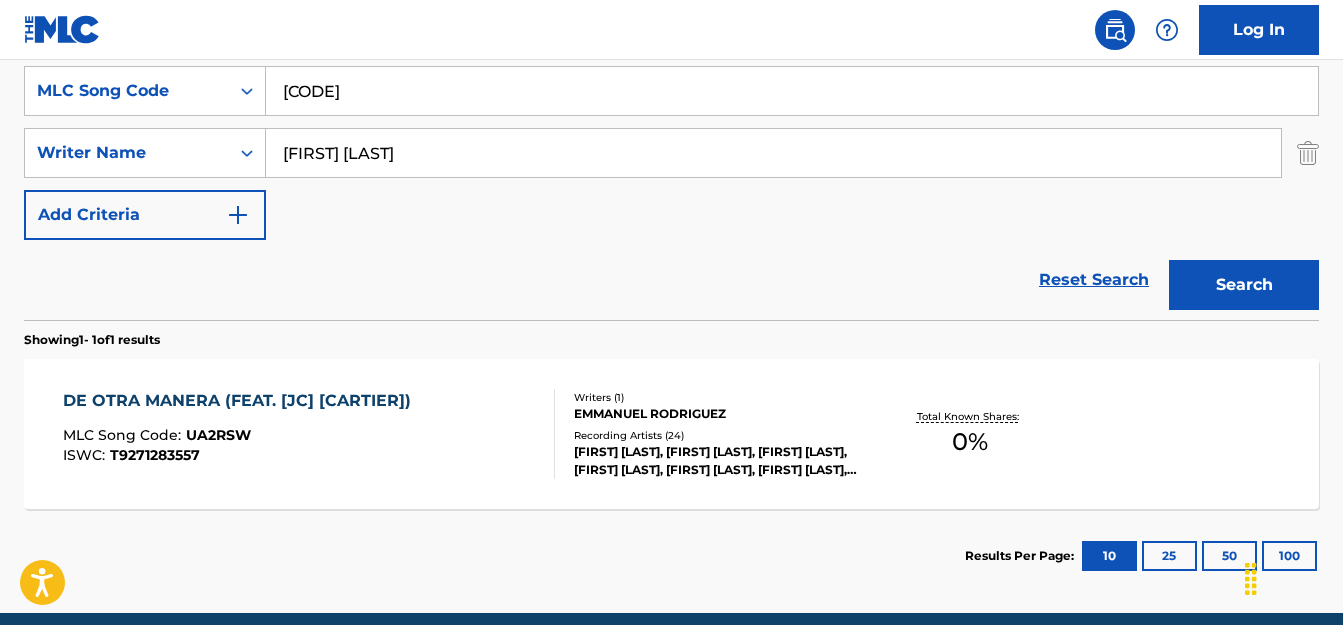 click on "Search" at bounding box center (1244, 285) 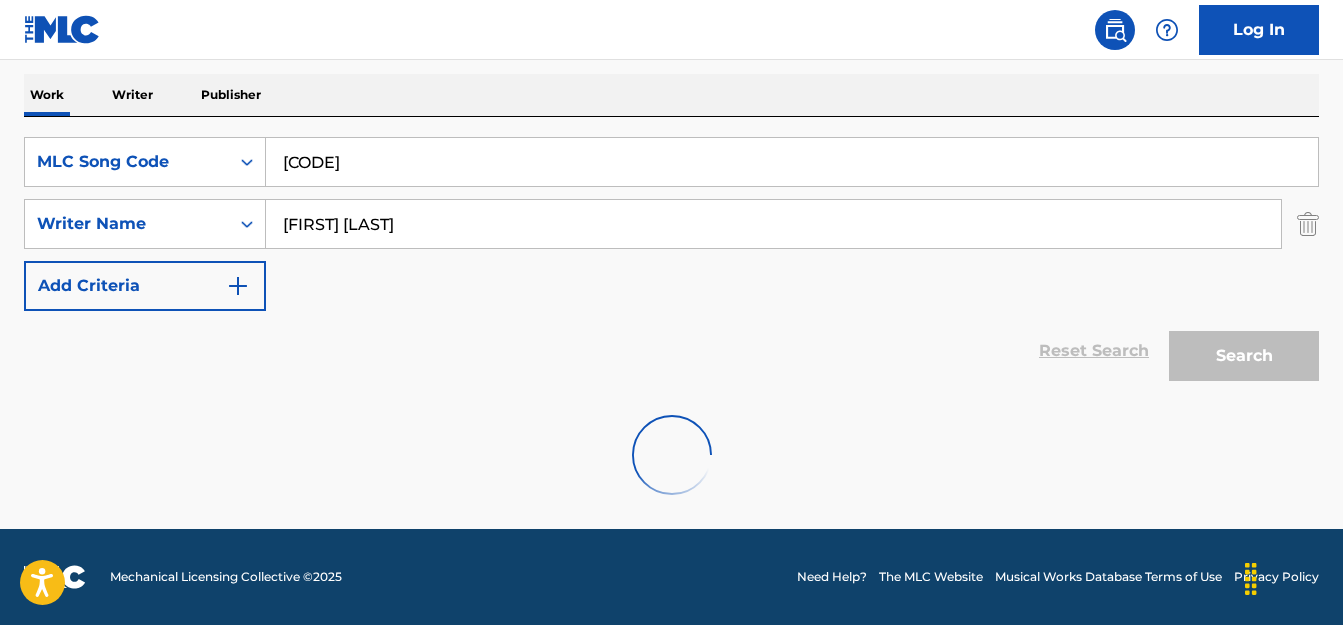 scroll, scrollTop: 379, scrollLeft: 0, axis: vertical 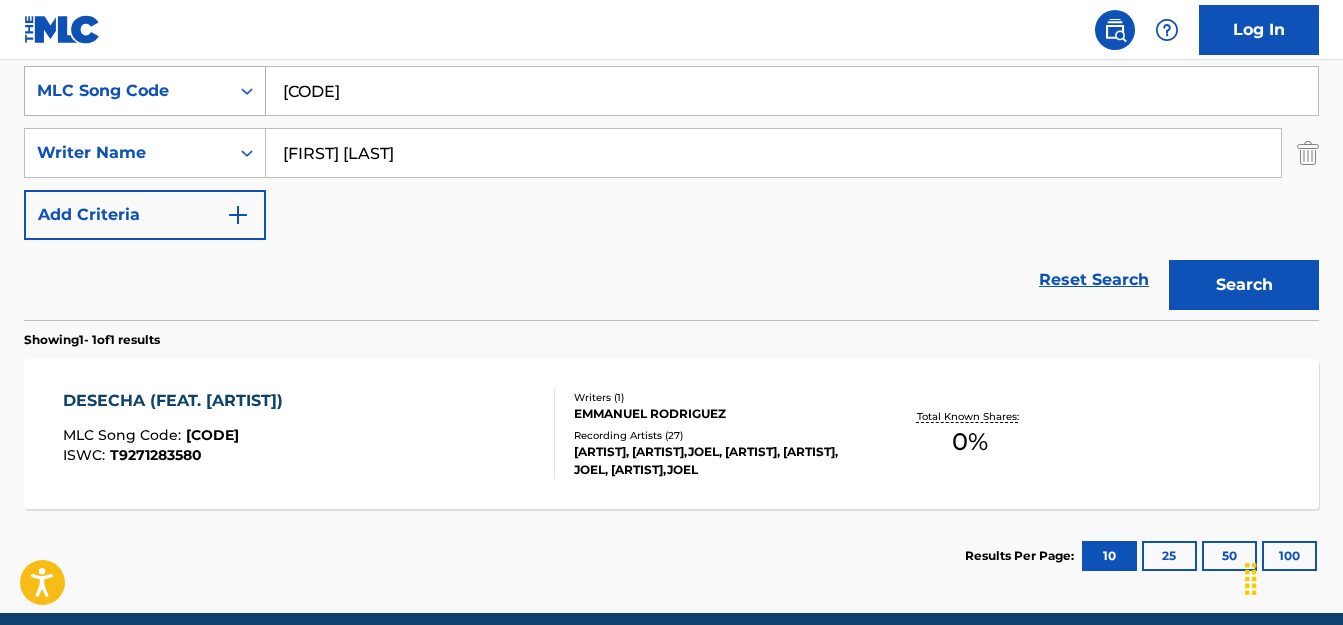 drag, startPoint x: 360, startPoint y: 86, endPoint x: 128, endPoint y: 71, distance: 232.4844 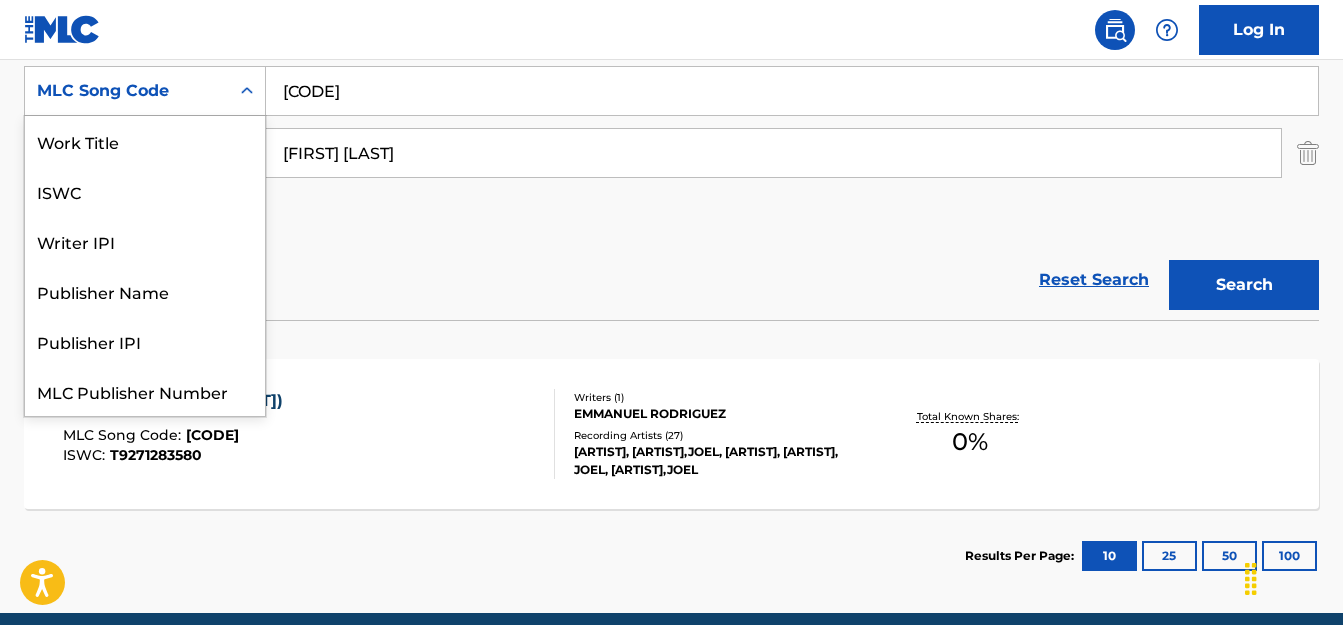 scroll, scrollTop: 50, scrollLeft: 0, axis: vertical 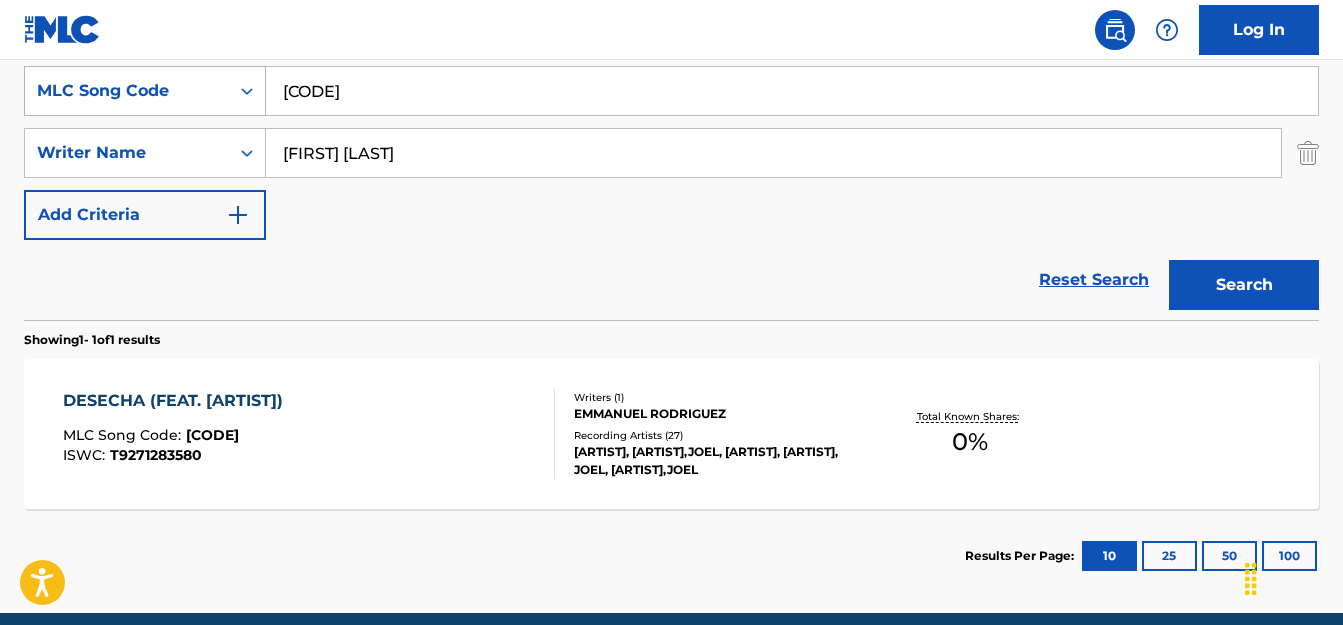 drag, startPoint x: 355, startPoint y: 96, endPoint x: 102, endPoint y: 85, distance: 253.23901 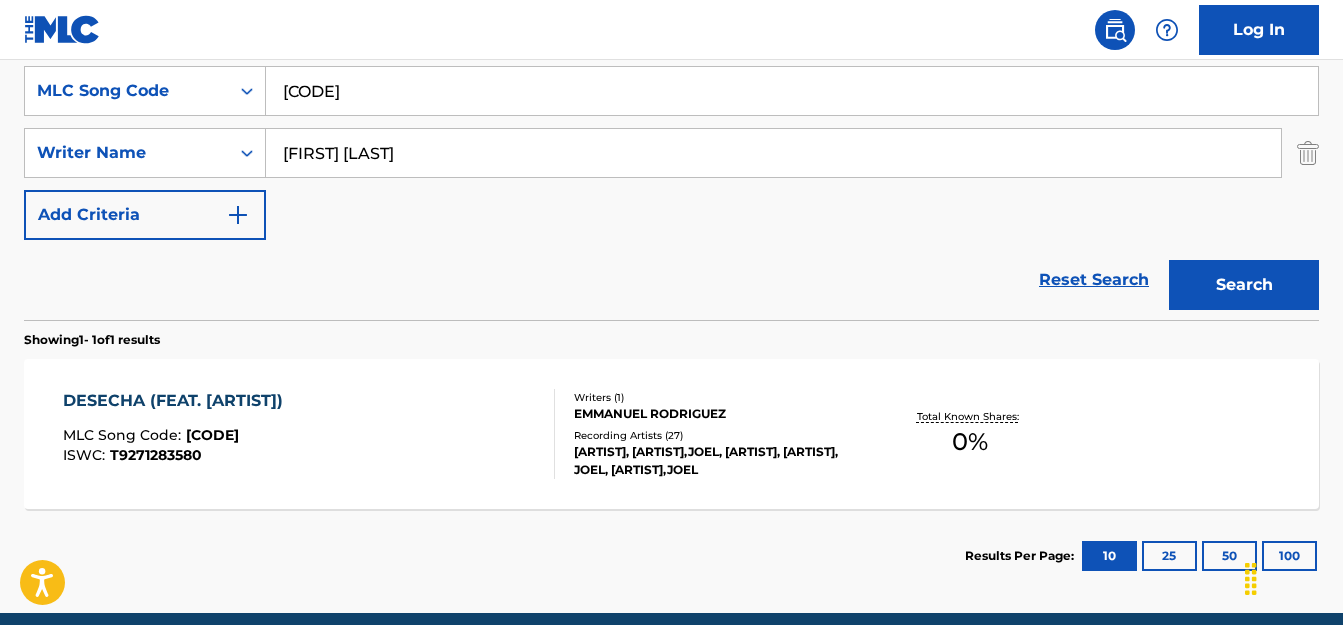 click on "Search" at bounding box center (1244, 285) 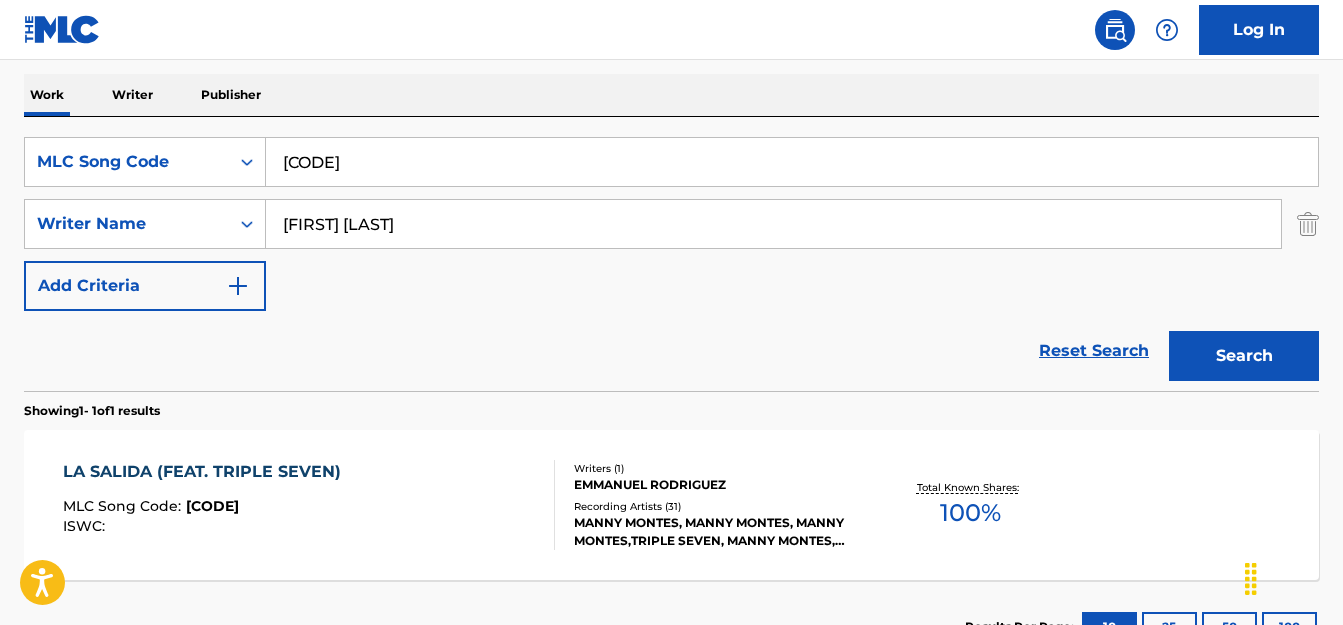 scroll, scrollTop: 379, scrollLeft: 0, axis: vertical 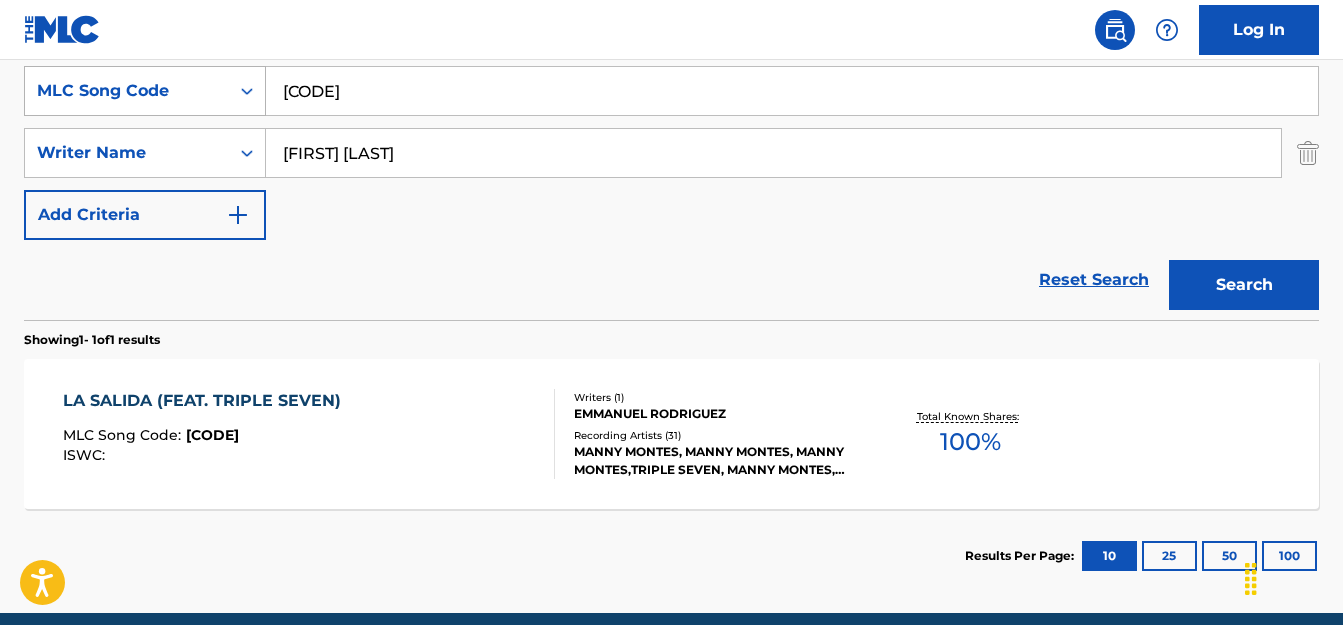 drag, startPoint x: 369, startPoint y: 91, endPoint x: 135, endPoint y: 67, distance: 235.22755 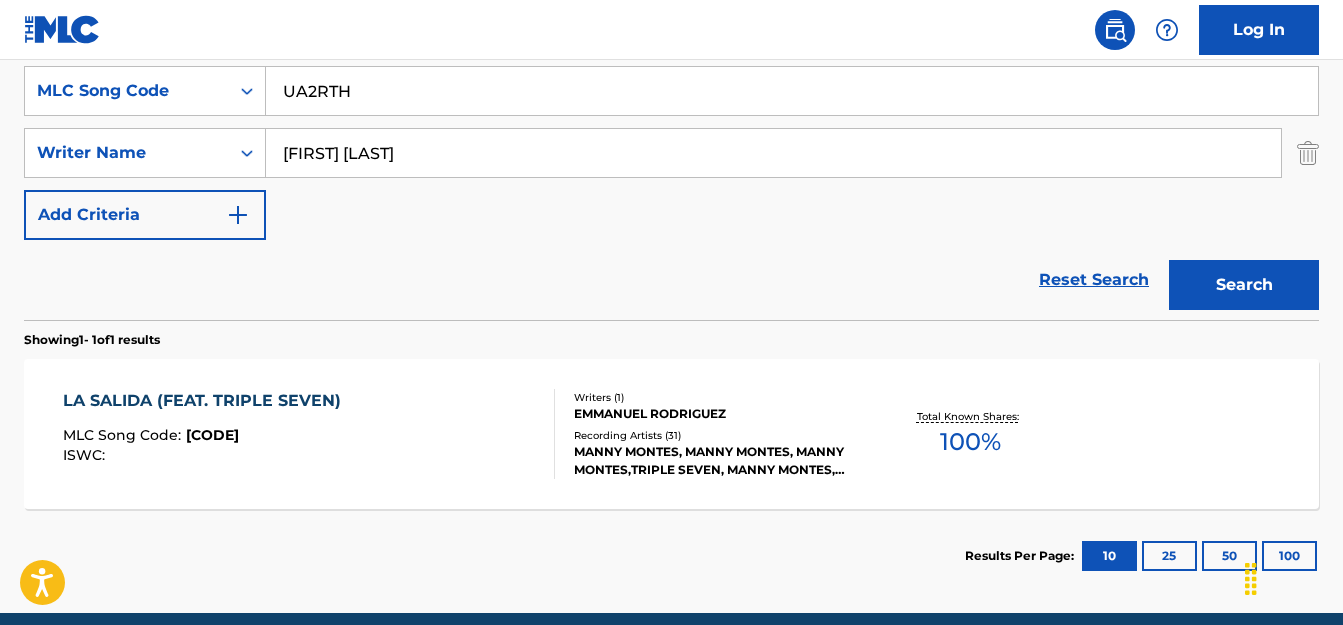 click on "Search" at bounding box center [1244, 285] 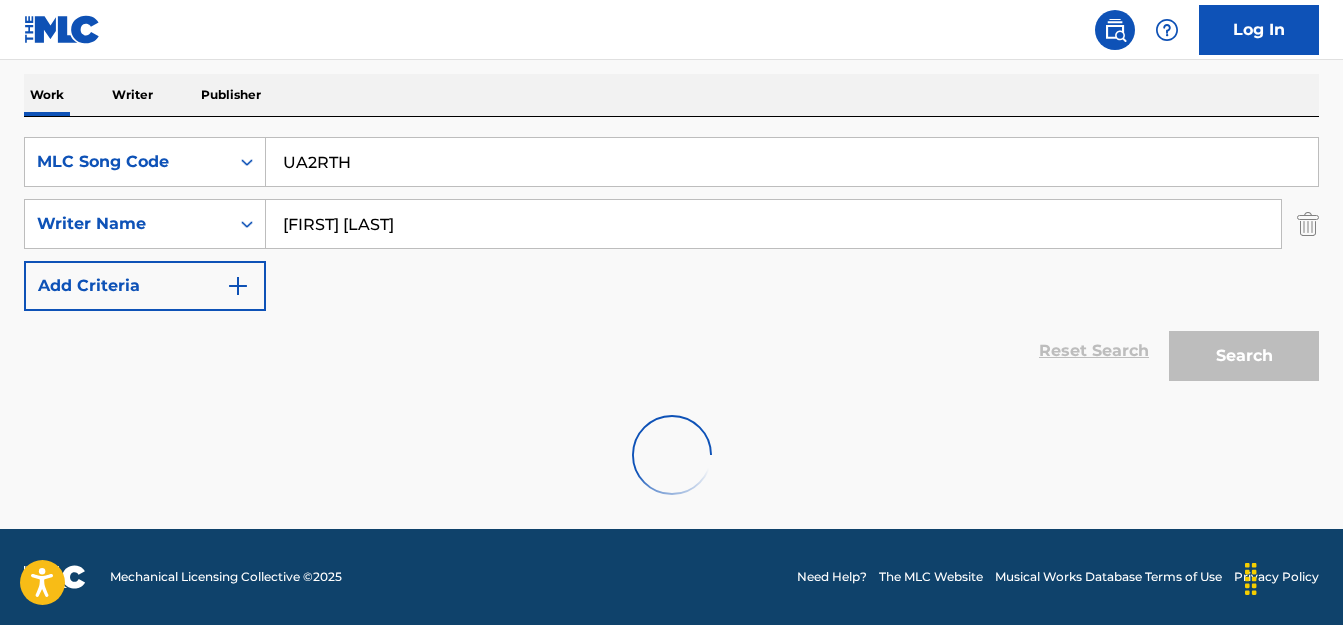 scroll, scrollTop: 379, scrollLeft: 0, axis: vertical 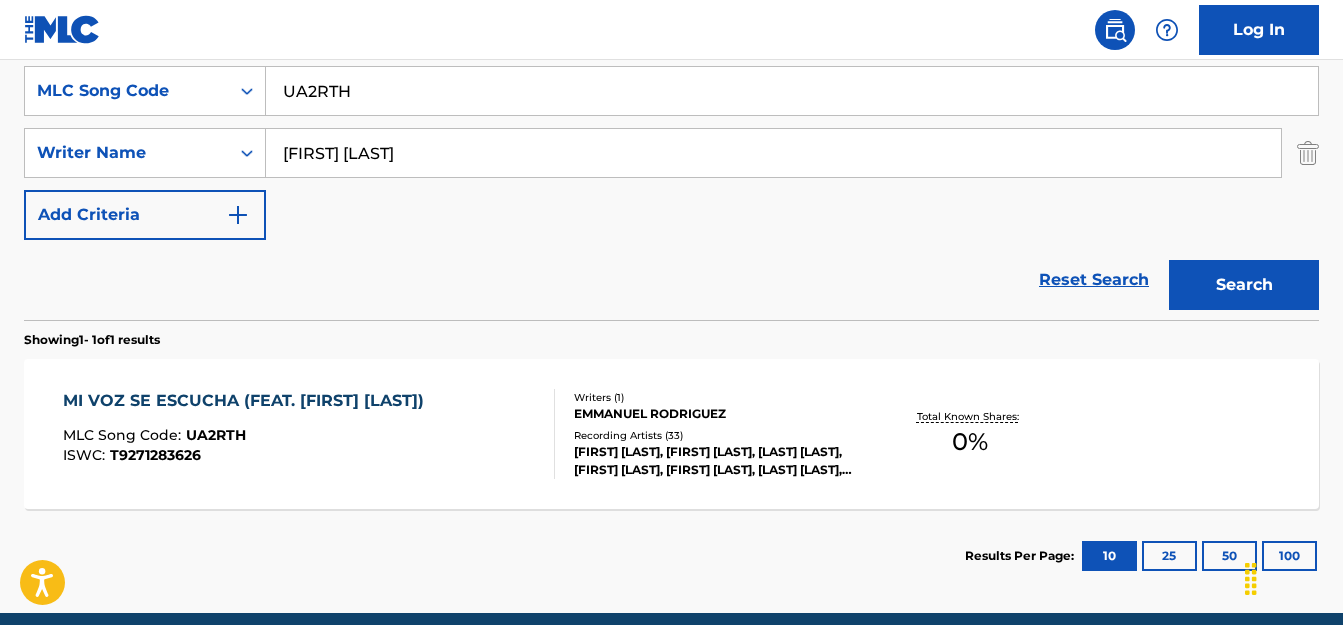 drag, startPoint x: 361, startPoint y: 94, endPoint x: 281, endPoint y: 89, distance: 80.1561 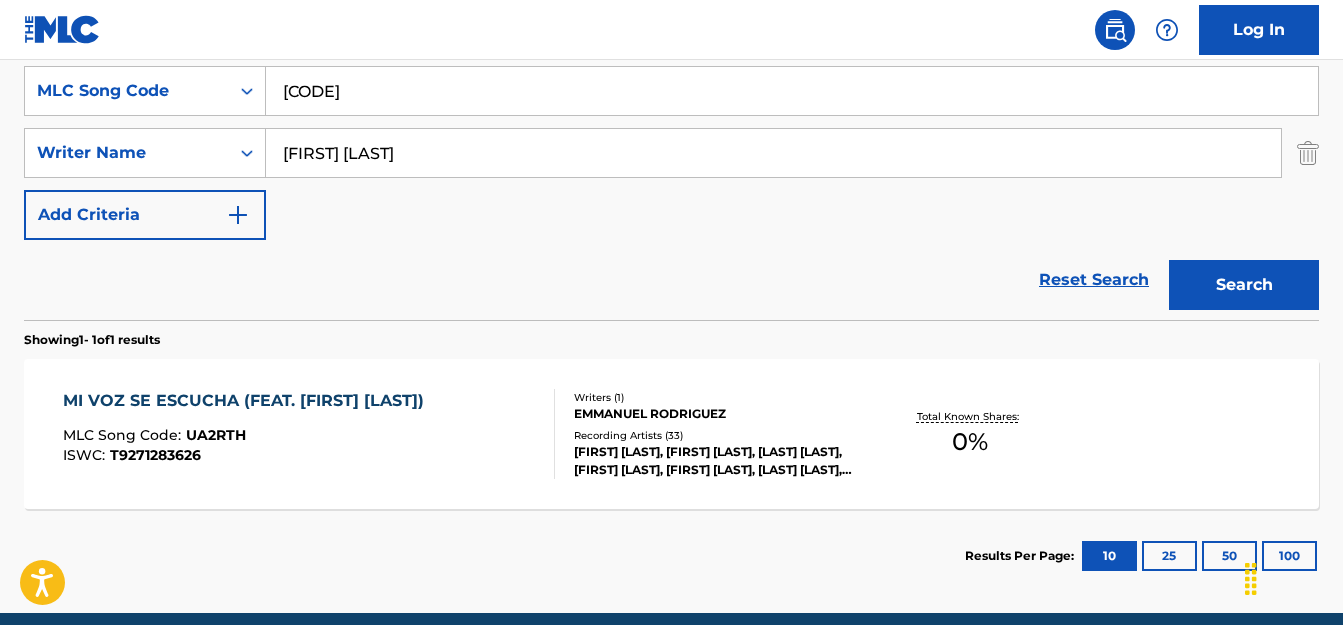 type on "[CODE]" 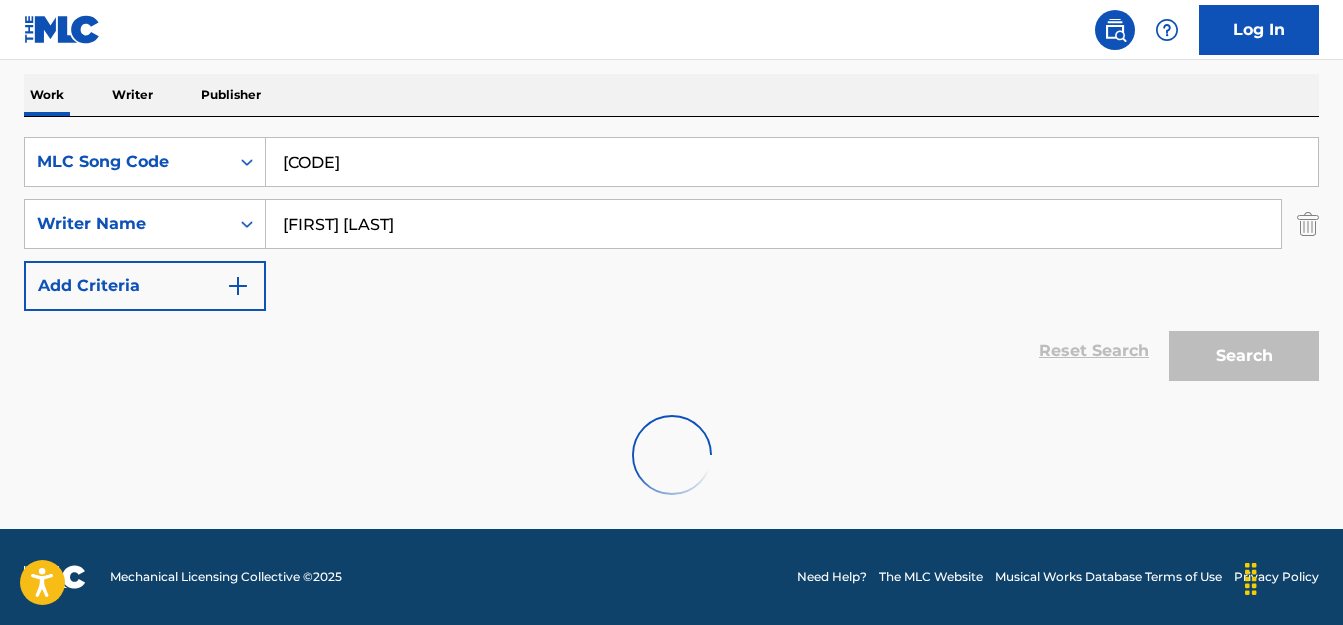 scroll, scrollTop: 243, scrollLeft: 0, axis: vertical 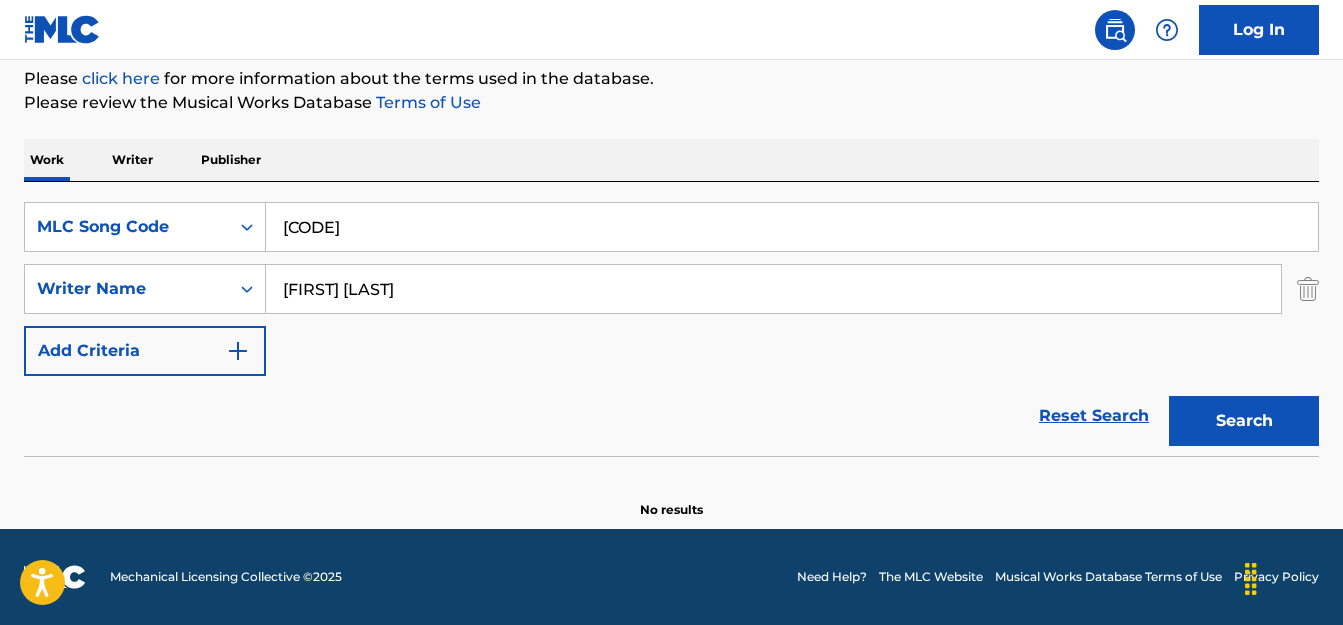 click on "Search" at bounding box center [1244, 421] 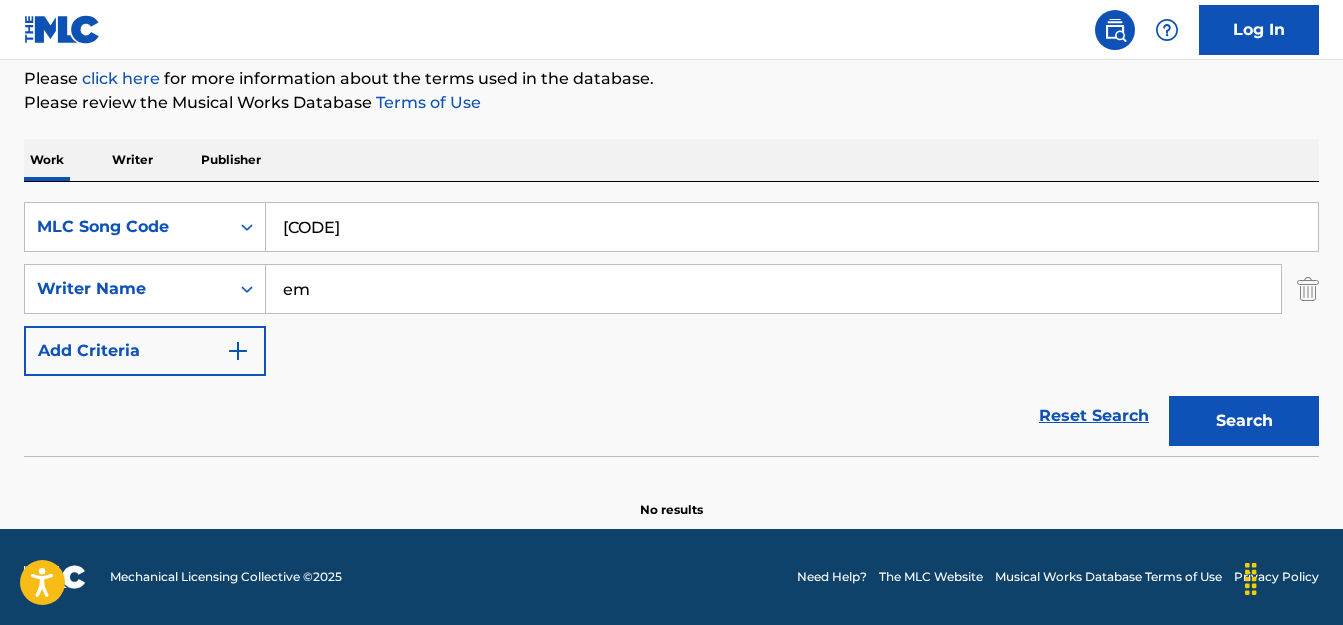 type on "e" 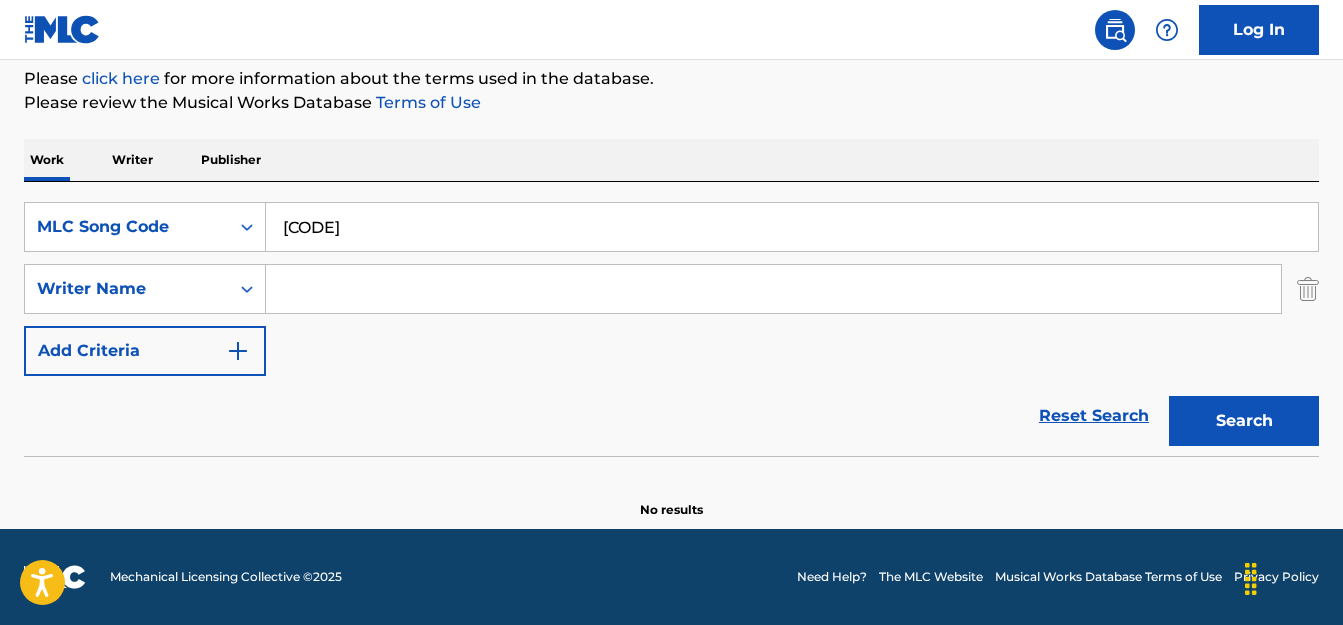 type 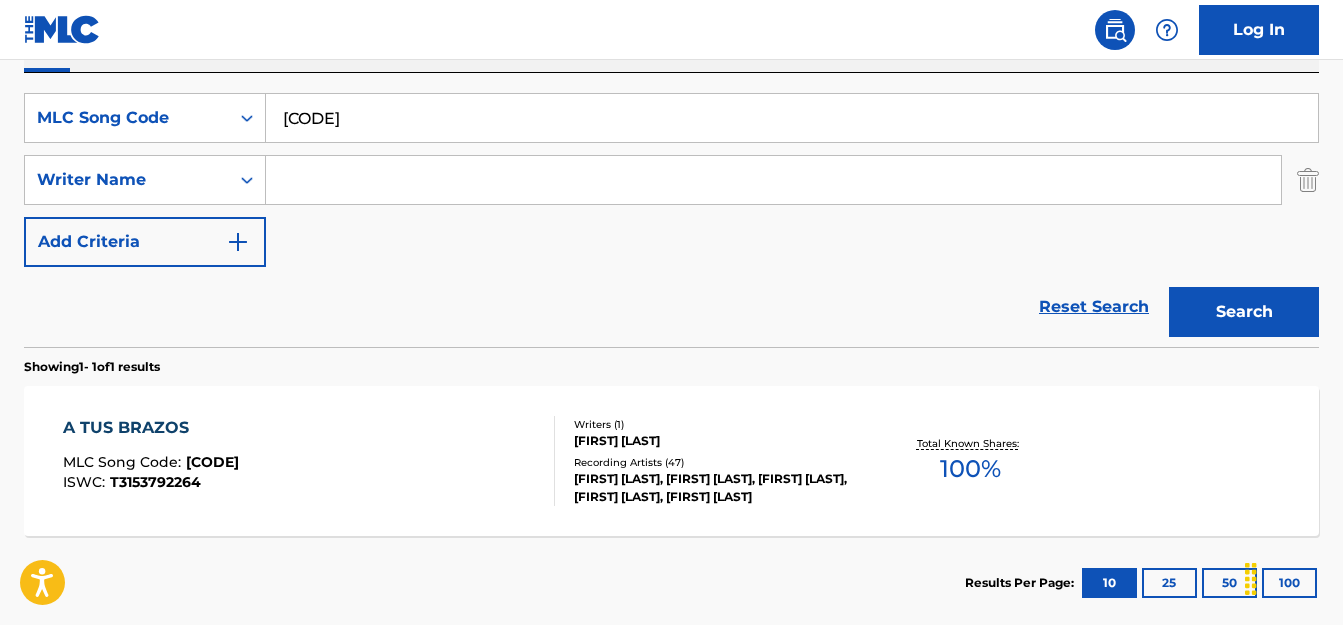 scroll, scrollTop: 407, scrollLeft: 0, axis: vertical 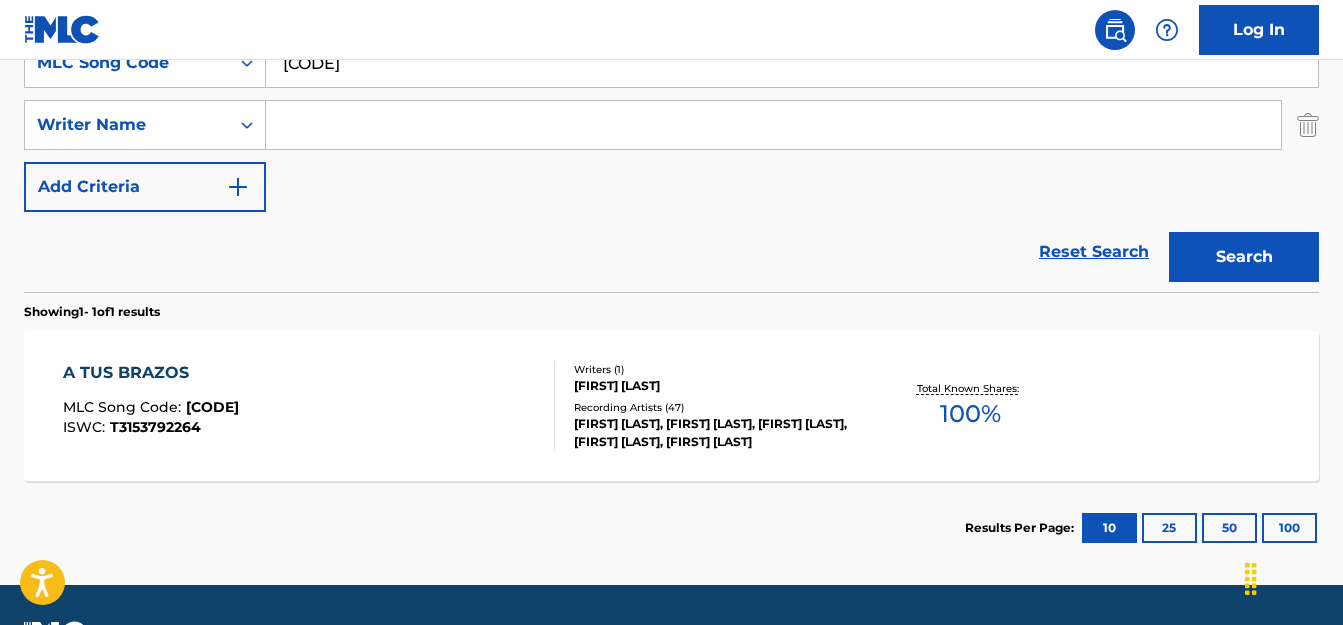 drag, startPoint x: 363, startPoint y: 68, endPoint x: 193, endPoint y: 59, distance: 170.23807 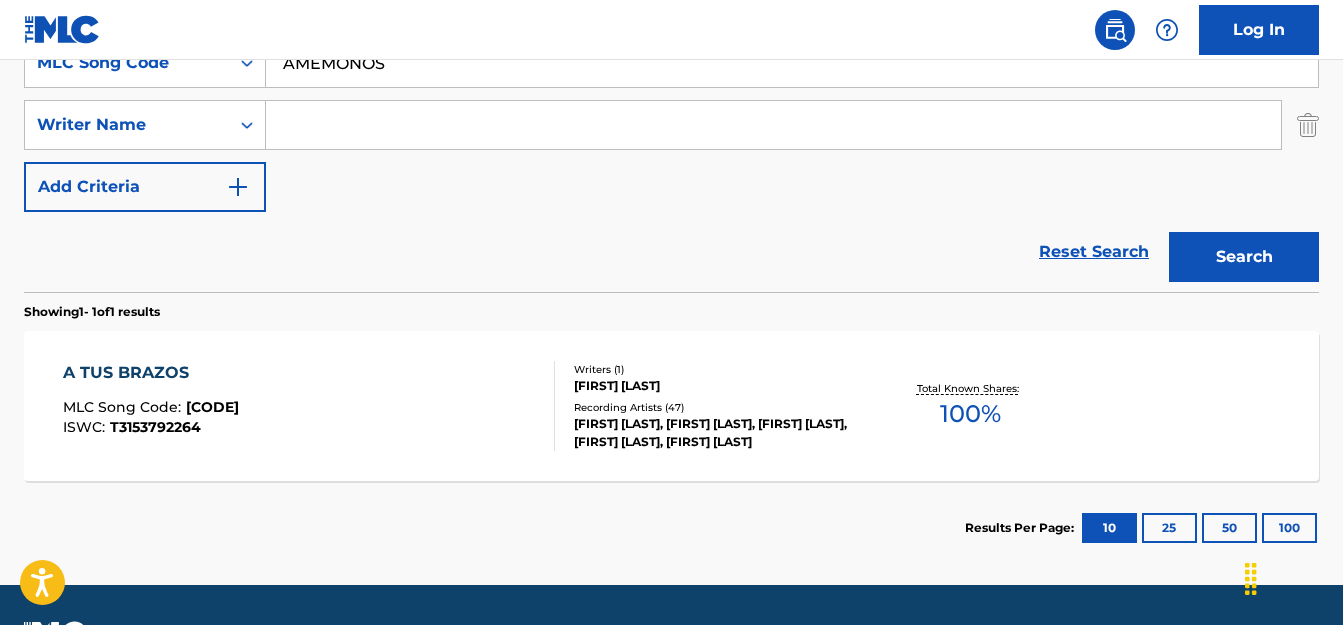 type on "AMEMONOS" 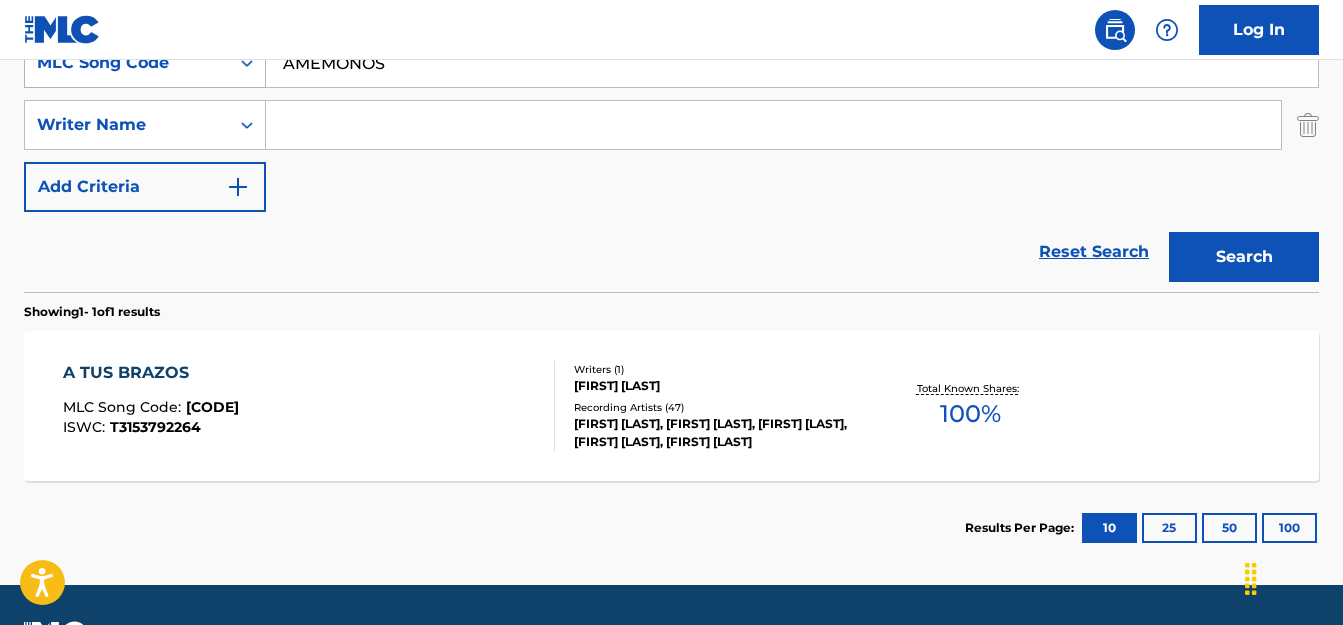 click 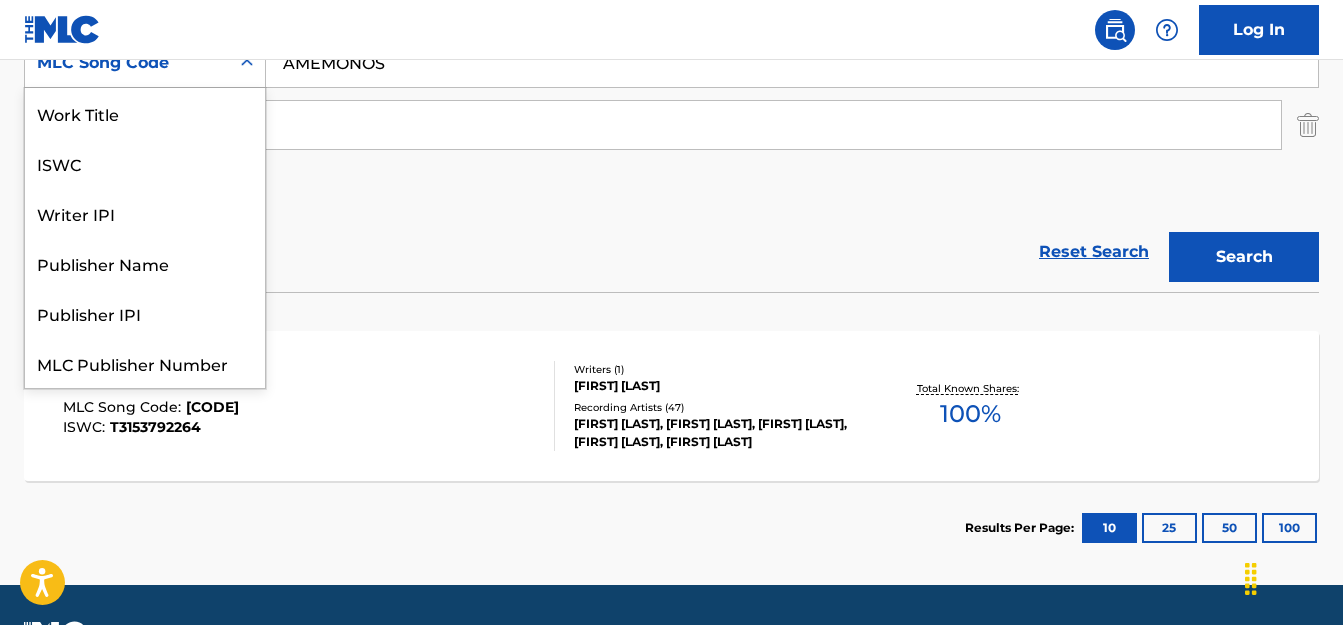 scroll, scrollTop: 50, scrollLeft: 0, axis: vertical 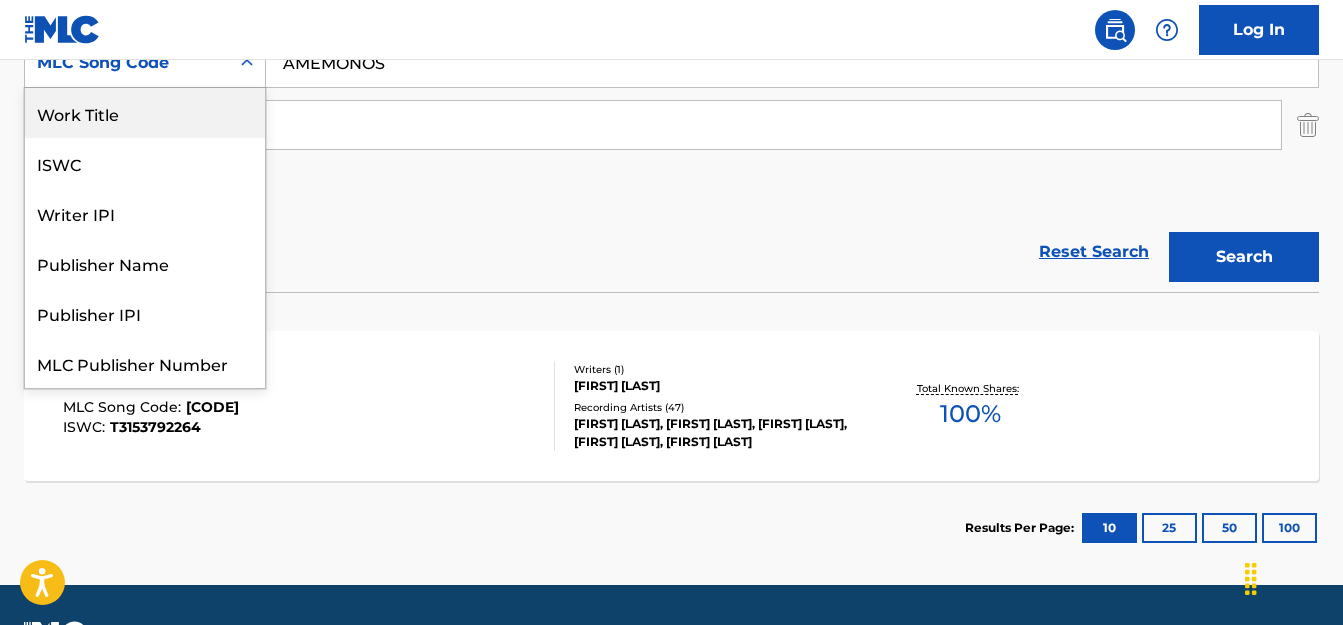 click on "Work Title" at bounding box center (145, 113) 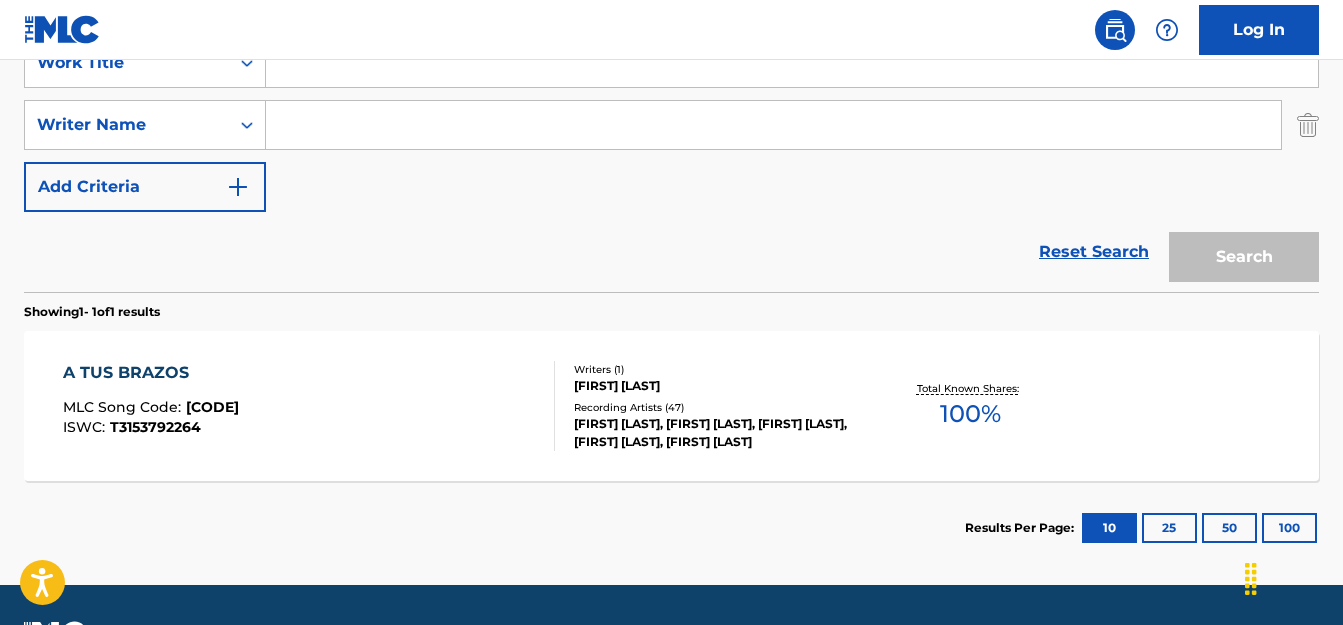 click at bounding box center (792, 63) 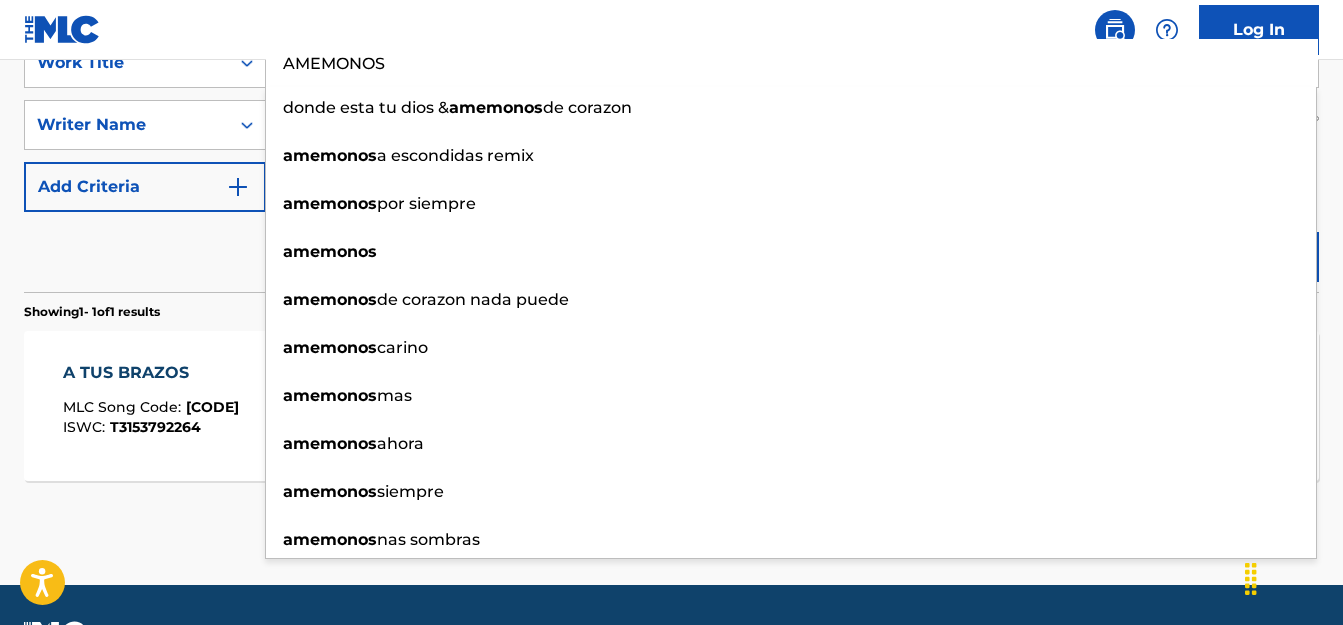type on "AMEMONOS" 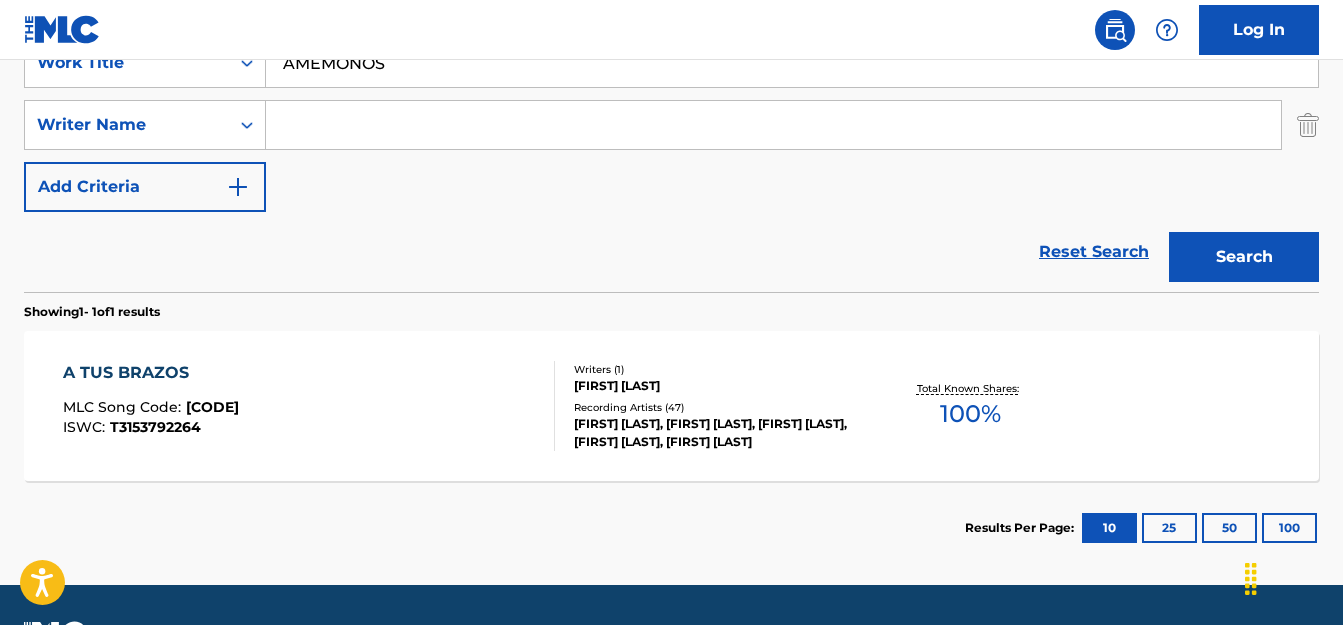 click on "Search" at bounding box center [1244, 257] 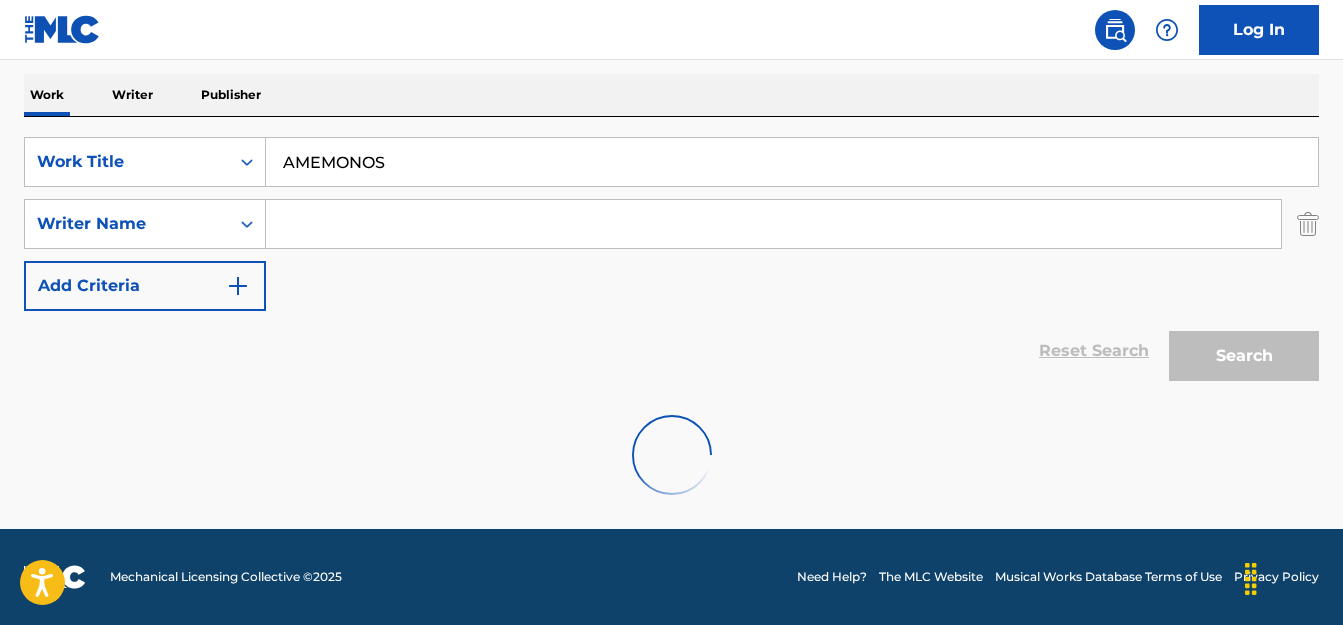 scroll, scrollTop: 407, scrollLeft: 0, axis: vertical 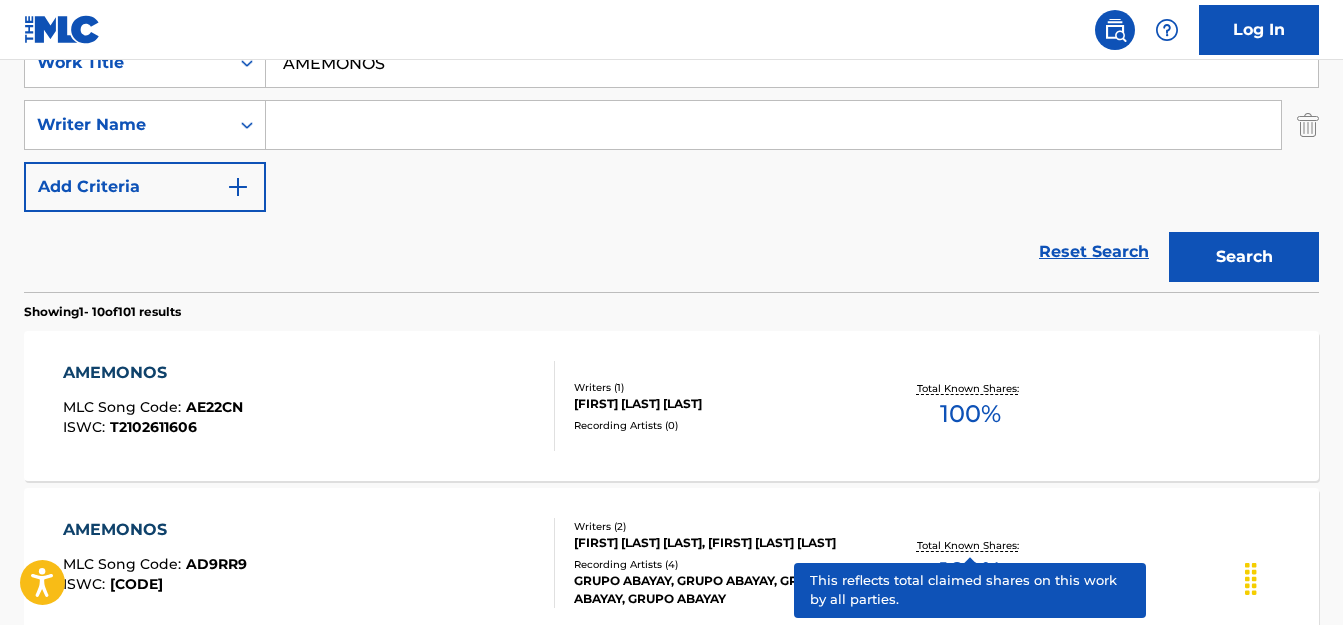 click at bounding box center (773, 125) 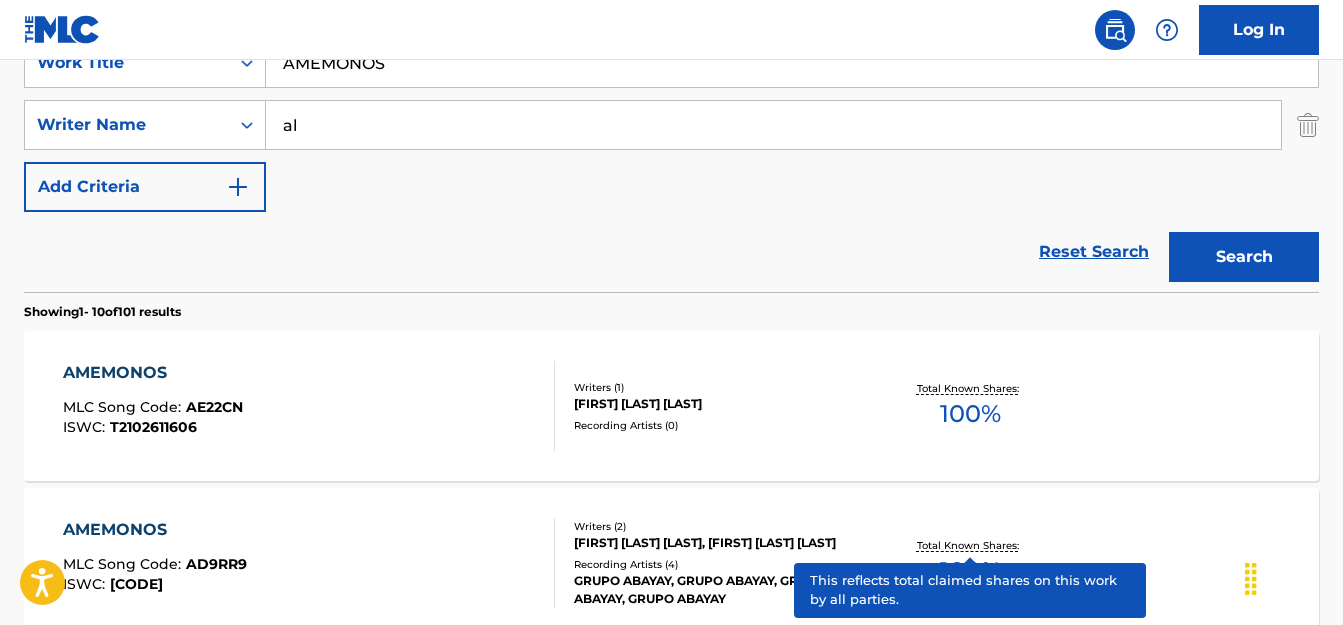 type on "a" 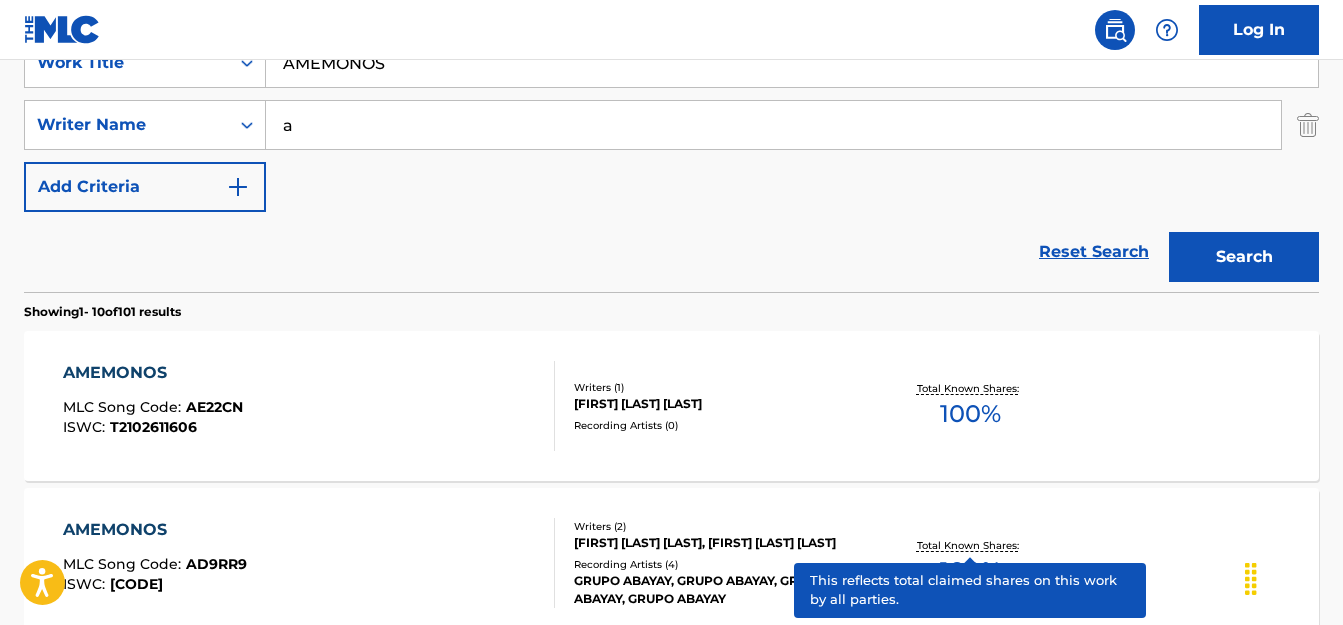 type 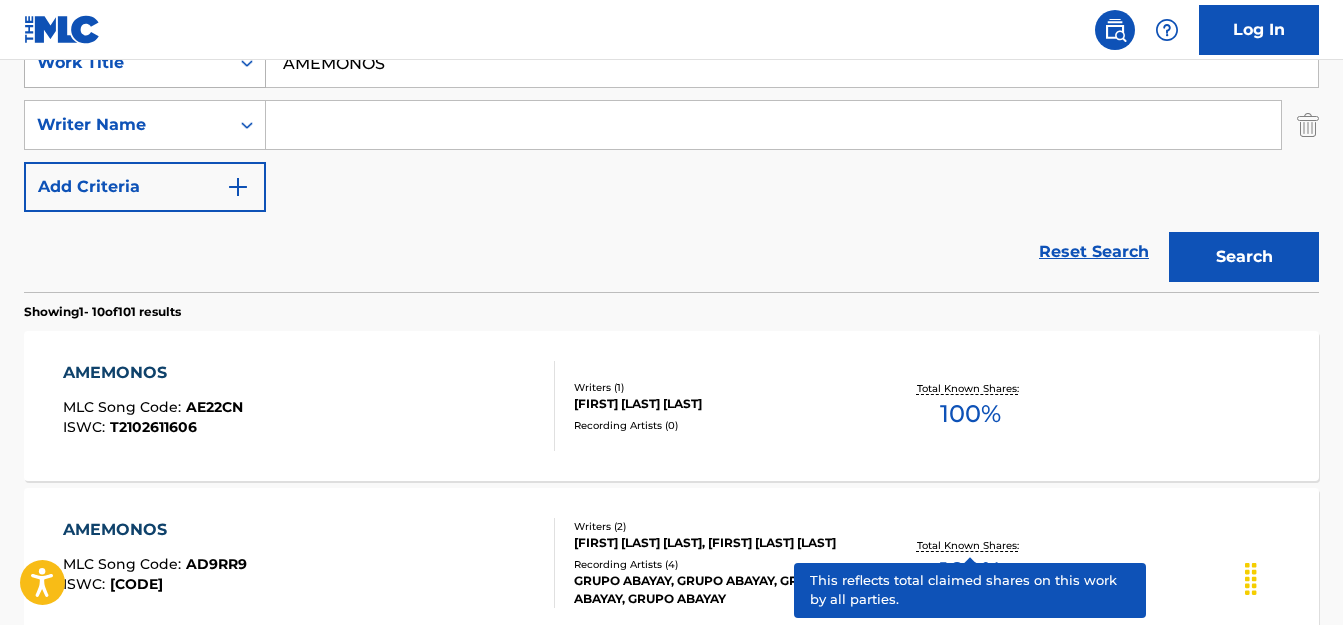 click 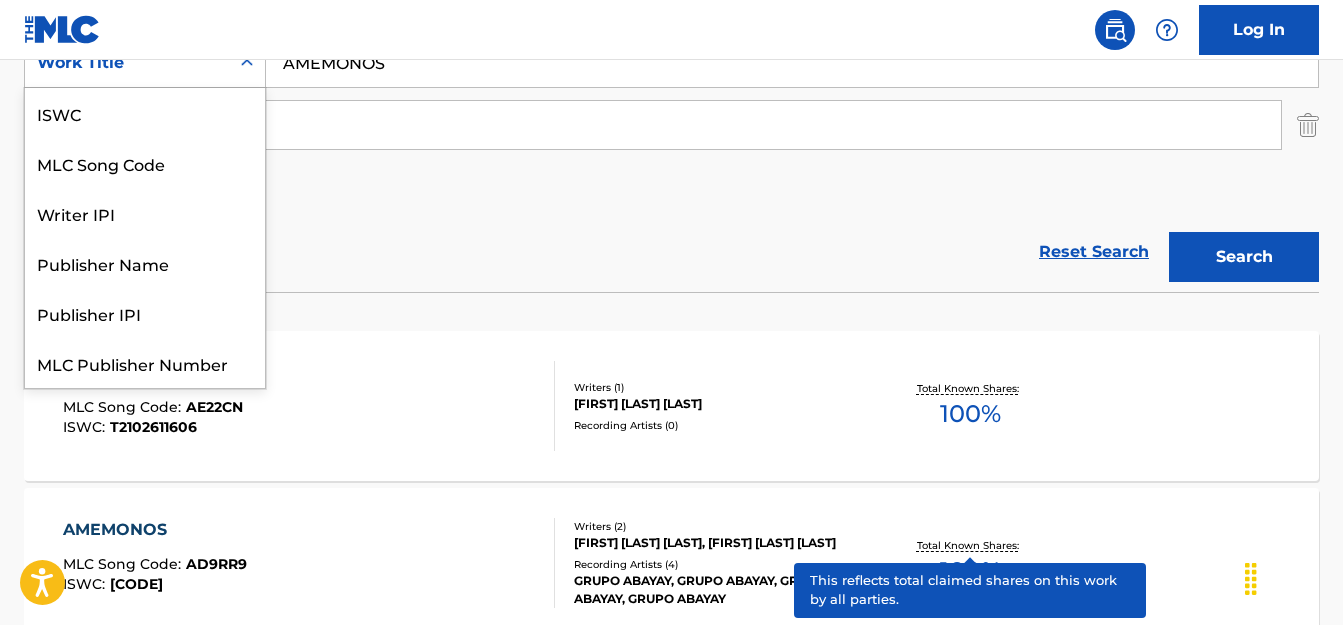 scroll, scrollTop: 50, scrollLeft: 0, axis: vertical 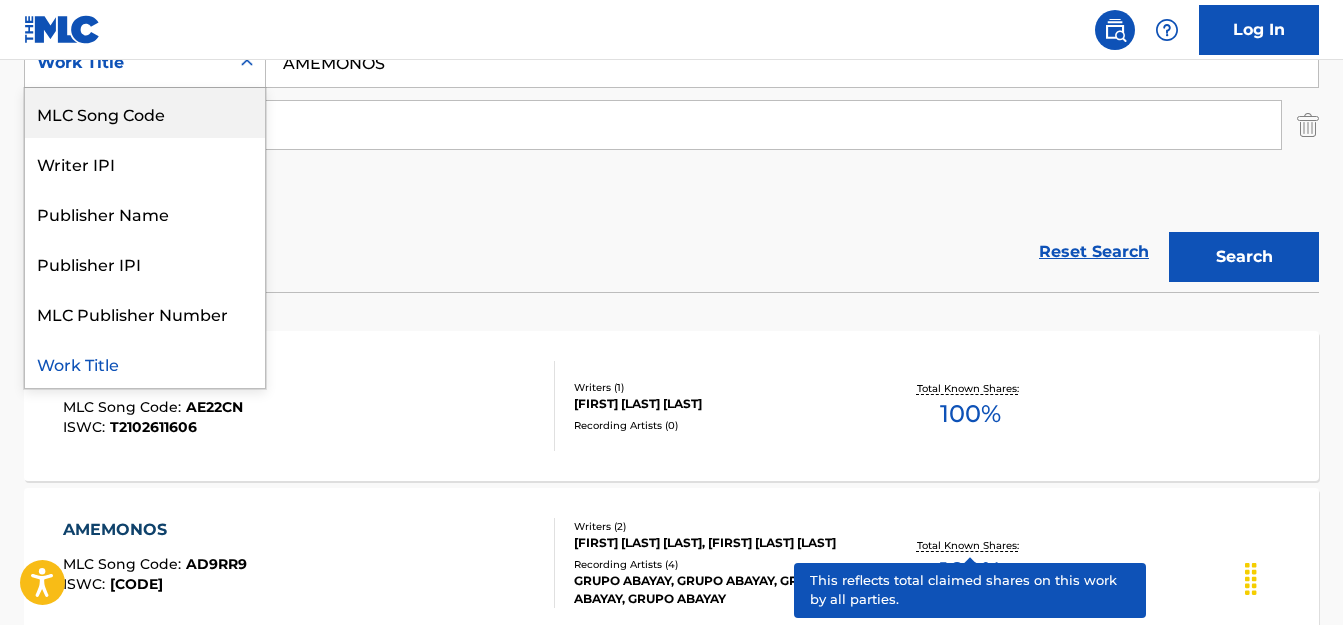 click on "MLC Song Code" at bounding box center [145, 113] 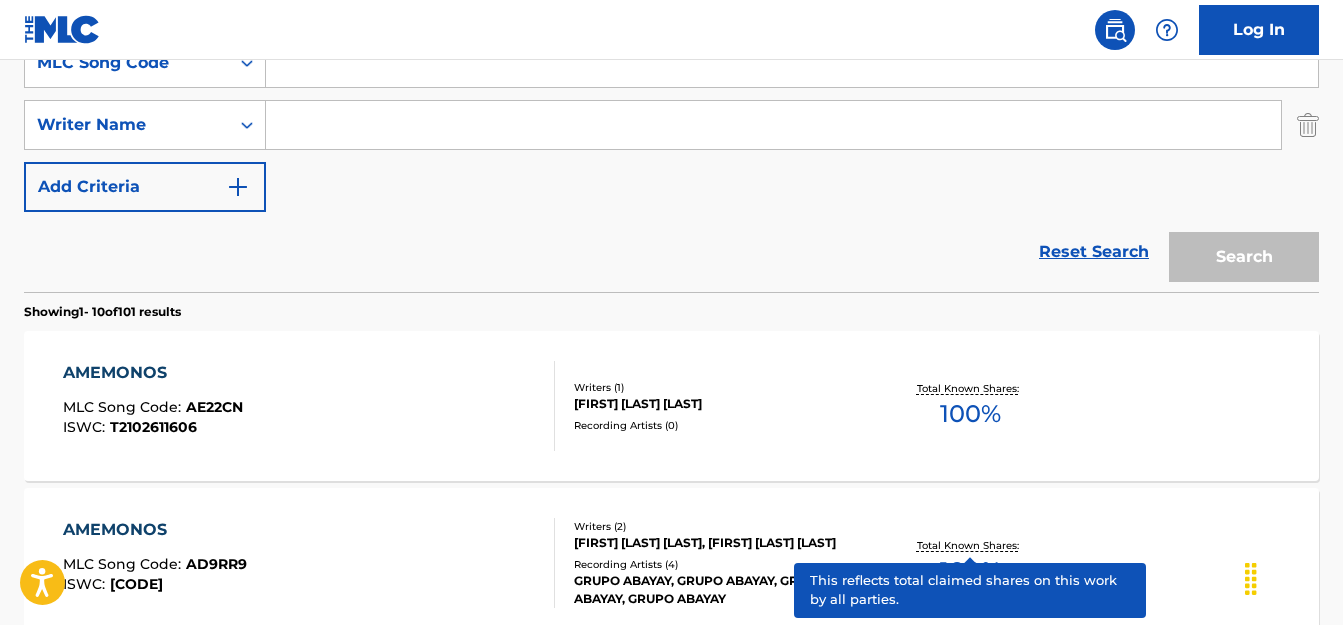 click at bounding box center [792, 63] 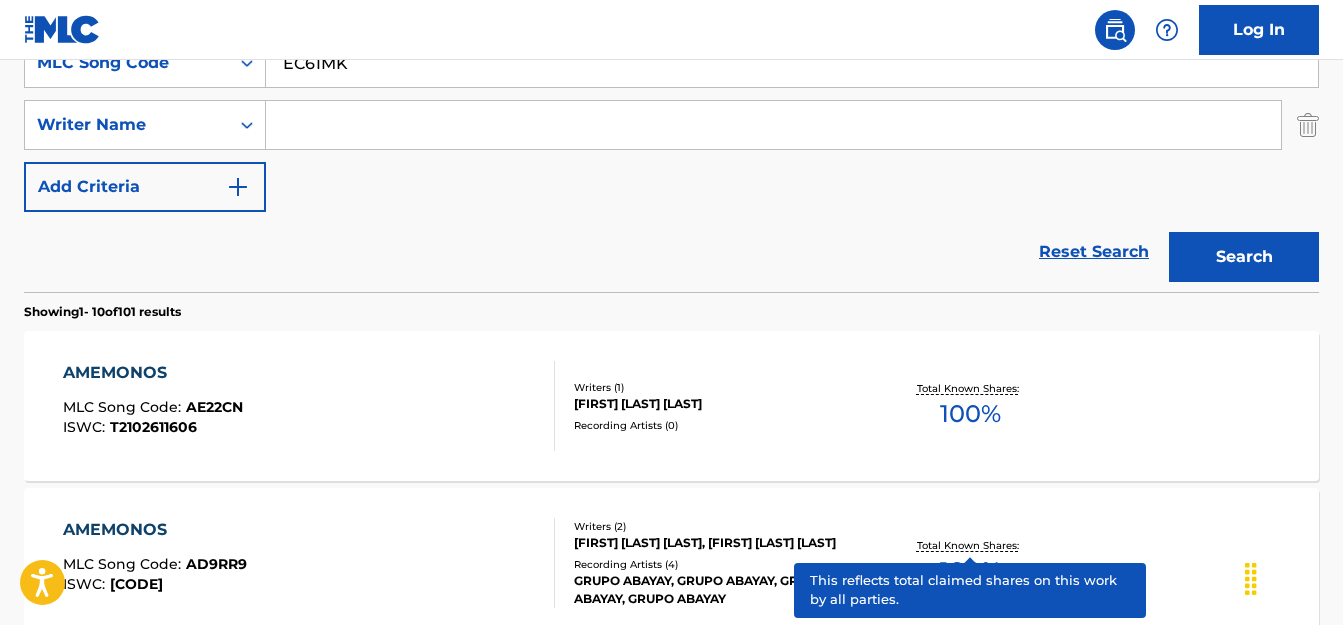 type on "EC61MK" 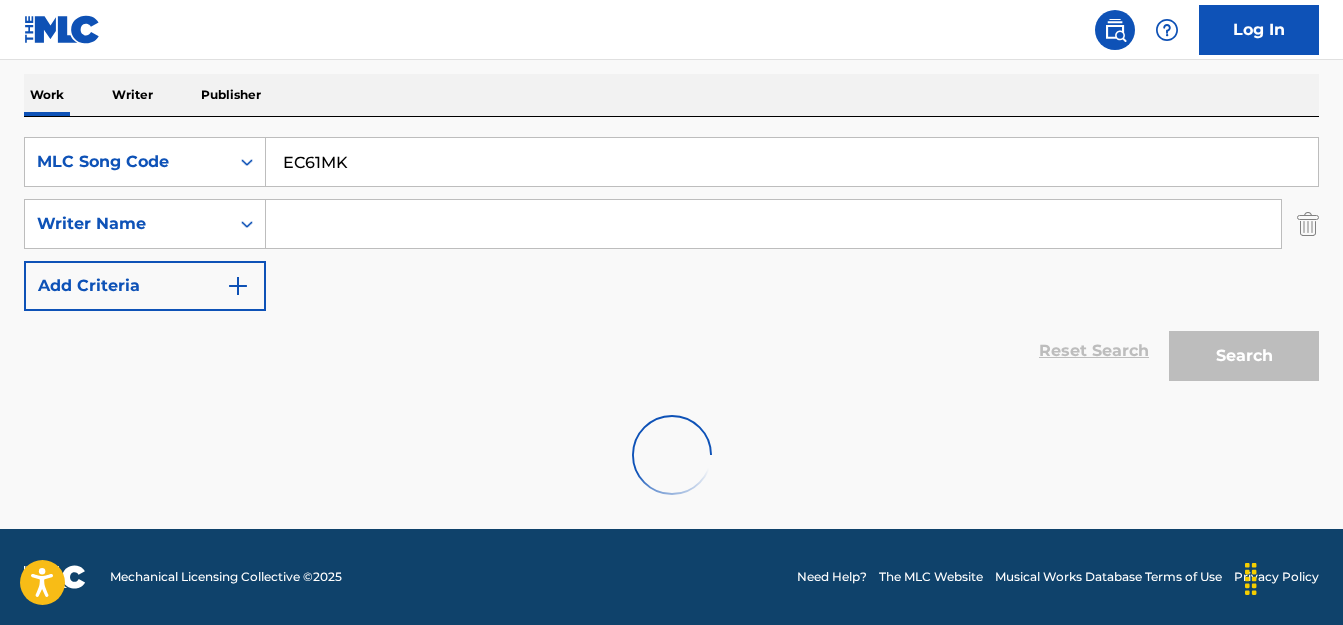 scroll, scrollTop: 407, scrollLeft: 0, axis: vertical 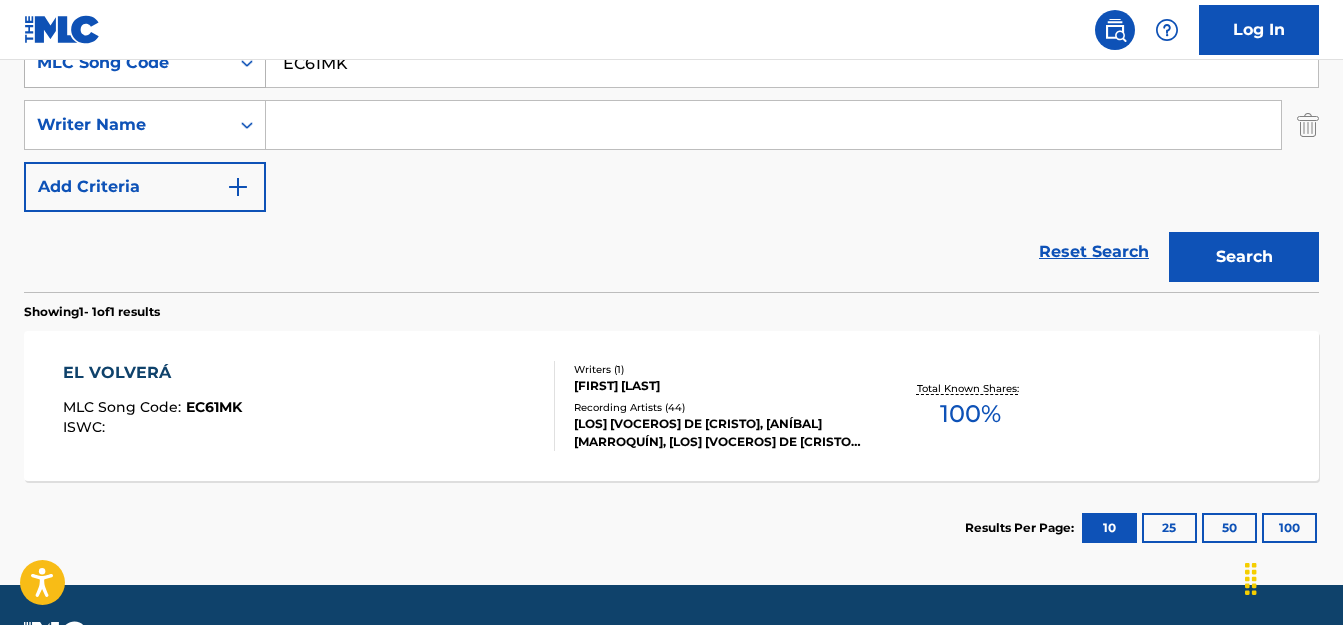 click 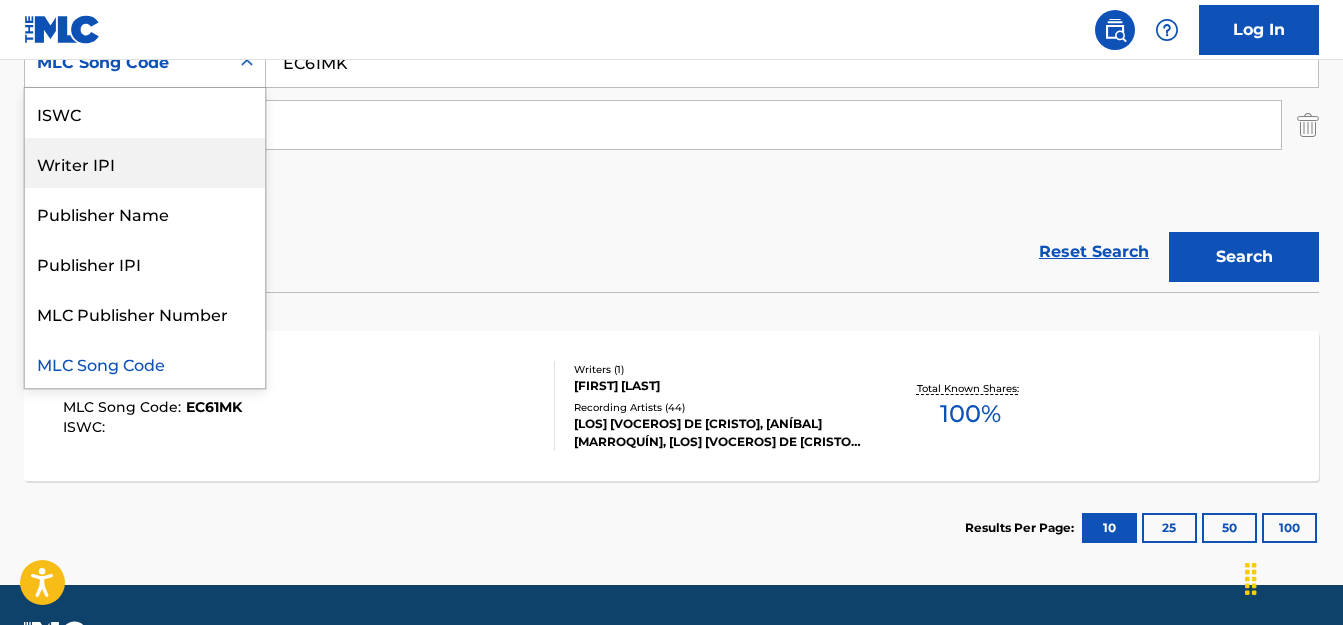 scroll, scrollTop: 0, scrollLeft: 0, axis: both 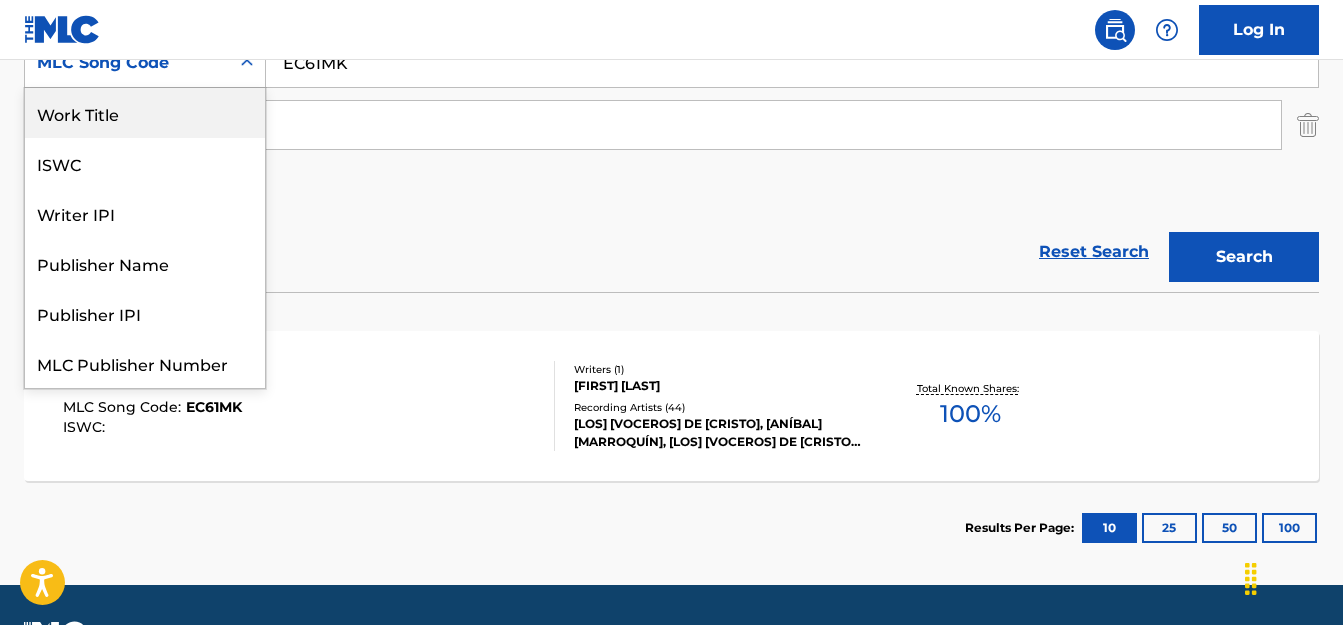 click on "Work Title" at bounding box center (145, 113) 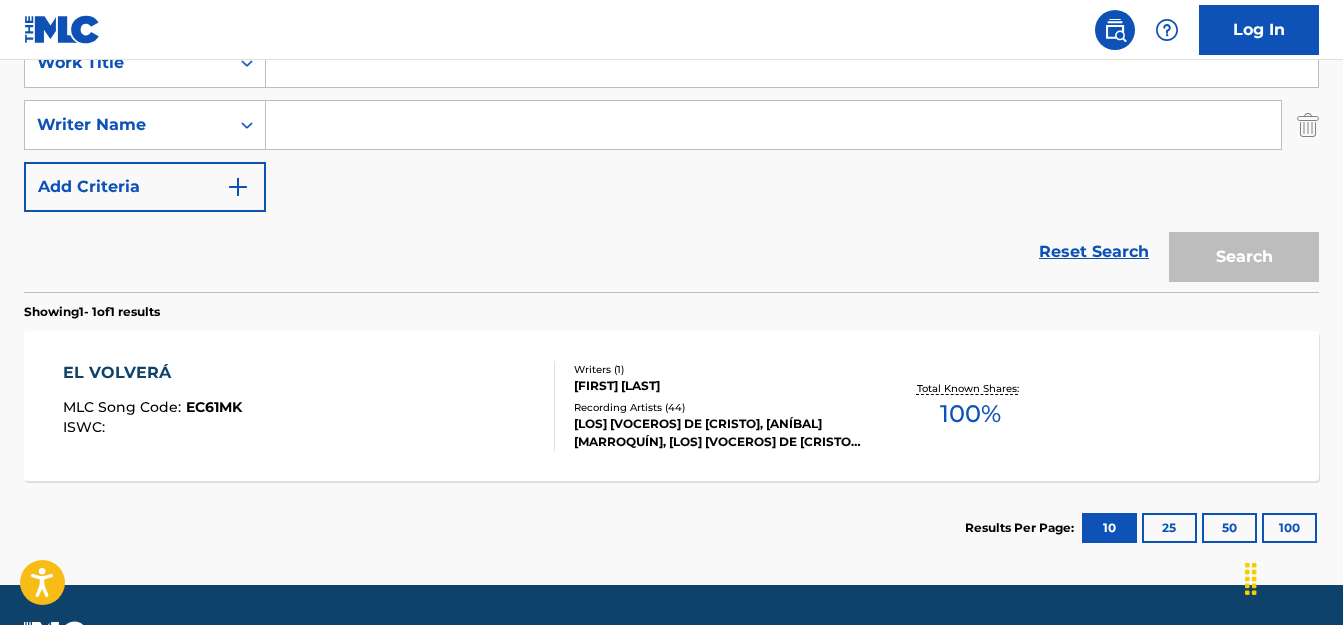 click at bounding box center [792, 63] 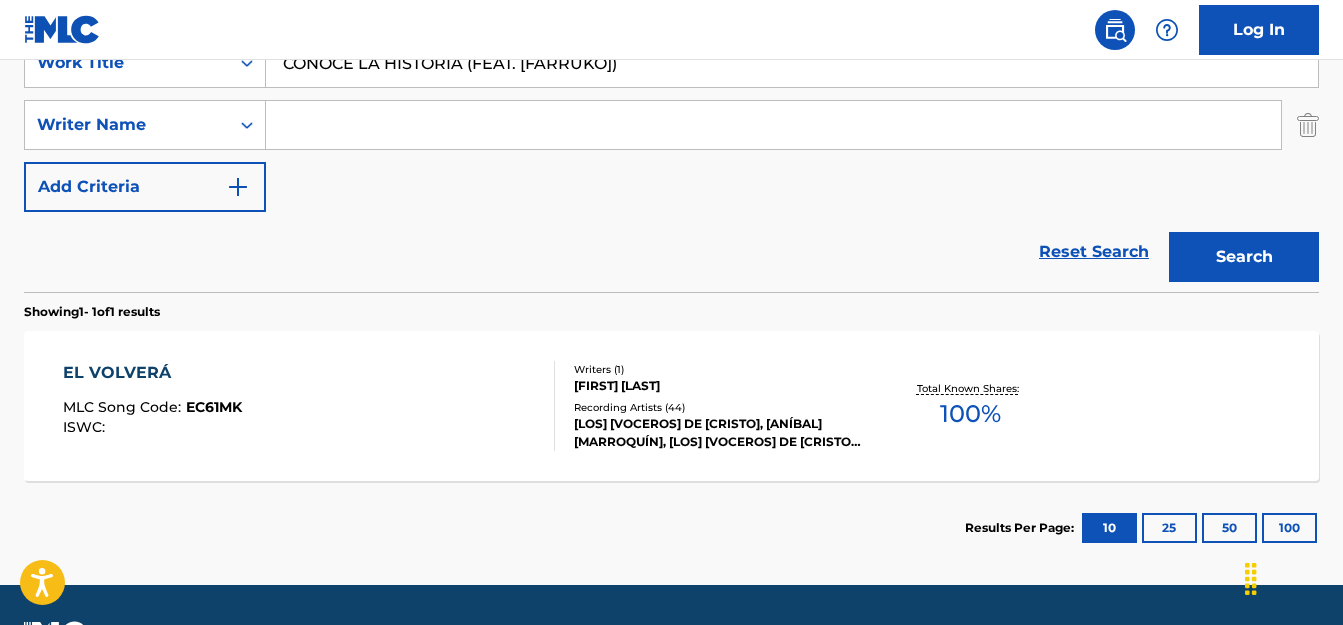 type on "CONOCE LA HISTORIA (FEAT. [FARRUKO])" 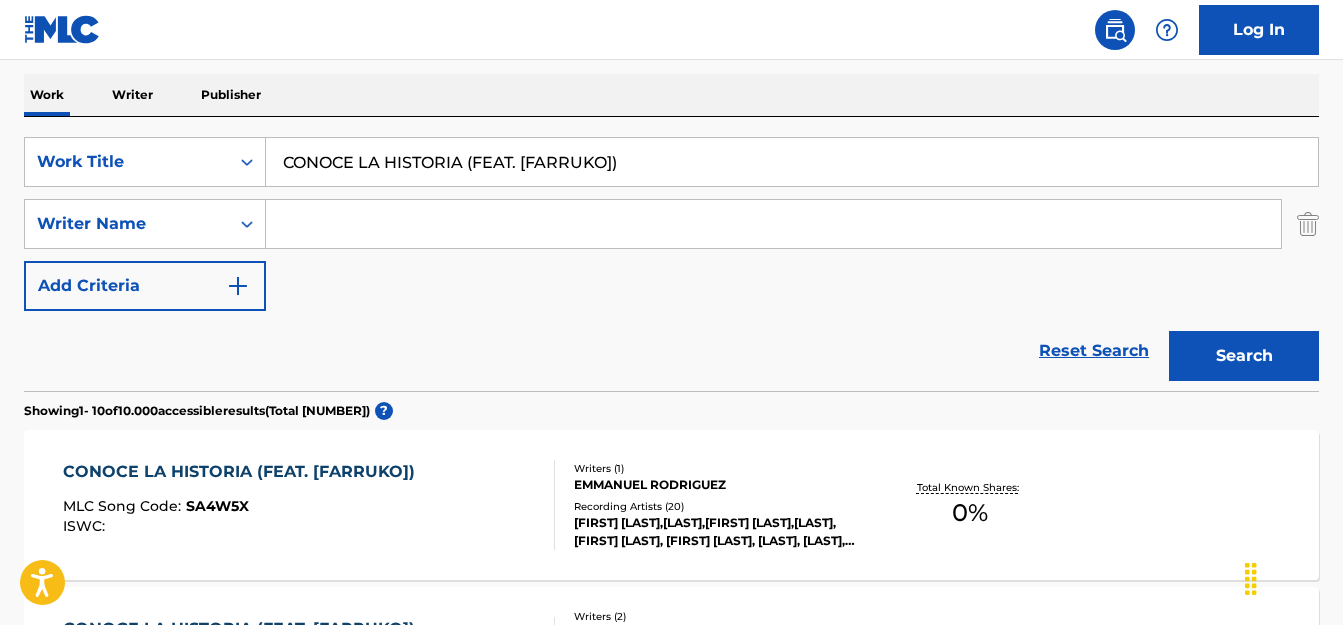 scroll, scrollTop: 407, scrollLeft: 0, axis: vertical 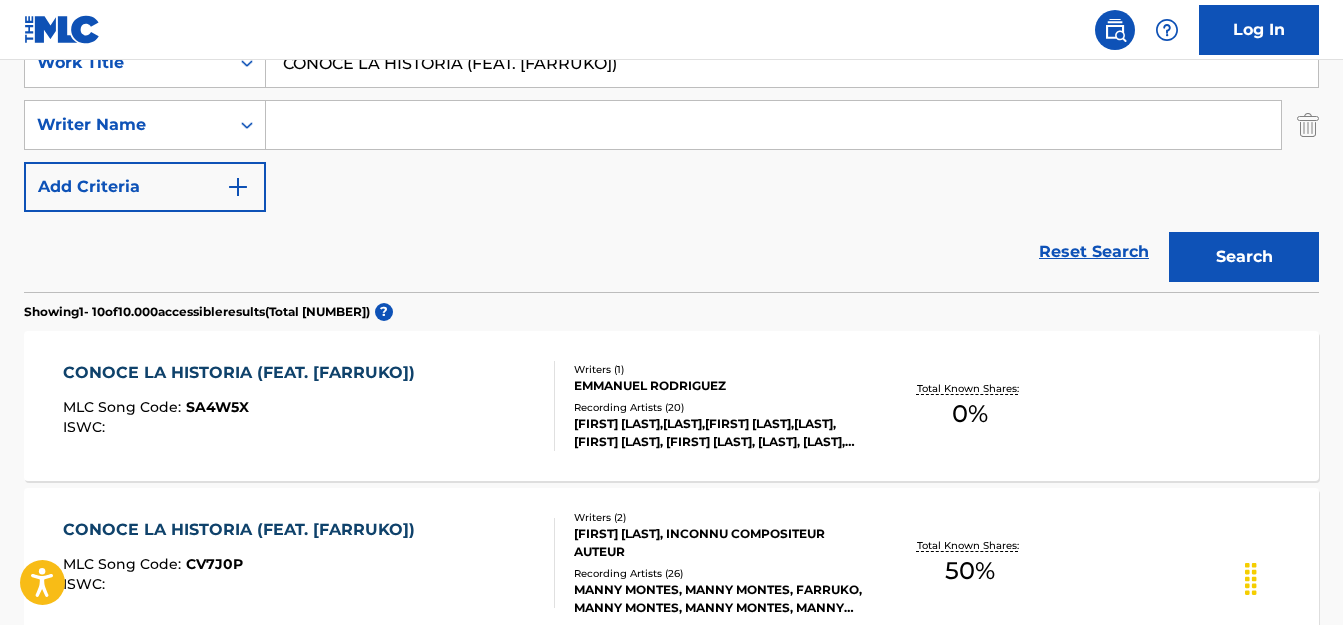 click on "SA4W5X" at bounding box center (217, 407) 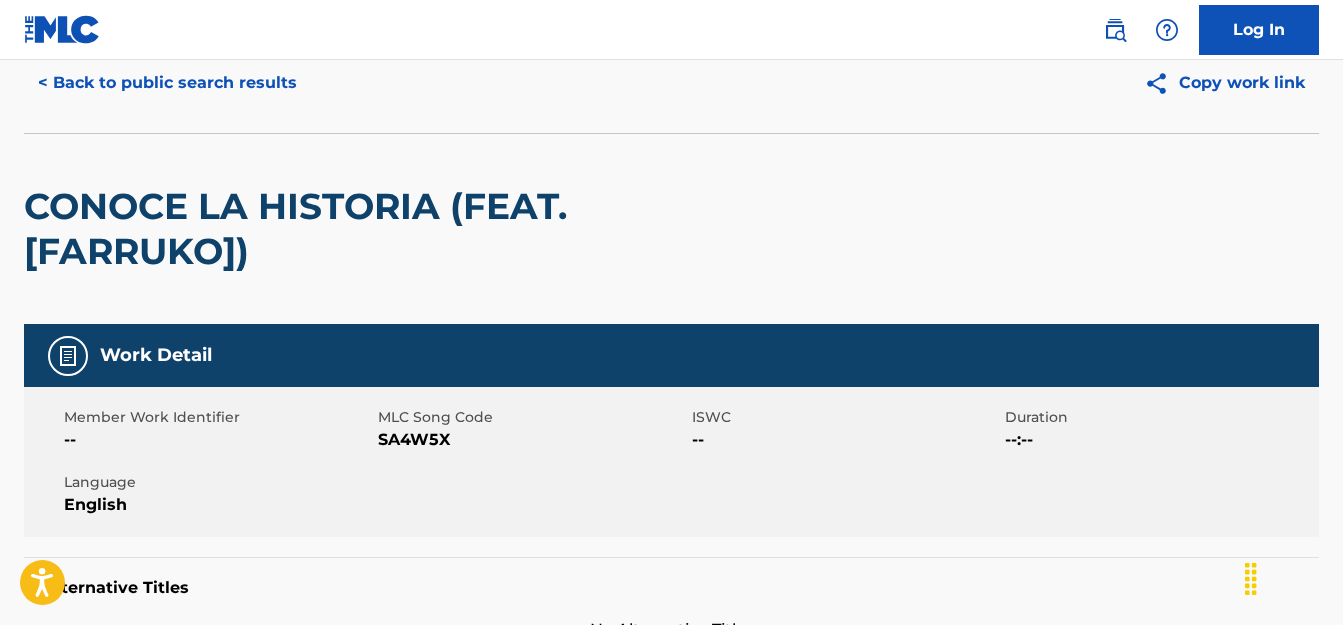 scroll, scrollTop: 122, scrollLeft: 0, axis: vertical 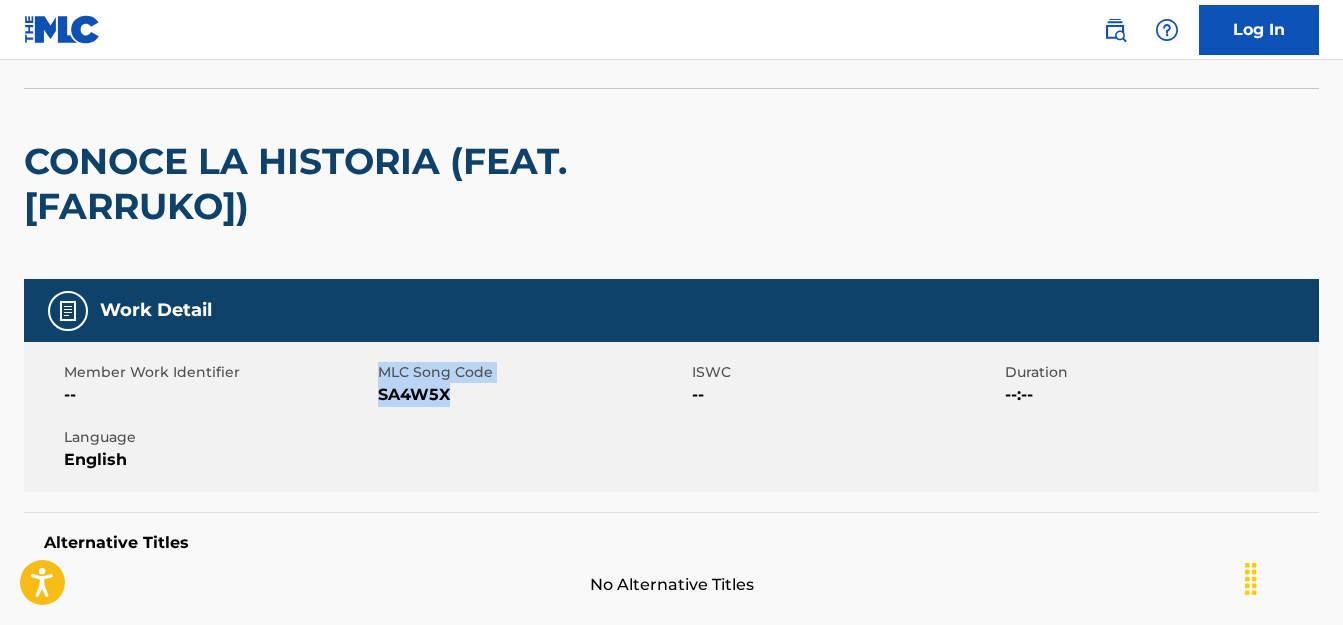 drag, startPoint x: 374, startPoint y: 343, endPoint x: 451, endPoint y: 356, distance: 78.08969 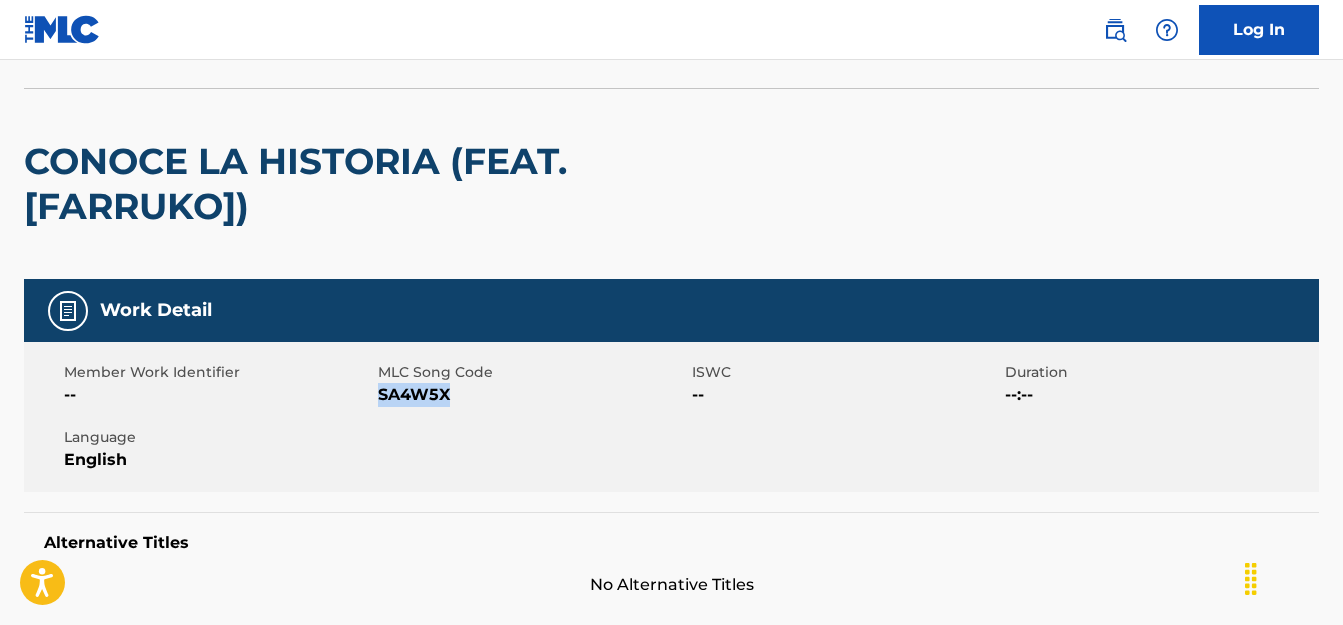 drag, startPoint x: 458, startPoint y: 342, endPoint x: 379, endPoint y: 342, distance: 79 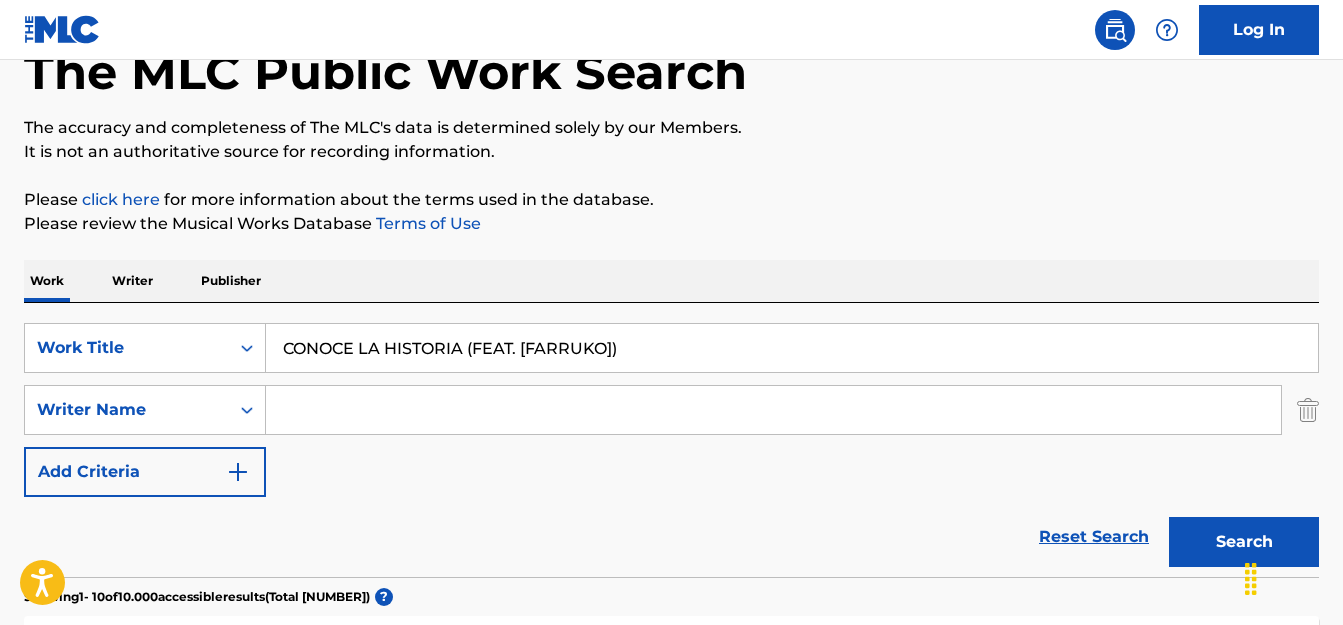 scroll, scrollTop: 407, scrollLeft: 0, axis: vertical 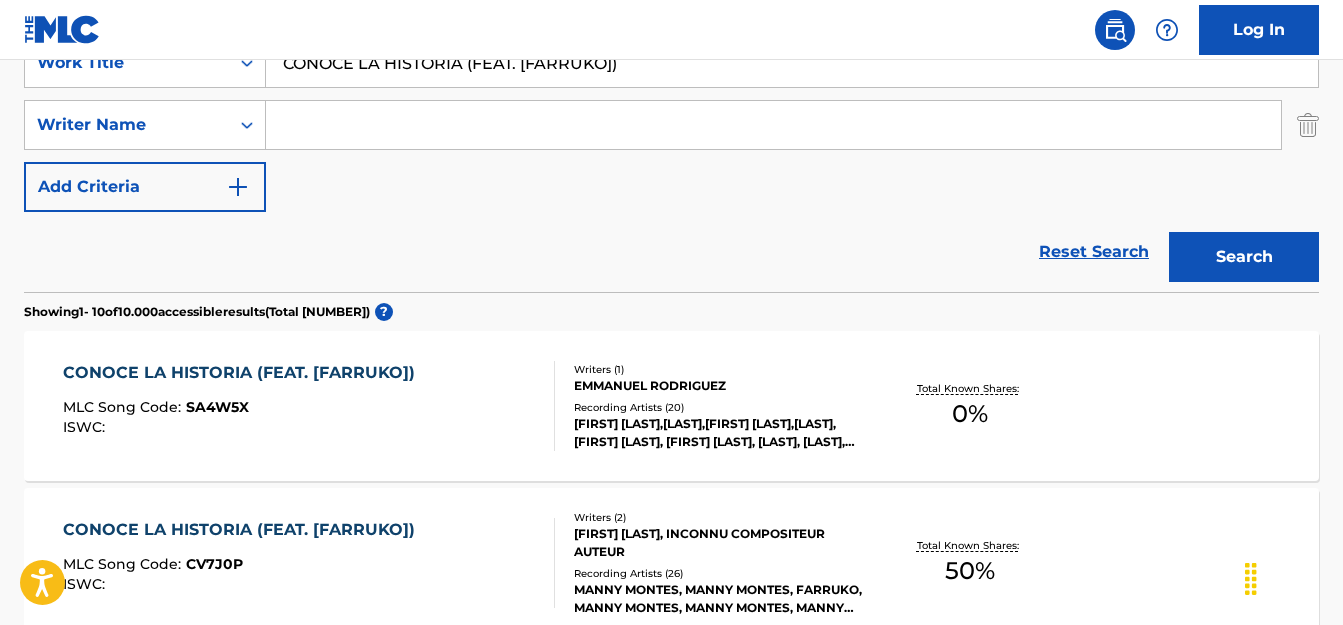 drag, startPoint x: 626, startPoint y: 65, endPoint x: 431, endPoint y: 71, distance: 195.09229 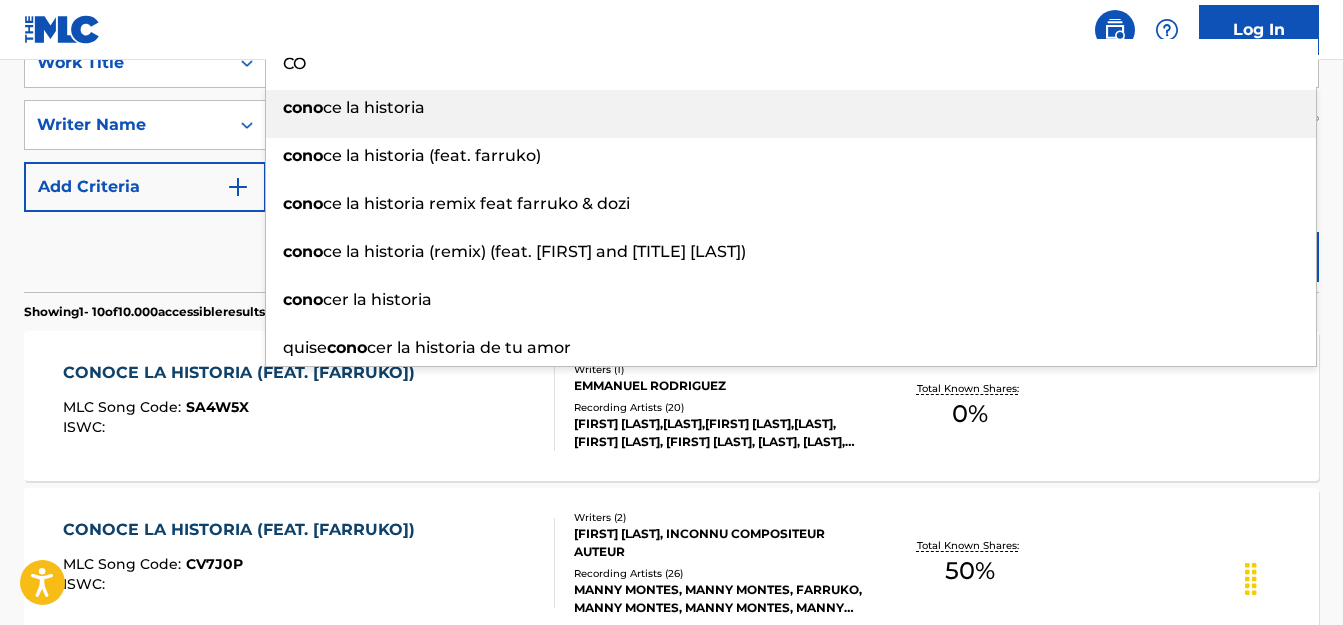 type on "C" 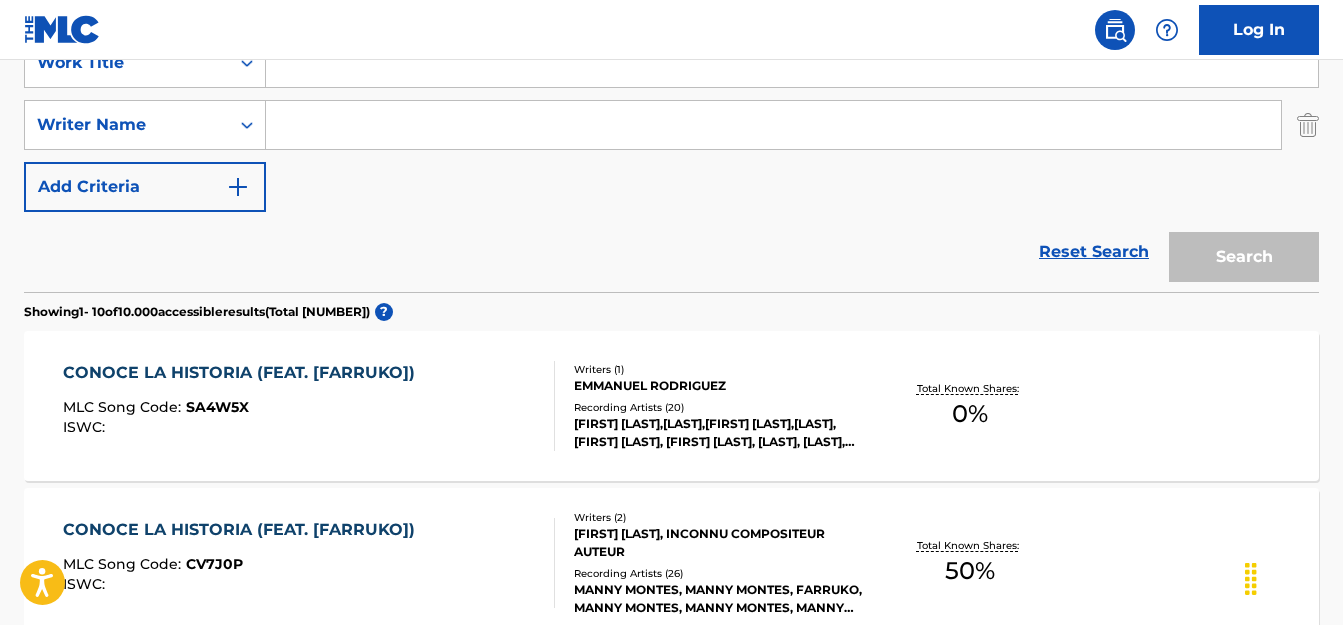 paste on "AMARTE ES MI PLACER (FEAT. [FIRST] [LAST])" 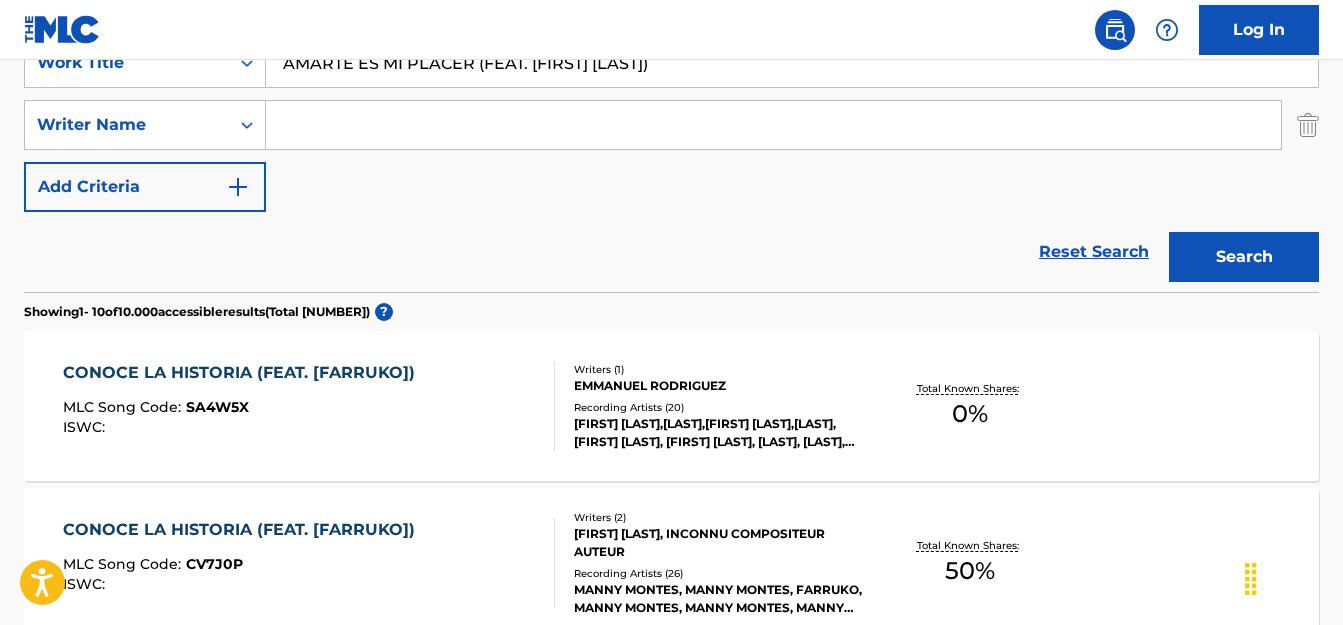 type on "AMARTE ES MI PLACER (FEAT. [FIRST] [LAST])" 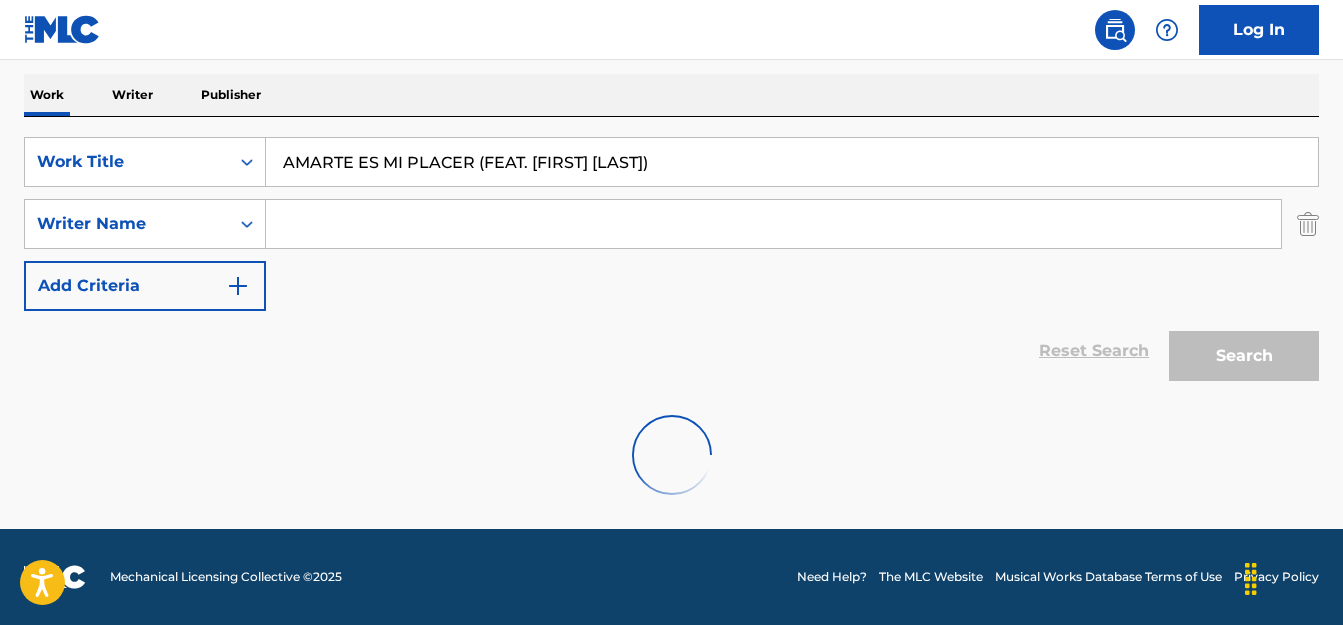 scroll, scrollTop: 407, scrollLeft: 0, axis: vertical 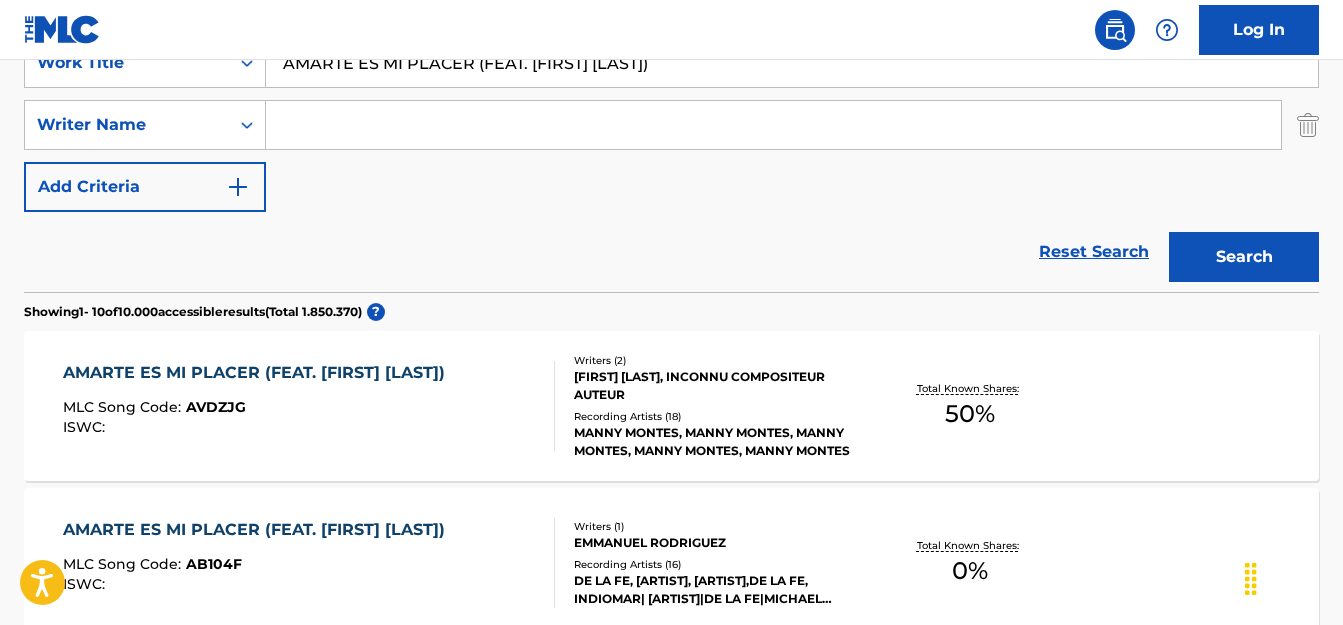 click on "MLC Song Code : AVDZJG" at bounding box center (259, 410) 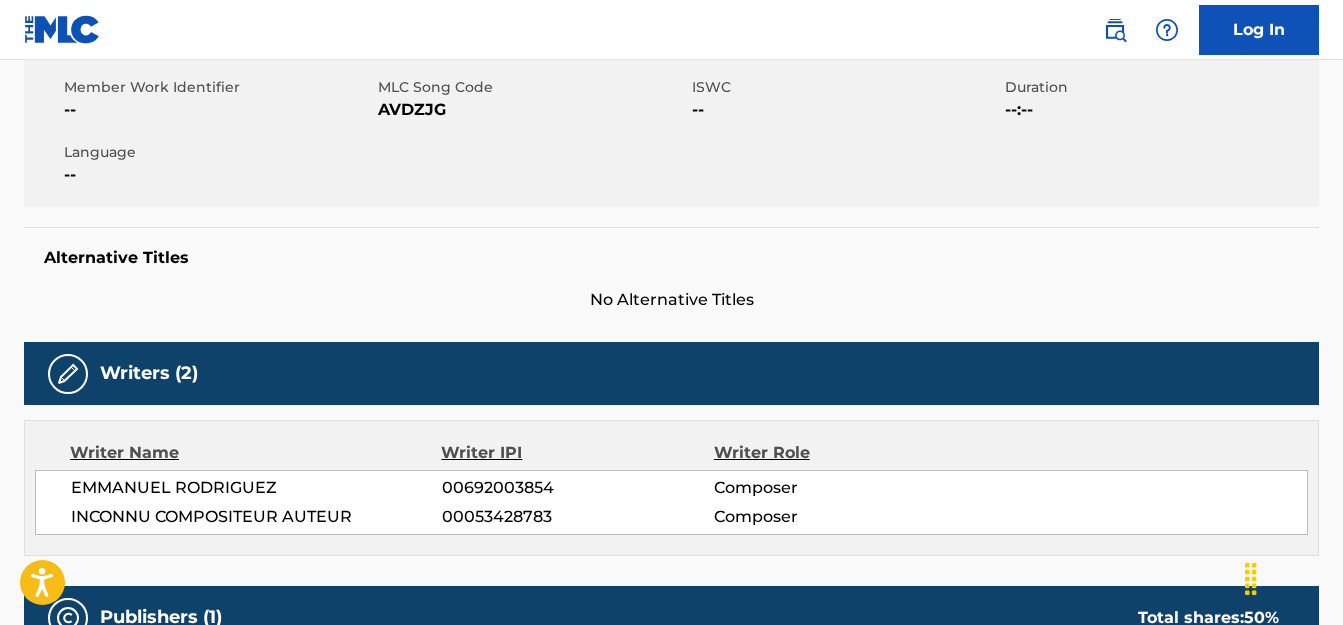 scroll, scrollTop: 0, scrollLeft: 0, axis: both 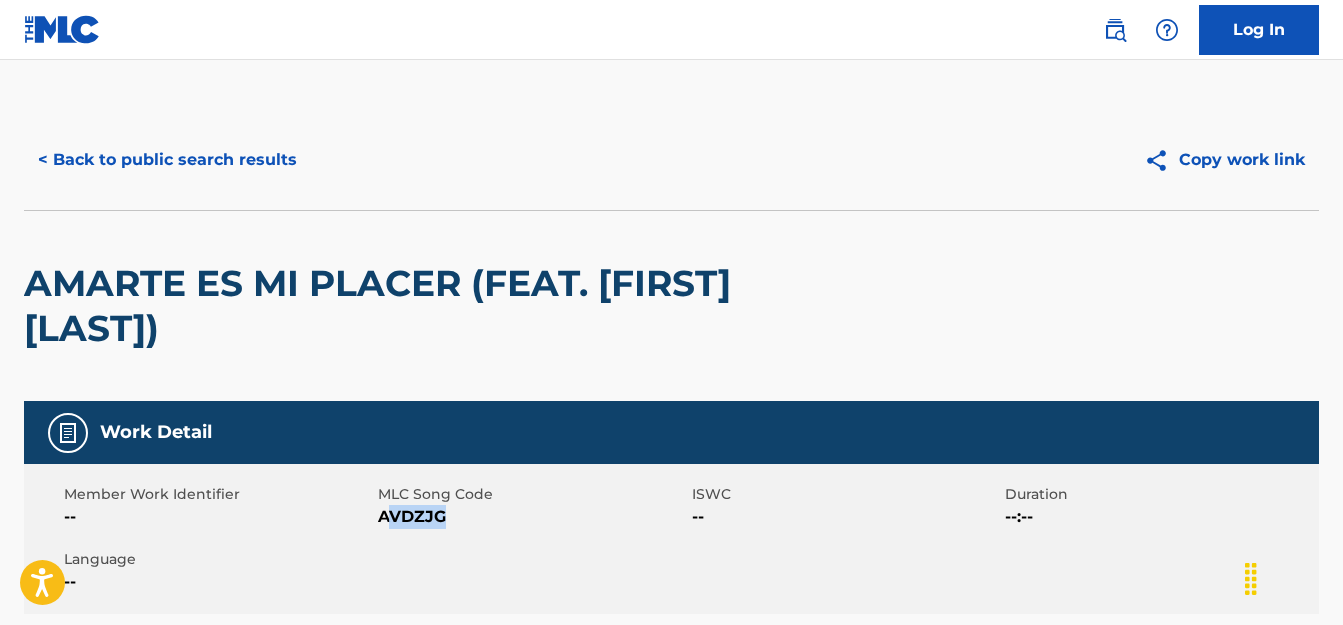 drag, startPoint x: 451, startPoint y: 513, endPoint x: 384, endPoint y: 513, distance: 67 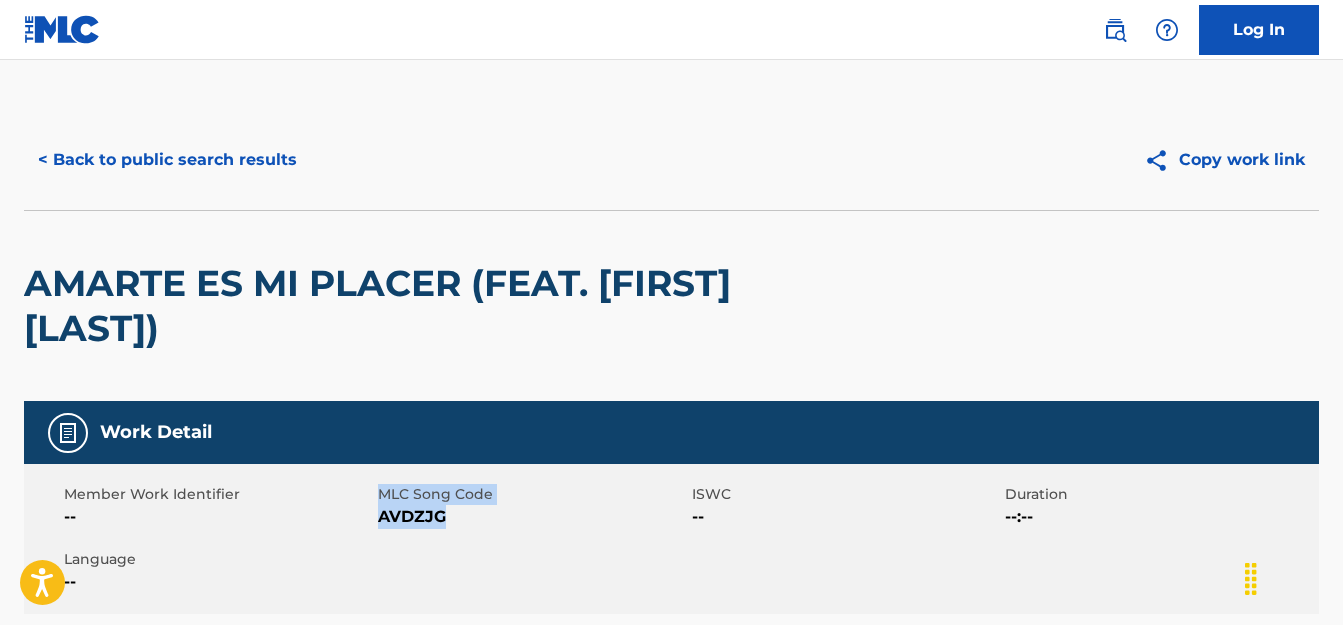 drag, startPoint x: 455, startPoint y: 518, endPoint x: 365, endPoint y: 517, distance: 90.005554 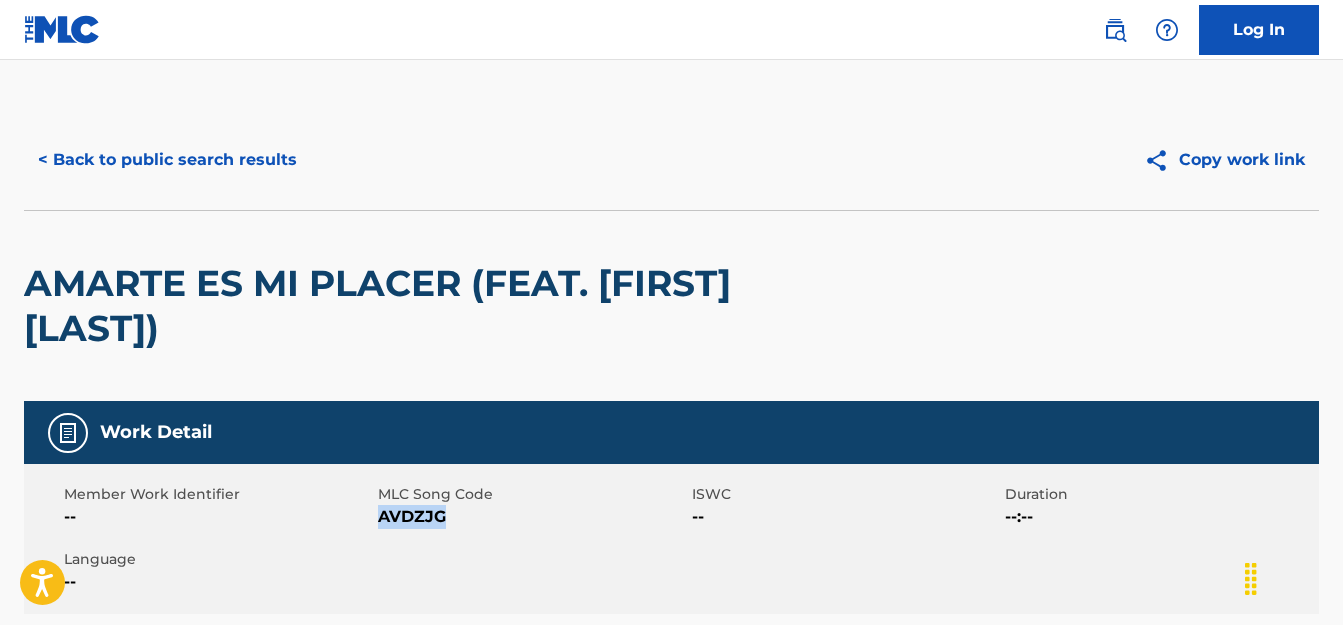 drag, startPoint x: 455, startPoint y: 517, endPoint x: 381, endPoint y: 515, distance: 74.02702 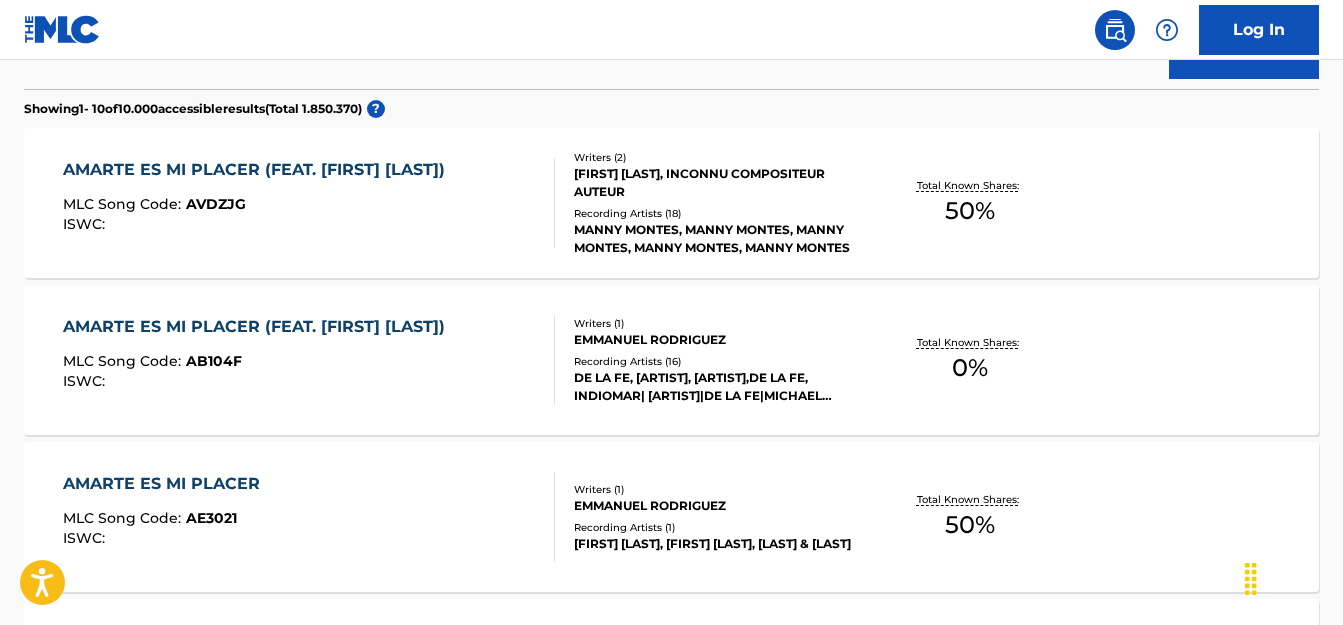 scroll, scrollTop: 611, scrollLeft: 0, axis: vertical 